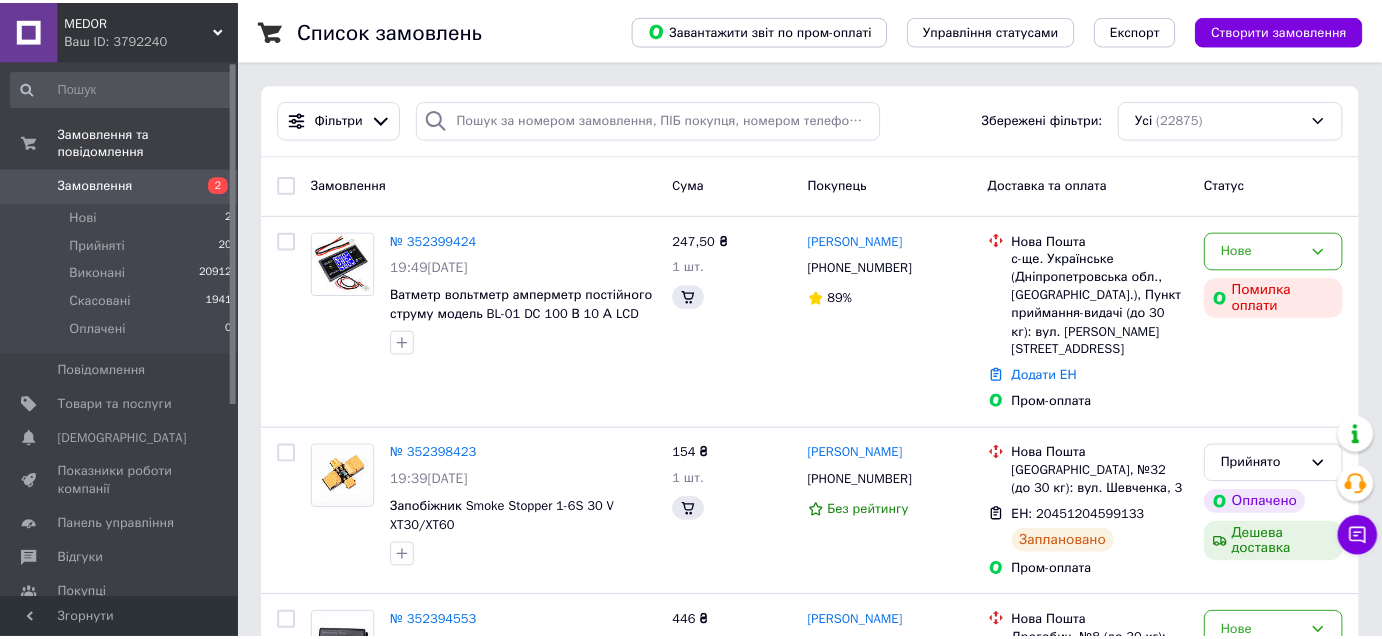 scroll, scrollTop: 0, scrollLeft: 0, axis: both 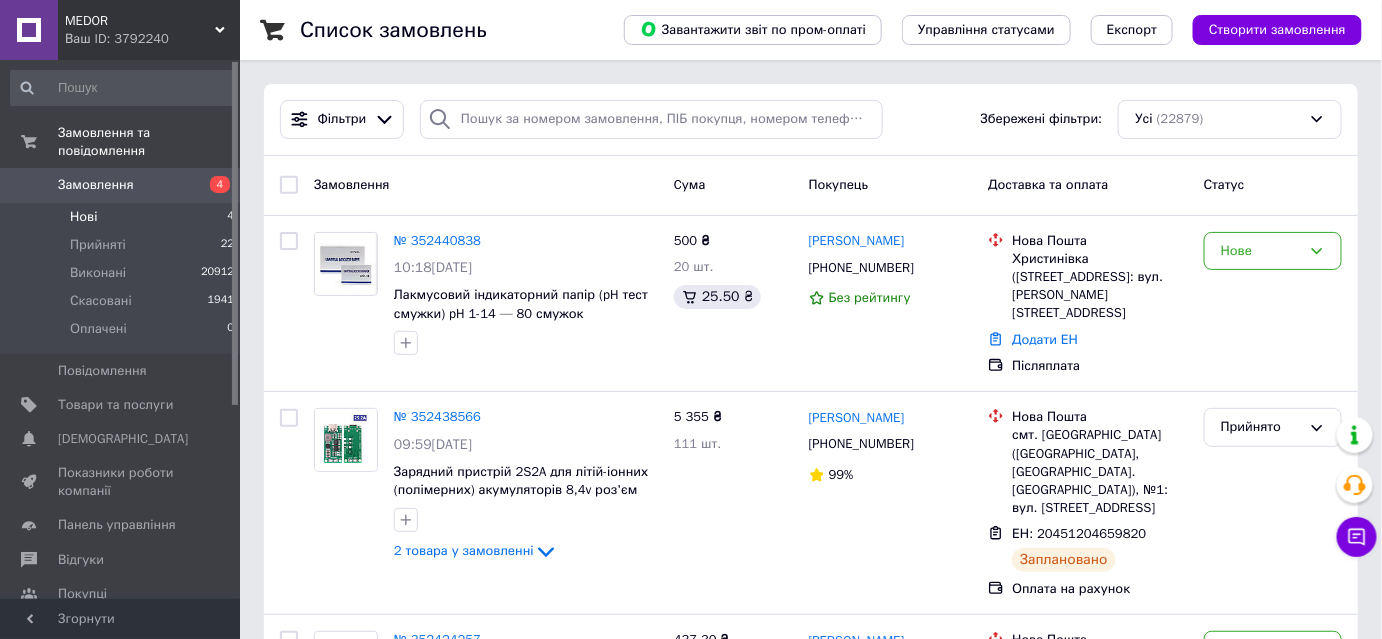 click on "Нові 4" at bounding box center [123, 217] 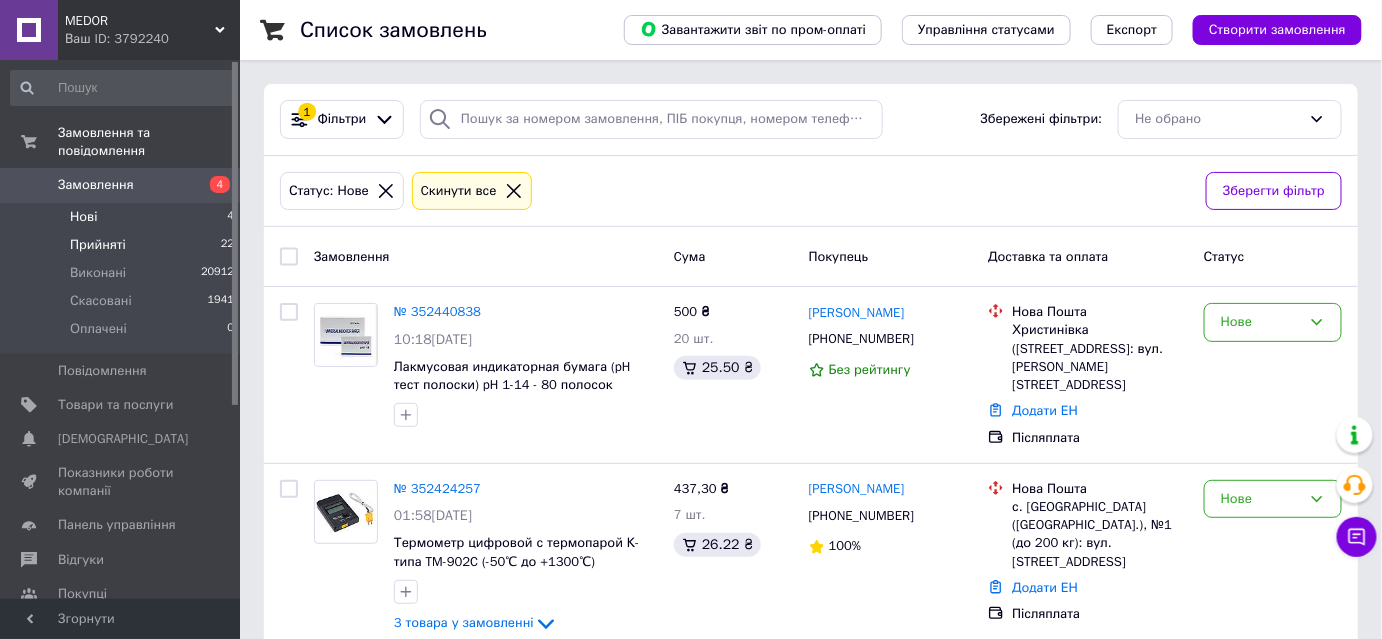 click on "Прийняті" at bounding box center (98, 245) 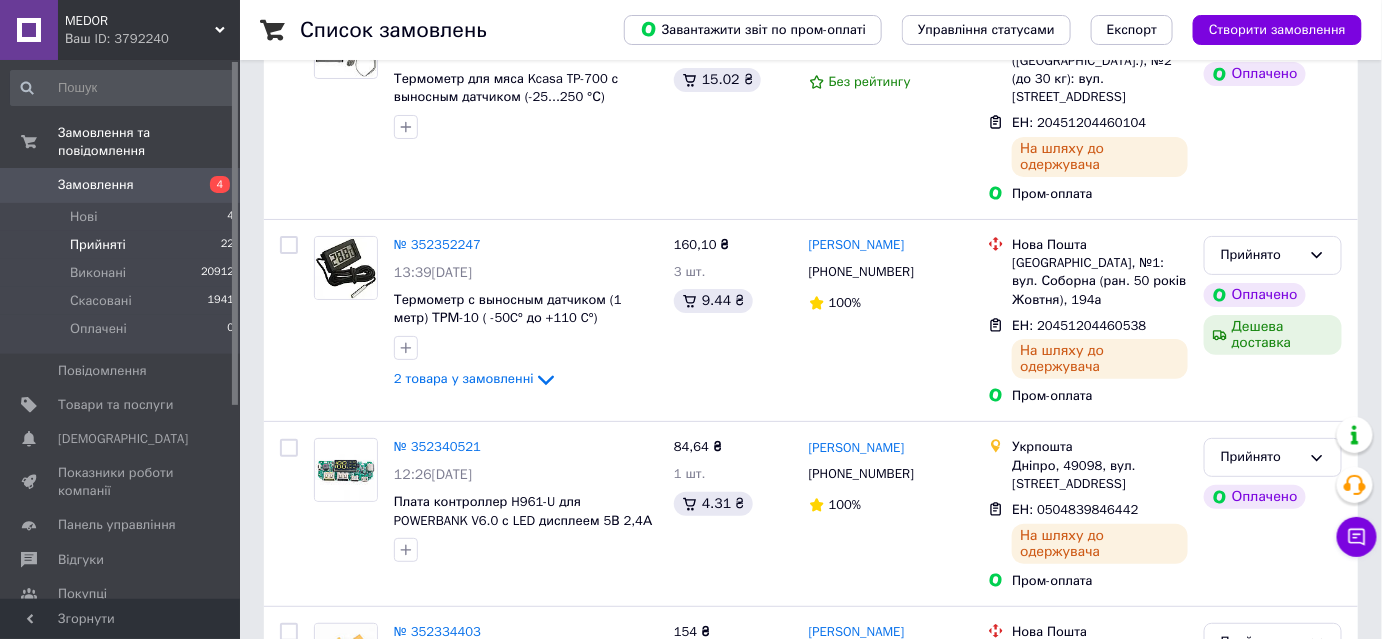 scroll, scrollTop: 2641, scrollLeft: 0, axis: vertical 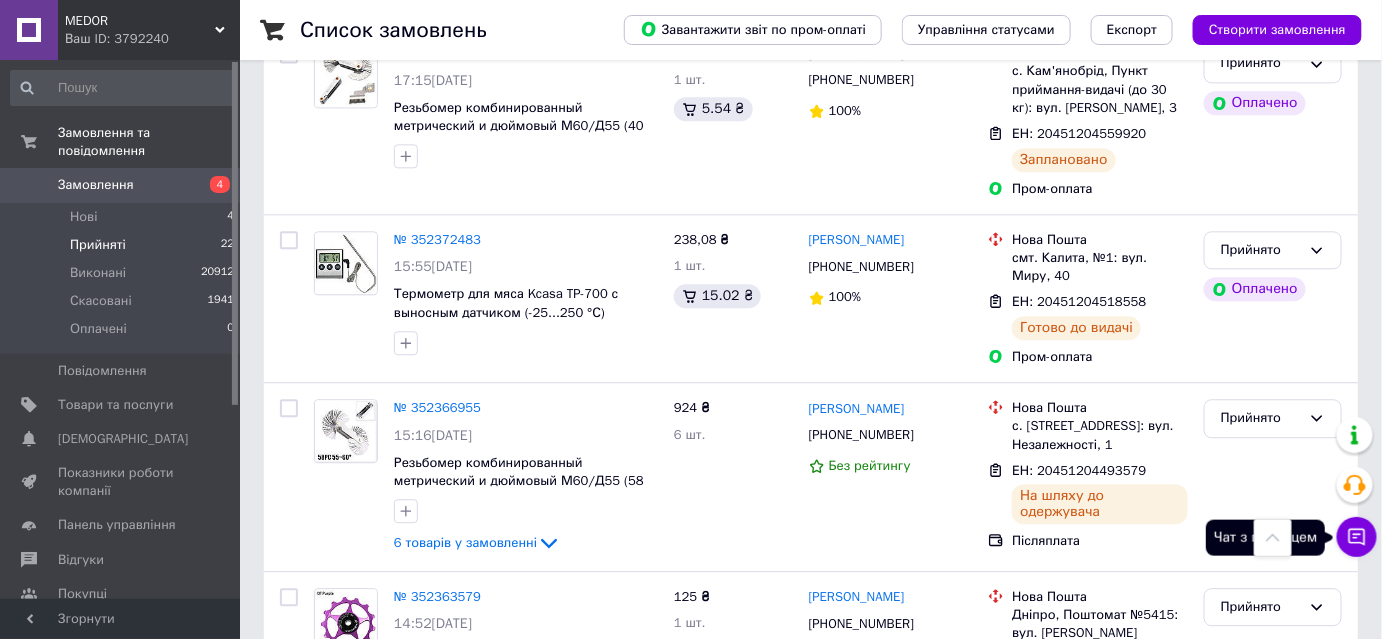 click on "Чат з покупцем" at bounding box center [1357, 537] 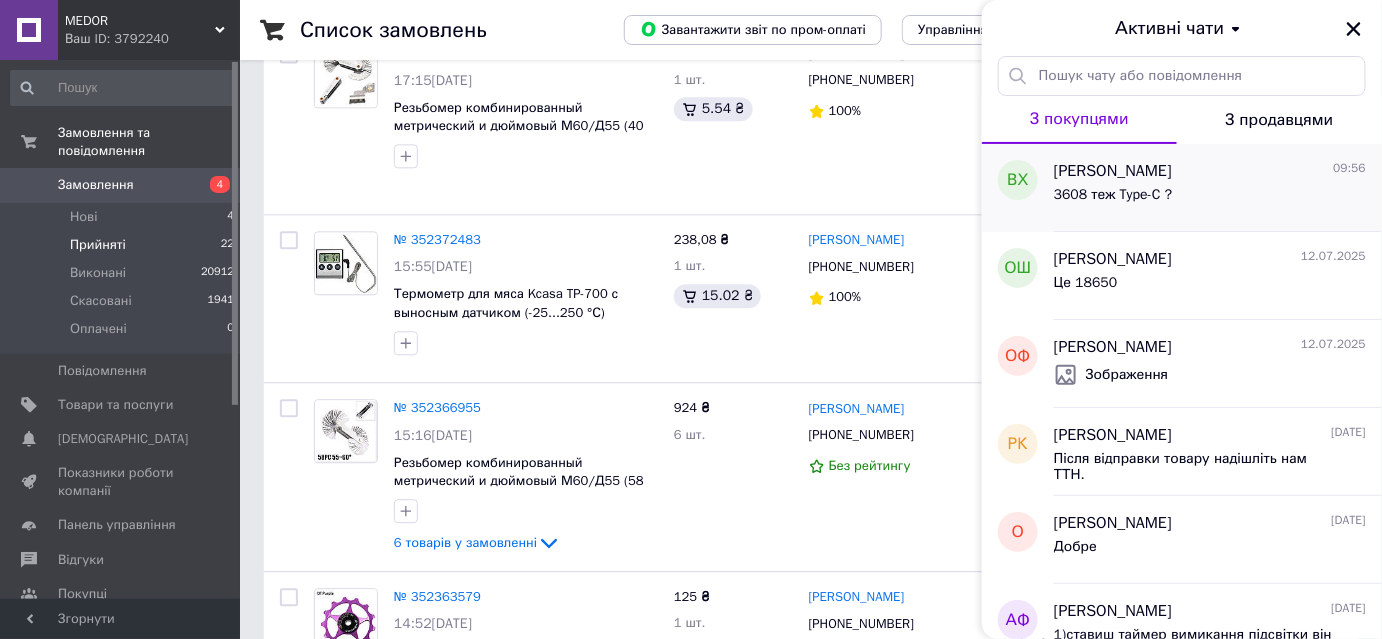 click on "3608 теж Type-C ?" at bounding box center (1113, 195) 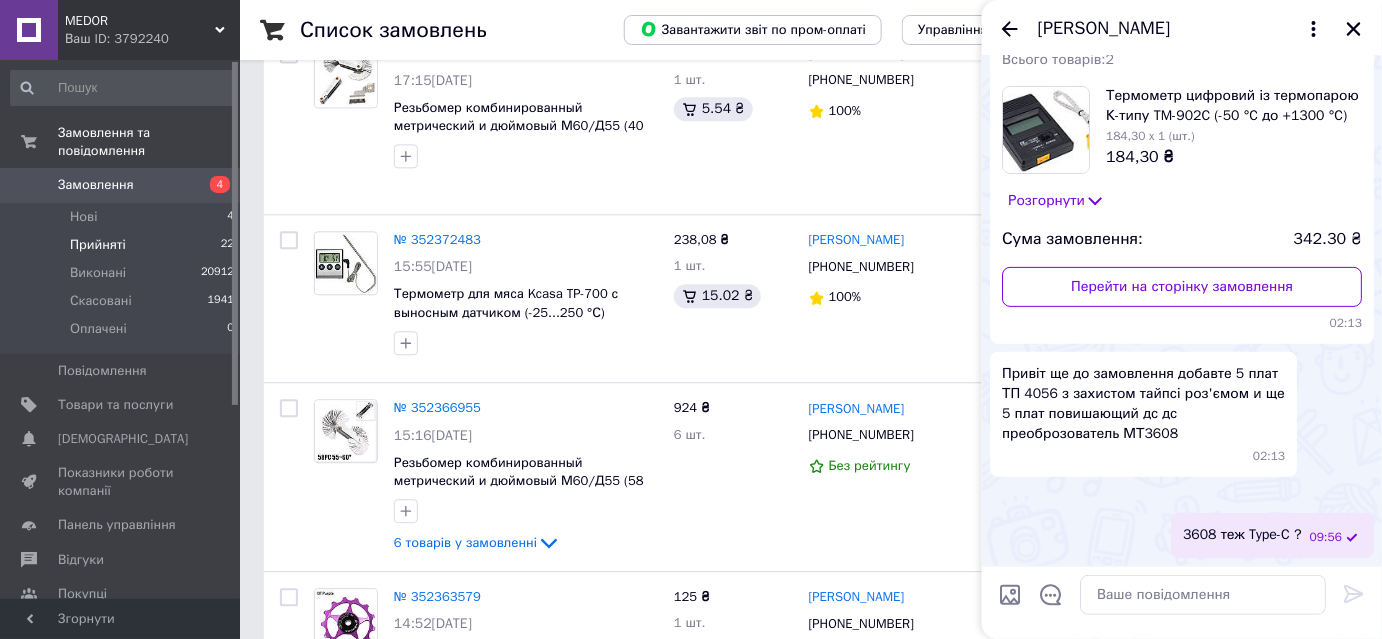 scroll, scrollTop: 376, scrollLeft: 0, axis: vertical 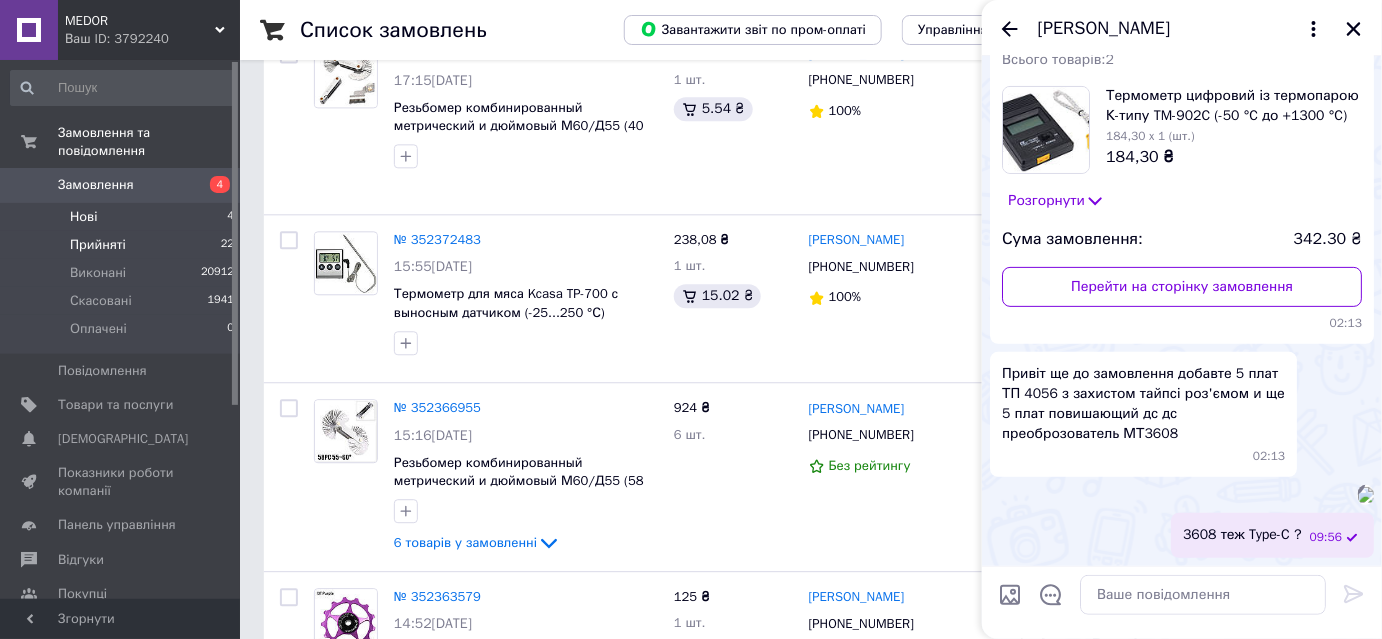 click on "Нові 4" at bounding box center [123, 217] 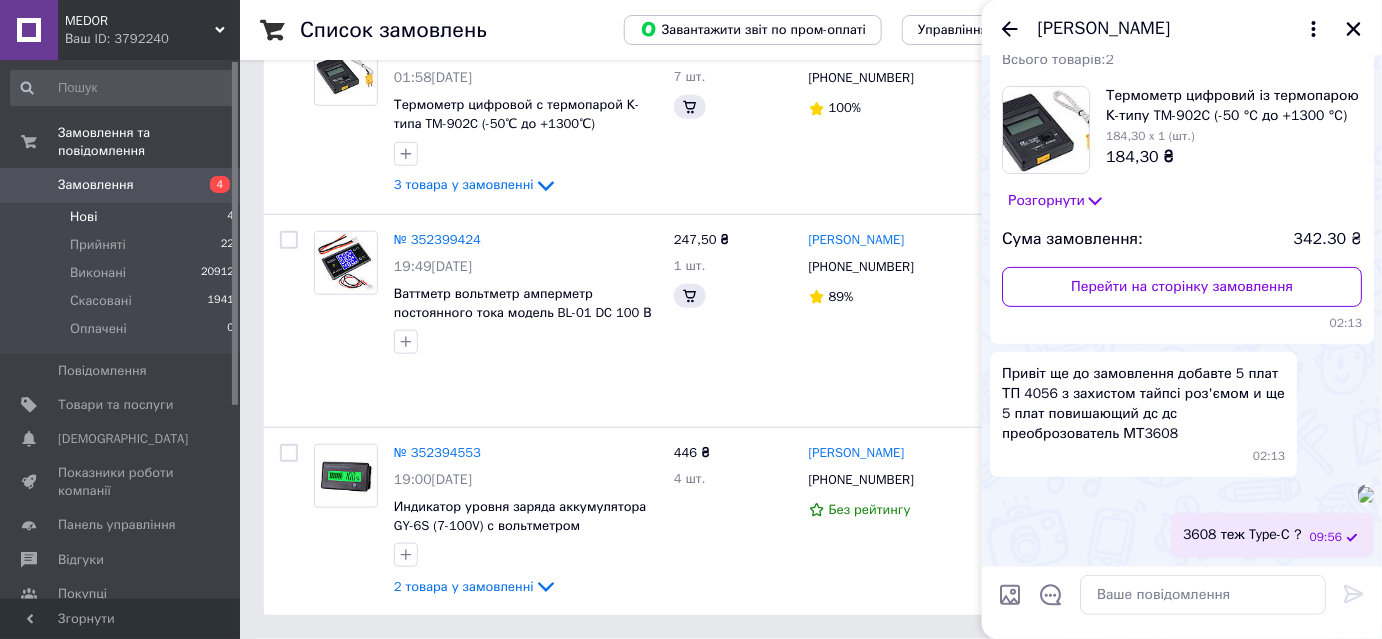 scroll, scrollTop: 0, scrollLeft: 0, axis: both 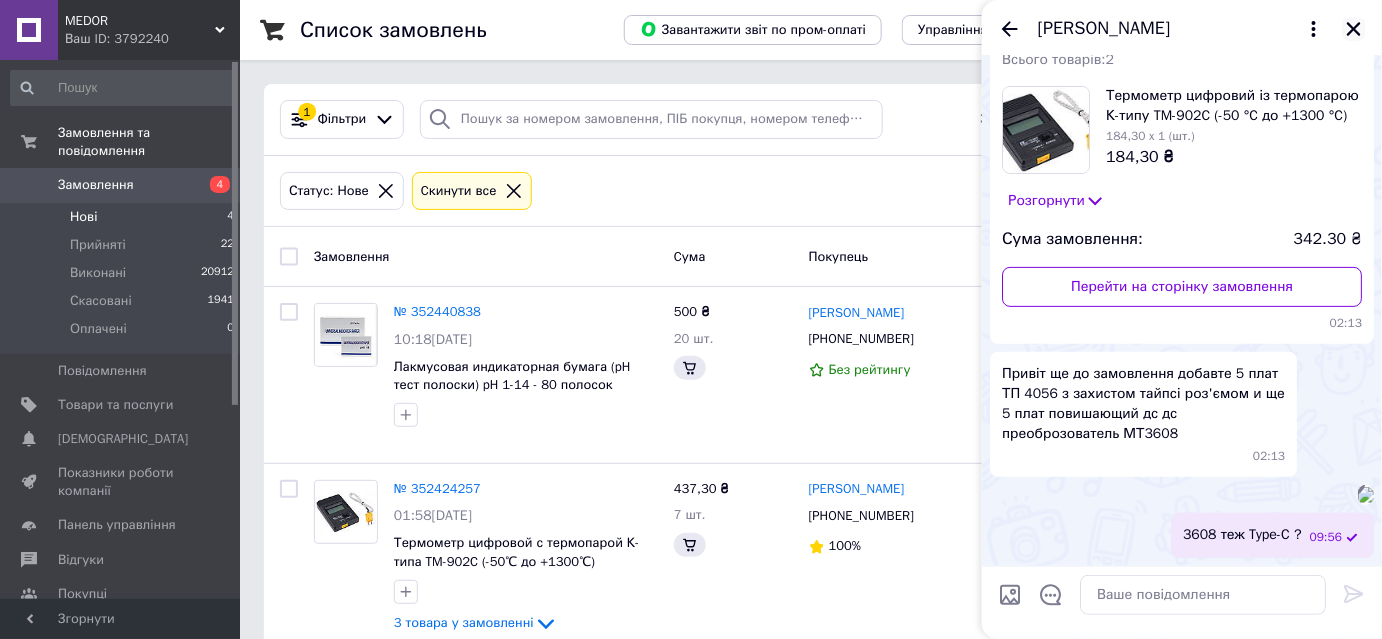 click 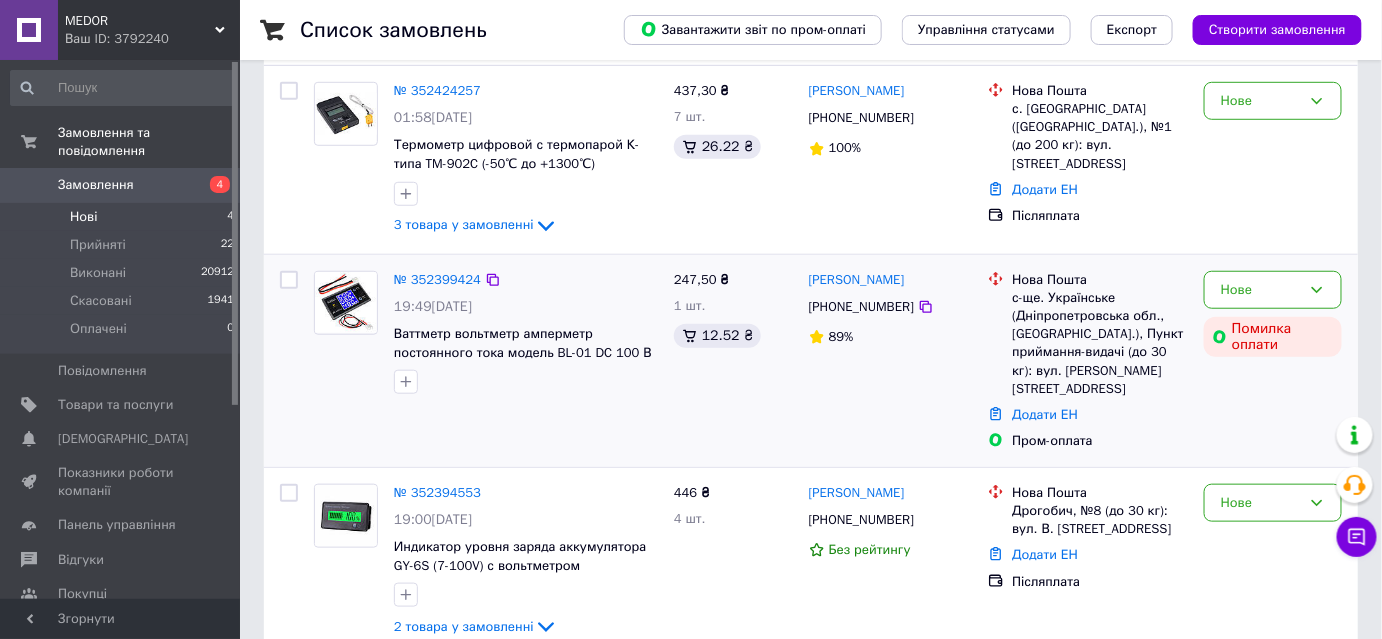 scroll, scrollTop: 399, scrollLeft: 0, axis: vertical 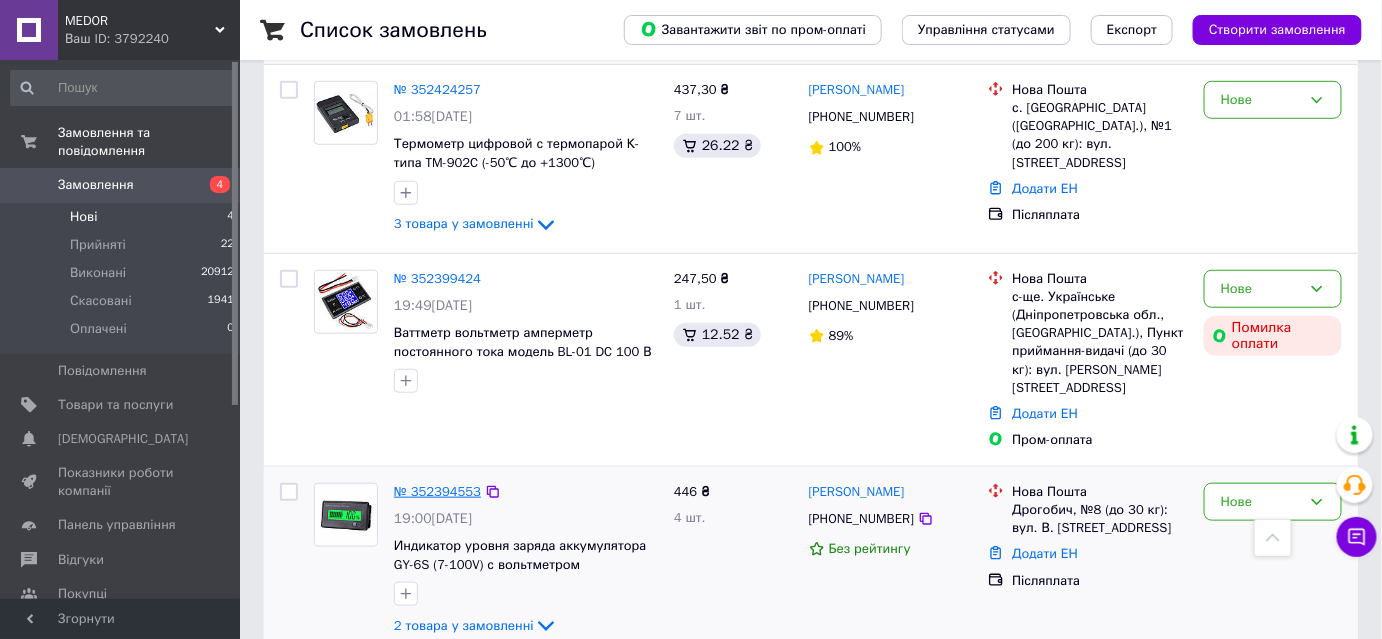click on "№ 352394553" at bounding box center [437, 491] 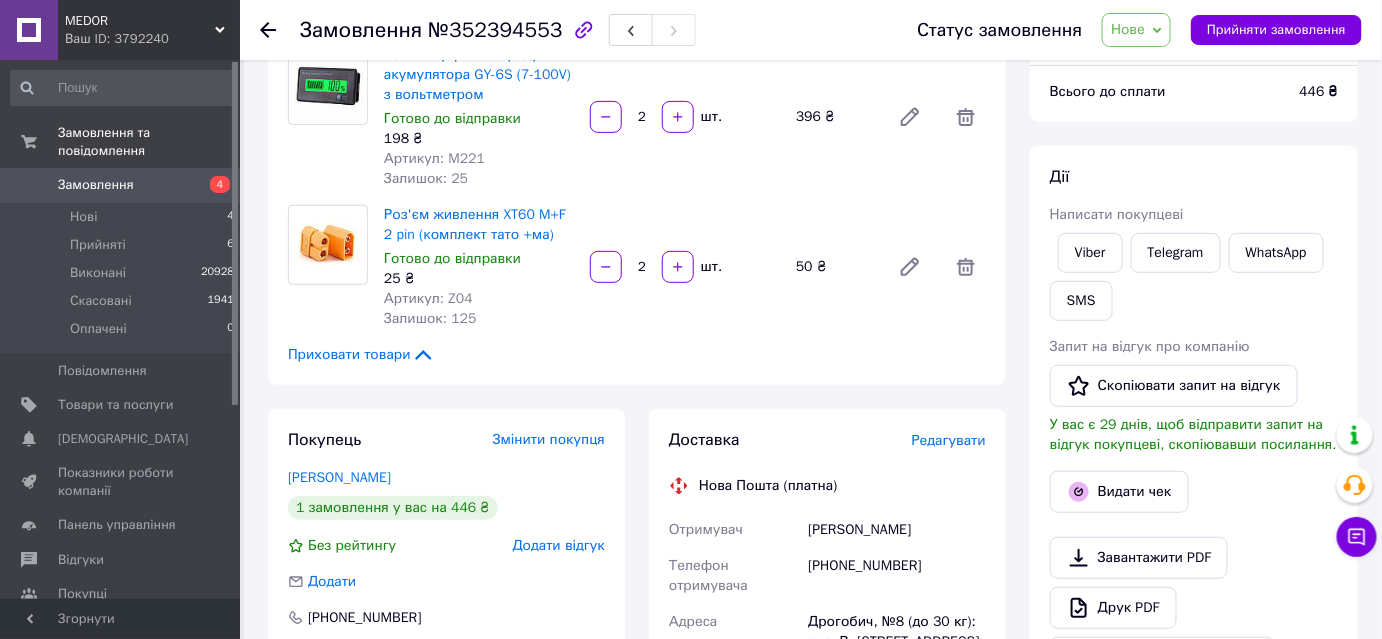 scroll, scrollTop: 181, scrollLeft: 0, axis: vertical 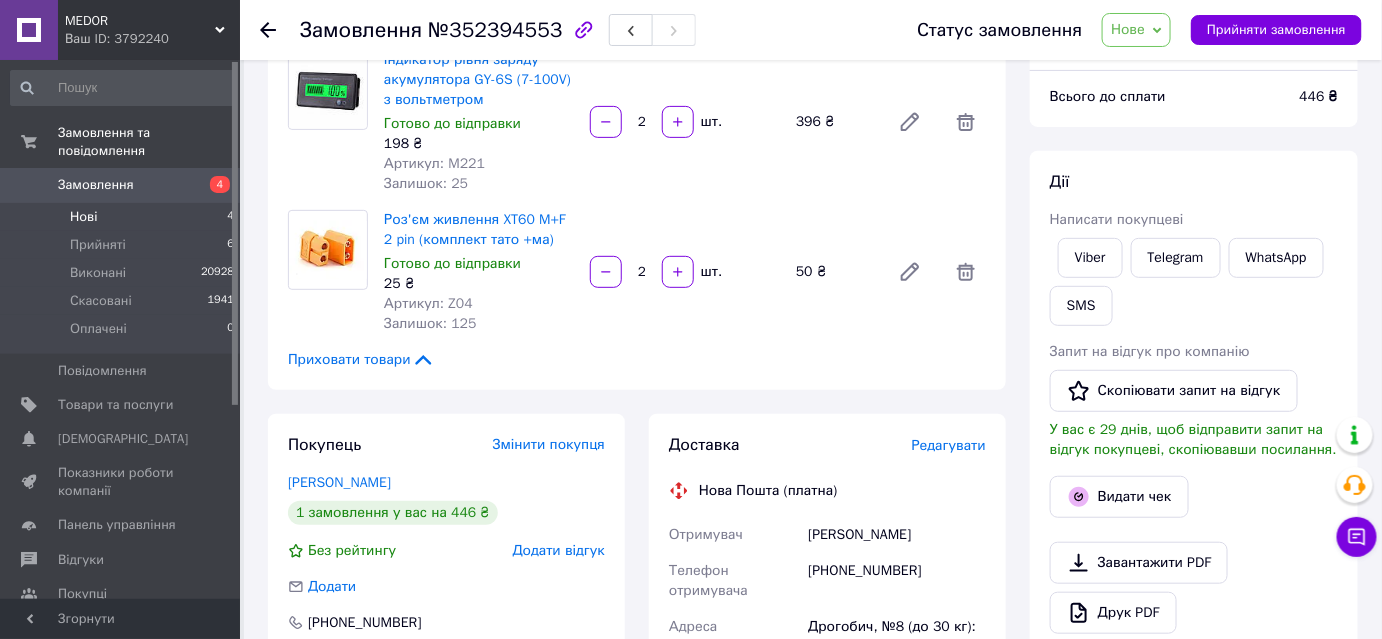 click on "Нові" at bounding box center (83, 217) 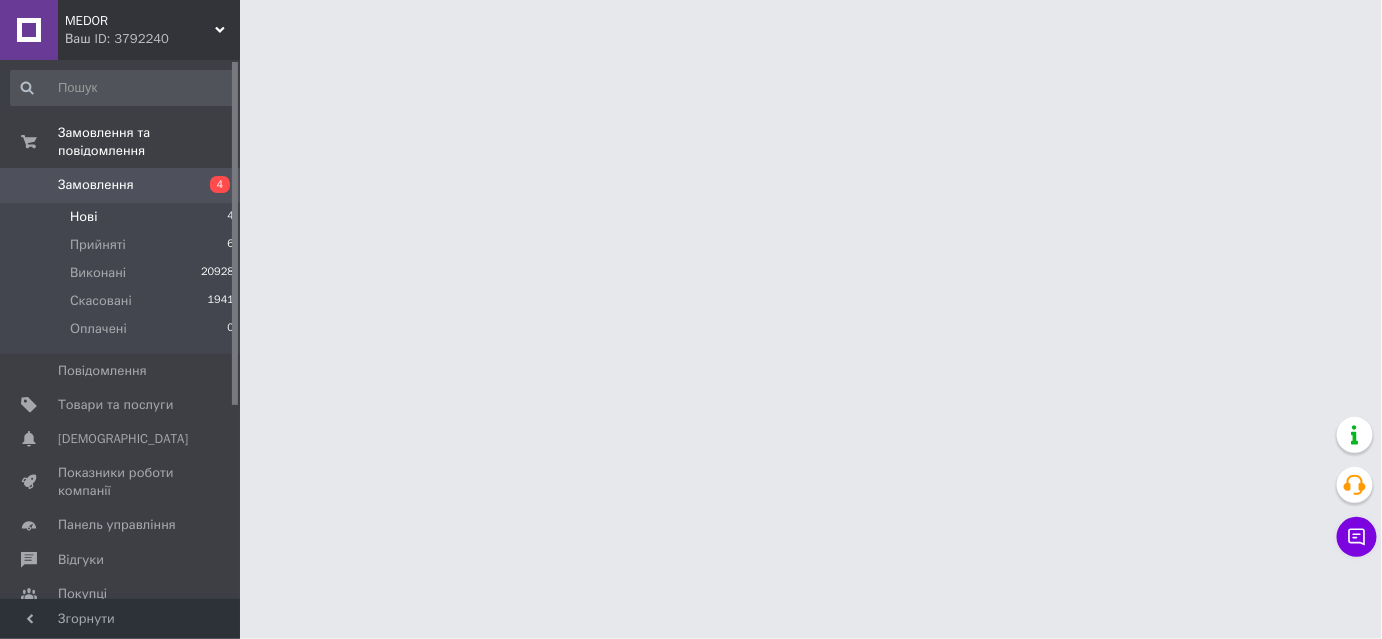 scroll, scrollTop: 0, scrollLeft: 0, axis: both 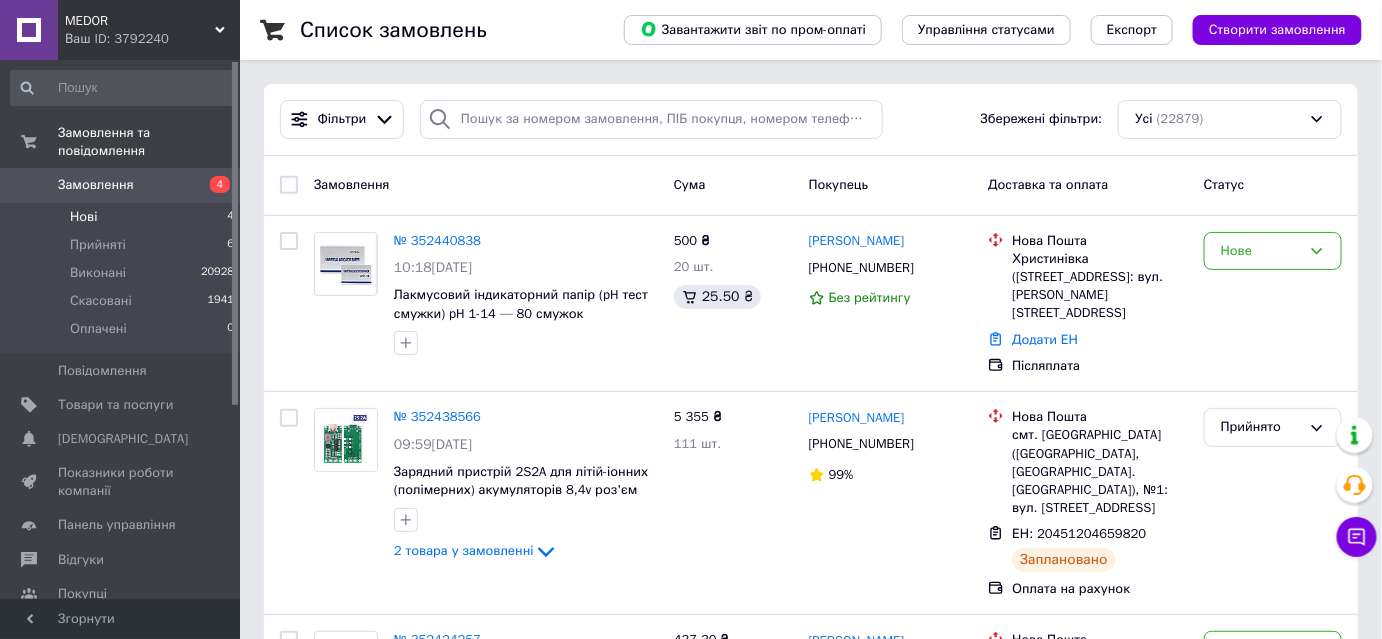 click on "Нові 4" at bounding box center [123, 217] 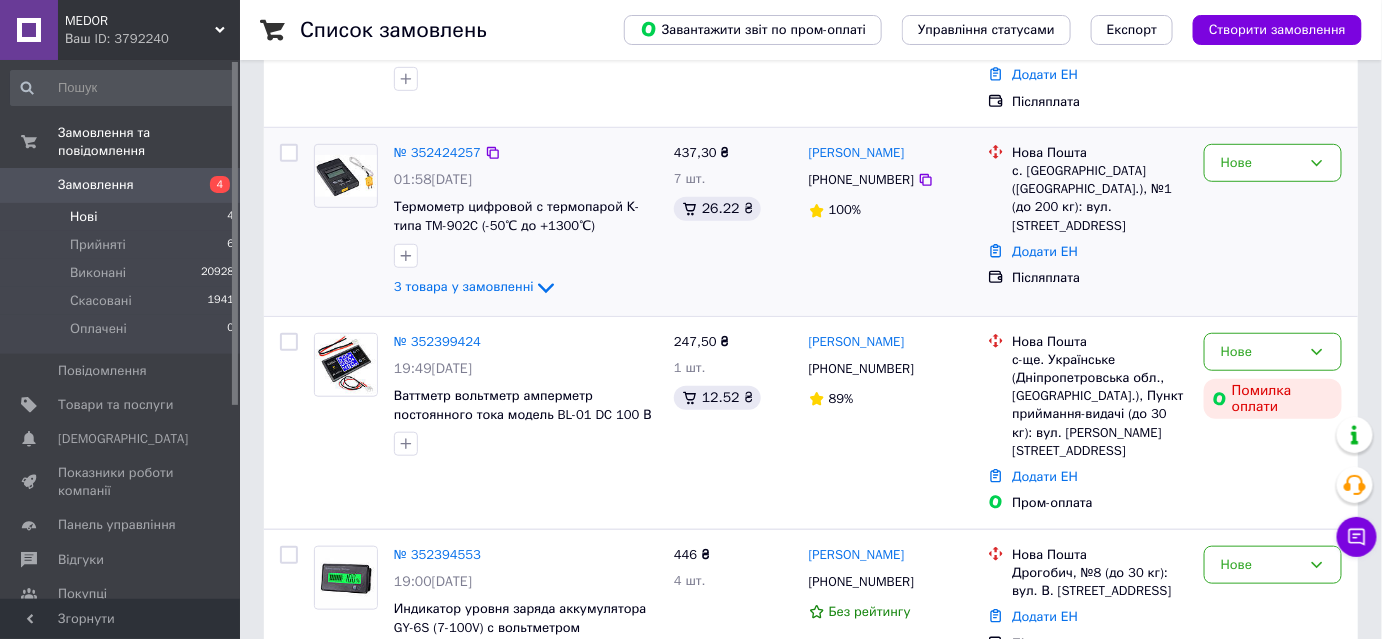 scroll, scrollTop: 363, scrollLeft: 0, axis: vertical 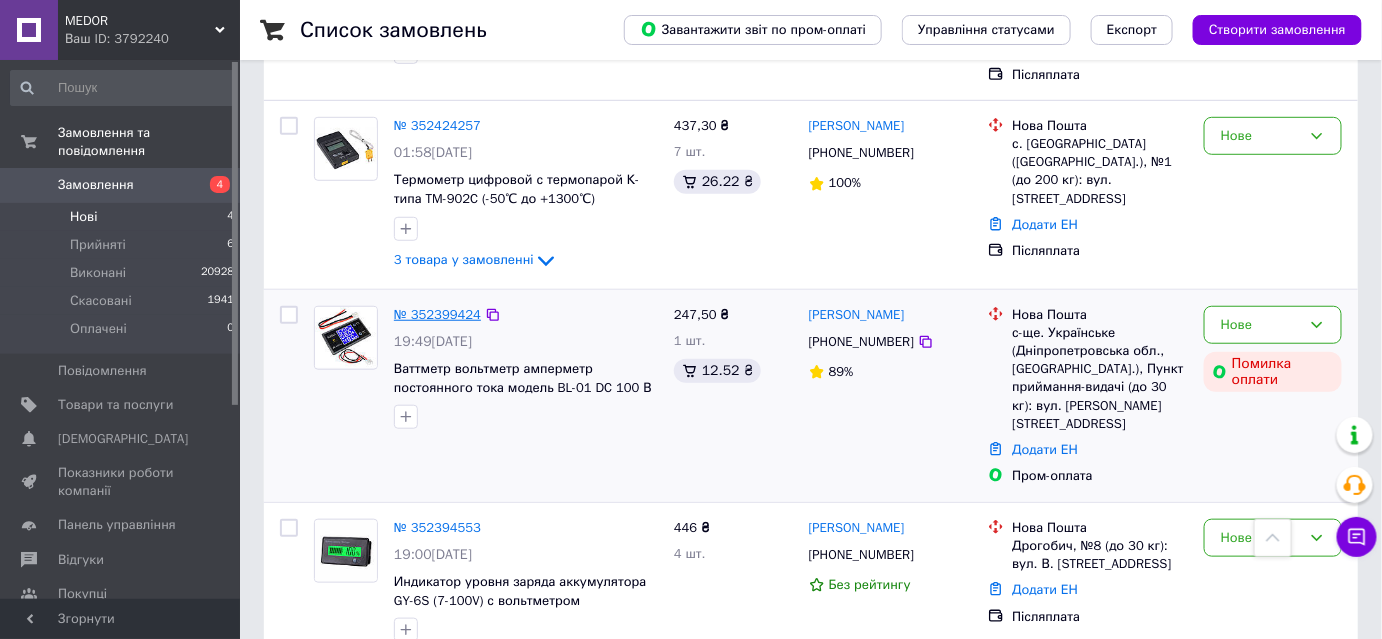 click on "№ 352399424" at bounding box center [437, 314] 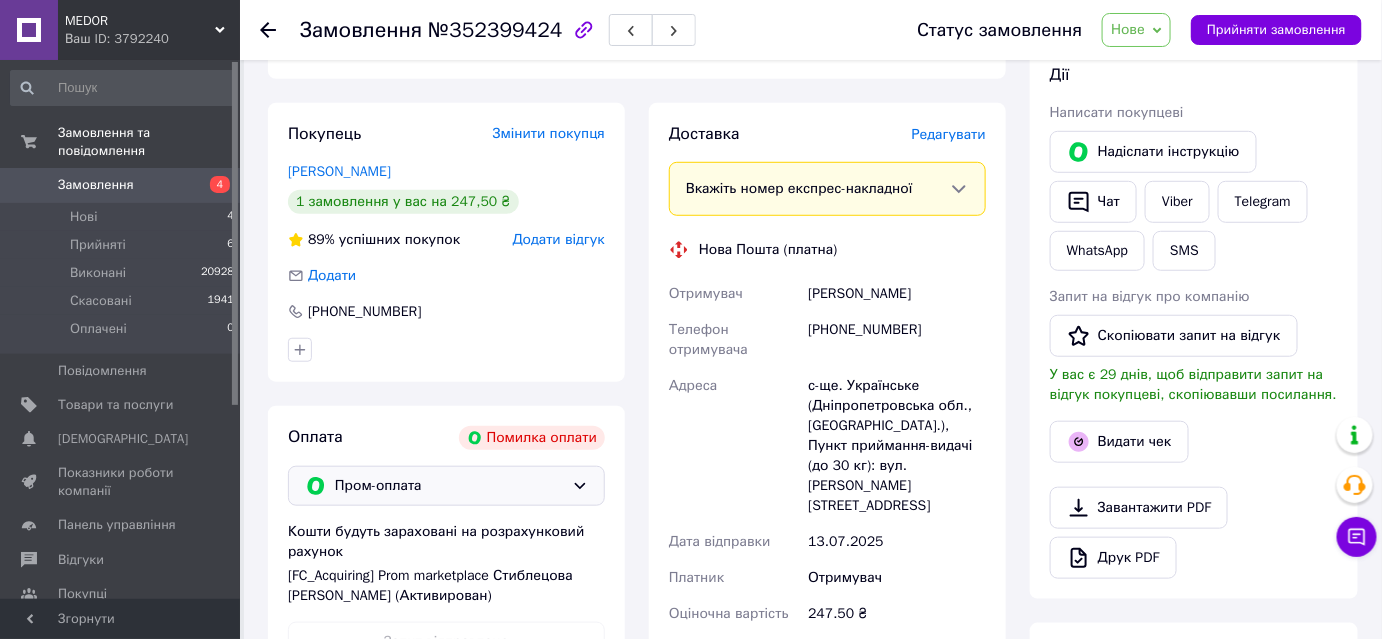 scroll, scrollTop: 454, scrollLeft: 0, axis: vertical 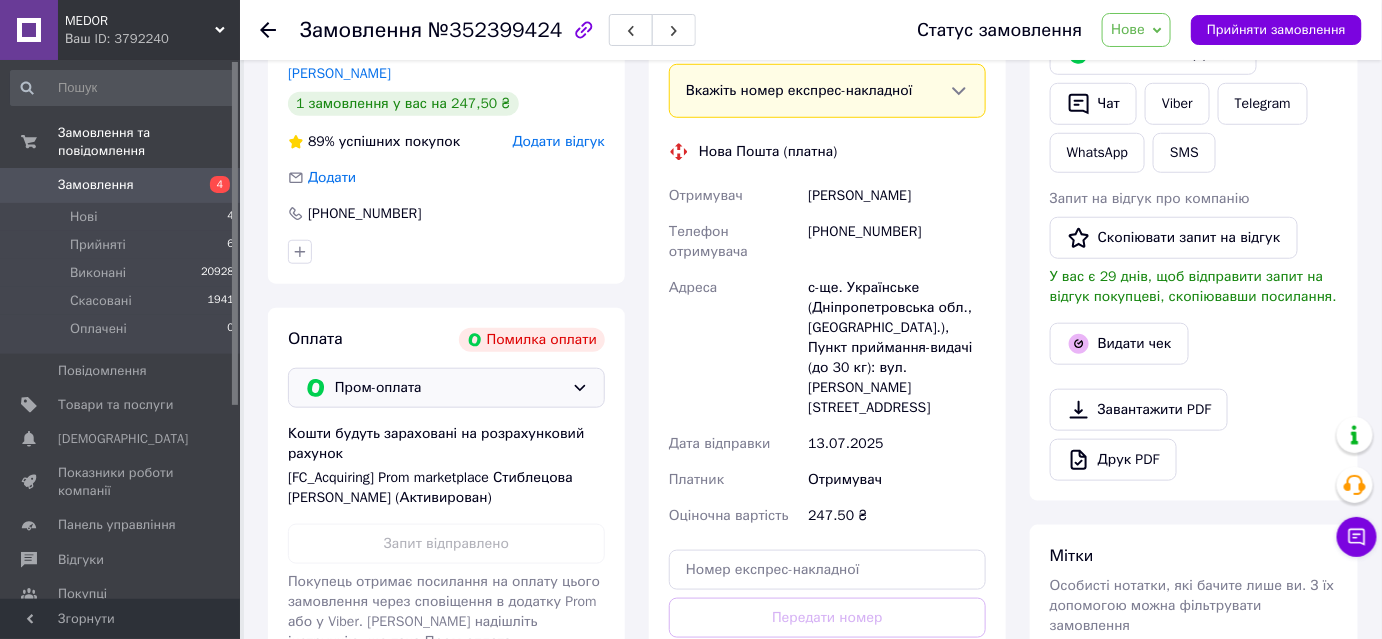 click on "Пром-оплата" at bounding box center [449, 388] 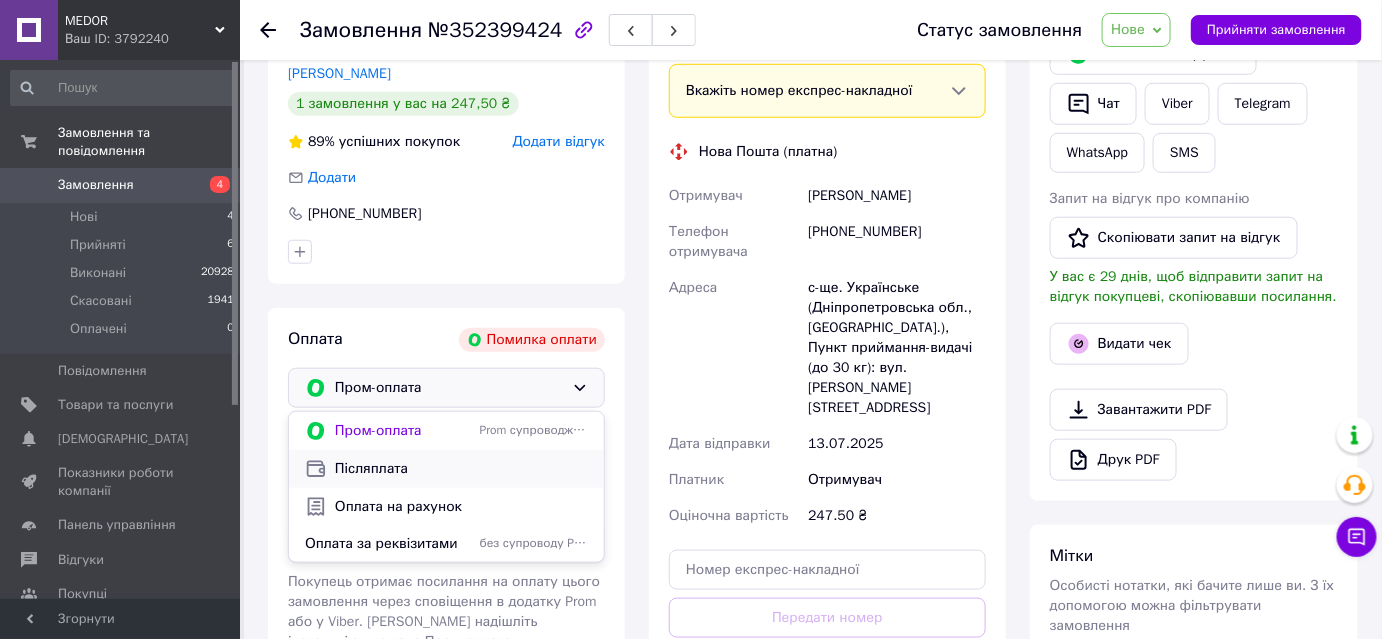 click on "Післяплата" at bounding box center (461, 469) 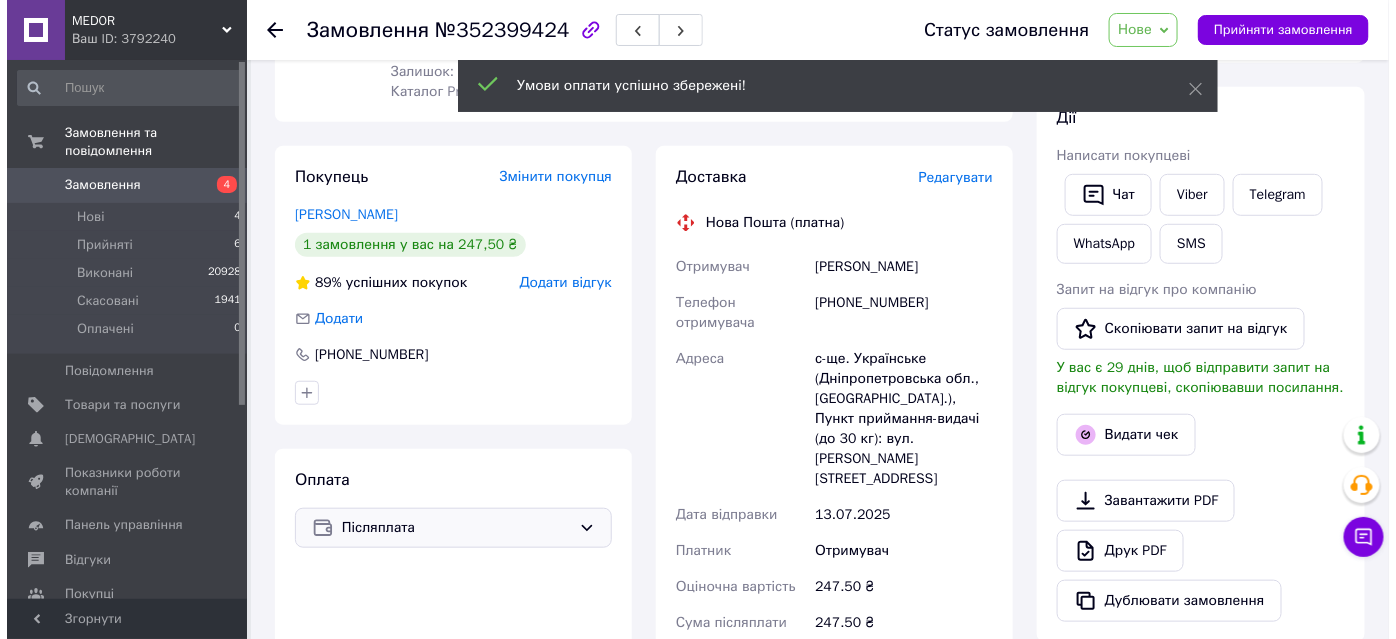scroll, scrollTop: 181, scrollLeft: 0, axis: vertical 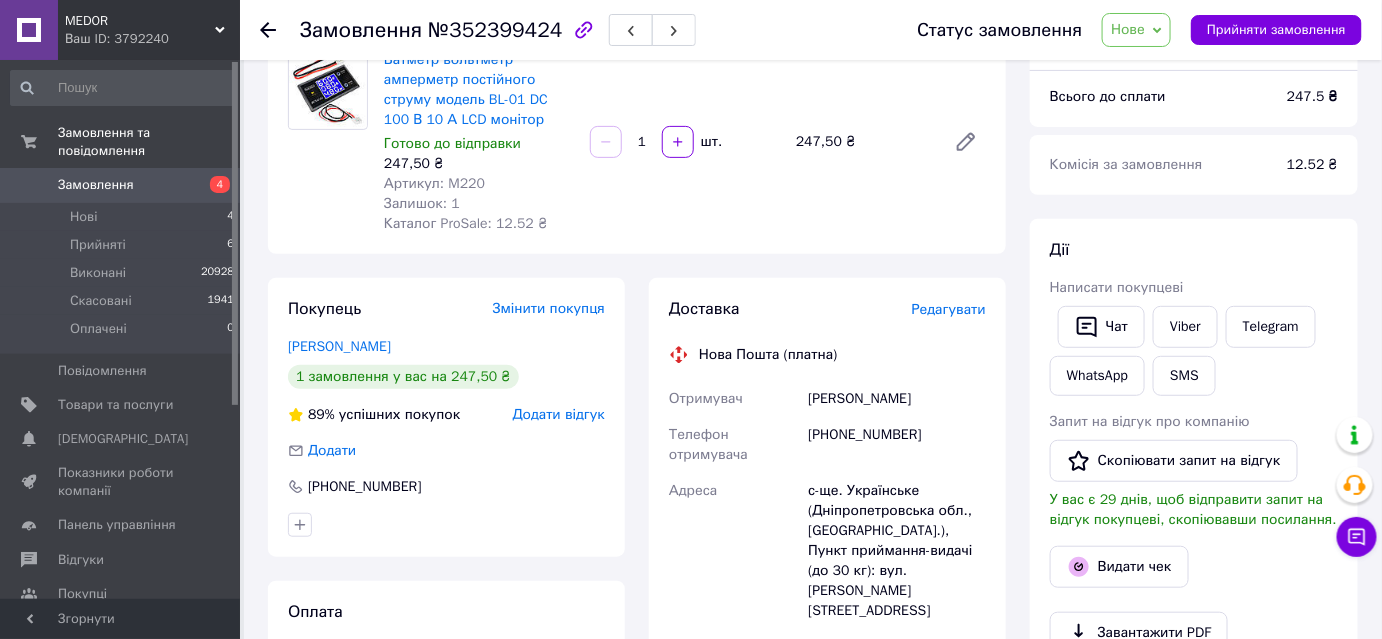 click on "Редагувати" at bounding box center [949, 309] 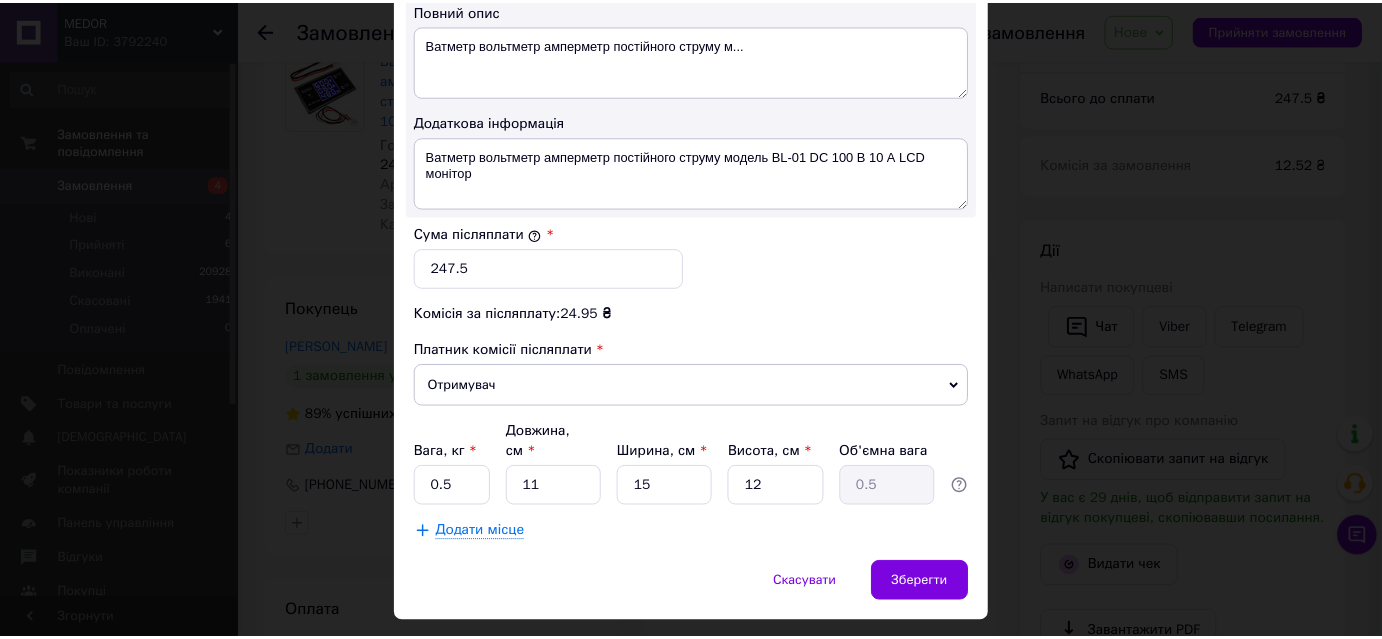 scroll, scrollTop: 1101, scrollLeft: 0, axis: vertical 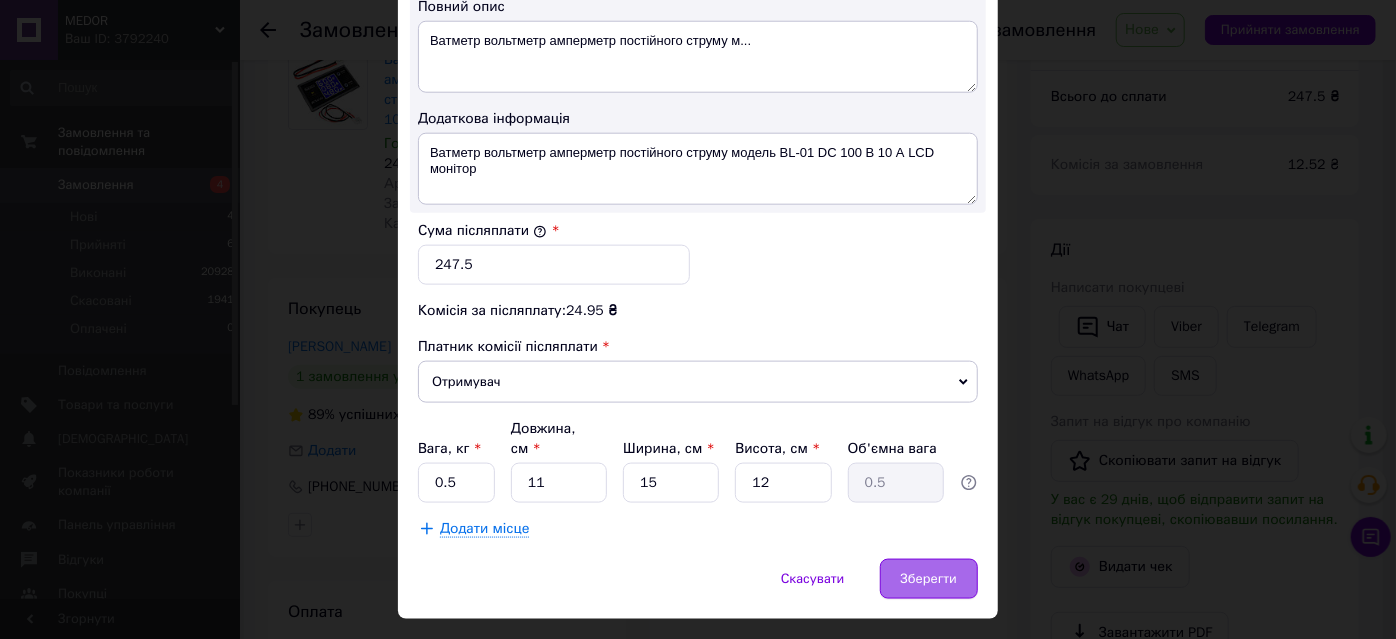 click on "Зберегти" at bounding box center (929, 579) 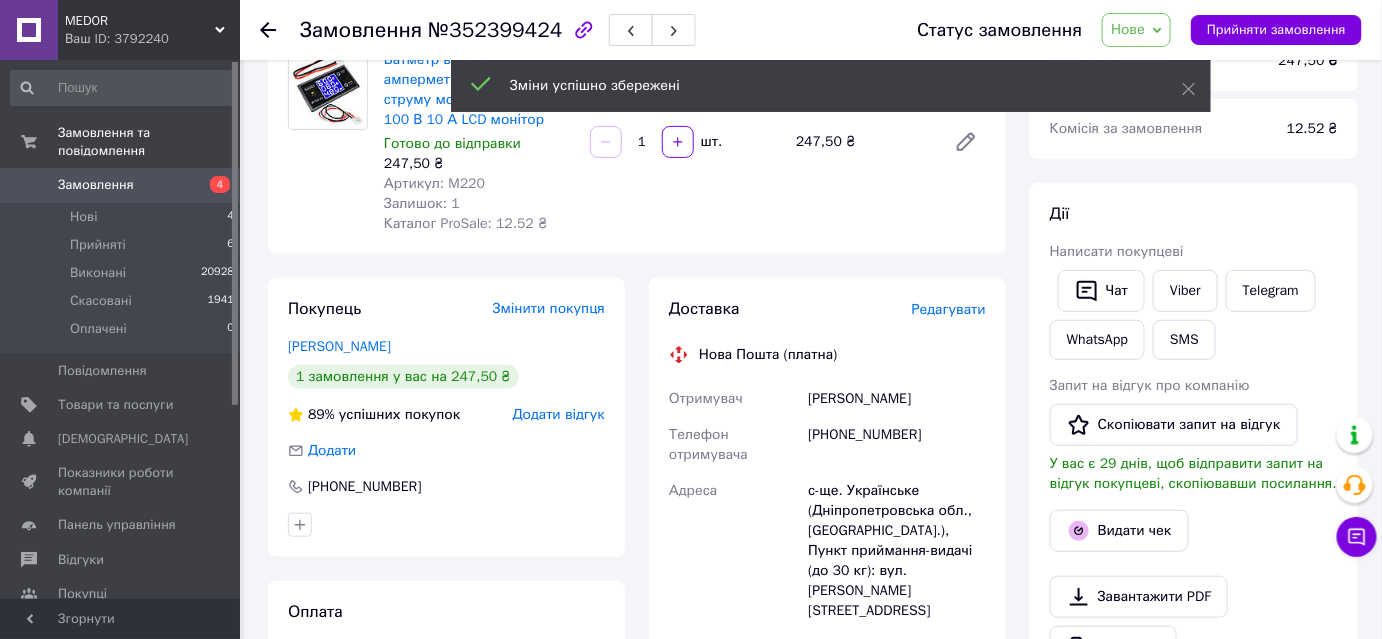 scroll, scrollTop: 952, scrollLeft: 0, axis: vertical 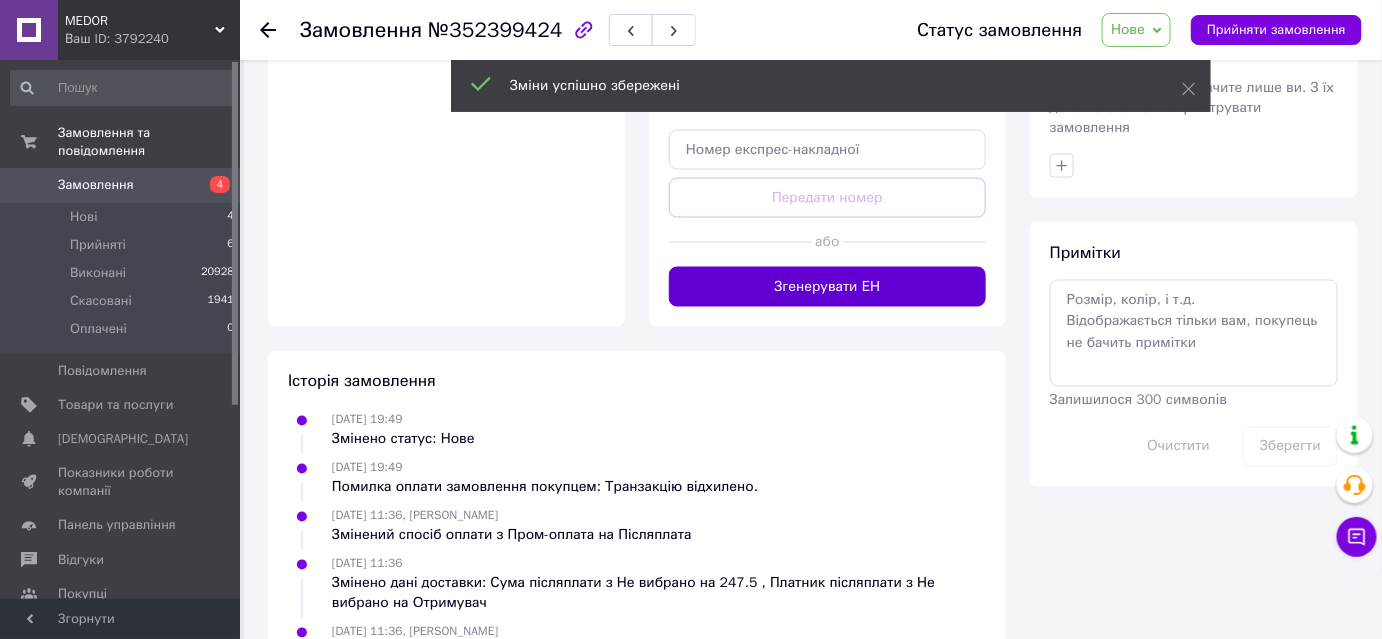 click on "Згенерувати ЕН" at bounding box center (827, 287) 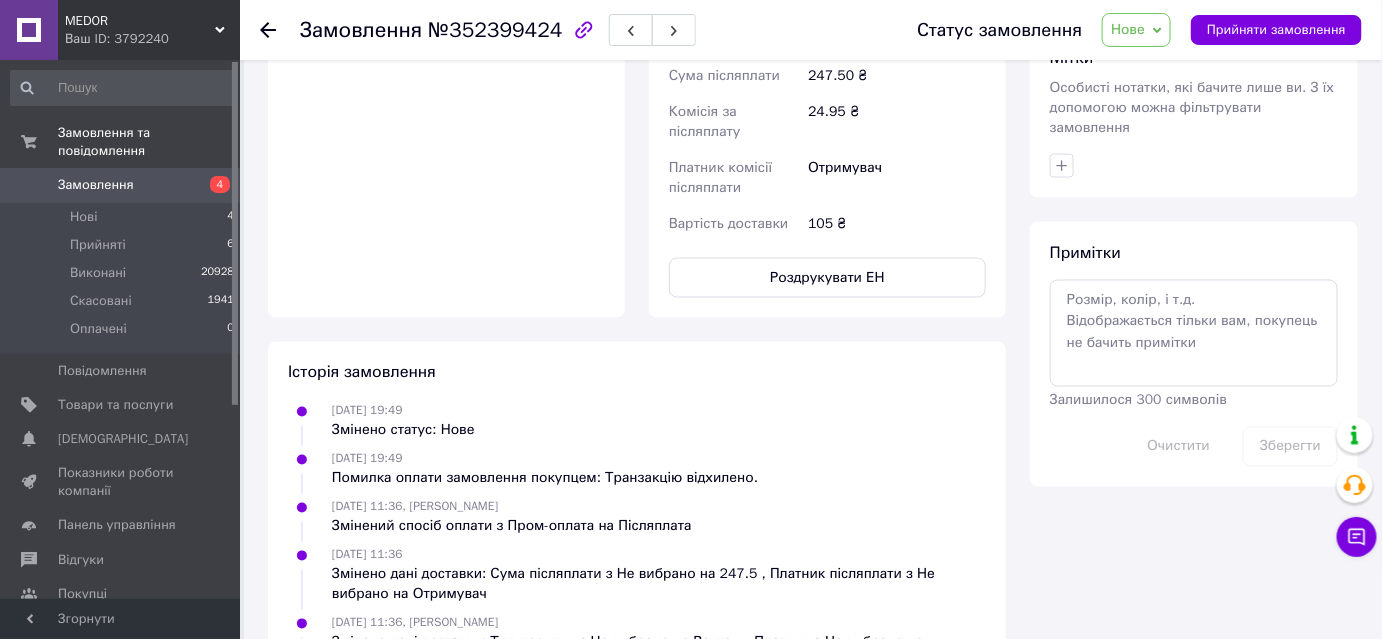 click on "Статус замовлення Нове Прийнято Виконано Скасовано Оплачено Прийняти замовлення" at bounding box center [1119, 30] 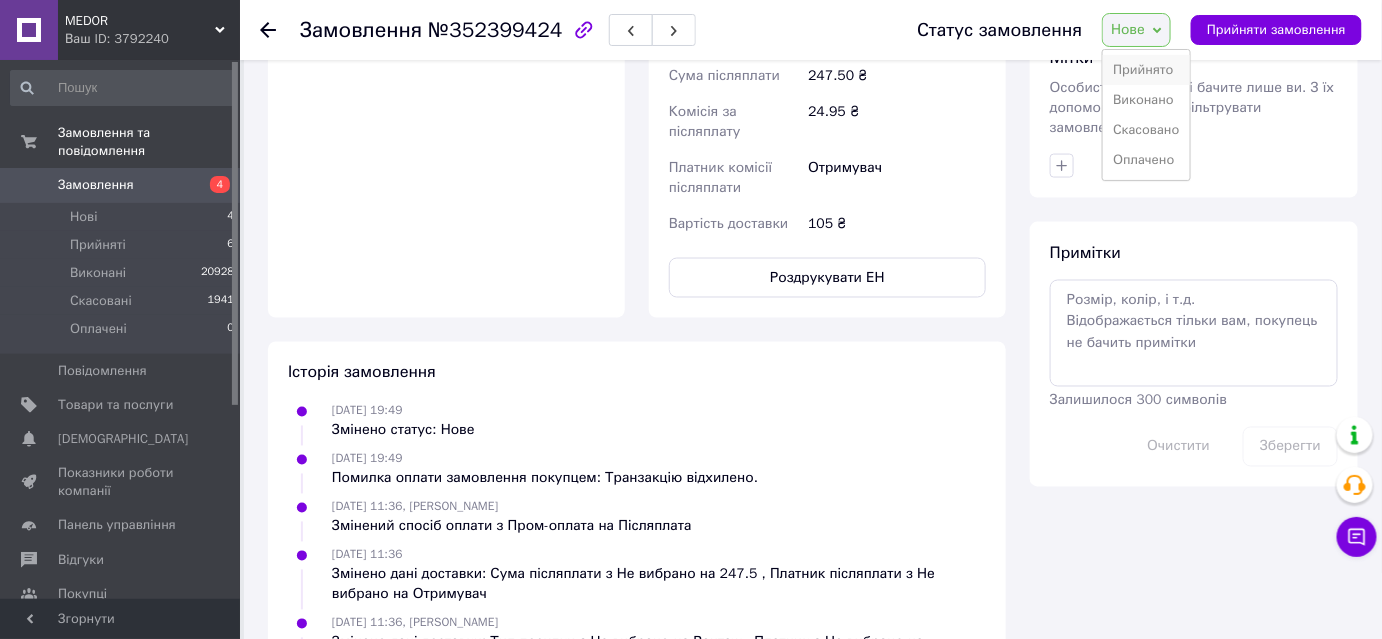 click on "Прийнято" at bounding box center (1146, 70) 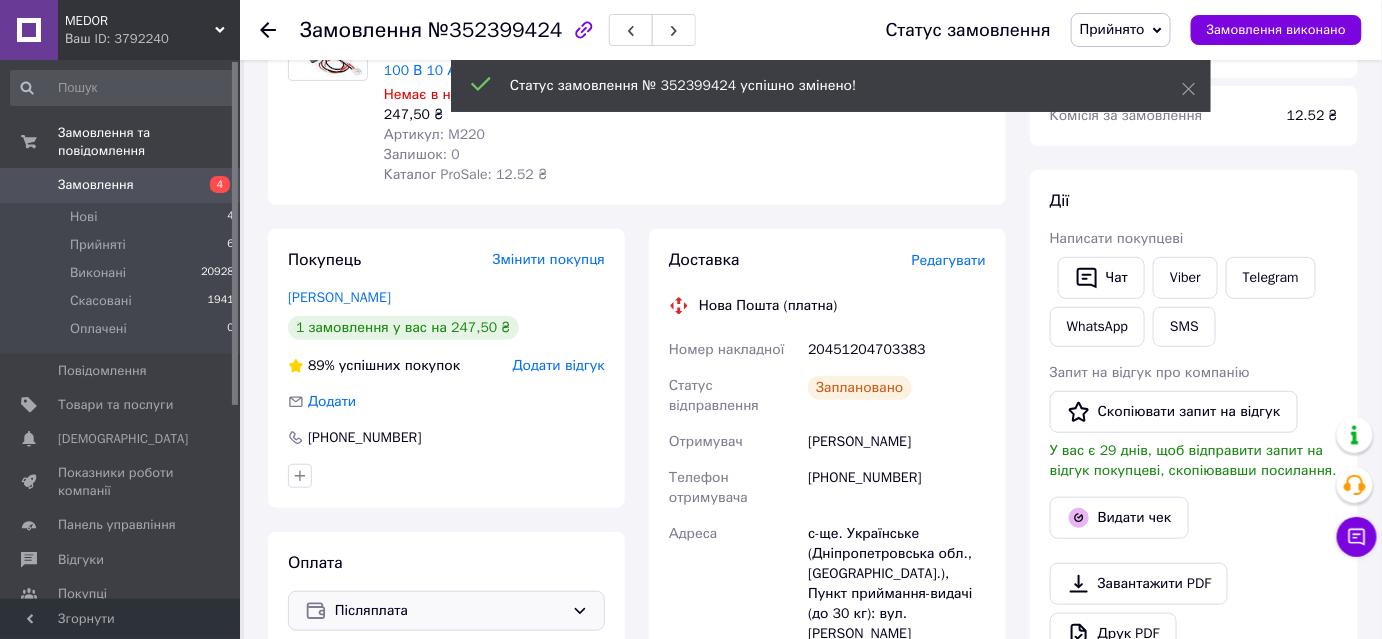 scroll, scrollTop: 133, scrollLeft: 0, axis: vertical 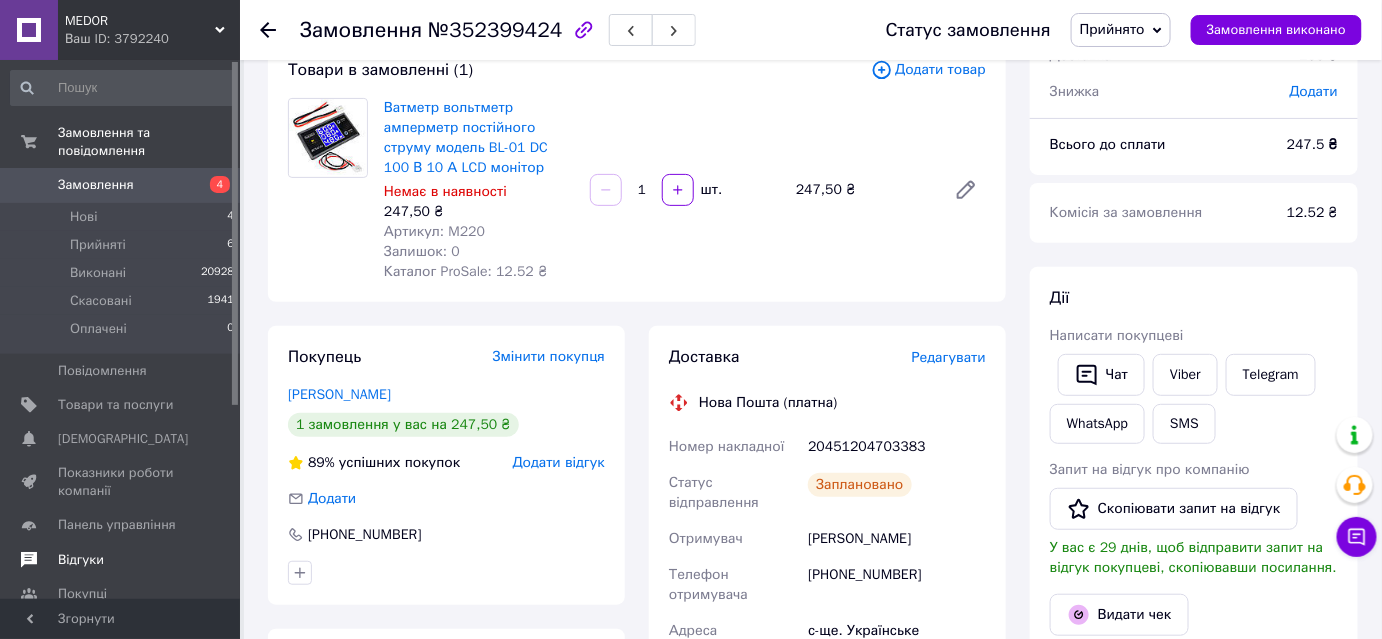 click on "Відгуки" at bounding box center (81, 560) 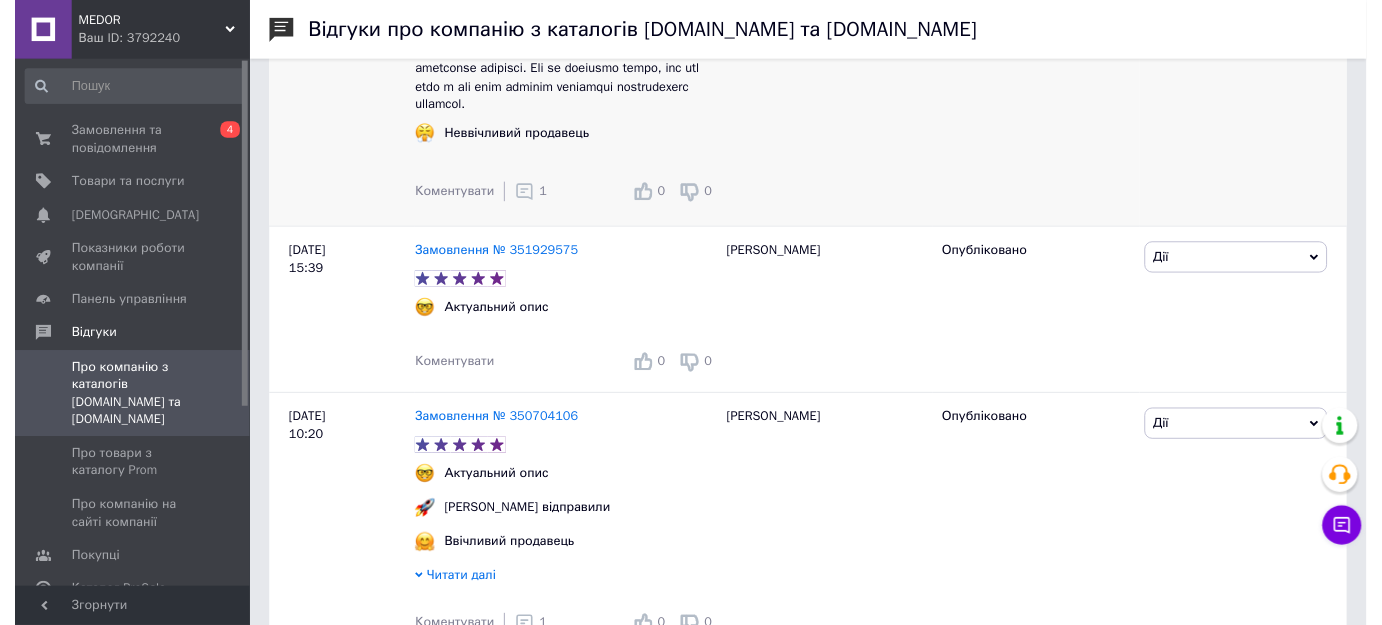 scroll, scrollTop: 1454, scrollLeft: 0, axis: vertical 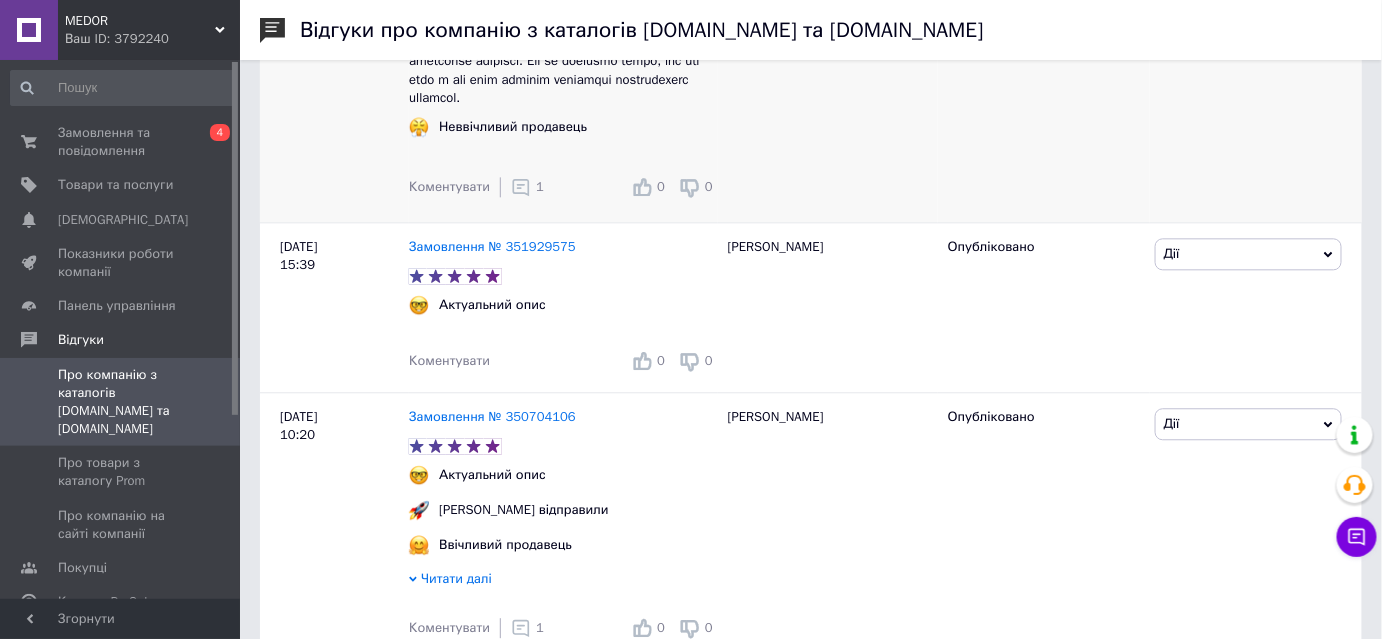 click 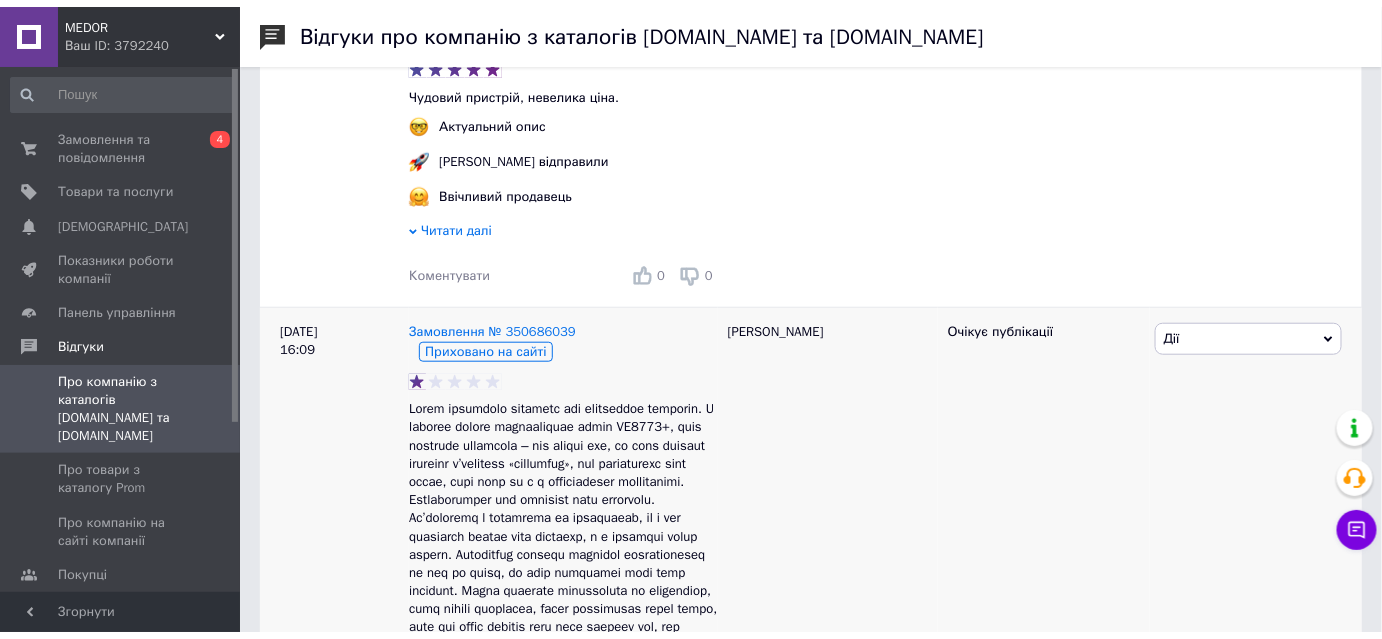 scroll, scrollTop: 0, scrollLeft: 0, axis: both 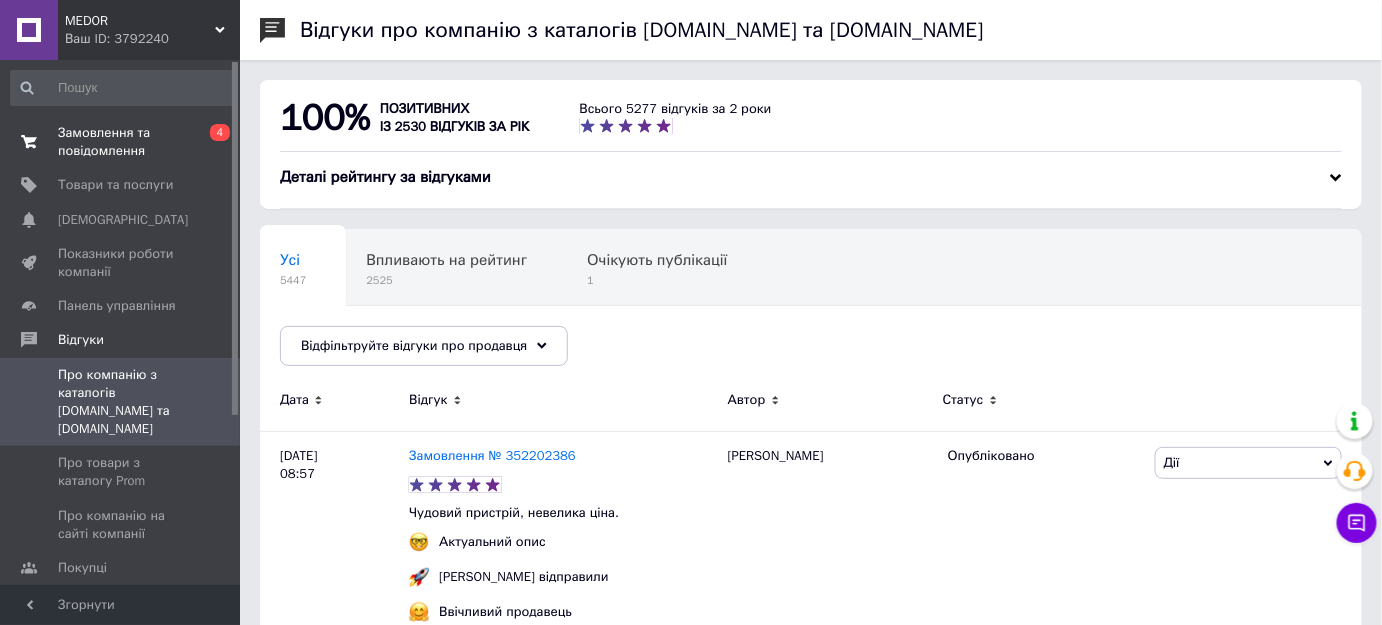 click on "Замовлення та повідомлення" at bounding box center [121, 142] 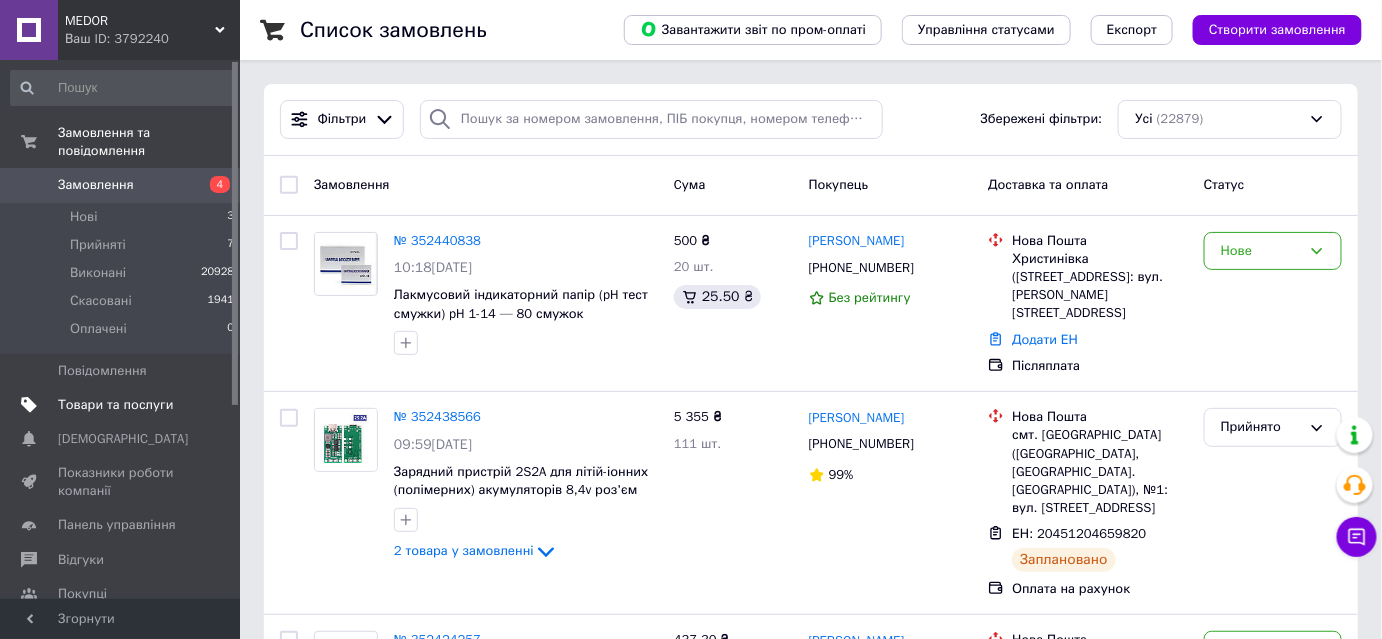 click on "Товари та послуги" at bounding box center (123, 405) 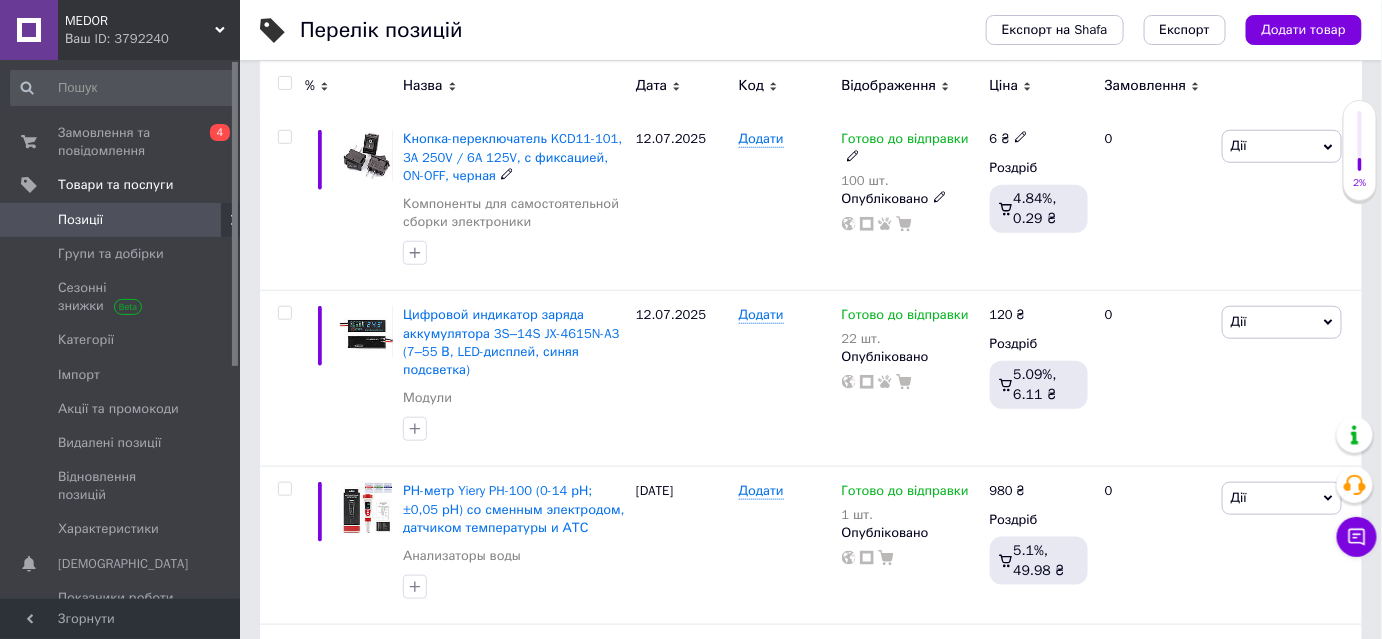 scroll, scrollTop: 454, scrollLeft: 0, axis: vertical 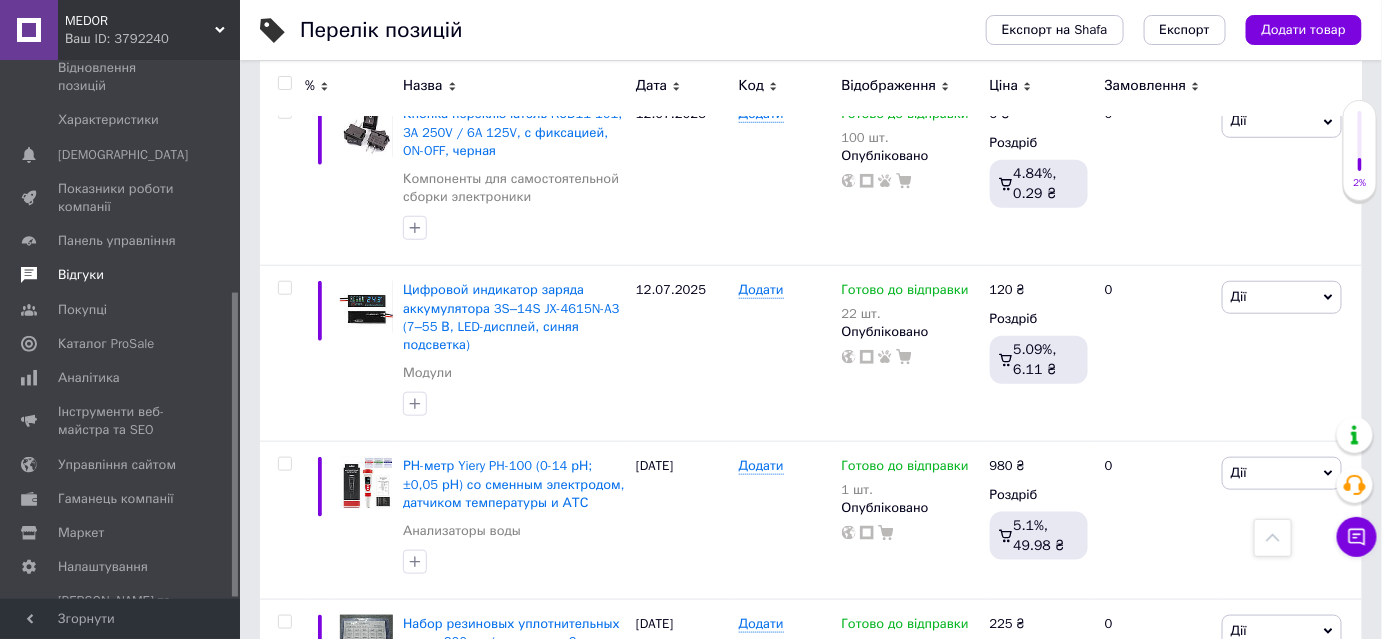 click on "Відгуки" at bounding box center (123, 275) 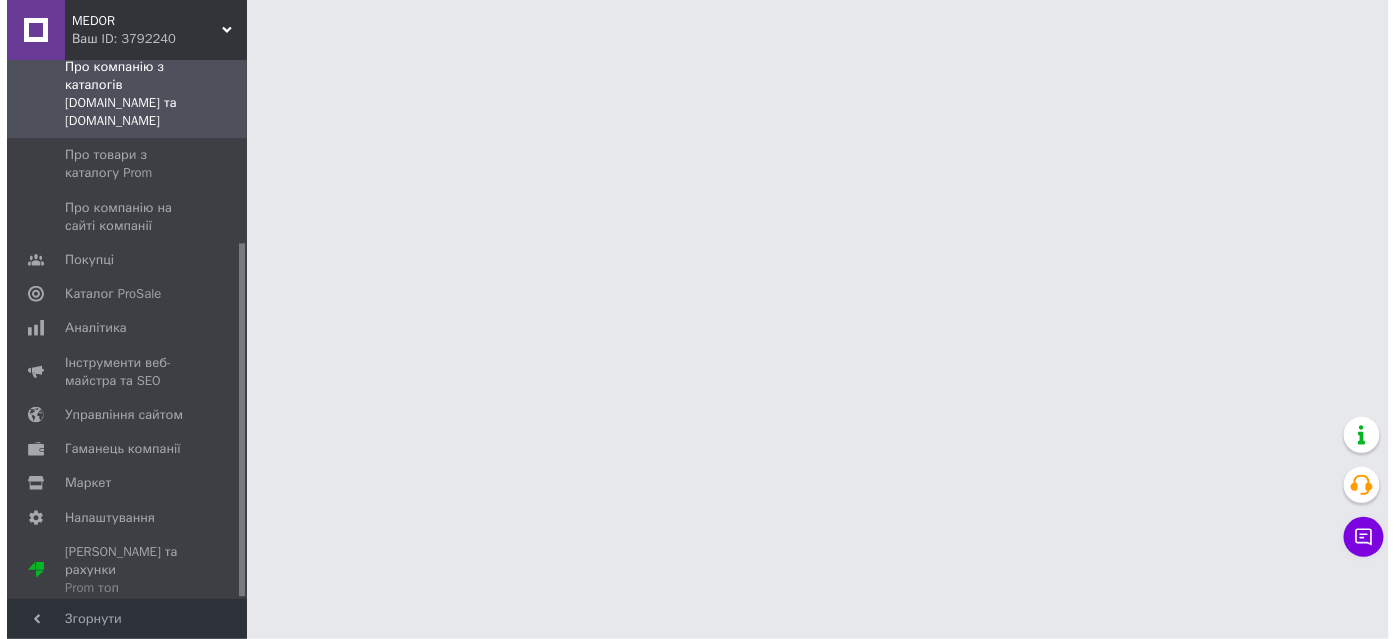 scroll, scrollTop: 0, scrollLeft: 0, axis: both 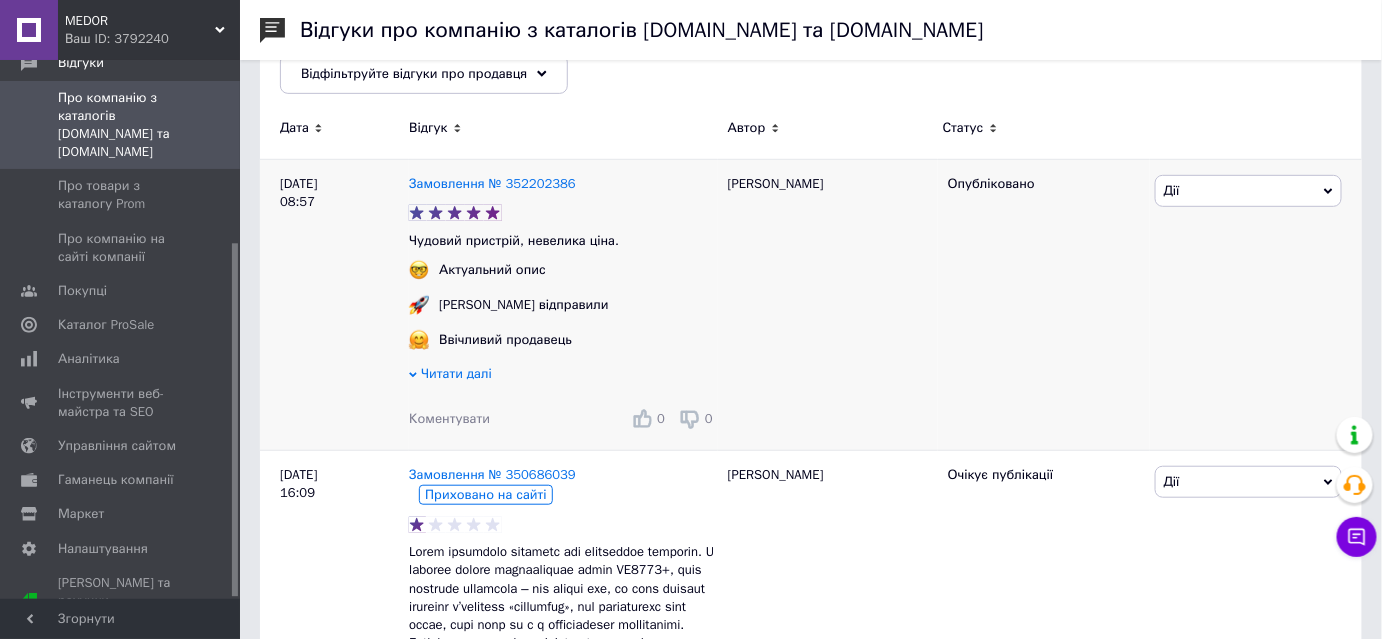 click on "Коментувати" at bounding box center [449, 418] 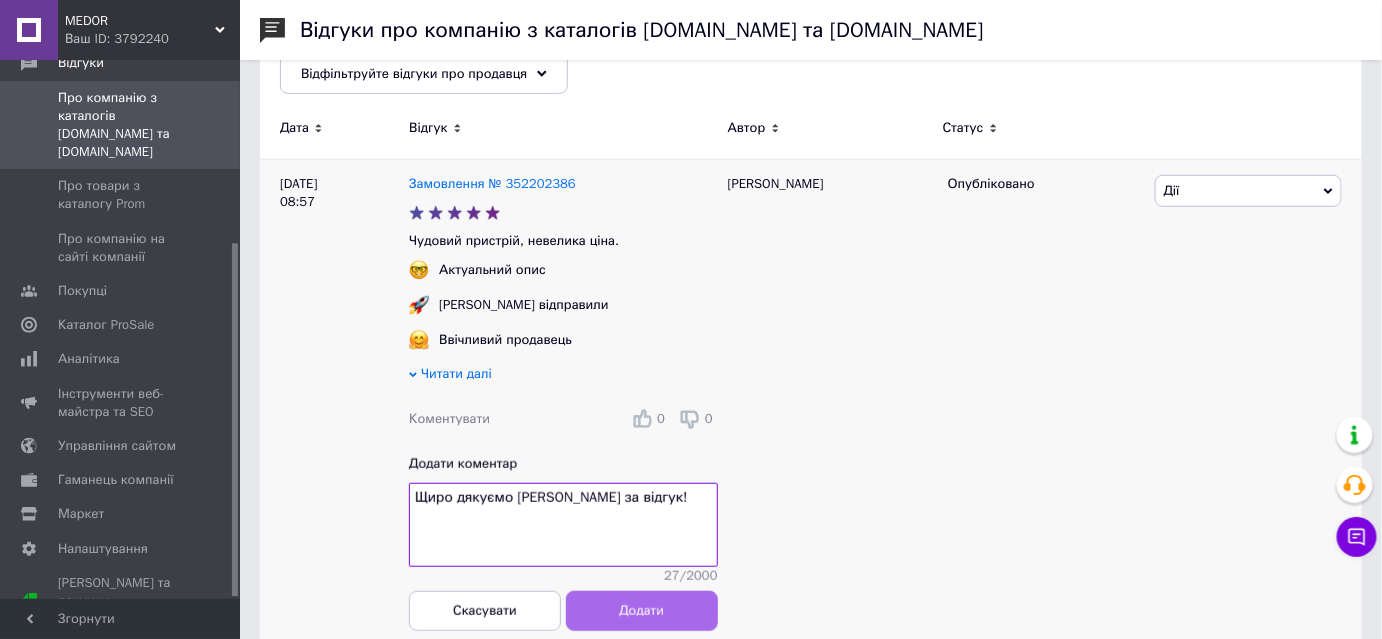type on "Щиро дякуємо Вам за відгук!" 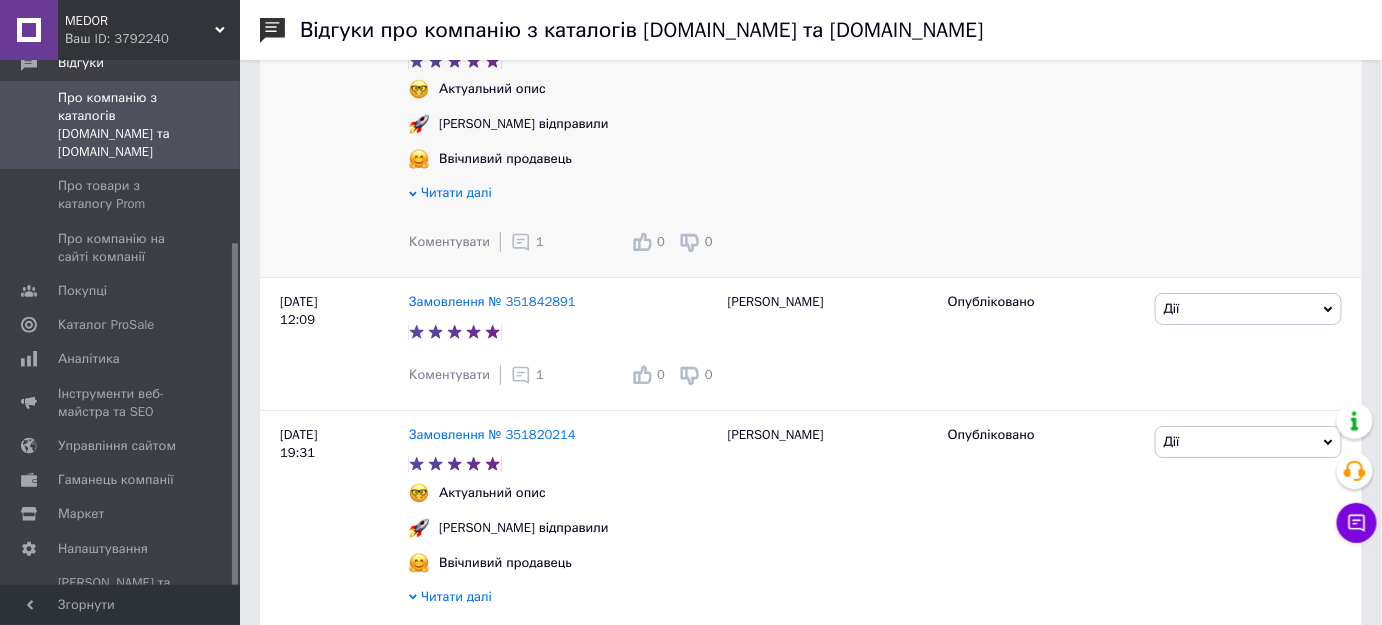 scroll, scrollTop: 2272, scrollLeft: 0, axis: vertical 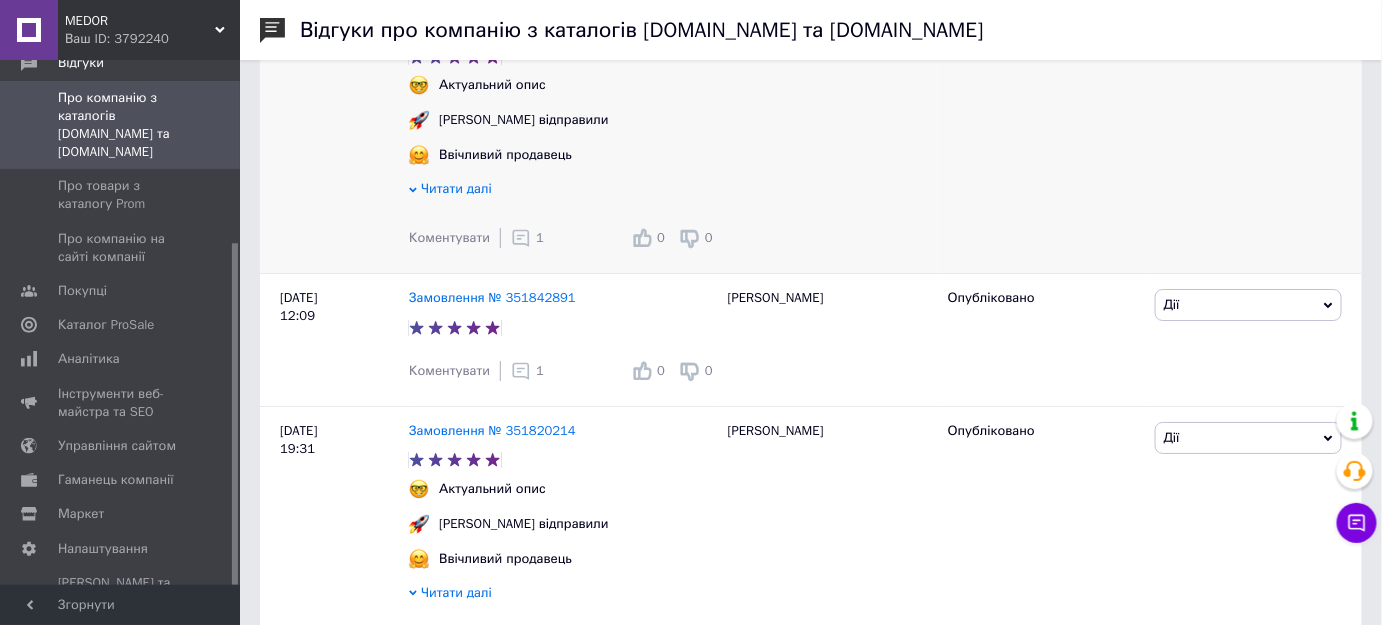 click 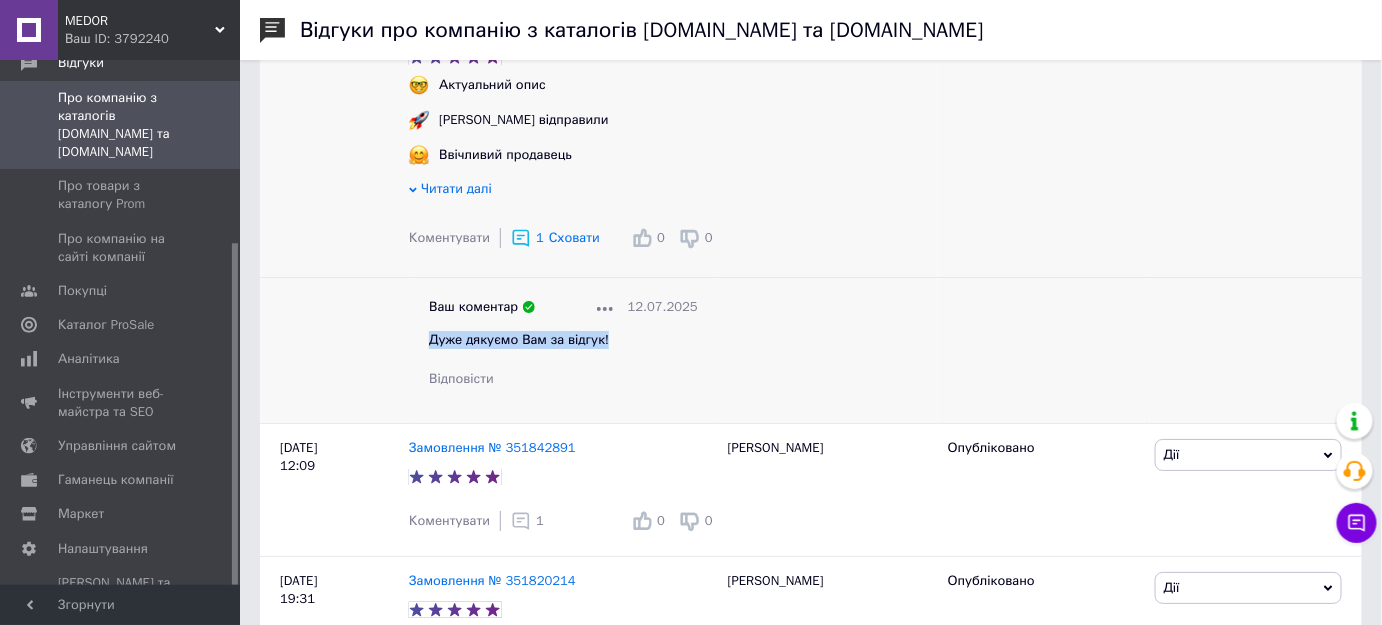 drag, startPoint x: 433, startPoint y: 422, endPoint x: 601, endPoint y: 434, distance: 168.42802 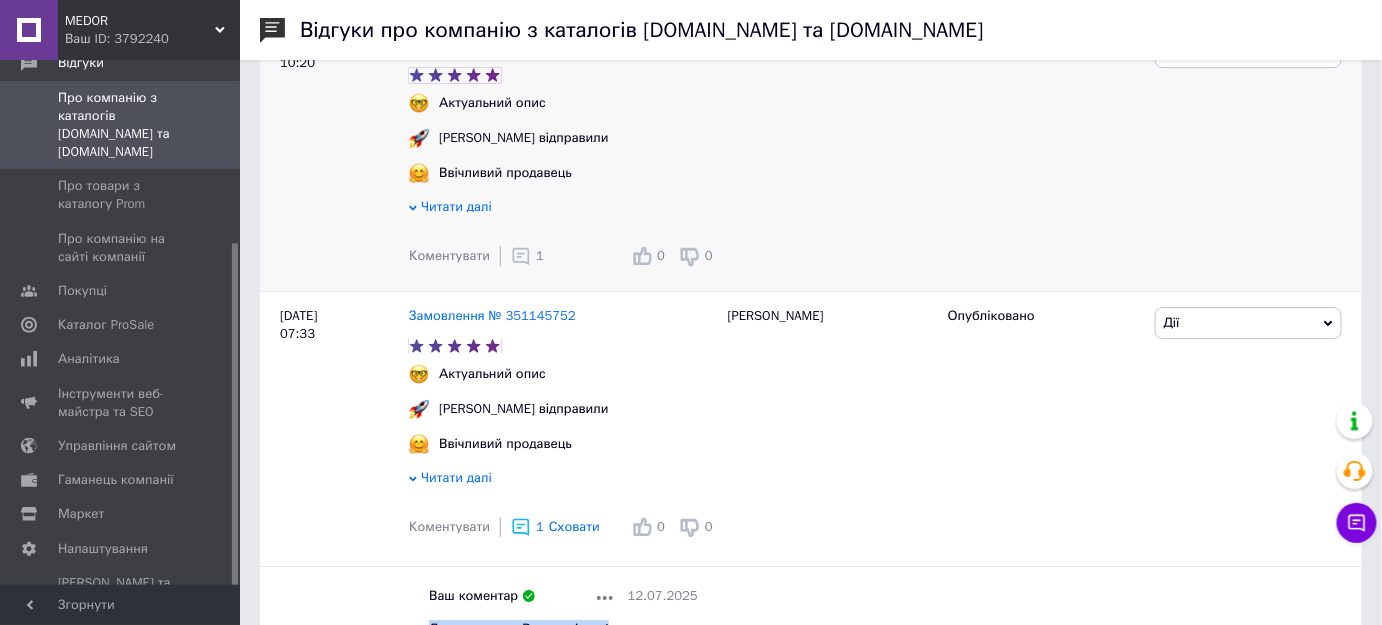 scroll, scrollTop: 1909, scrollLeft: 0, axis: vertical 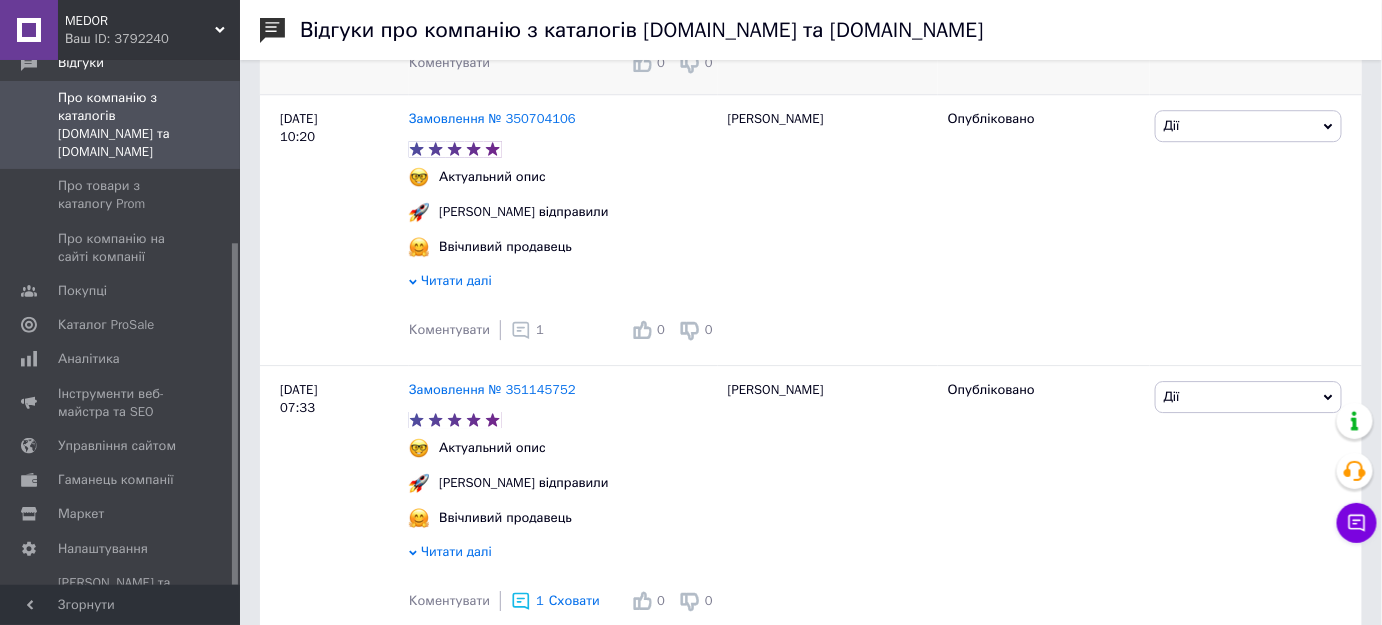 click on "Коментувати" at bounding box center [449, 62] 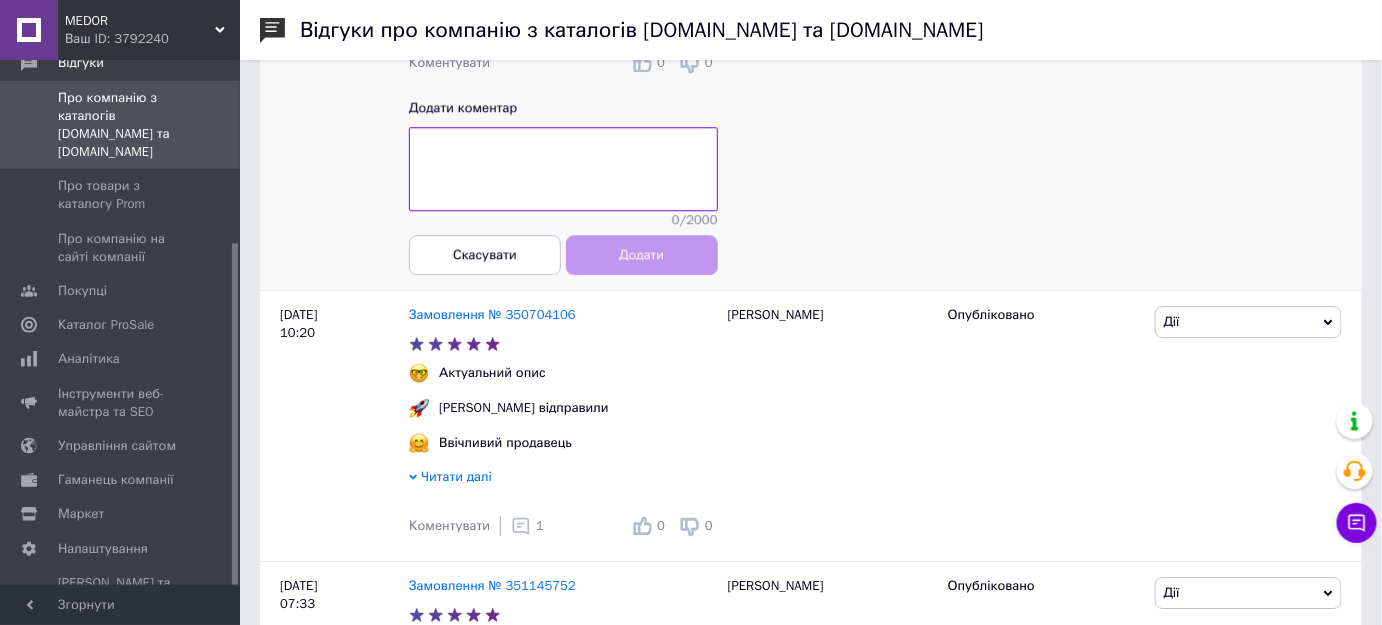 type on "20451204518558" 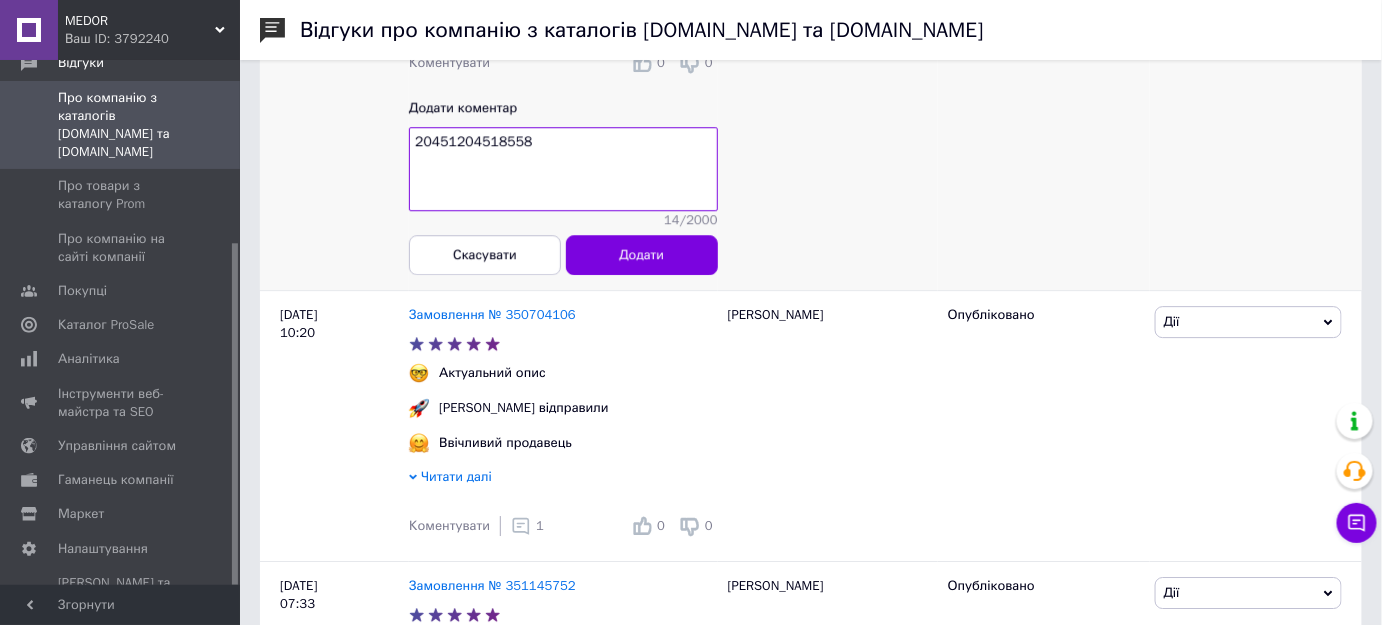 drag, startPoint x: 536, startPoint y: 221, endPoint x: 400, endPoint y: 208, distance: 136.6199 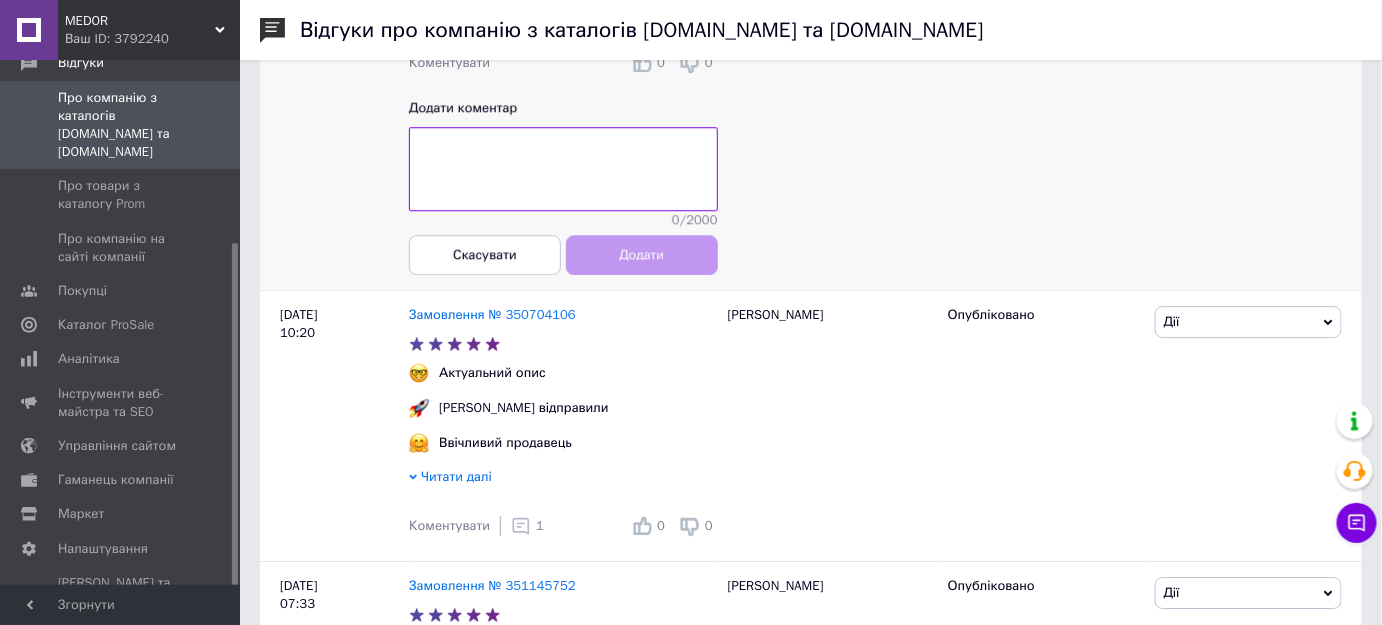 click on "12.07.25 15:39" at bounding box center (334, 108) 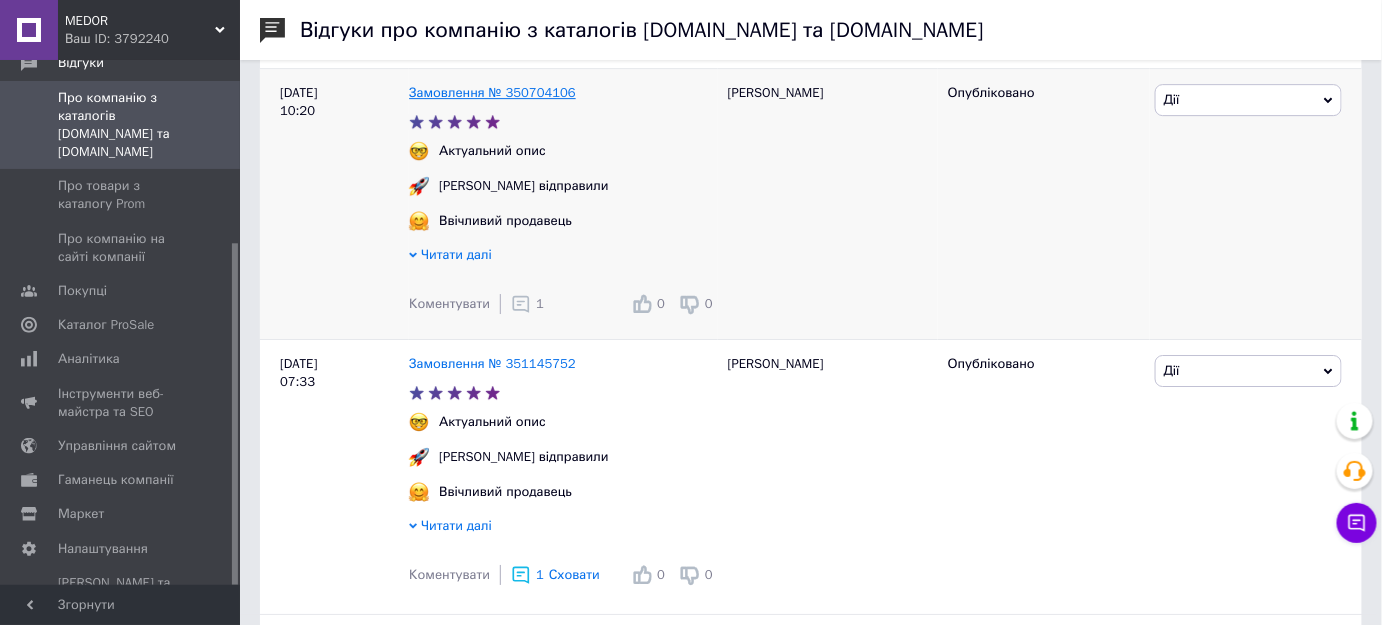 scroll, scrollTop: 2090, scrollLeft: 0, axis: vertical 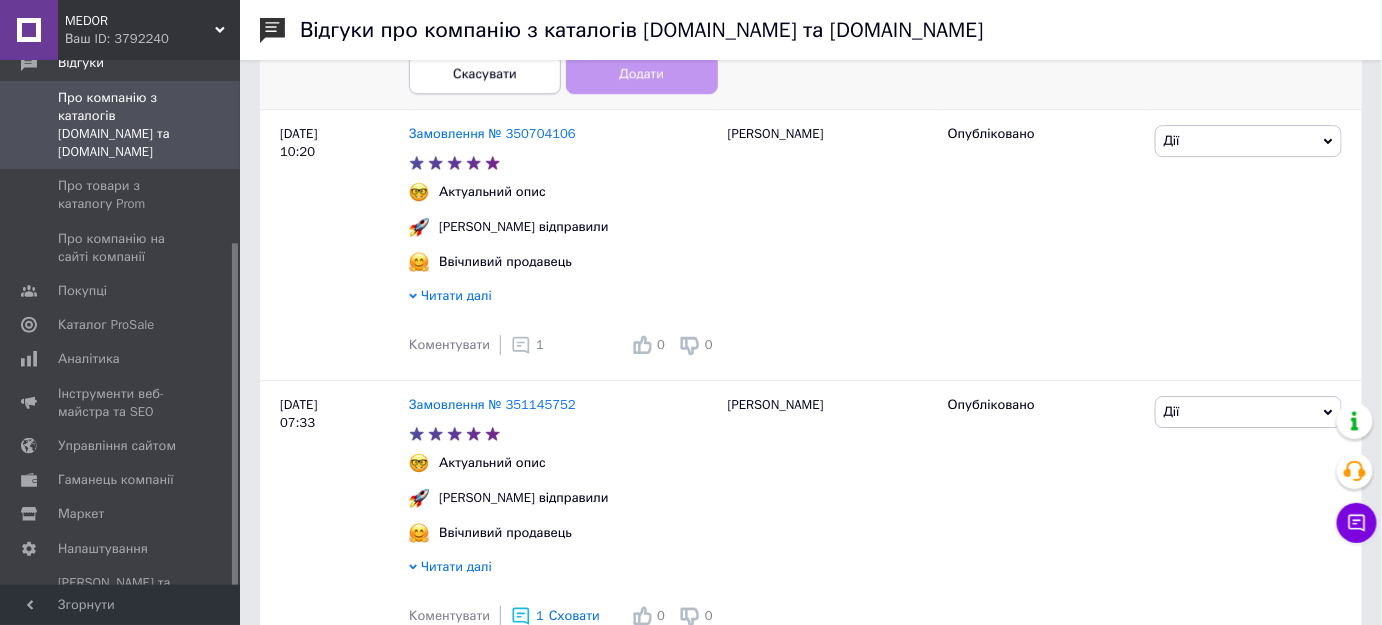 click on "Скасувати" at bounding box center [485, 74] 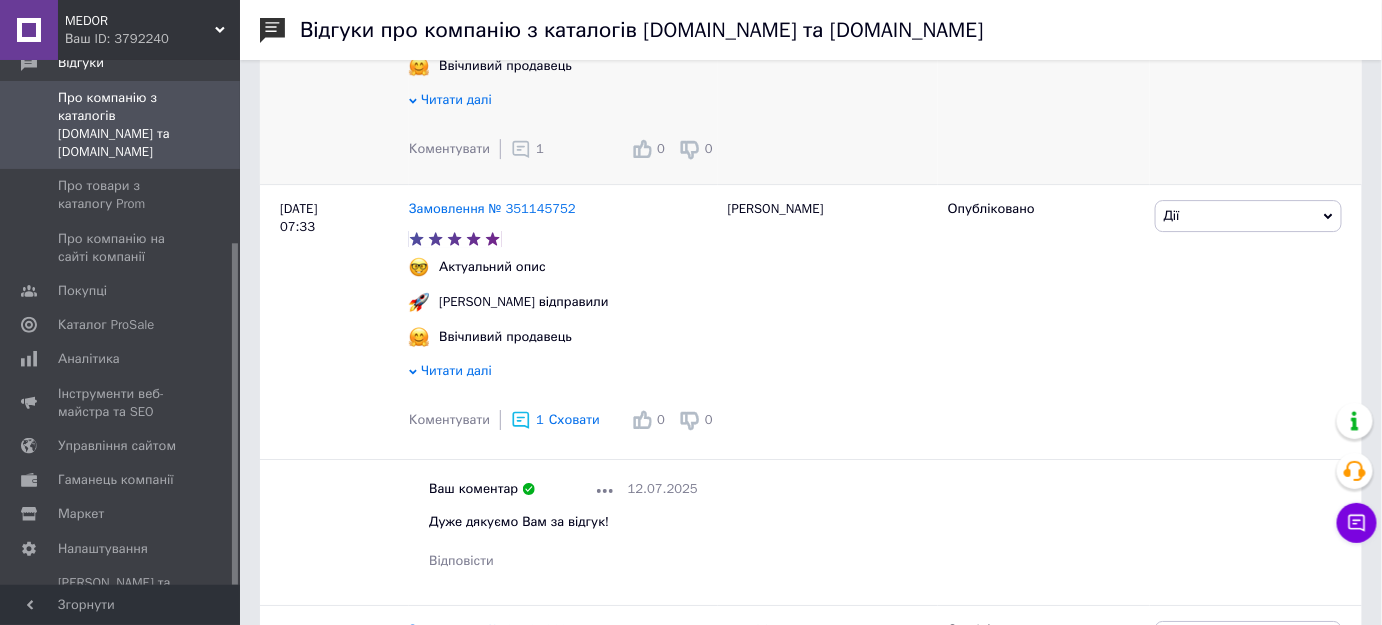 click 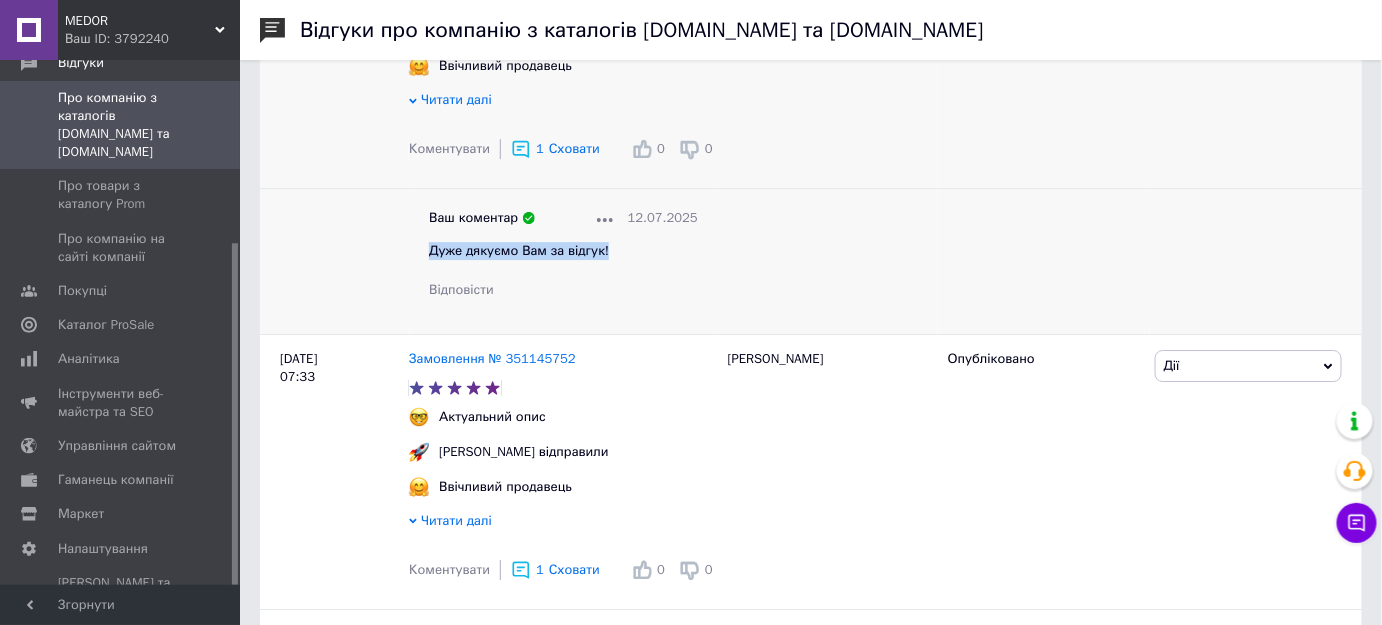 drag, startPoint x: 433, startPoint y: 338, endPoint x: 610, endPoint y: 338, distance: 177 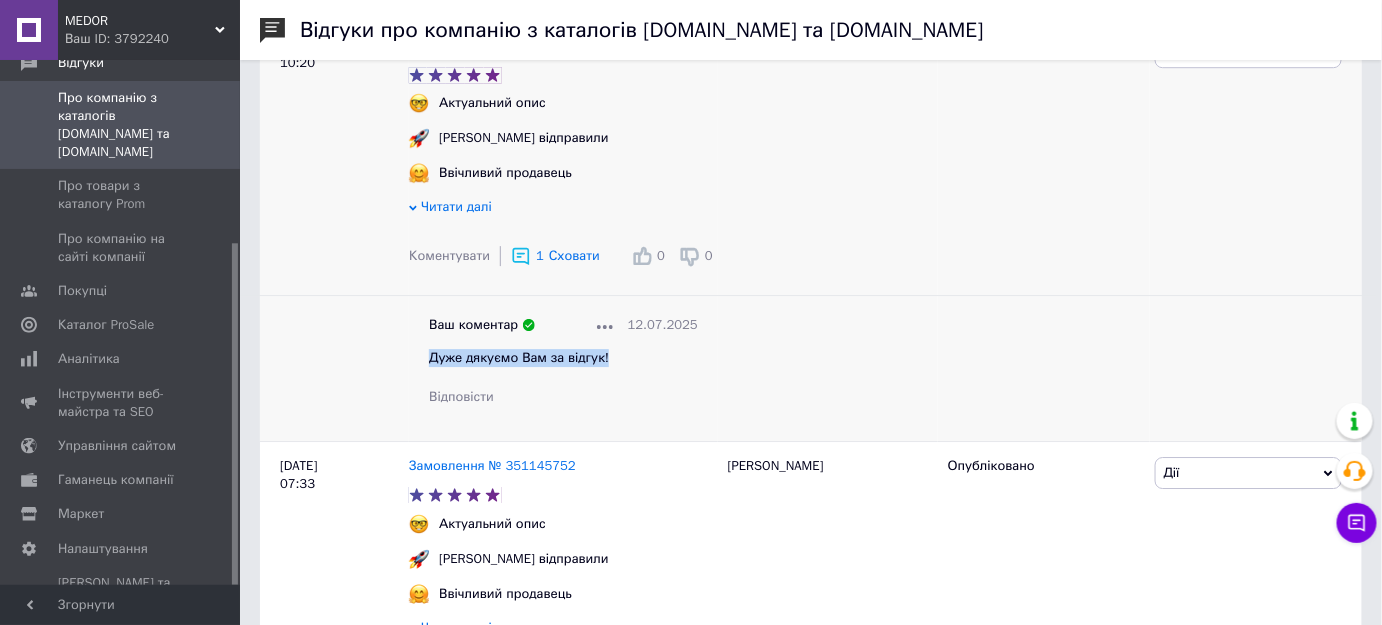 scroll, scrollTop: 1909, scrollLeft: 0, axis: vertical 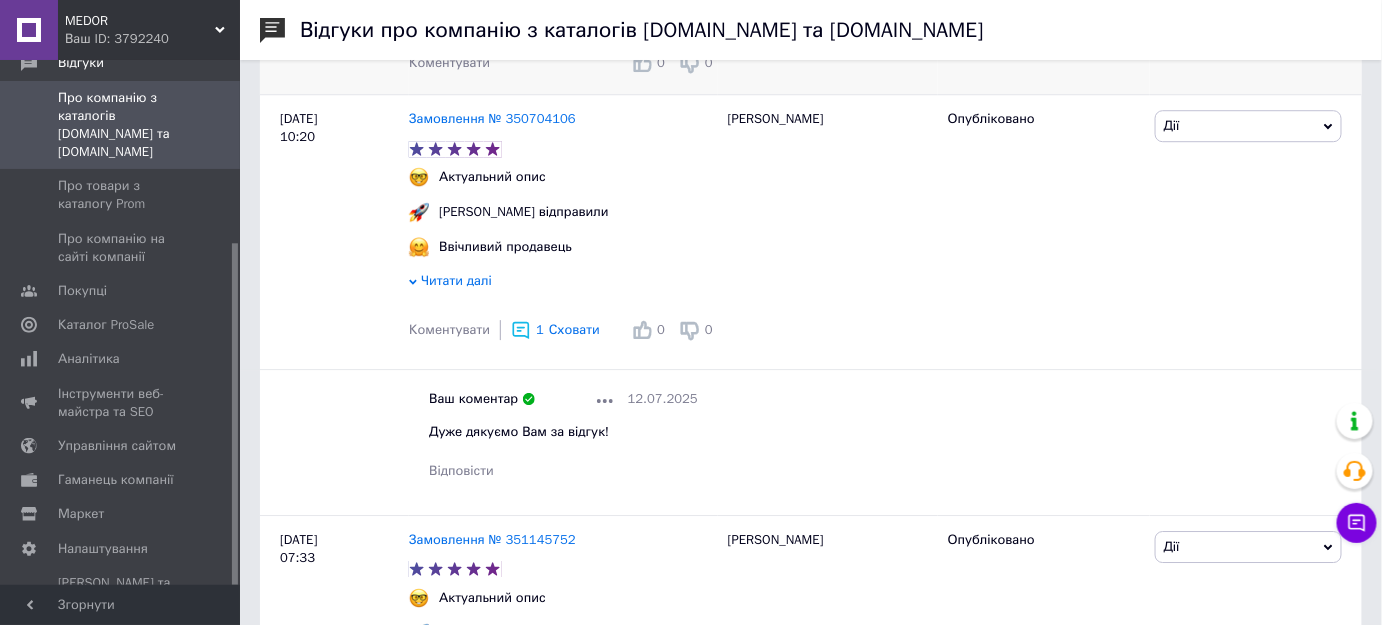click on "Коментувати" at bounding box center (449, 63) 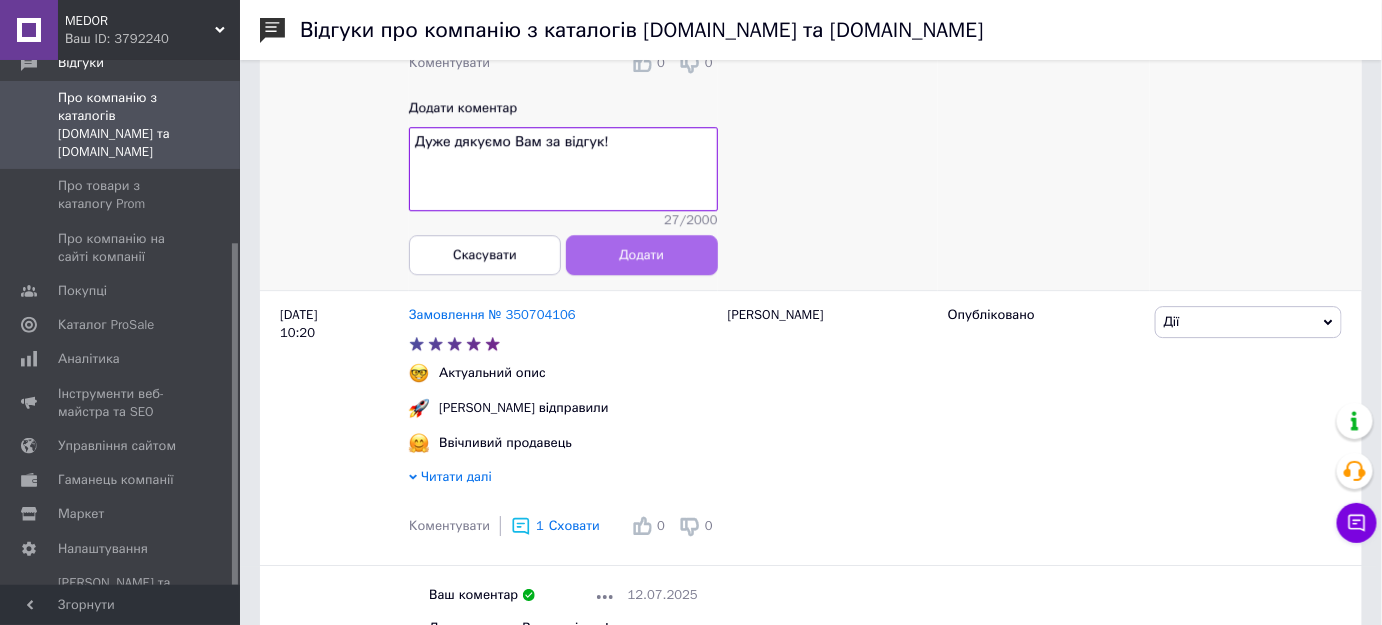 type on "Дуже дякуємо Вам за відгук!" 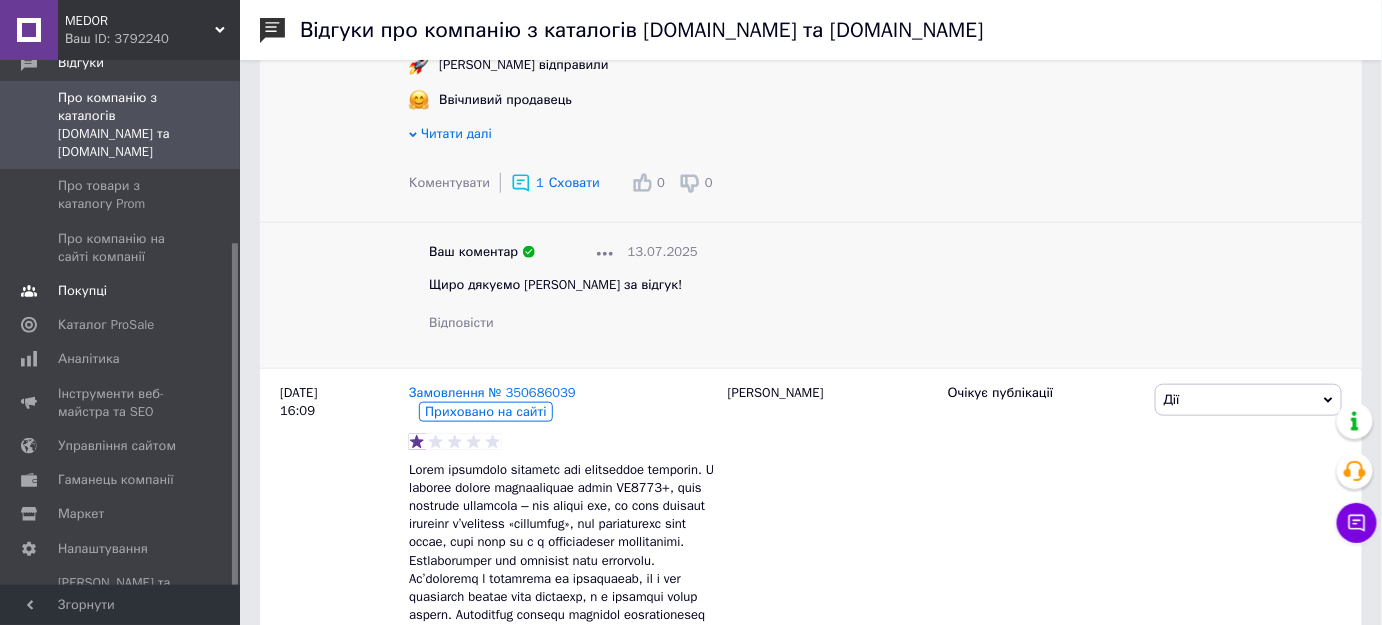 scroll, scrollTop: 90, scrollLeft: 0, axis: vertical 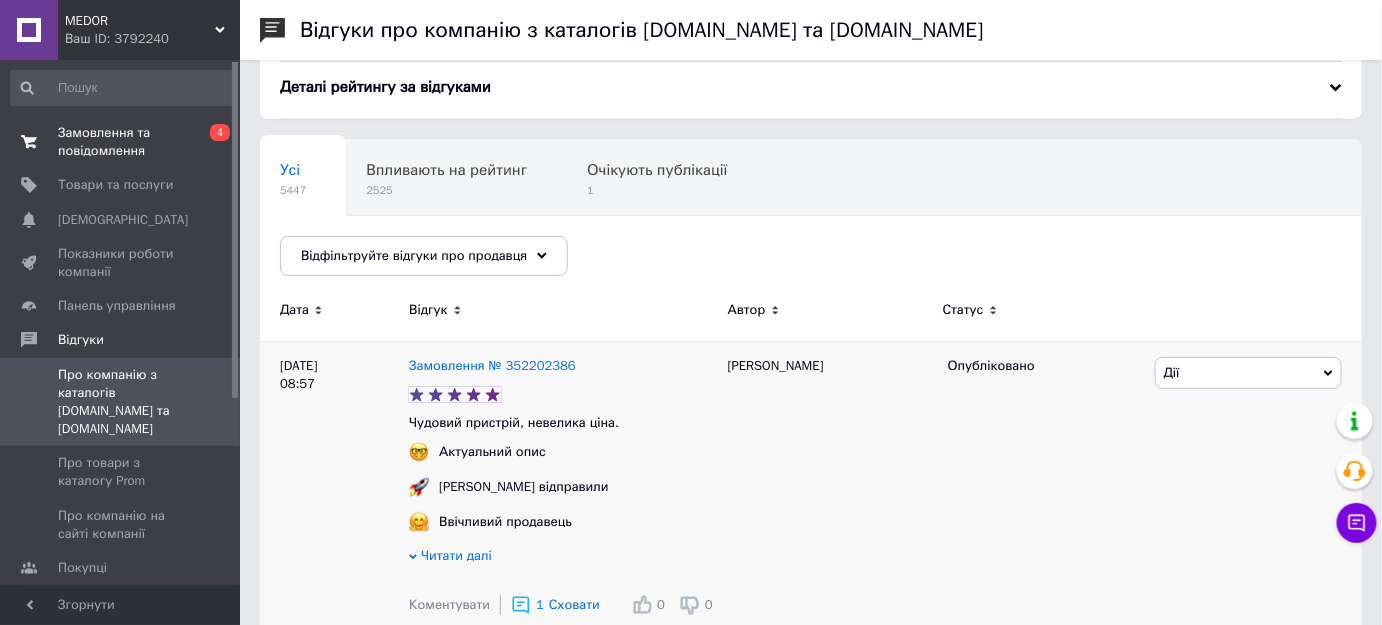 click on "Замовлення та повідомлення" at bounding box center [121, 142] 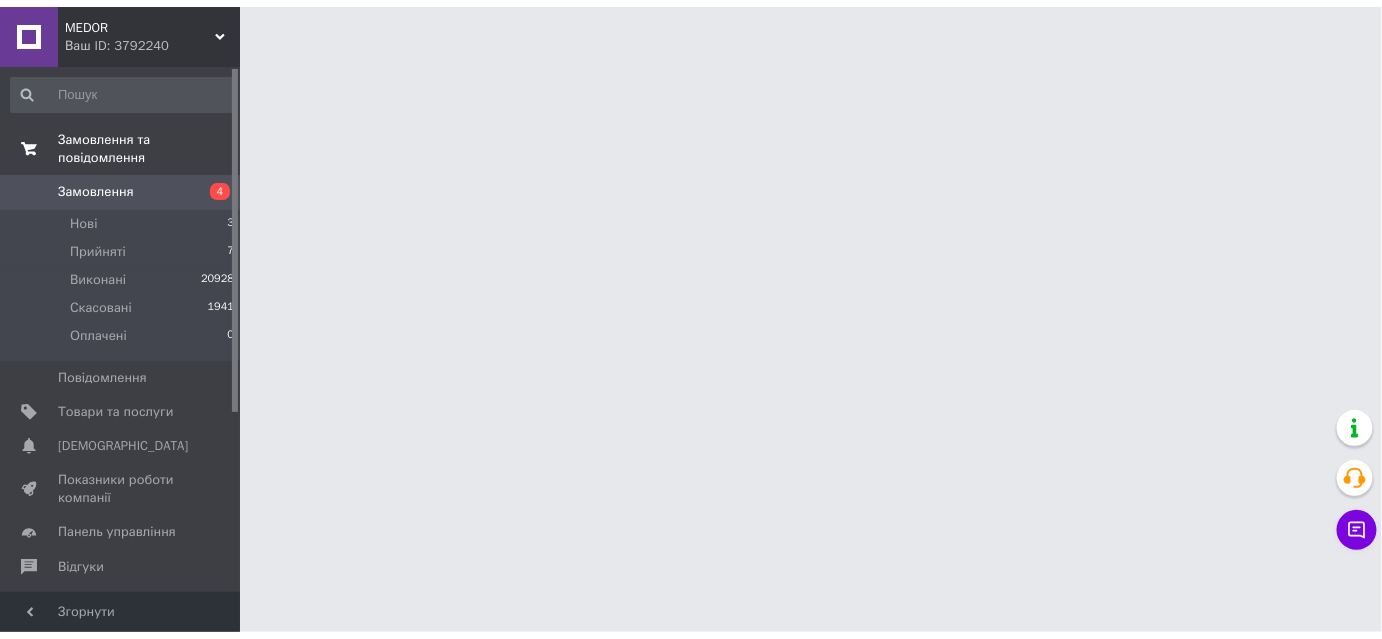 scroll, scrollTop: 0, scrollLeft: 0, axis: both 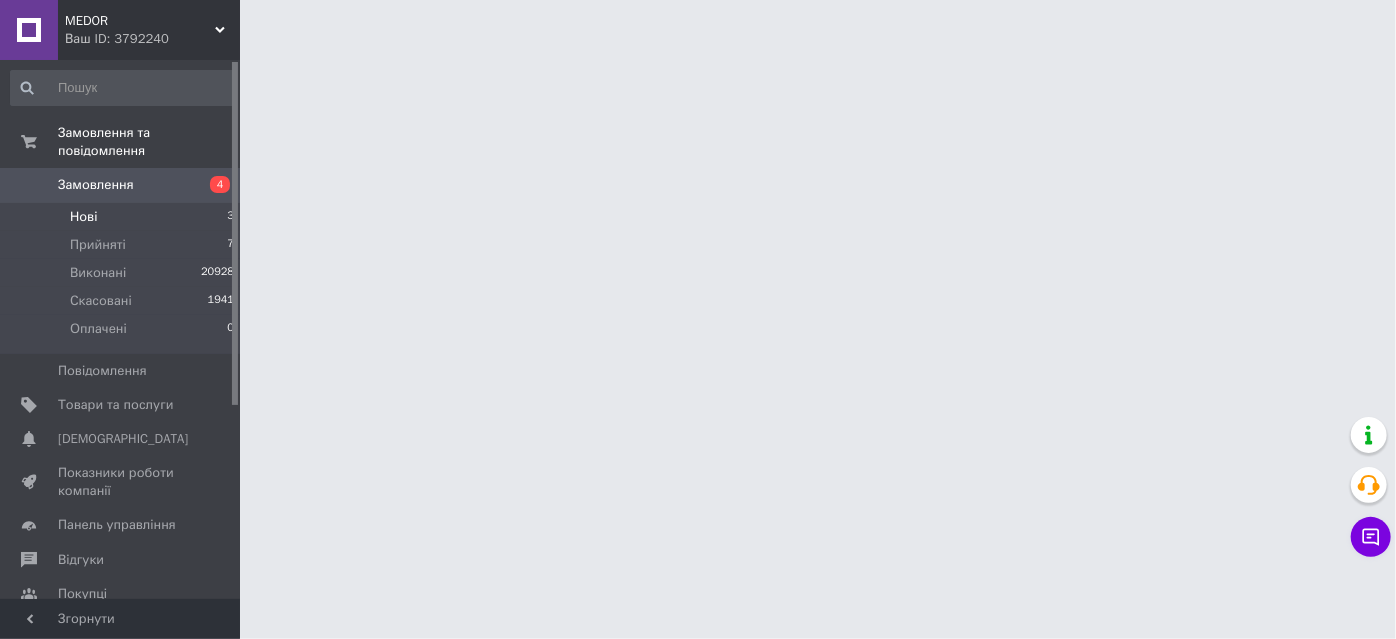 click on "Нові 3" at bounding box center [123, 217] 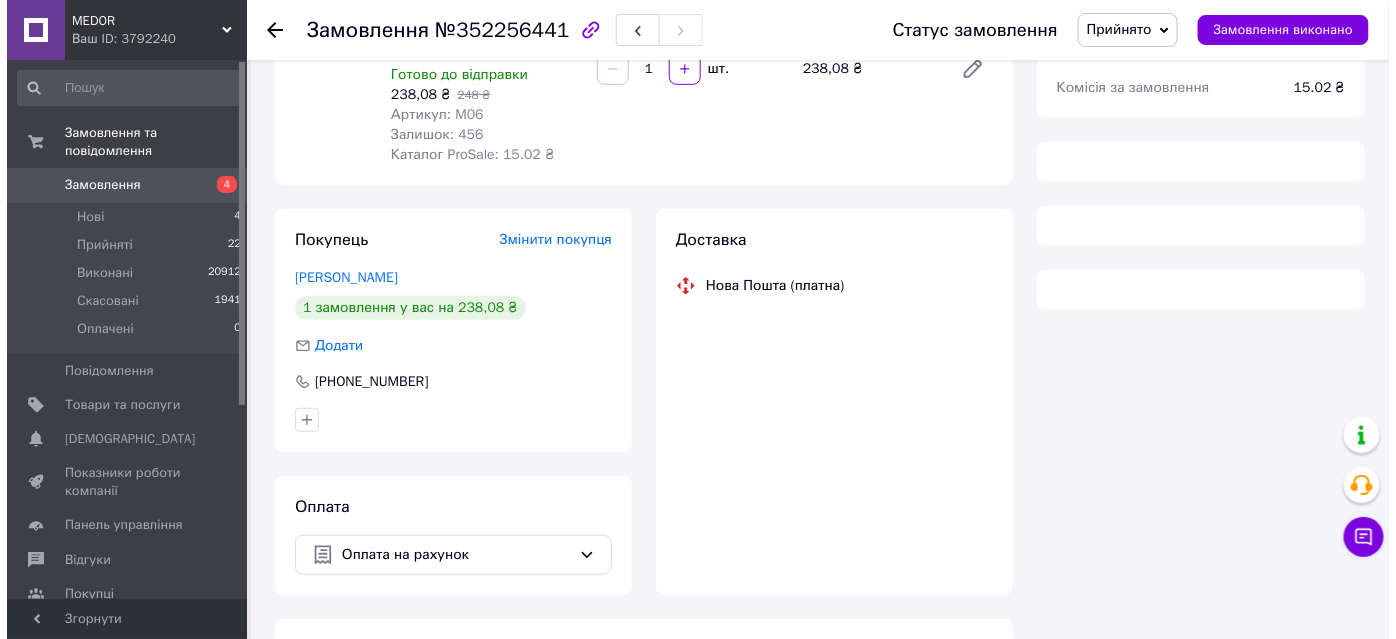 scroll, scrollTop: 301, scrollLeft: 0, axis: vertical 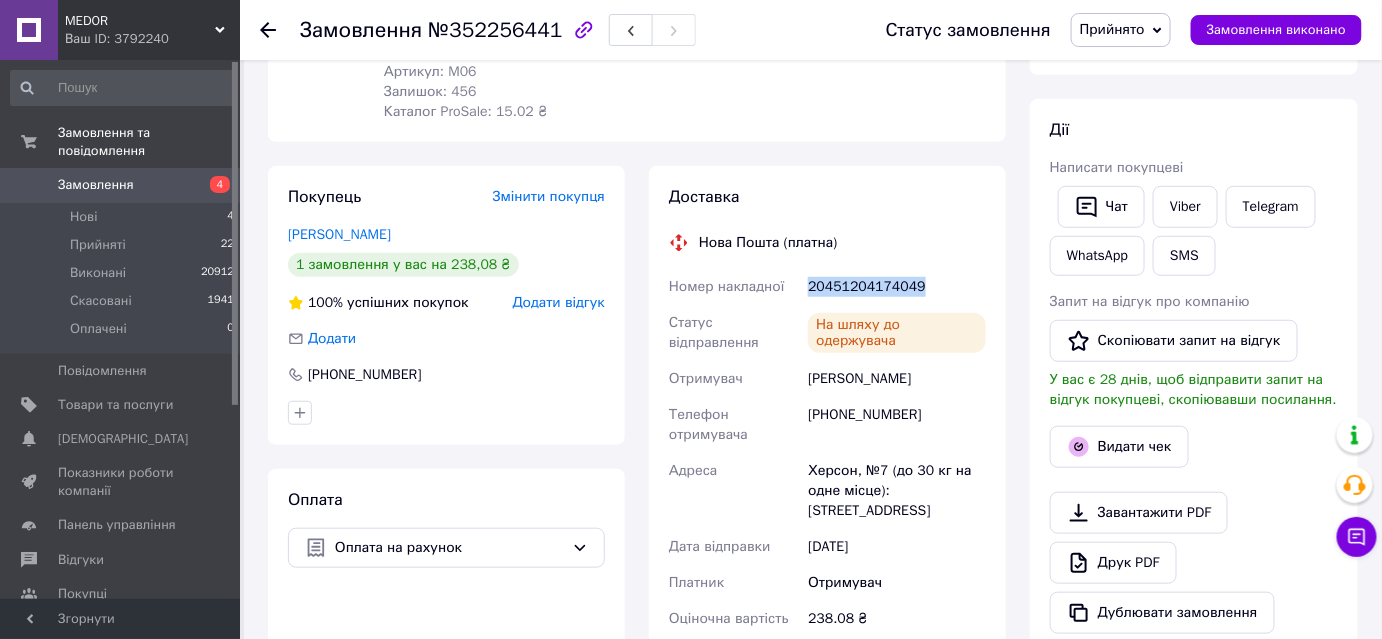 drag, startPoint x: 808, startPoint y: 280, endPoint x: 914, endPoint y: 286, distance: 106.16968 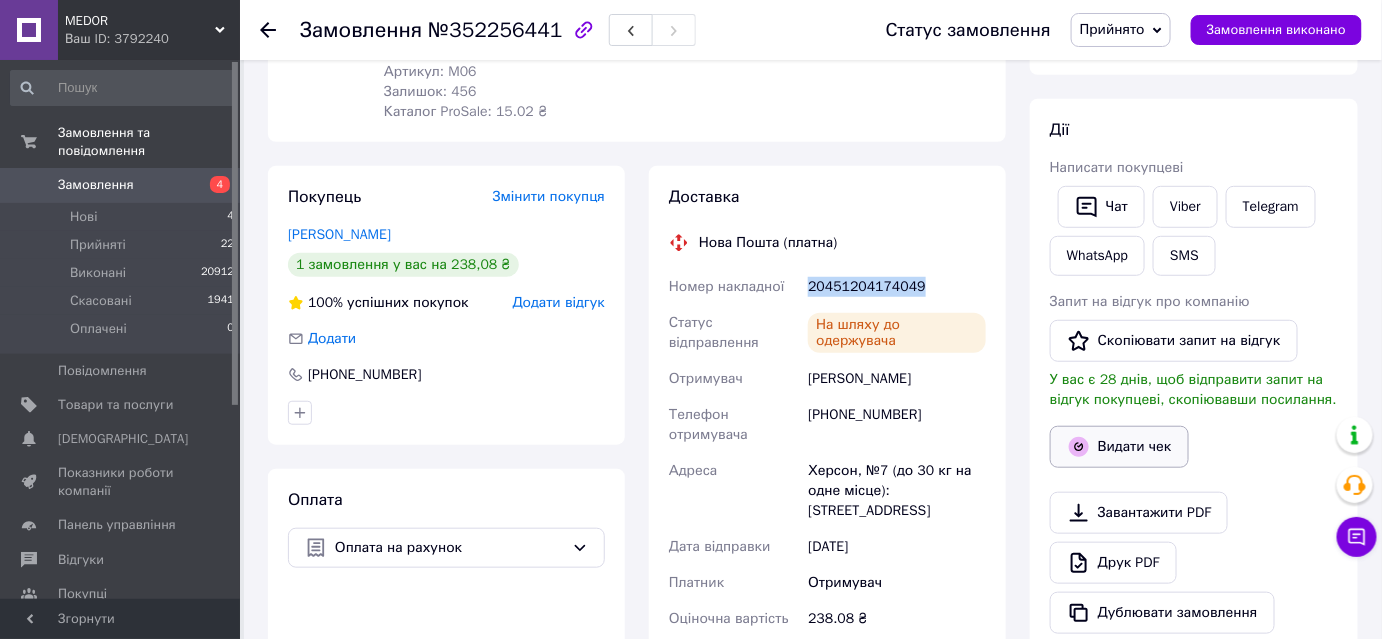 click on "Видати чек" at bounding box center [1119, 447] 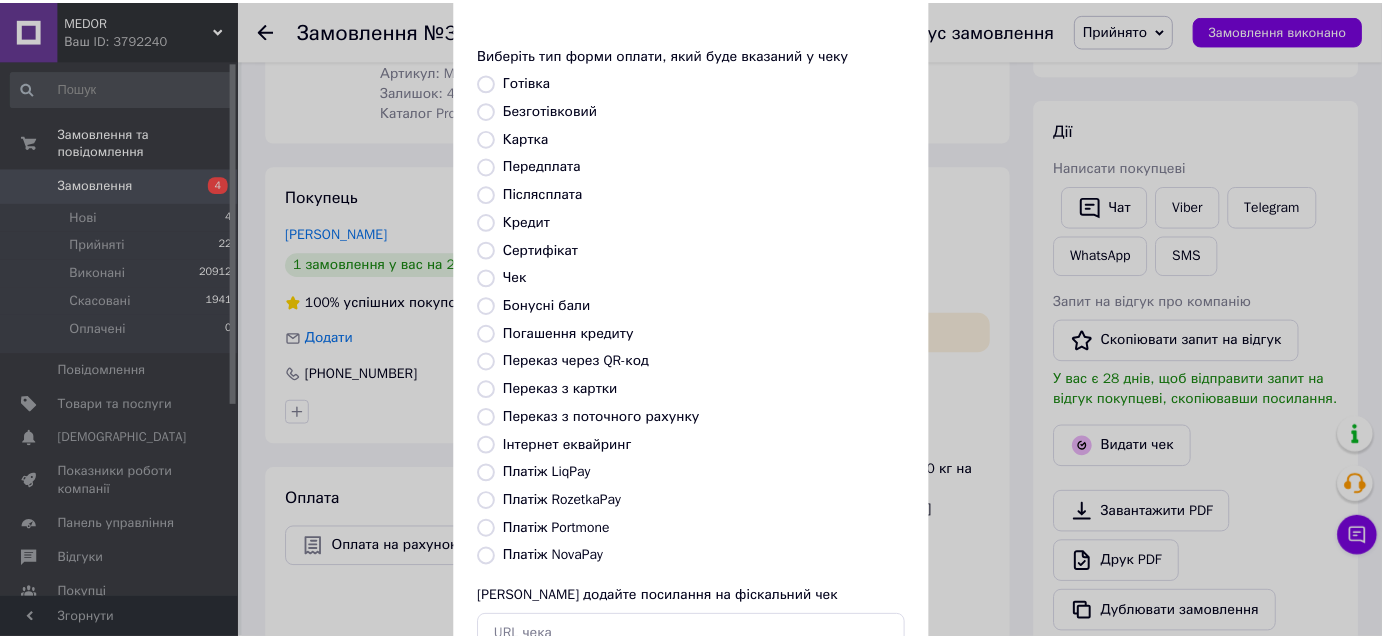 scroll, scrollTop: 181, scrollLeft: 0, axis: vertical 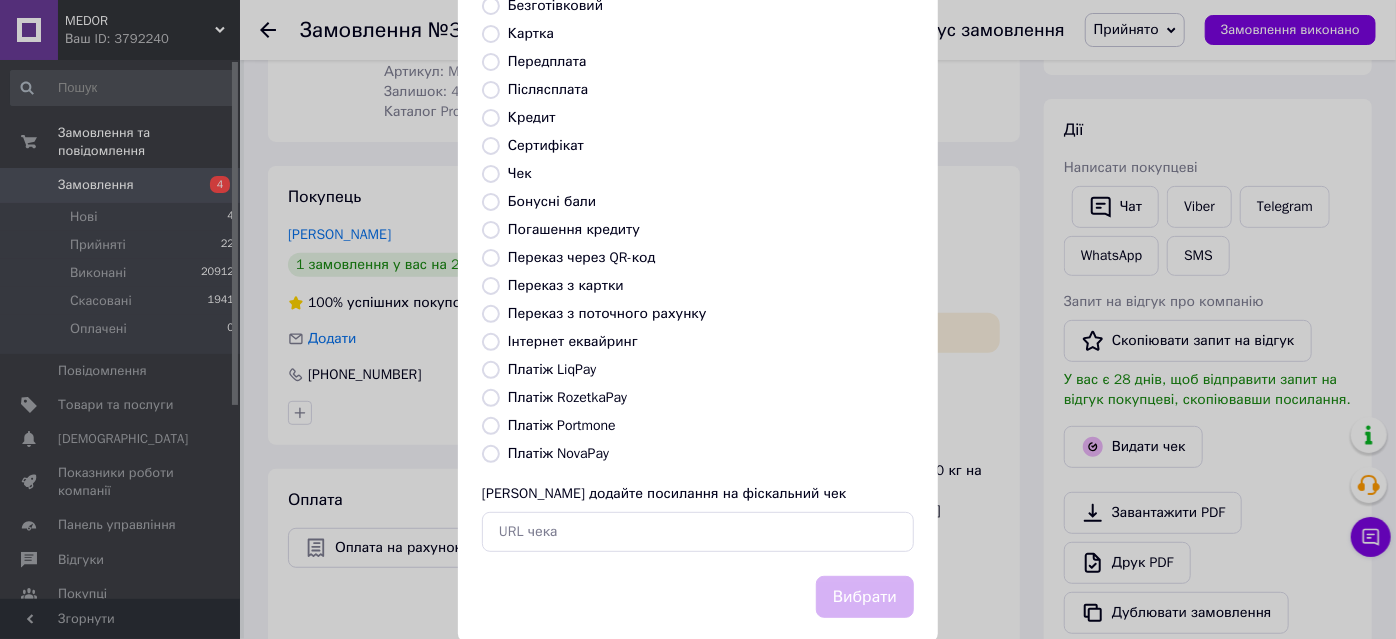 click on "Переказ з картки" at bounding box center (711, 286) 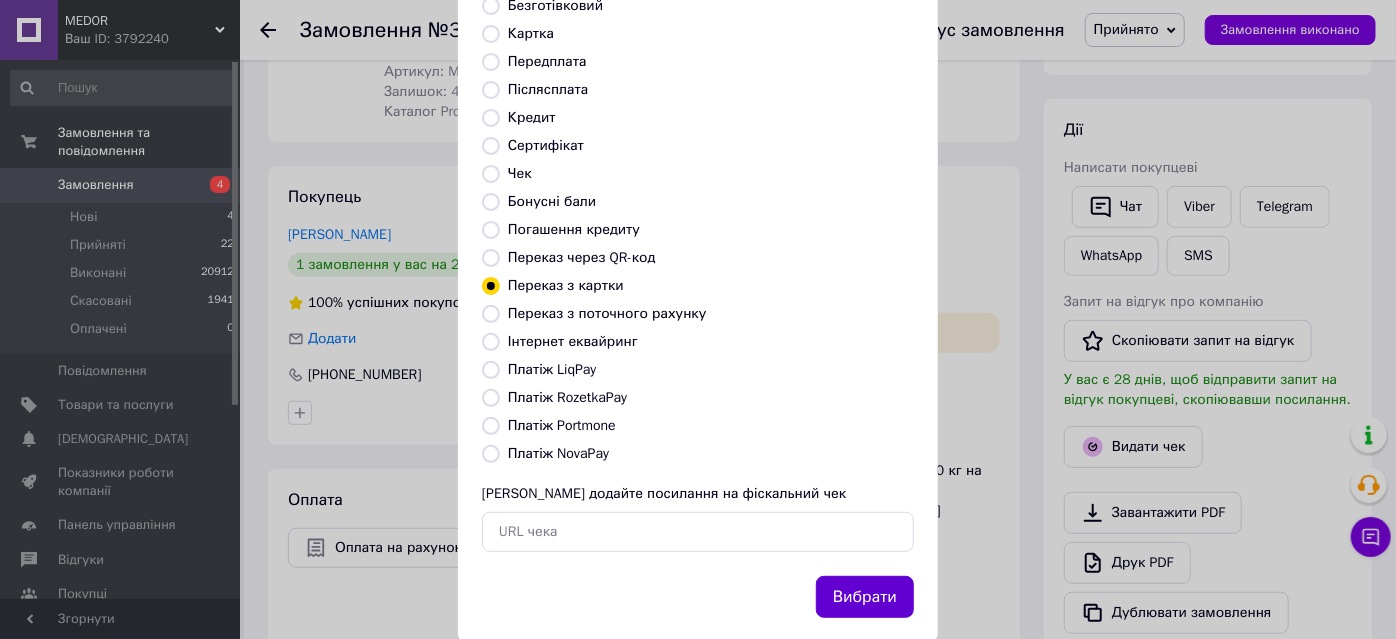 click on "Вибрати" at bounding box center [865, 597] 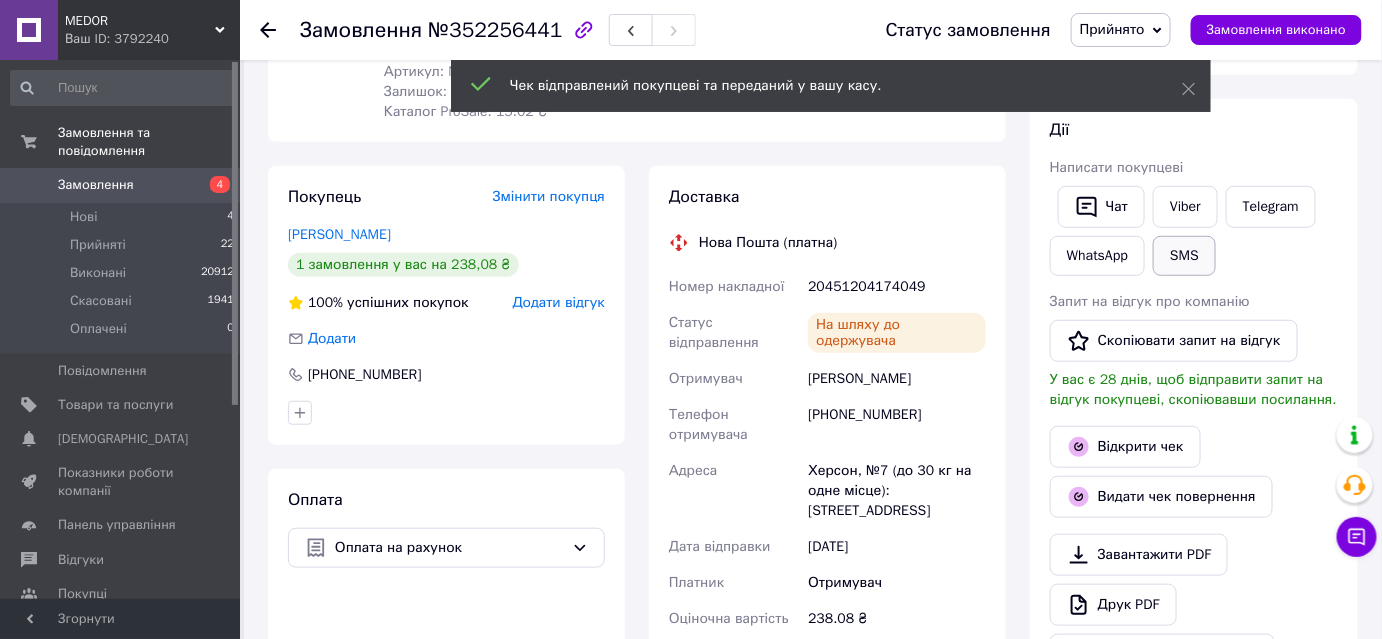 click on "SMS" at bounding box center [1184, 256] 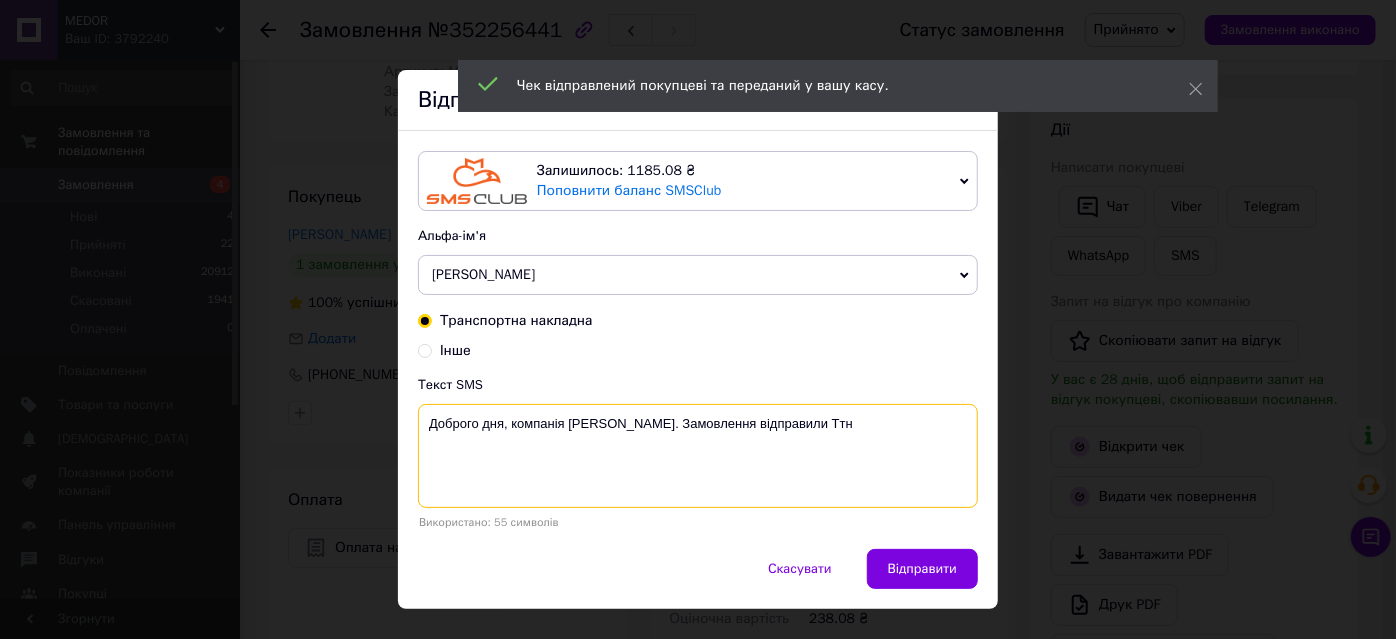 paste on "20451204174049" 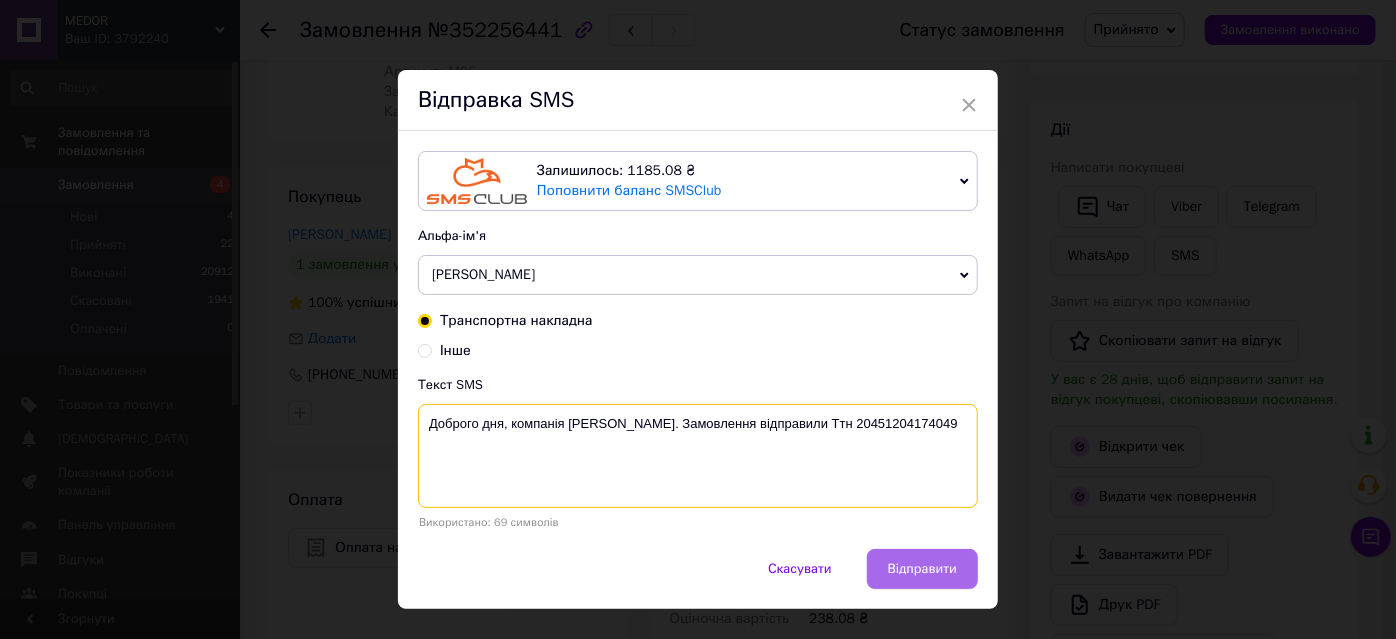 type on "Доброго дня, компанія Medor. Замовлення відправили Ттн 20451204174049" 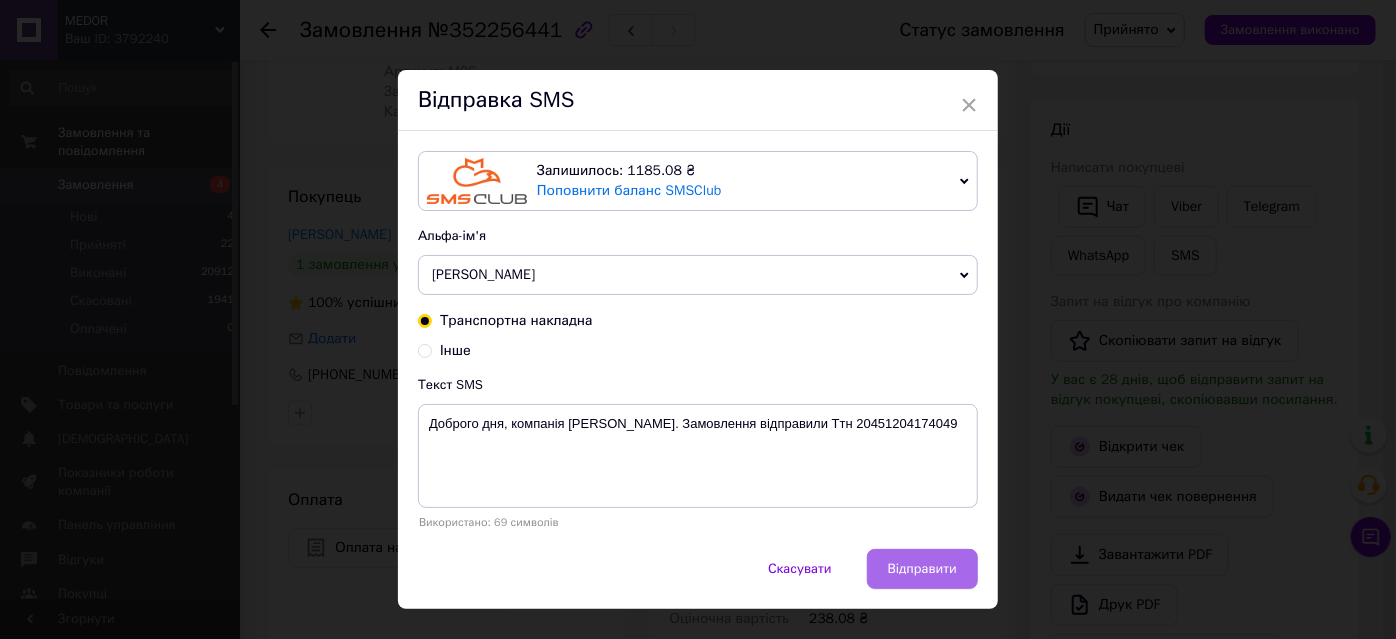 click on "Відправити" at bounding box center [922, 569] 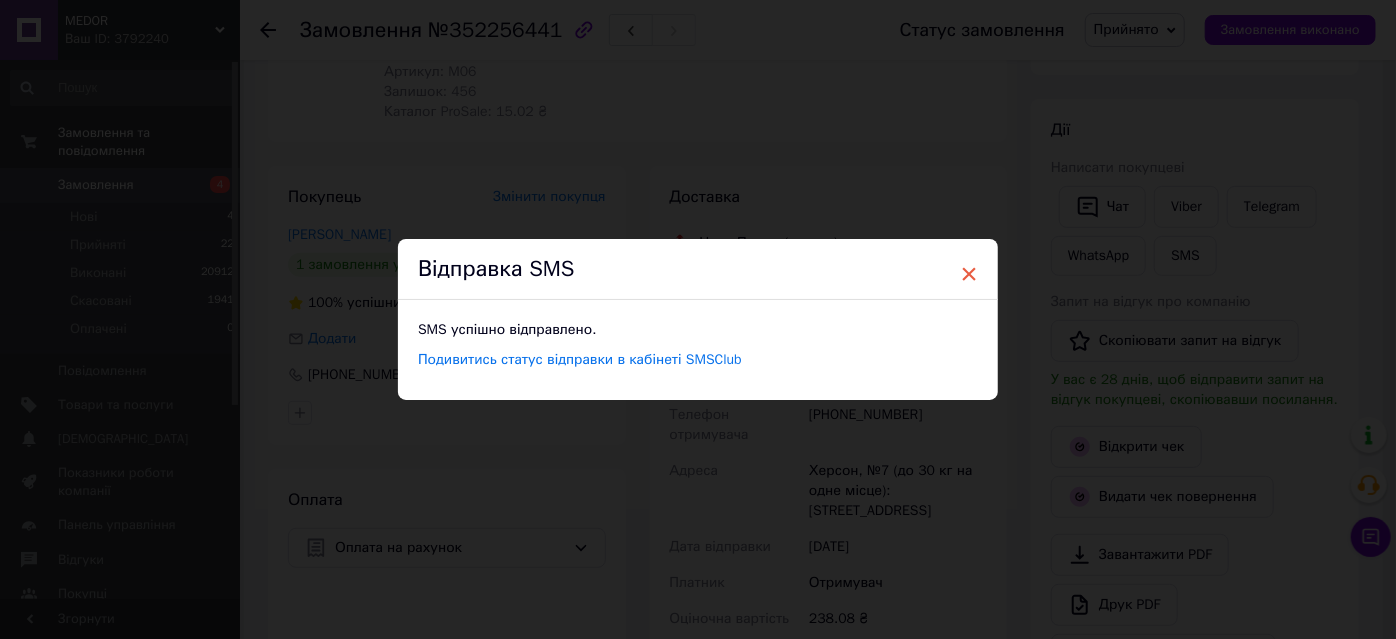 click on "×" at bounding box center (969, 274) 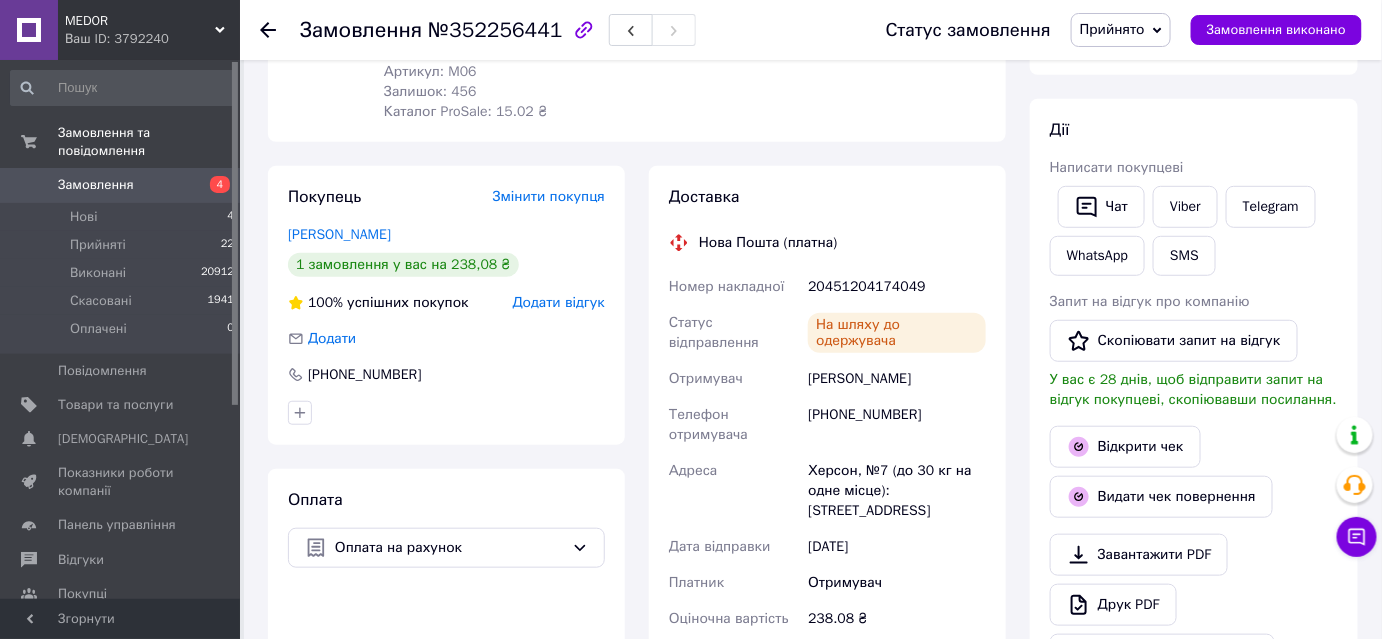 click on "Прийнято" at bounding box center [1112, 29] 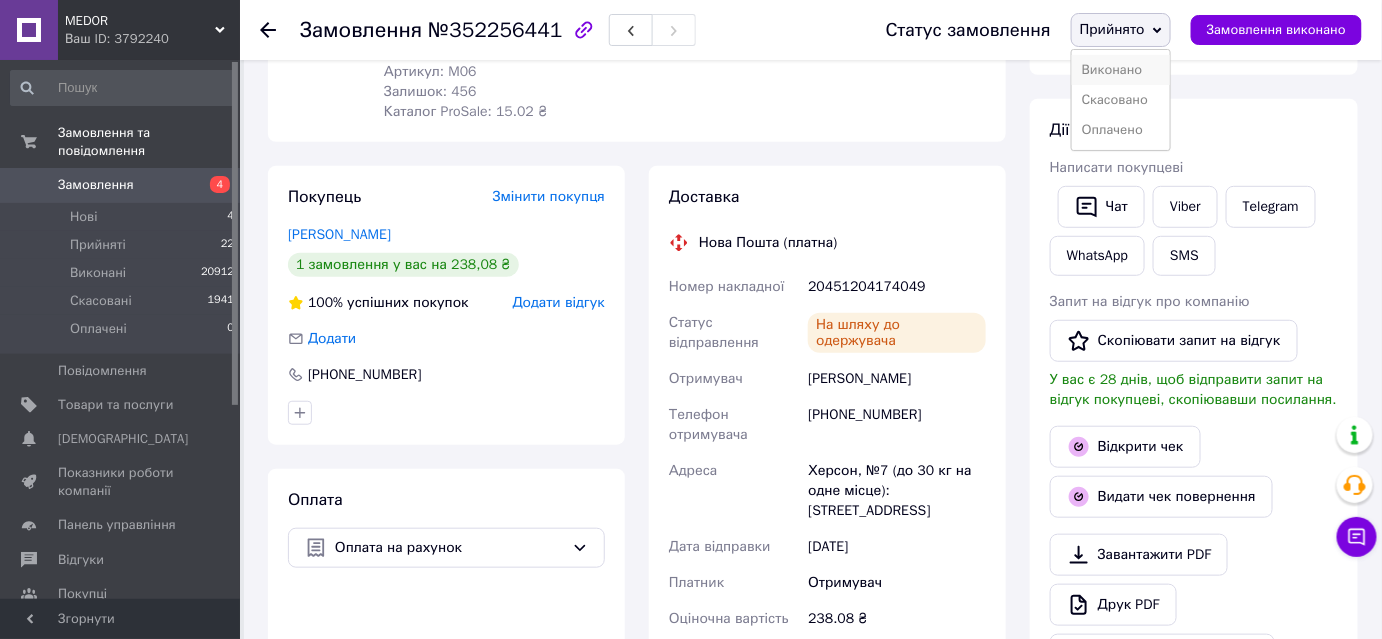 click on "Виконано" at bounding box center (1121, 70) 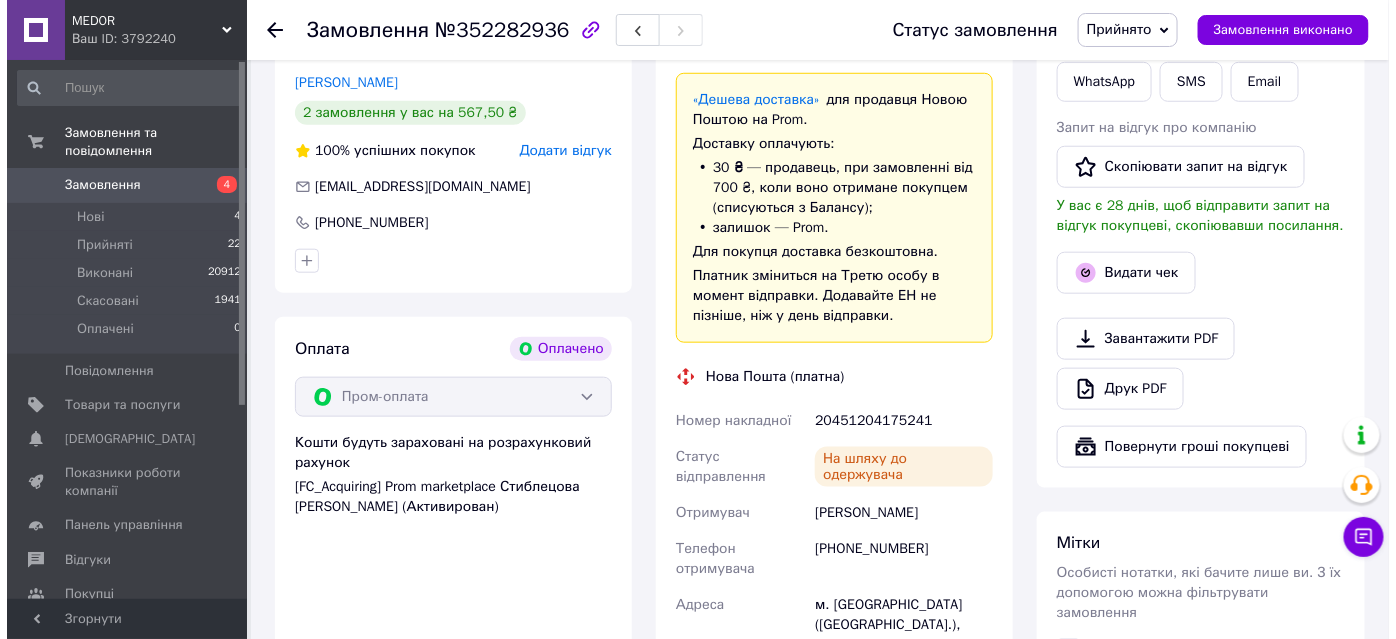 scroll, scrollTop: 636, scrollLeft: 0, axis: vertical 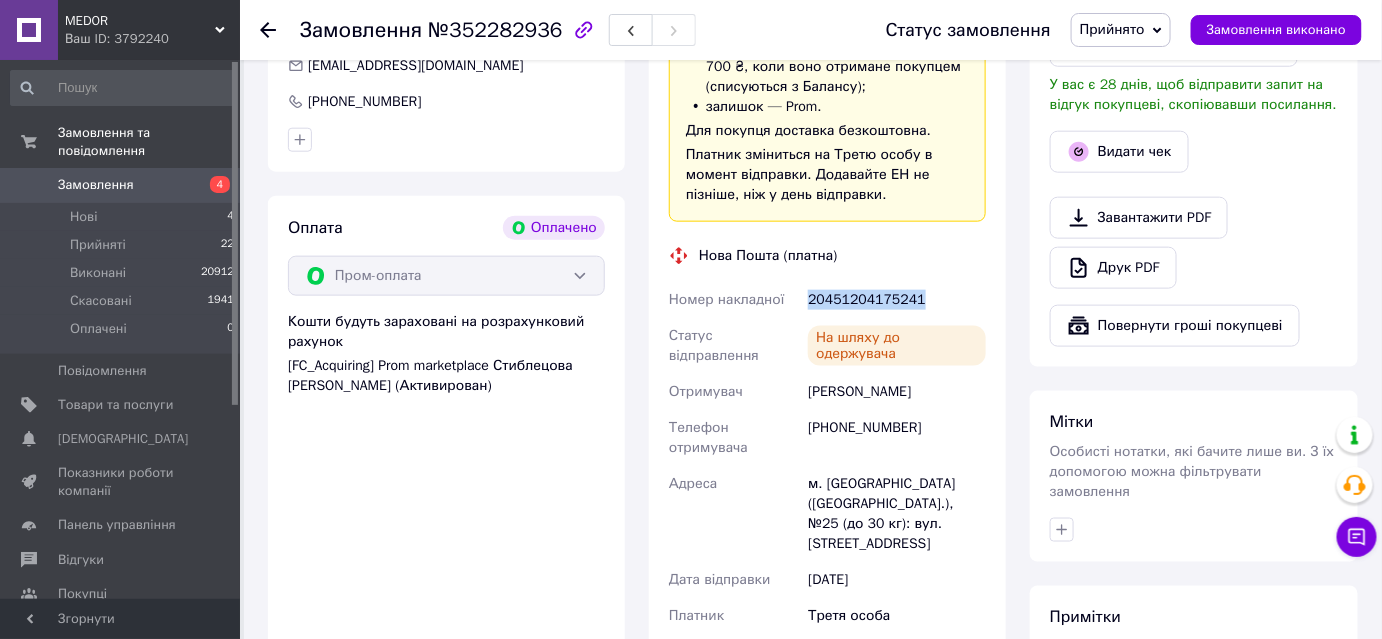 drag, startPoint x: 809, startPoint y: 297, endPoint x: 914, endPoint y: 299, distance: 105.01904 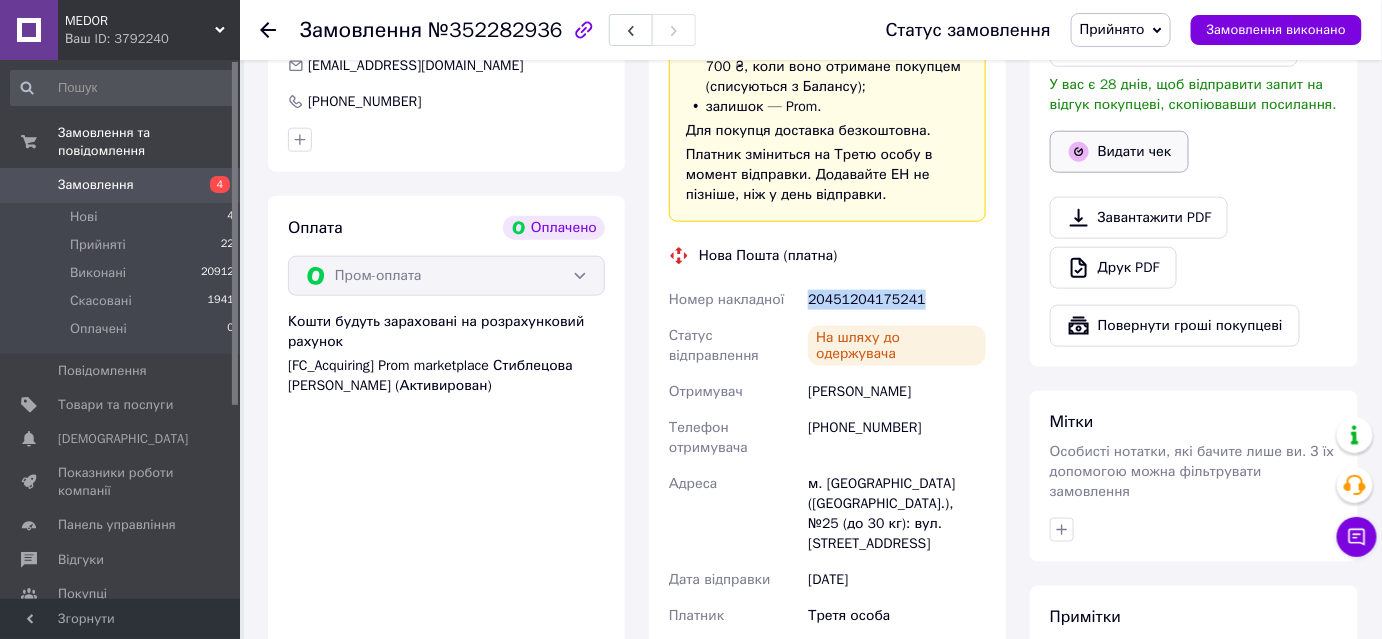 click on "Видати чек" at bounding box center [1119, 152] 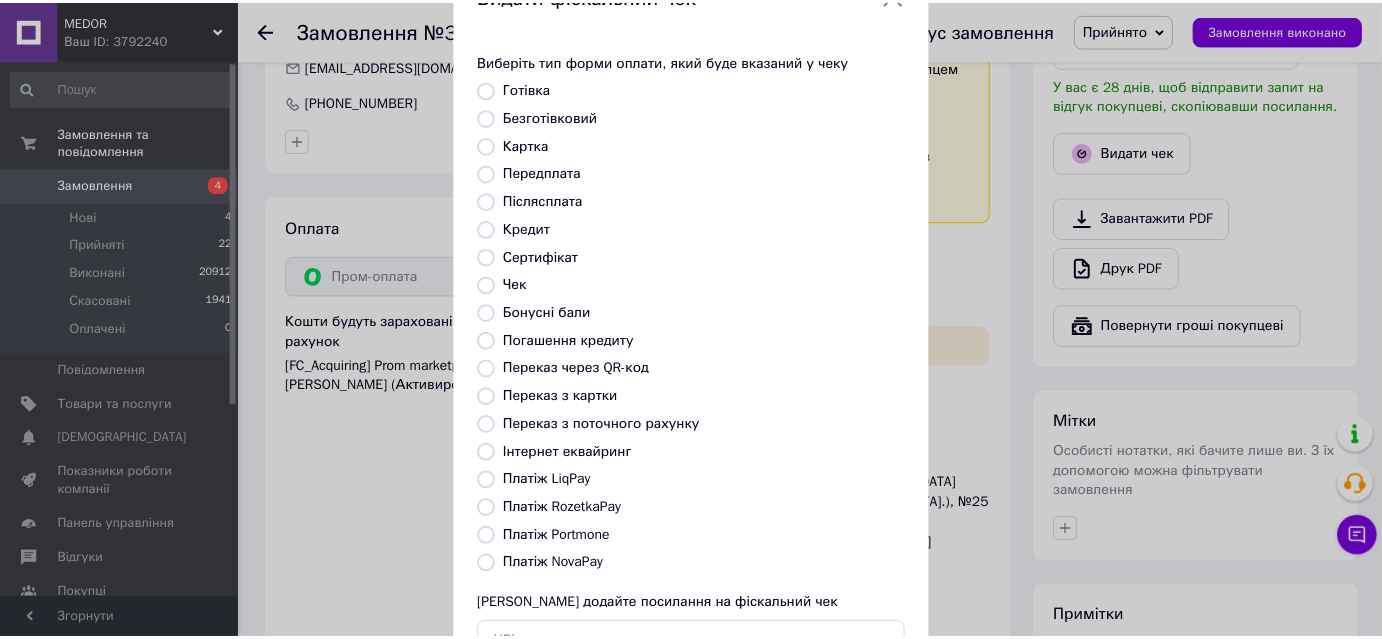 scroll, scrollTop: 181, scrollLeft: 0, axis: vertical 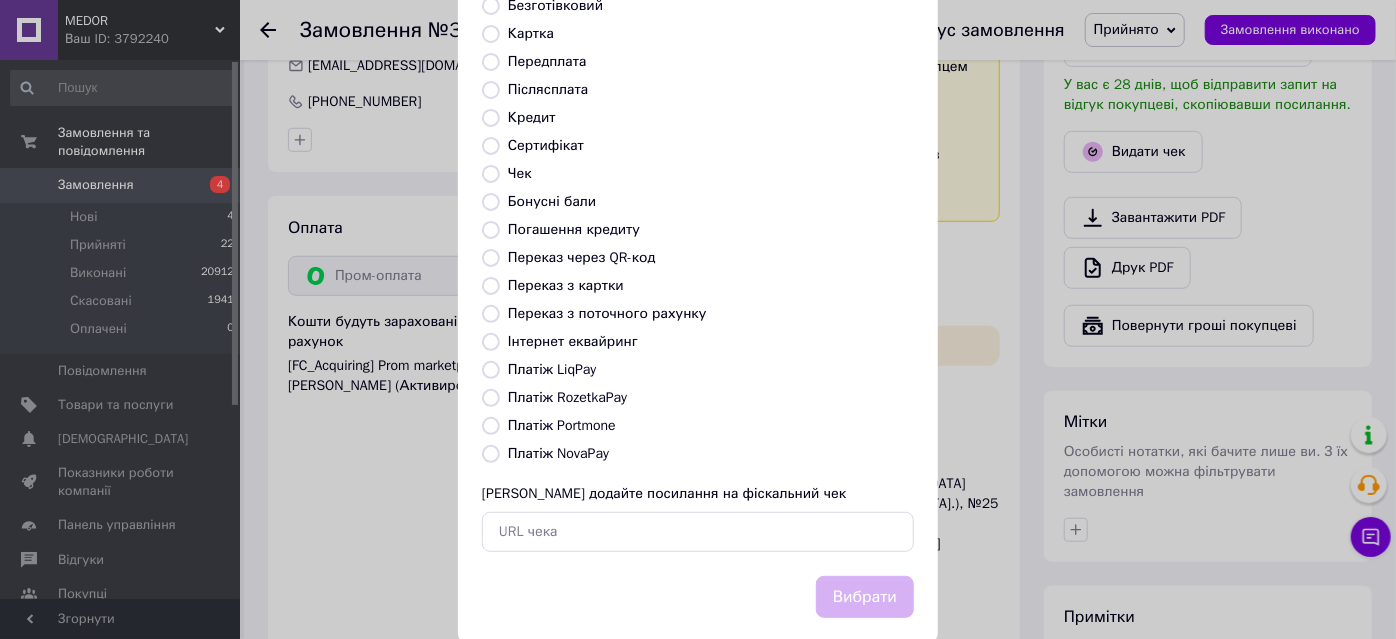 click on "Платіж RozetkaPay" at bounding box center (491, 398) 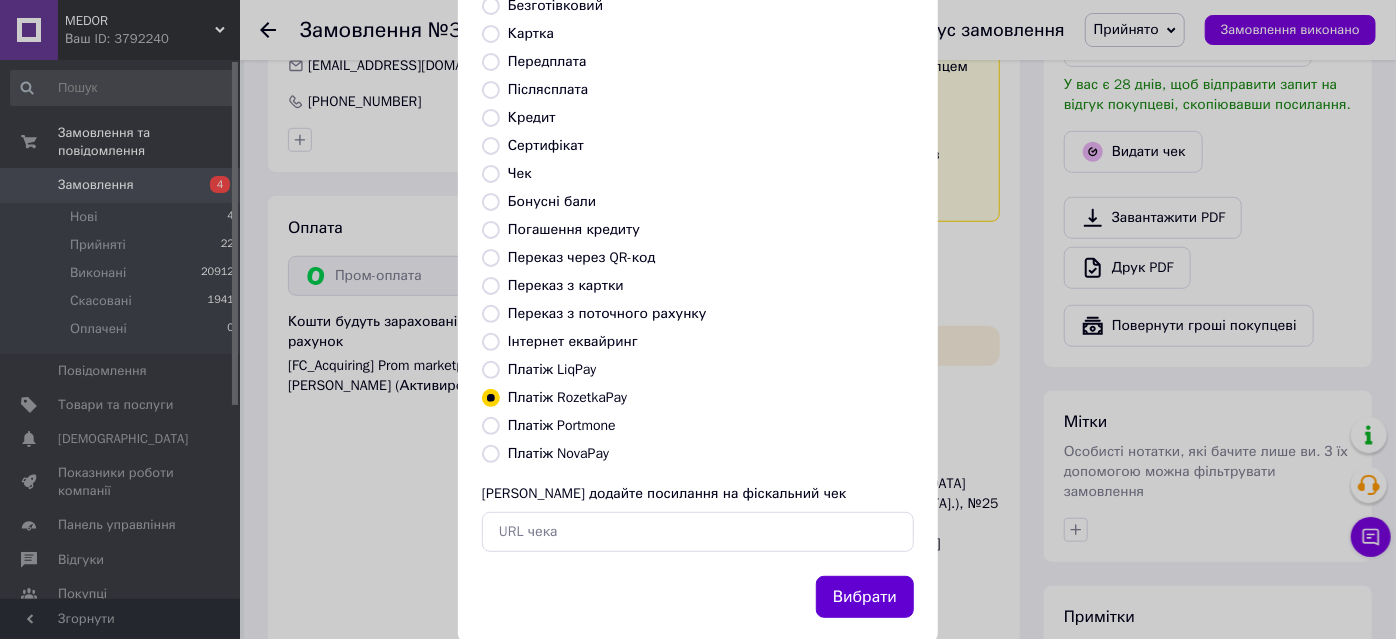 click on "Вибрати" at bounding box center (865, 597) 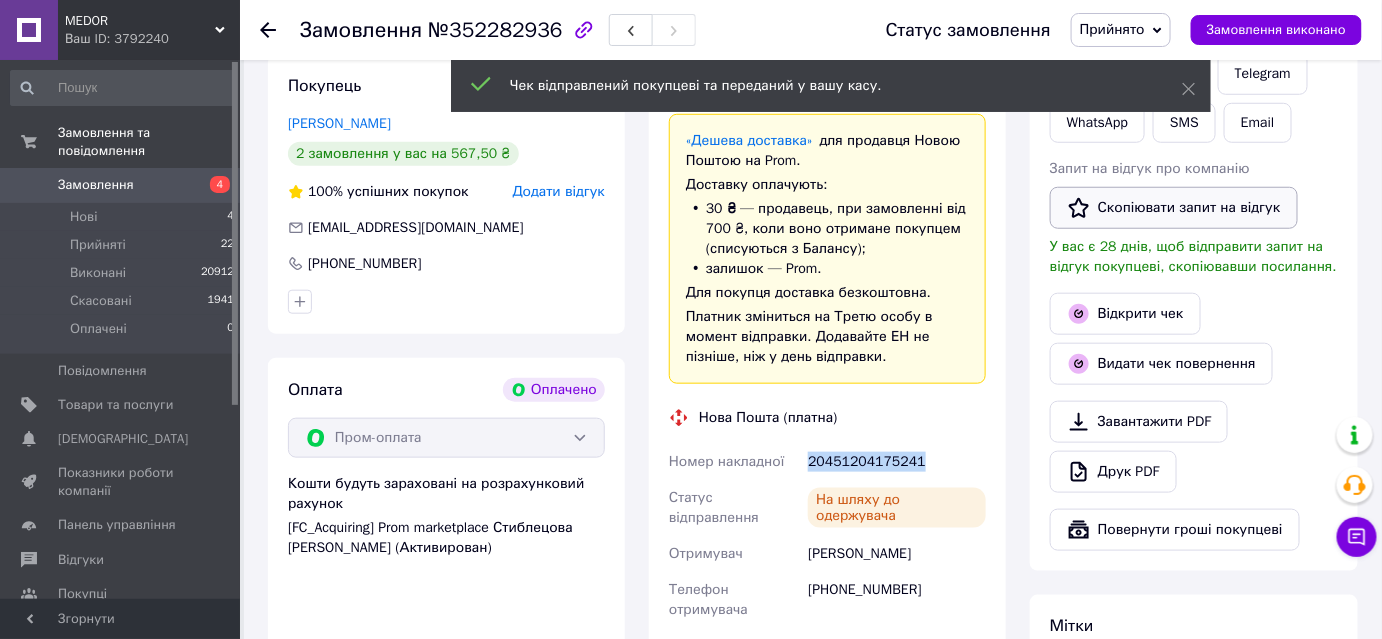 scroll, scrollTop: 454, scrollLeft: 0, axis: vertical 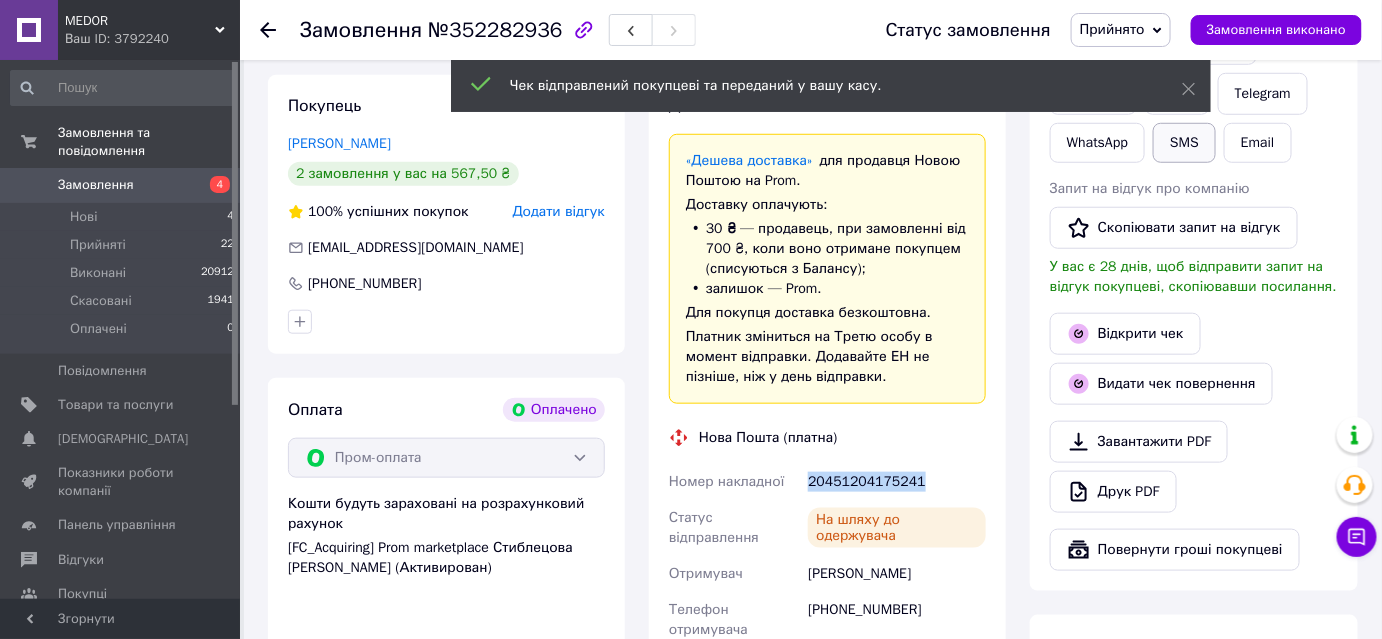 click on "SMS" at bounding box center [1184, 143] 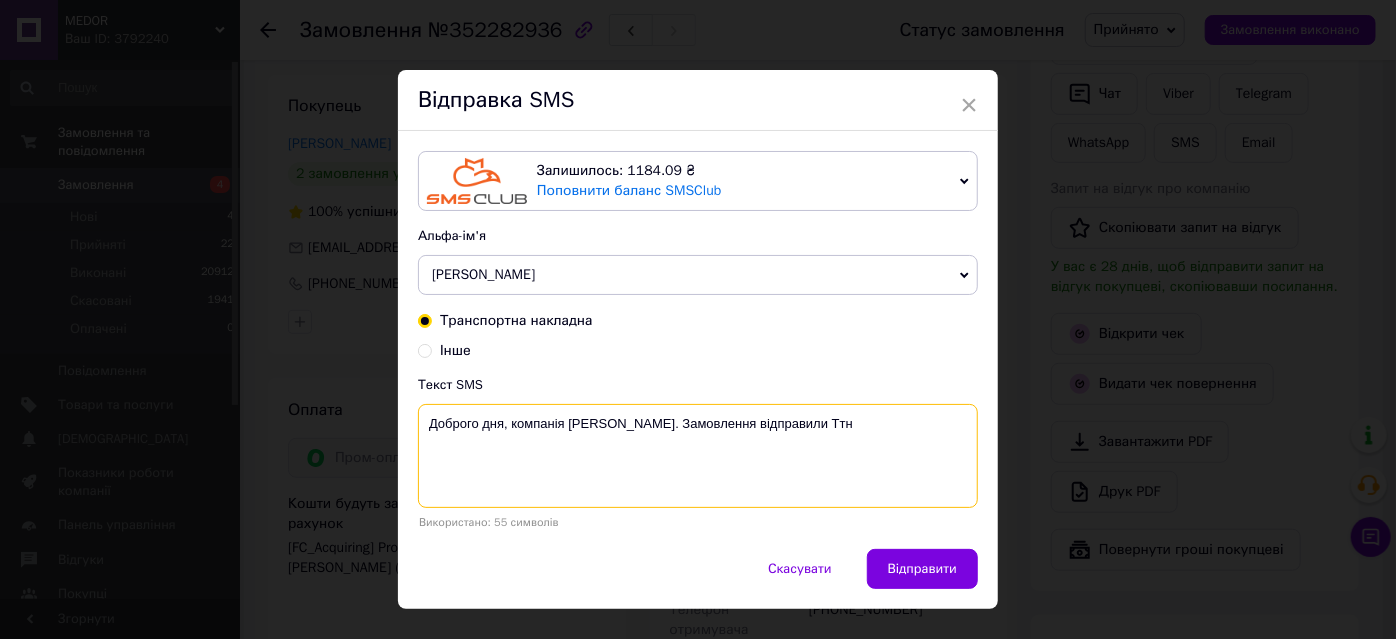 paste on "20451204175241" 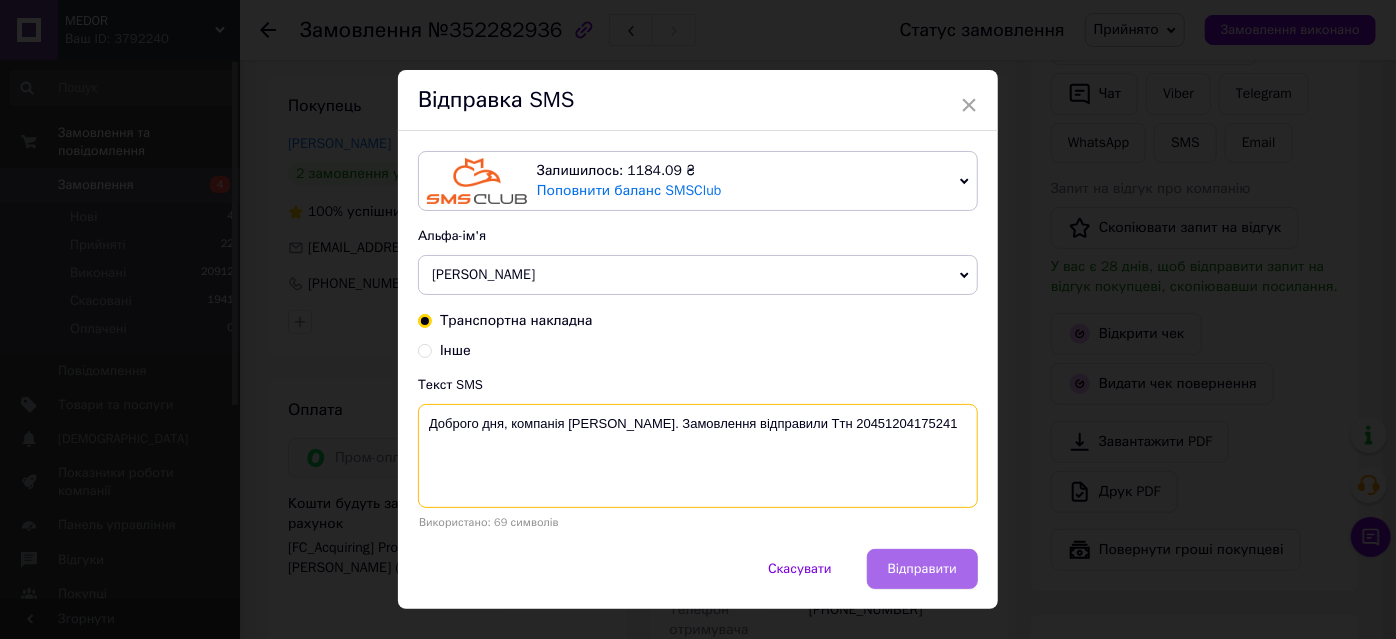 type on "Доброго дня, компанія Medor. Замовлення відправили Ттн 20451204175241" 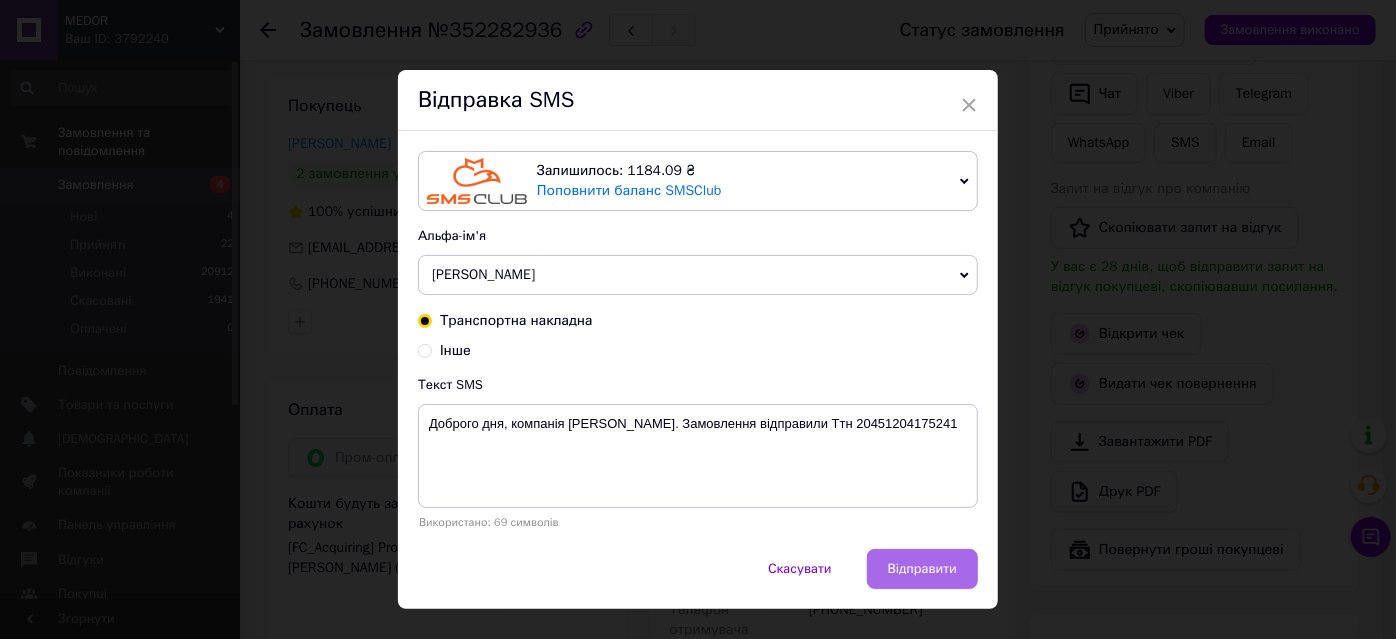 click on "Відправити" at bounding box center (922, 569) 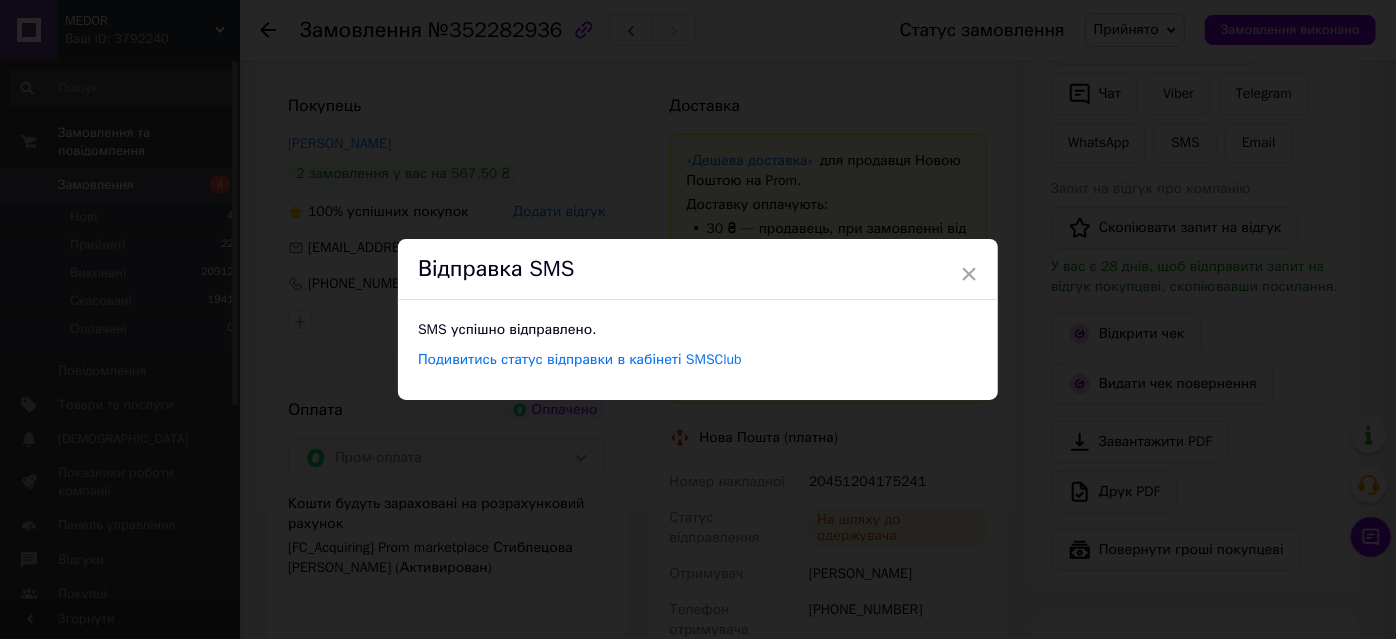 click on "×" at bounding box center [969, 274] 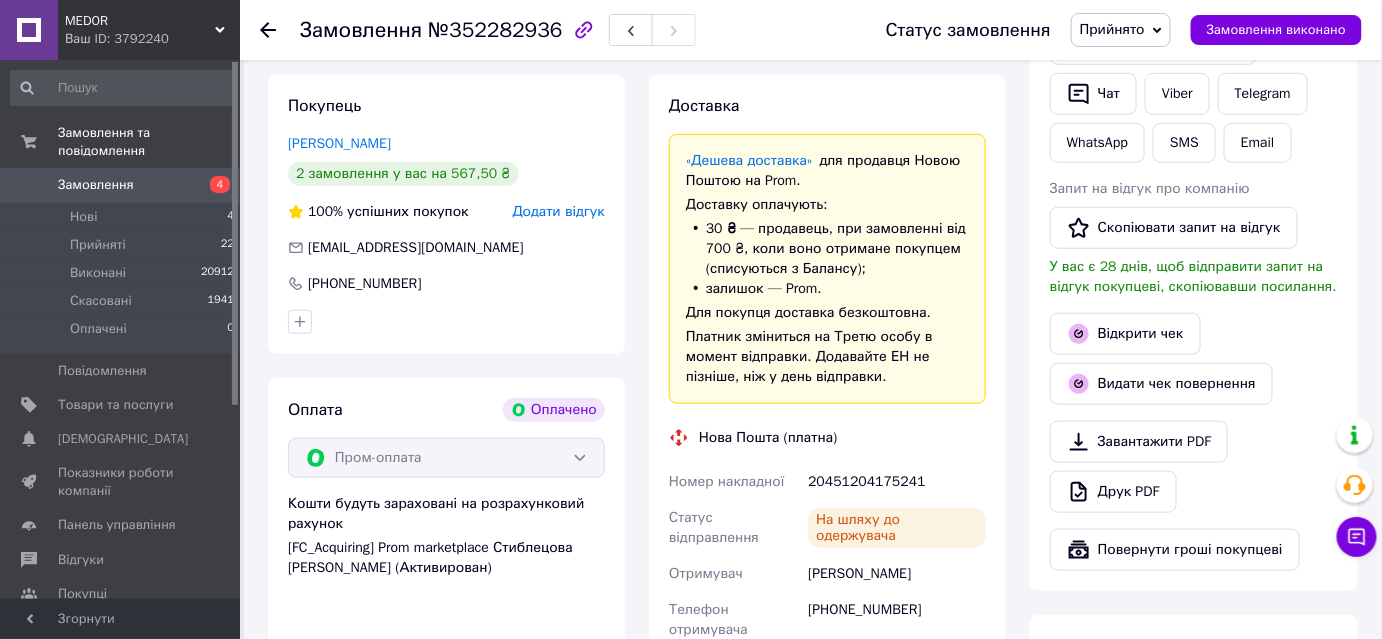 click on "Прийнято" at bounding box center (1112, 29) 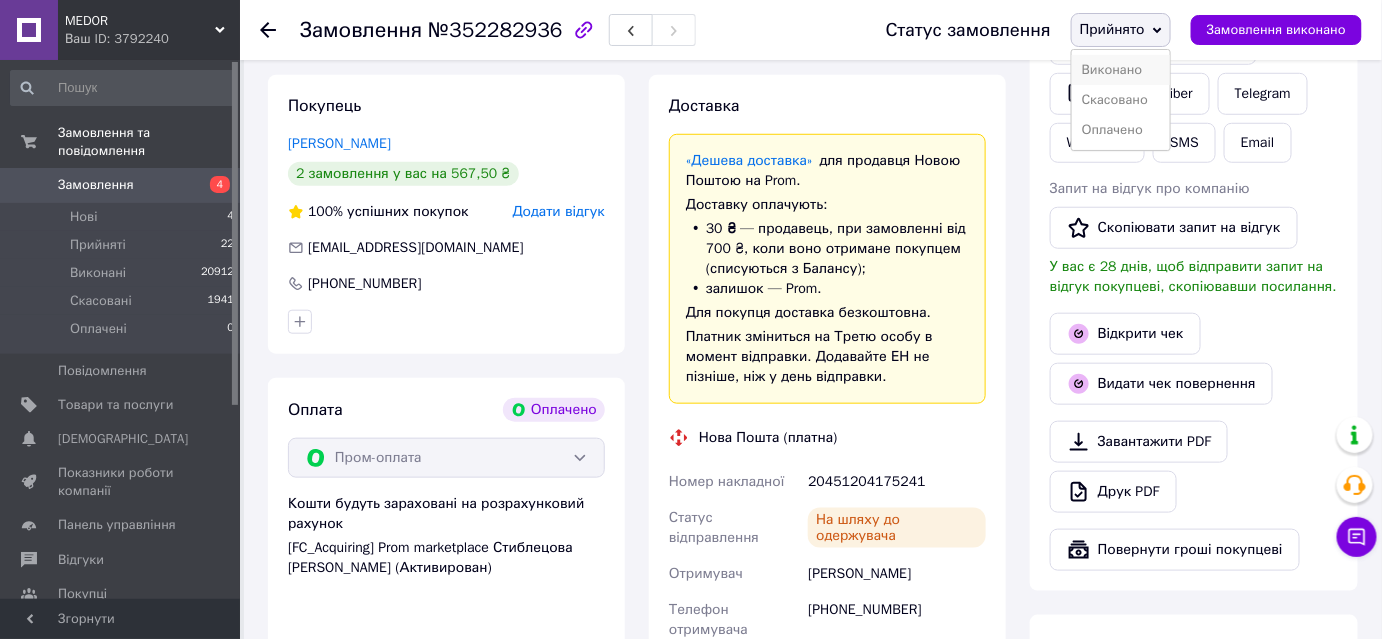 click on "Виконано" at bounding box center [1121, 70] 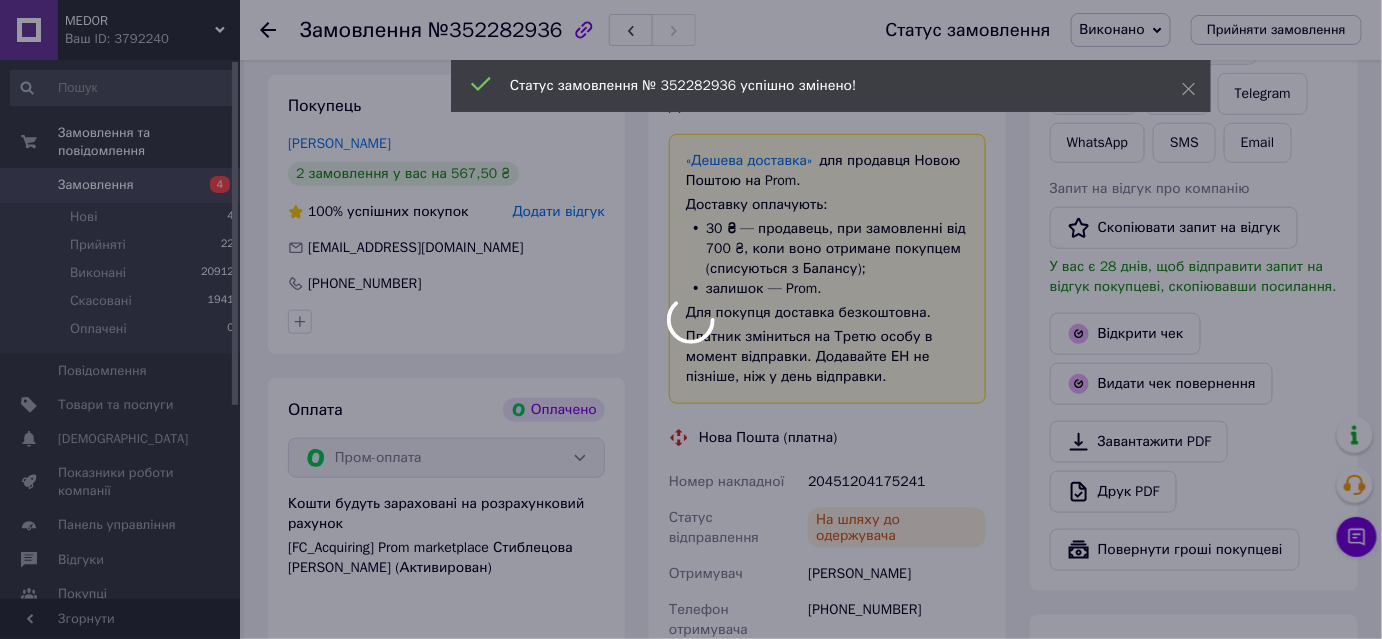 scroll, scrollTop: 60, scrollLeft: 0, axis: vertical 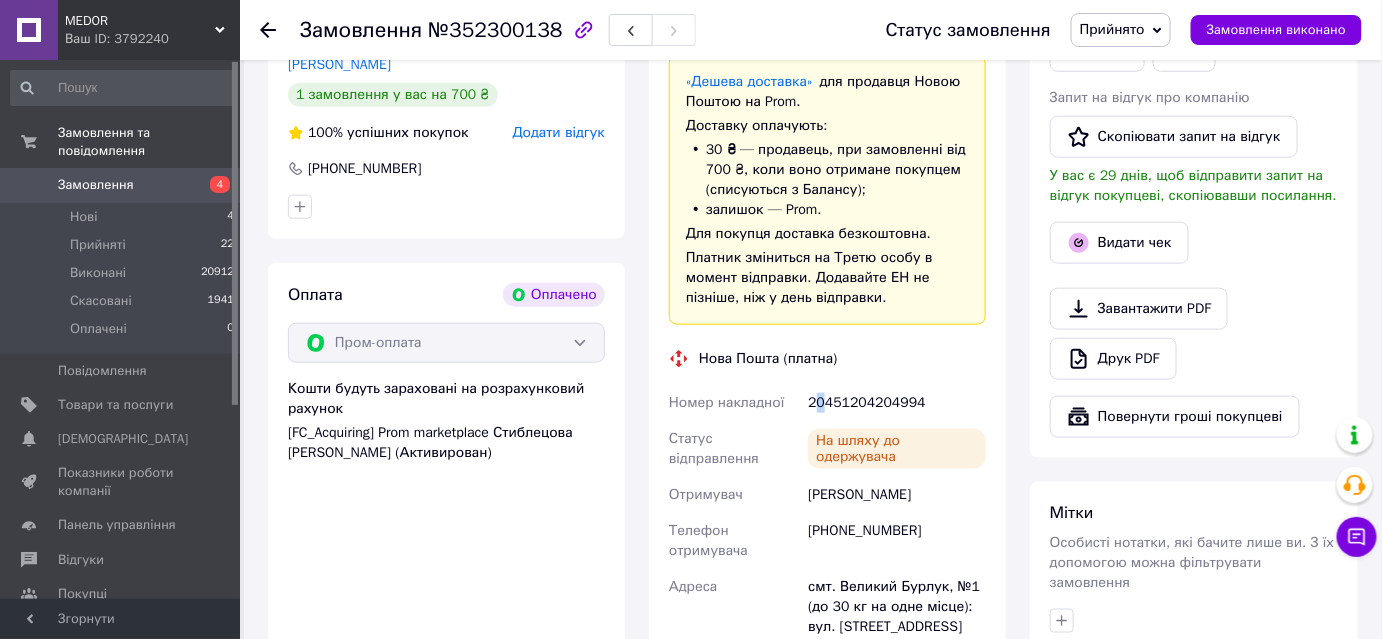 drag, startPoint x: 813, startPoint y: 400, endPoint x: 826, endPoint y: 402, distance: 13.152946 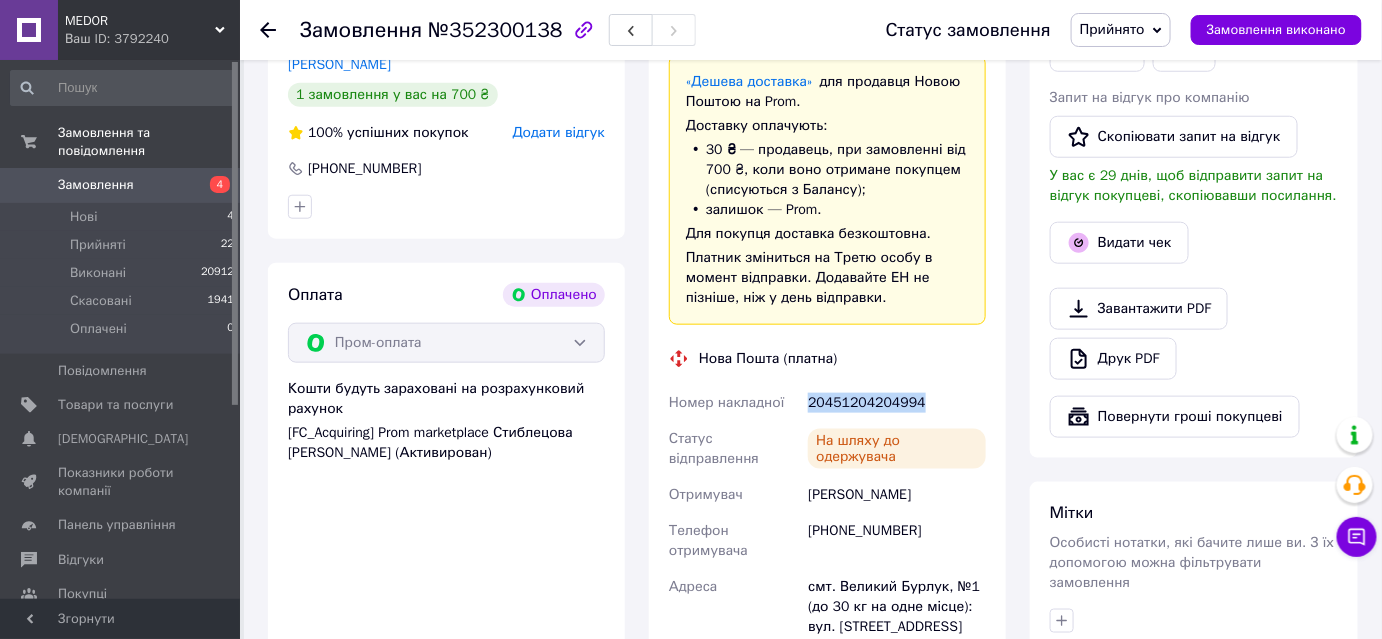 drag, startPoint x: 810, startPoint y: 398, endPoint x: 911, endPoint y: 404, distance: 101.17806 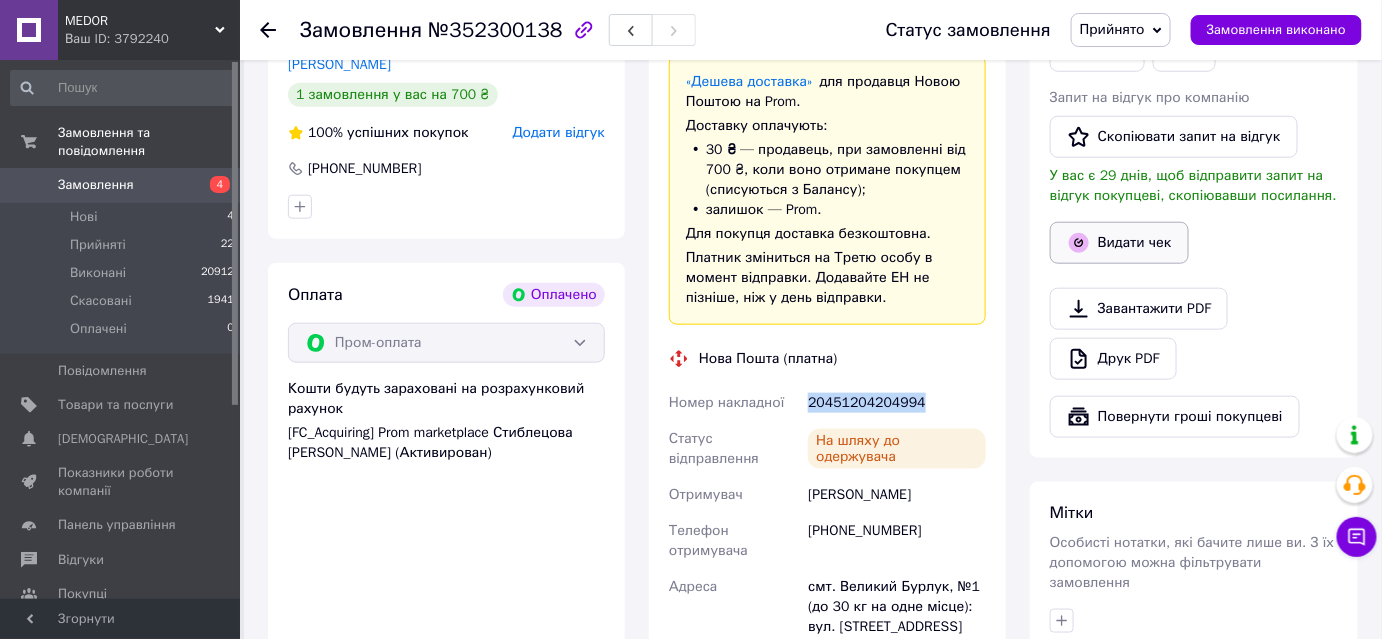 click on "Видати чек" at bounding box center (1119, 243) 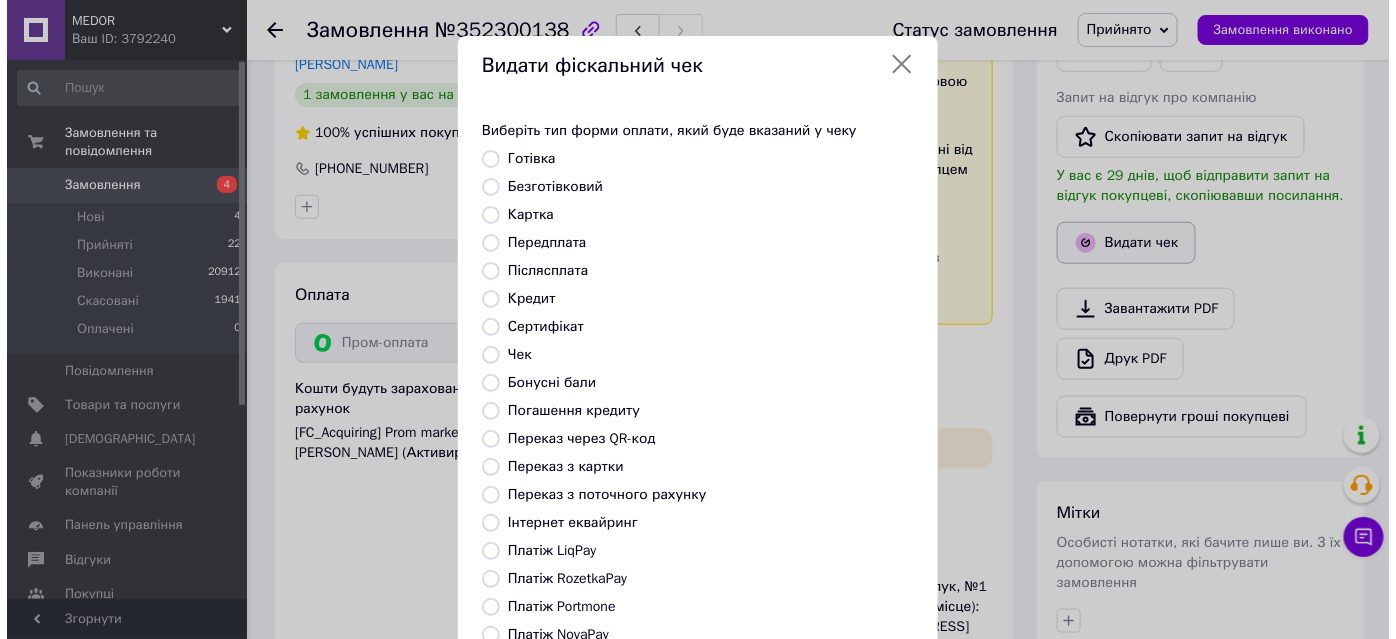 scroll, scrollTop: 525, scrollLeft: 0, axis: vertical 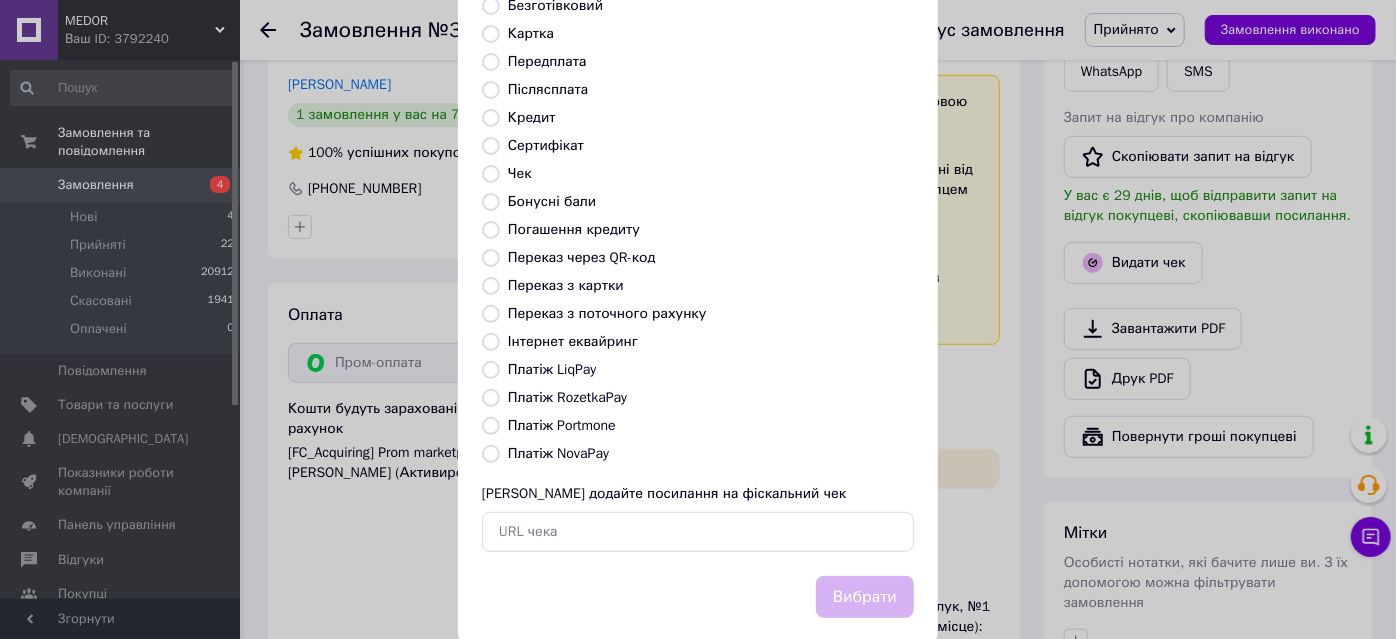 click at bounding box center [491, 398] 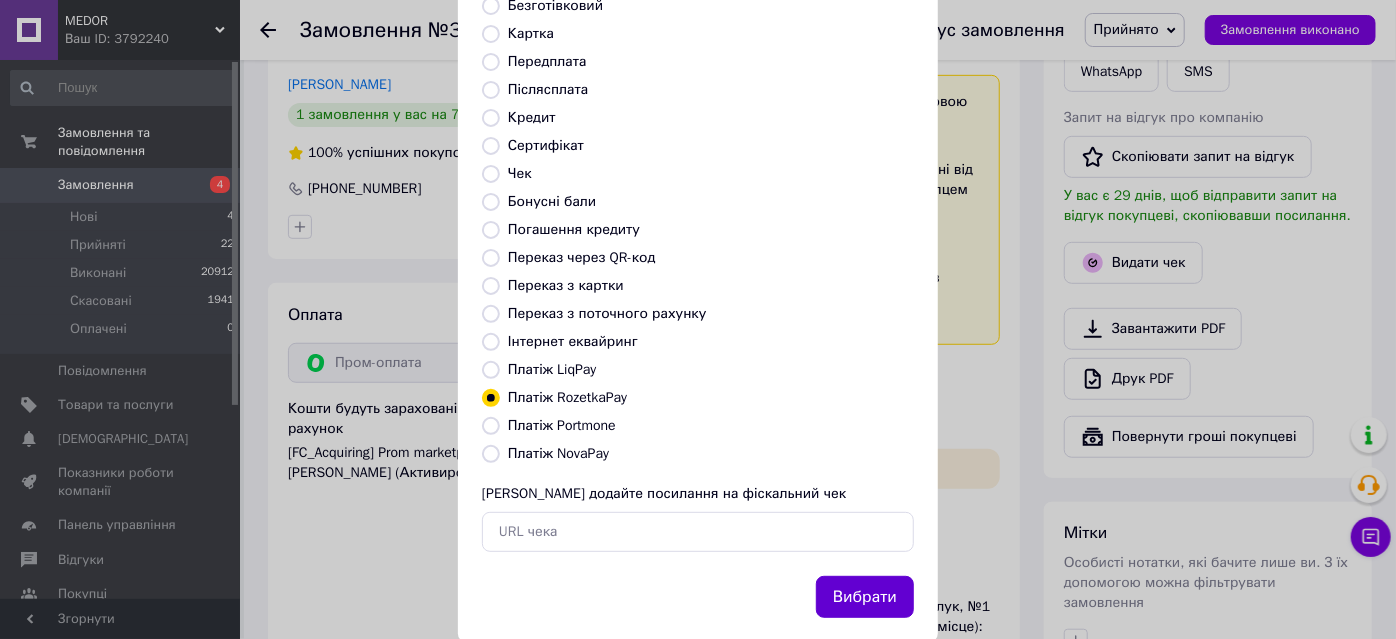 click on "Вибрати" at bounding box center [865, 597] 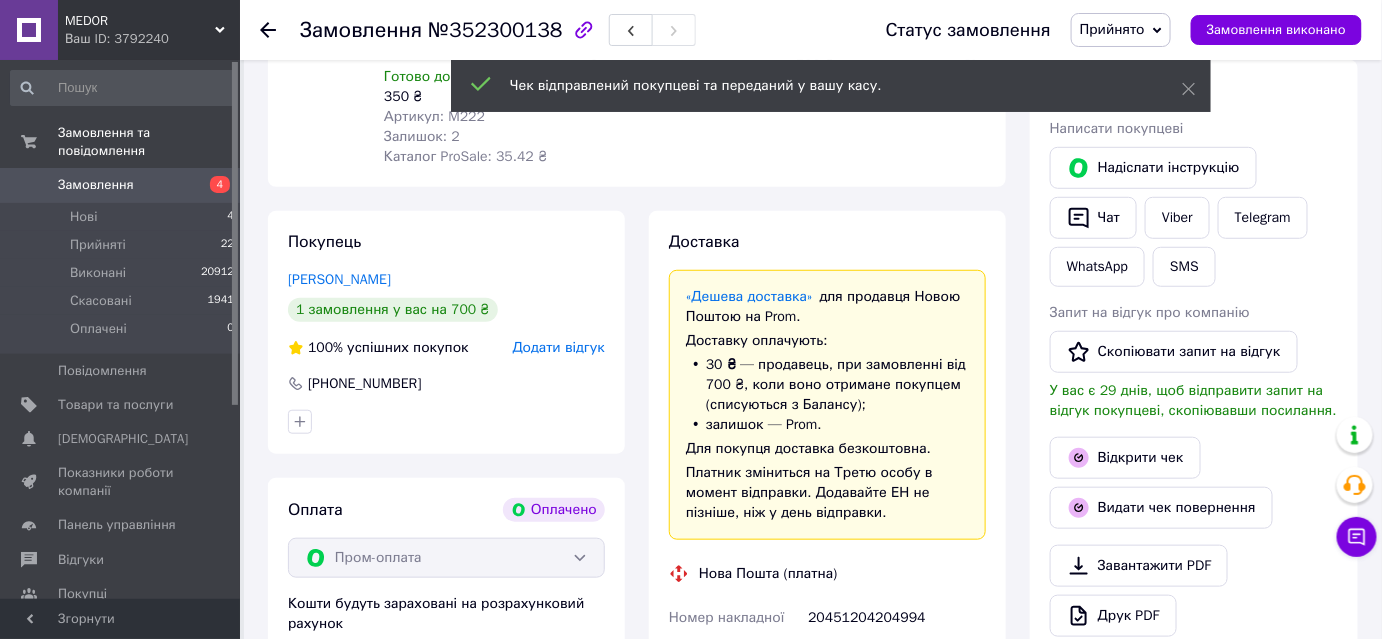 scroll, scrollTop: 181, scrollLeft: 0, axis: vertical 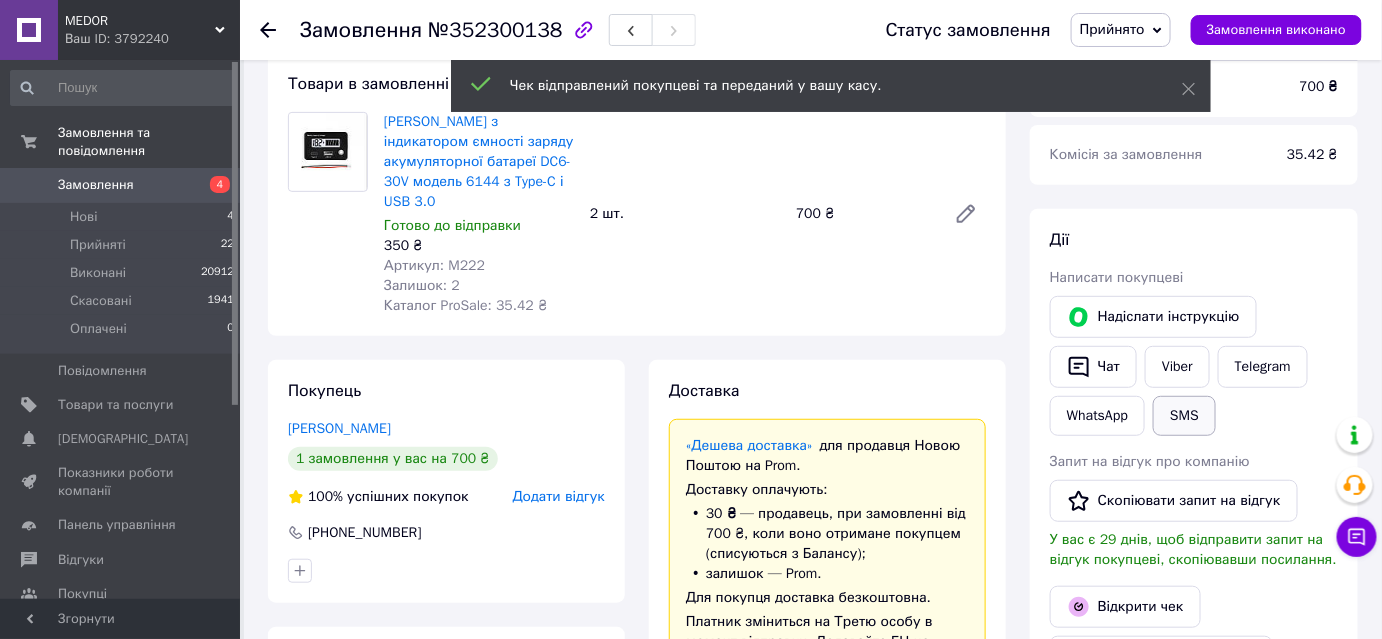 click on "SMS" at bounding box center (1184, 416) 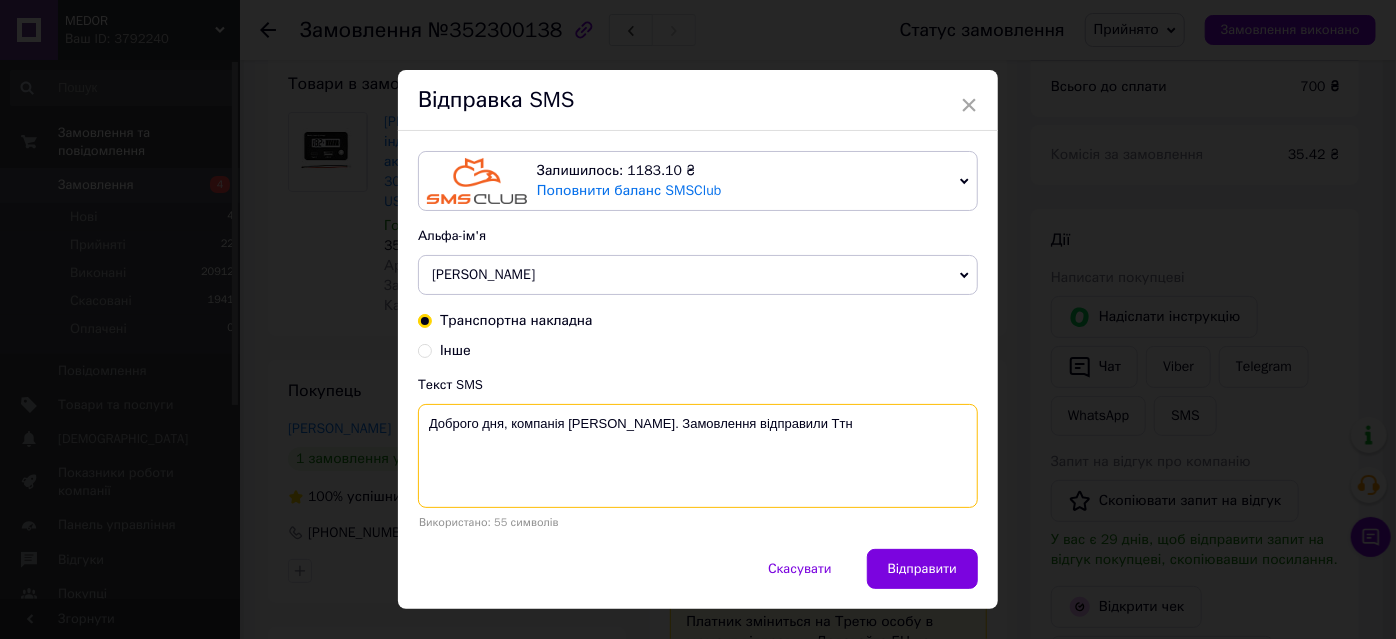 paste on "20451204204994" 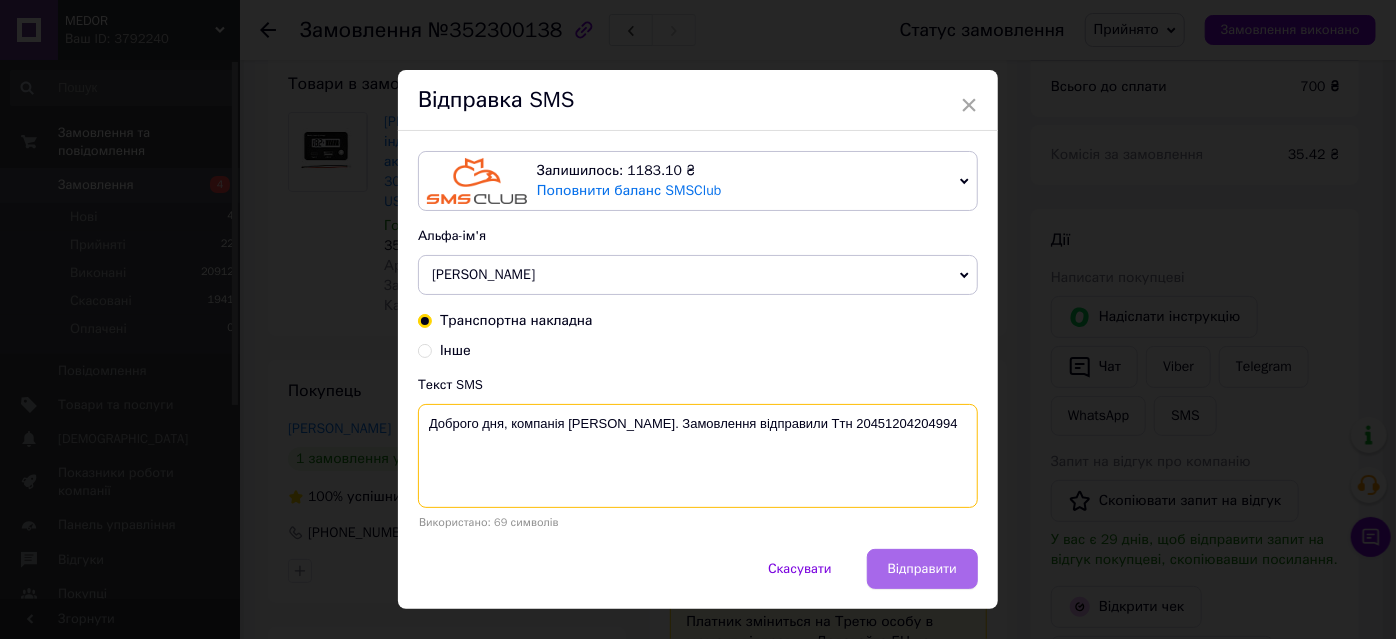 type on "Доброго дня, компанія Medor. Замовлення відправили Ттн 20451204204994" 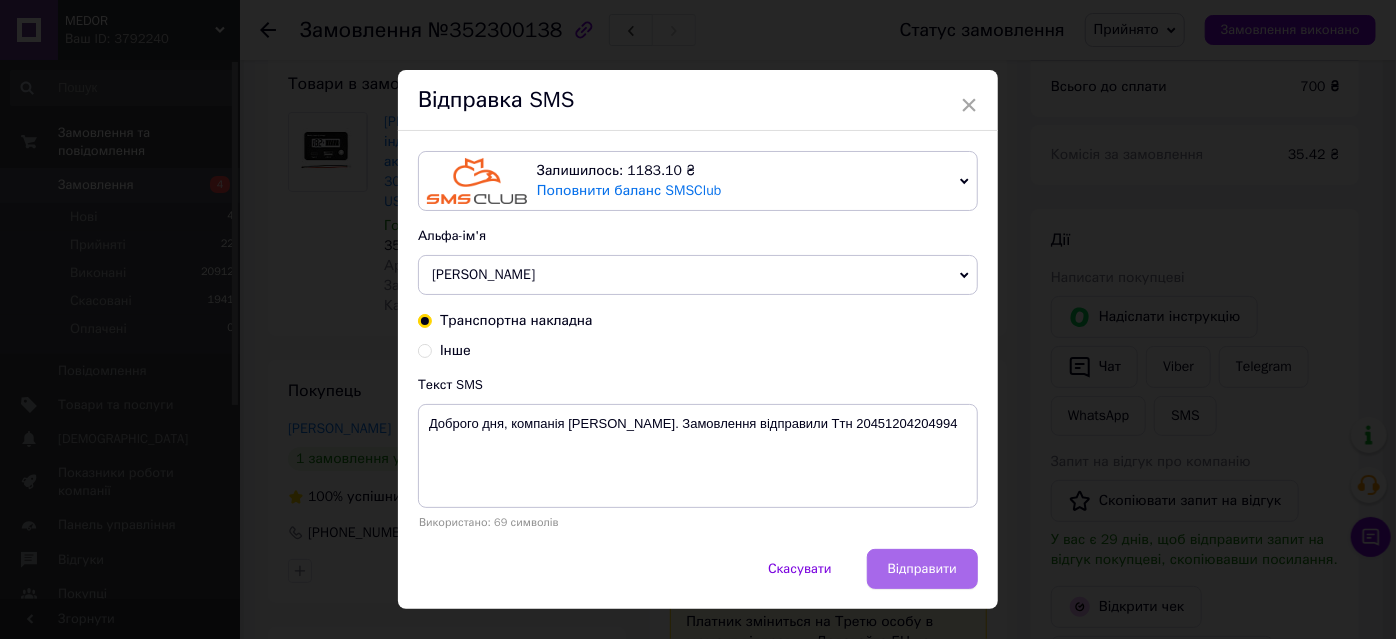 click on "Відправити" at bounding box center [922, 569] 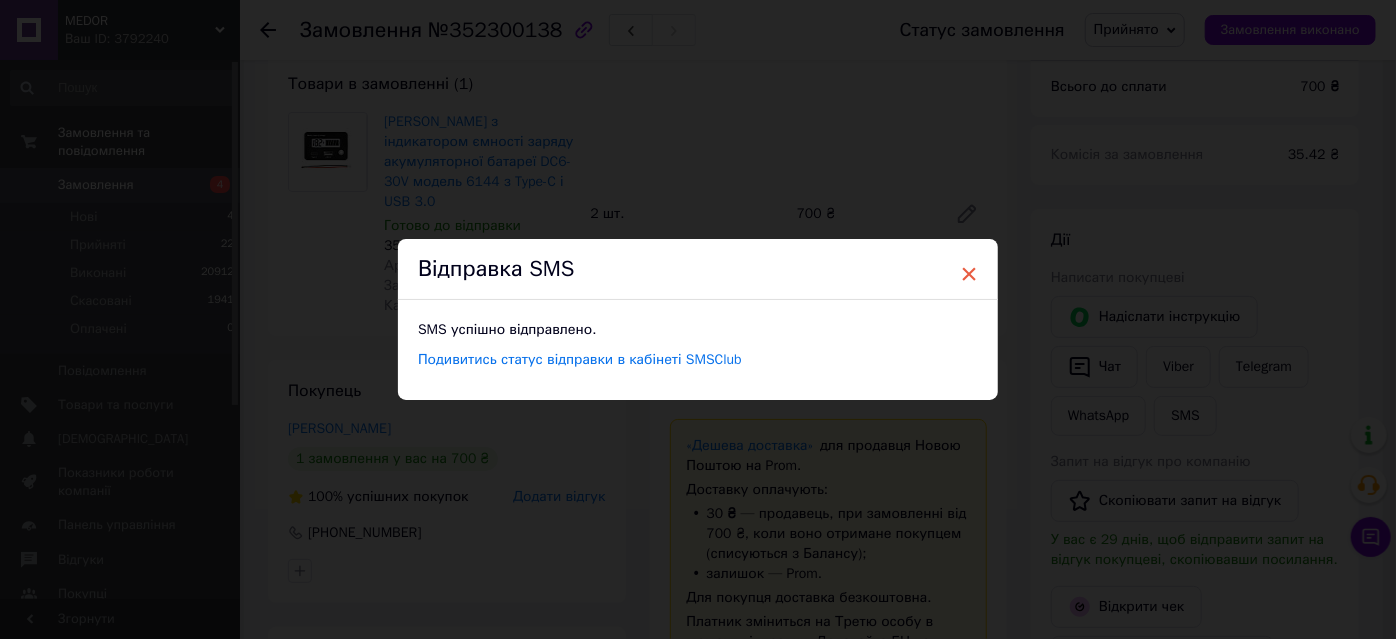 click on "×" at bounding box center [969, 274] 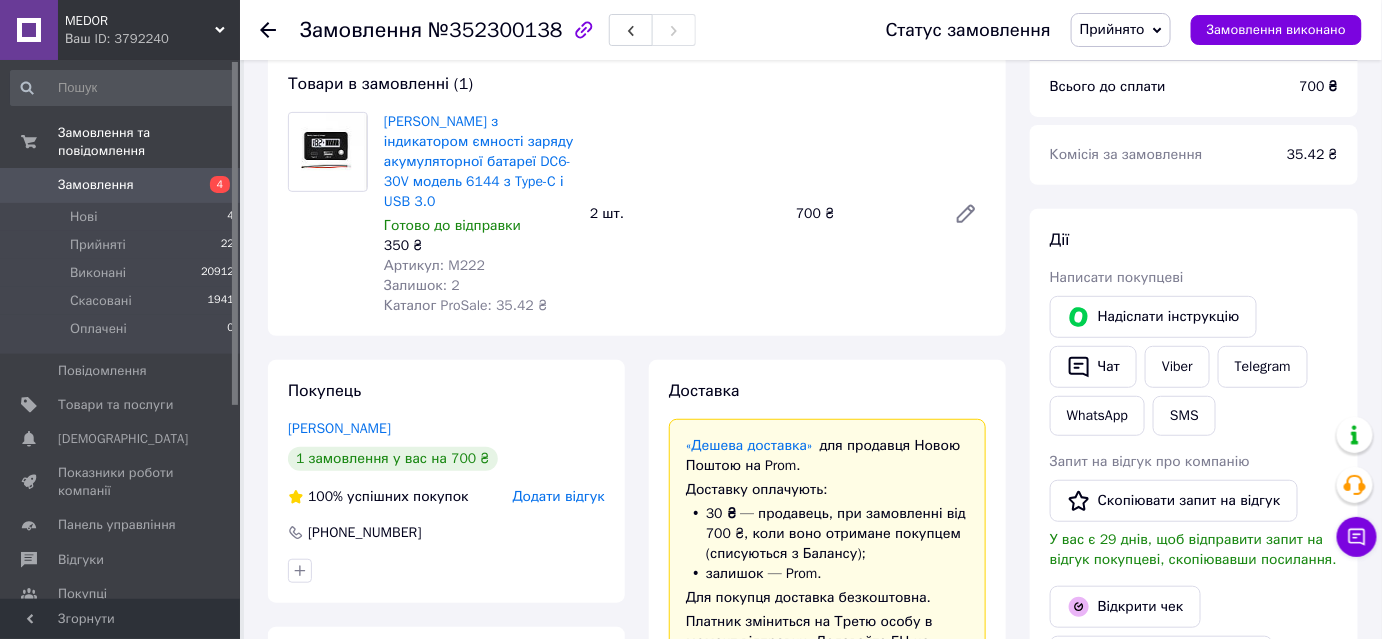 click on "Прийнято" at bounding box center [1112, 29] 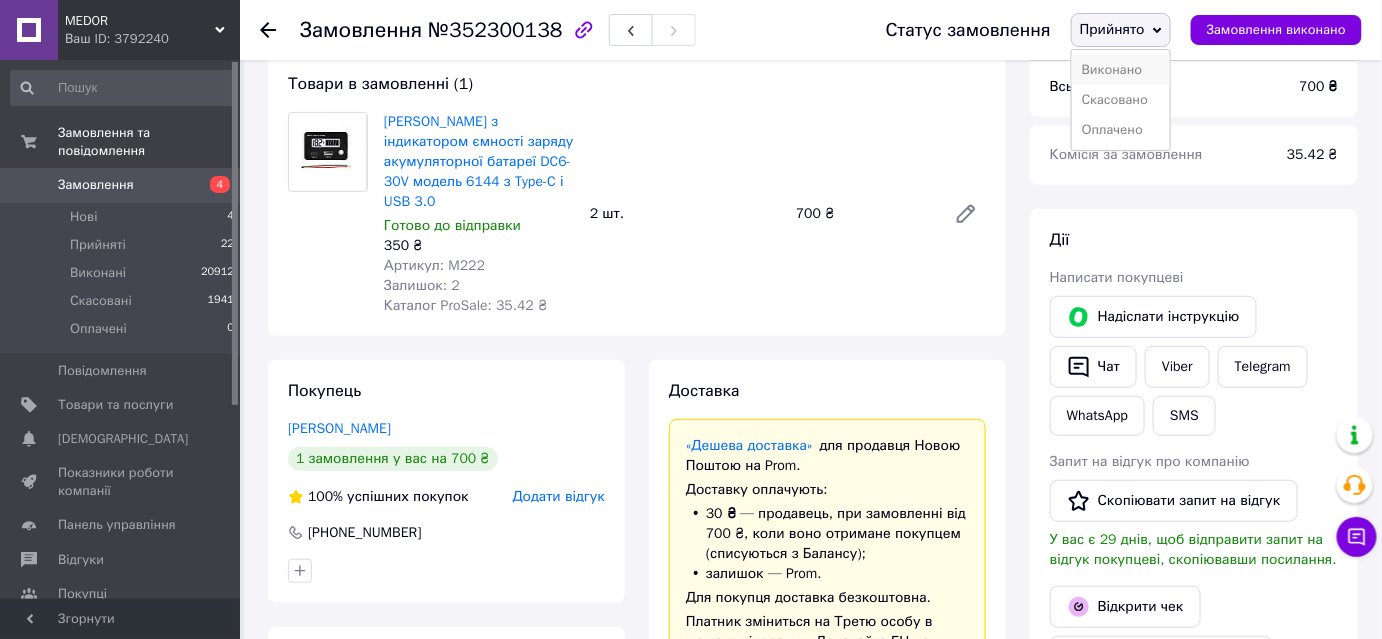 click on "Виконано" at bounding box center (1121, 70) 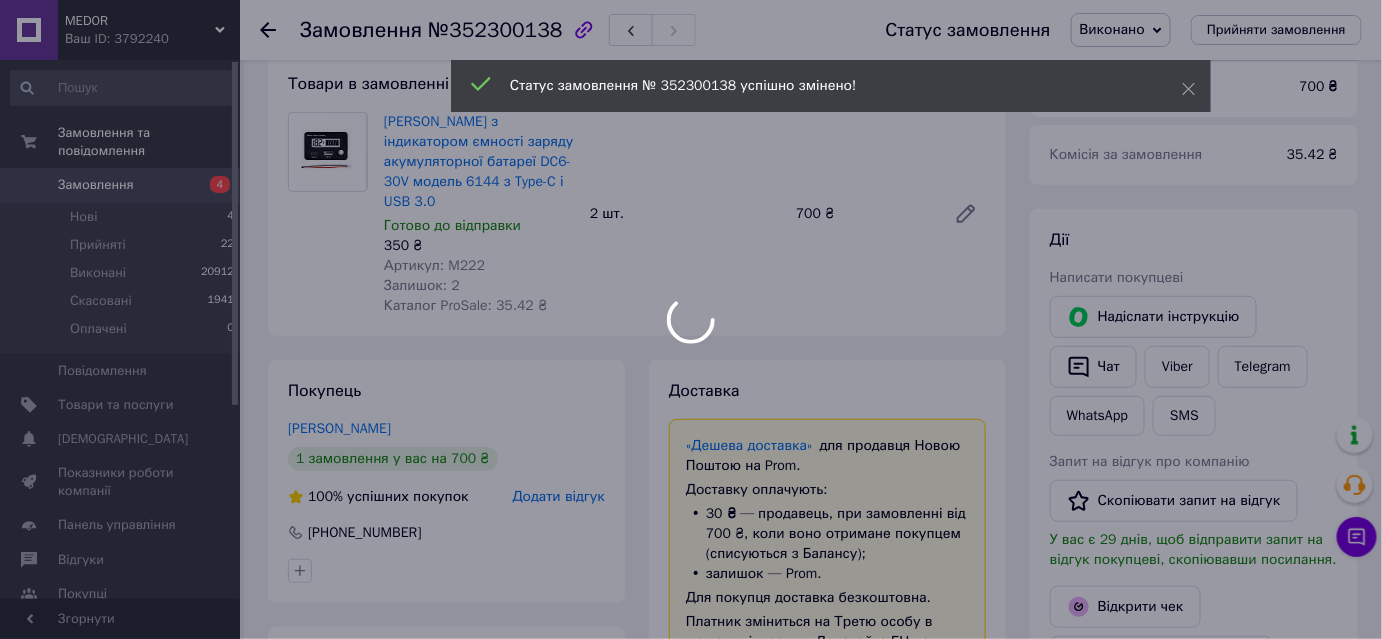scroll, scrollTop: 88, scrollLeft: 0, axis: vertical 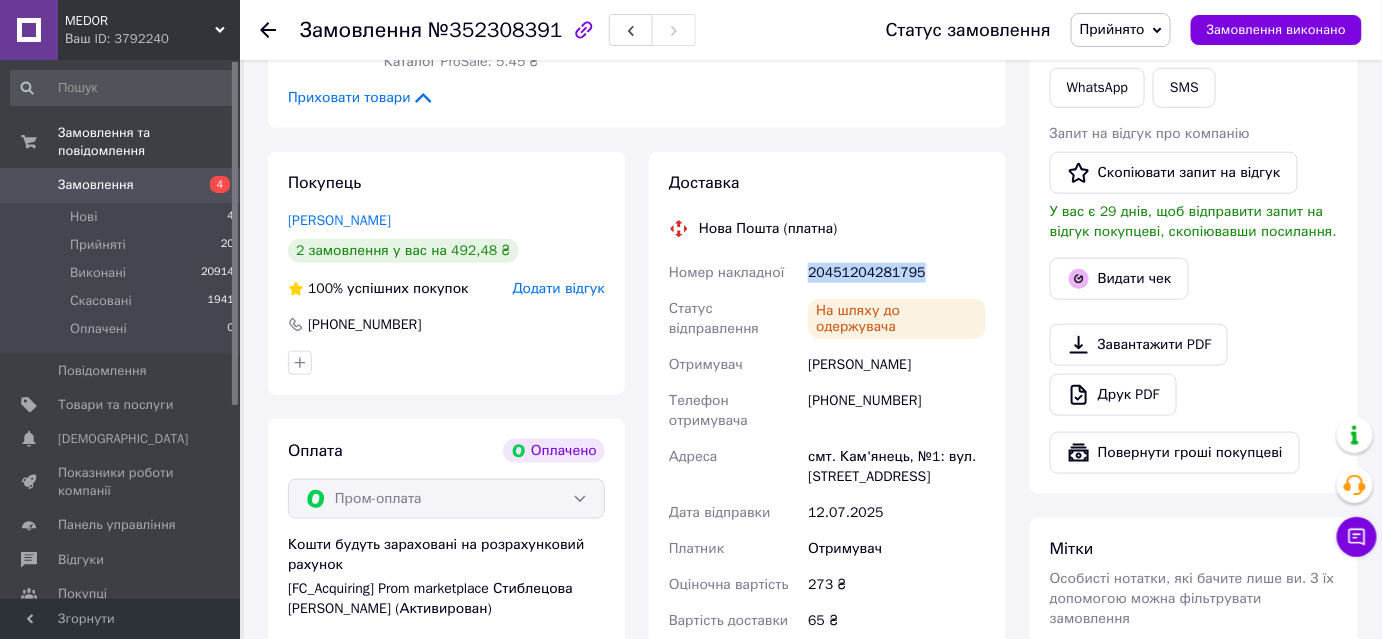 drag, startPoint x: 810, startPoint y: 250, endPoint x: 901, endPoint y: 252, distance: 91.02197 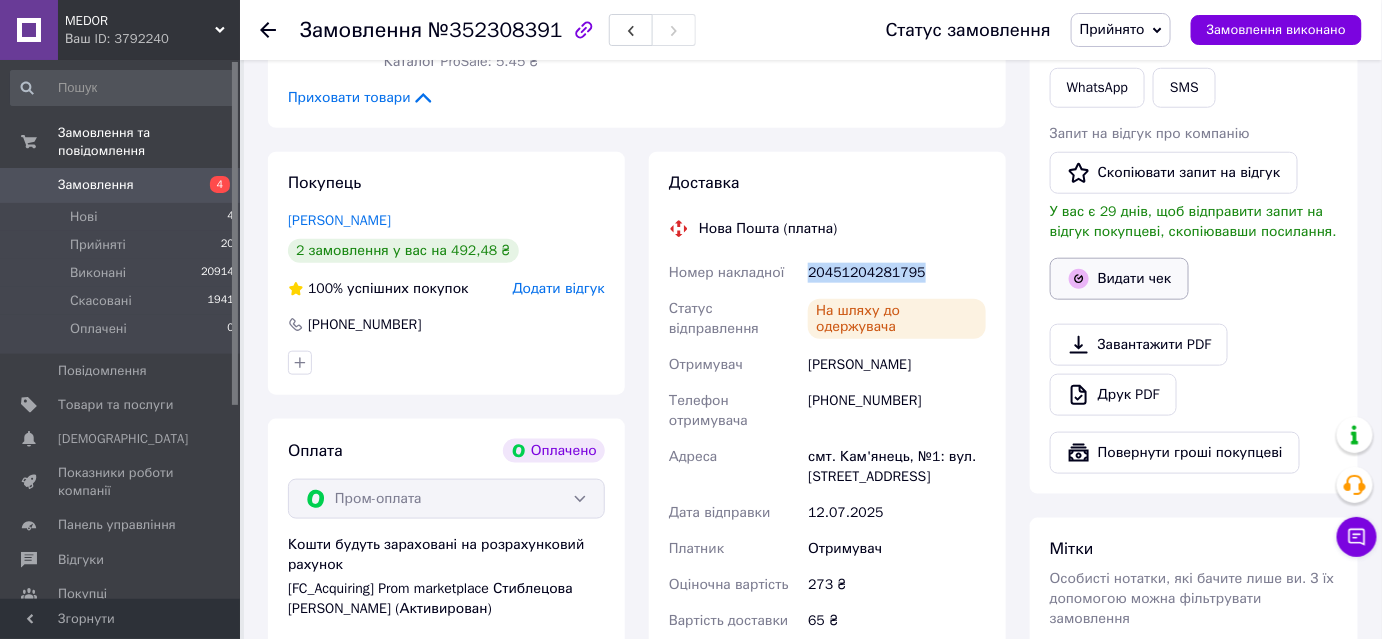 click on "Видати чек" at bounding box center [1119, 279] 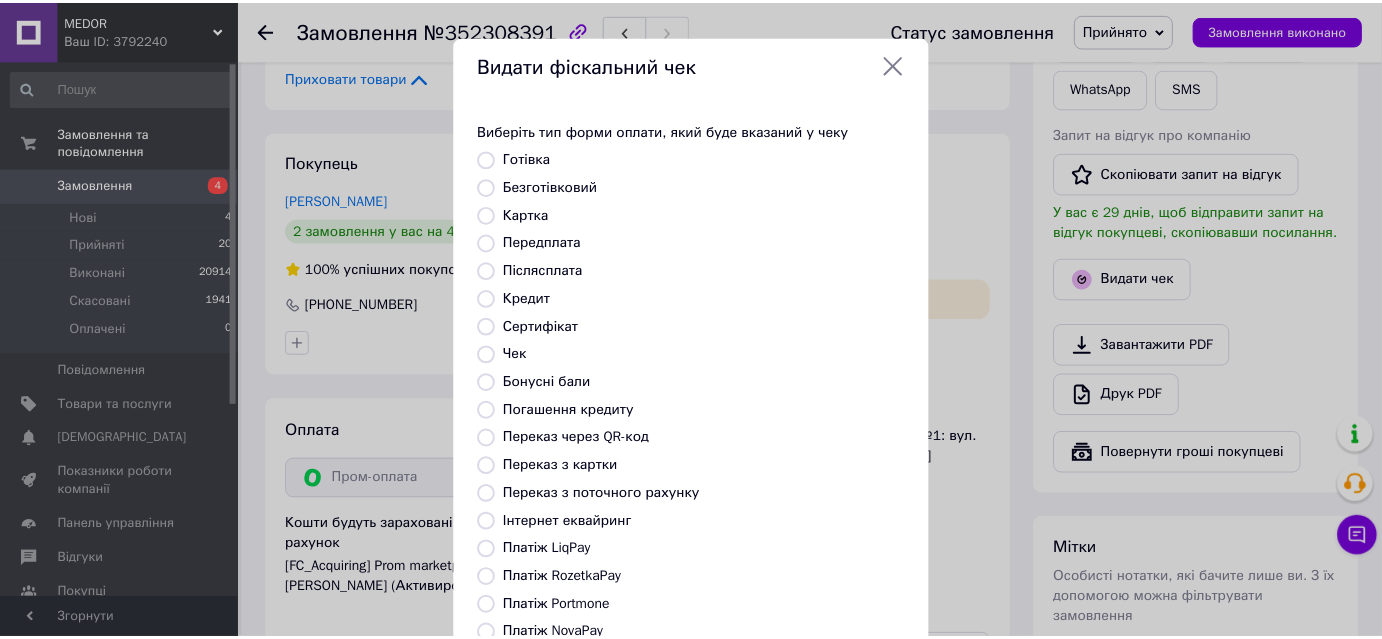 scroll, scrollTop: 181, scrollLeft: 0, axis: vertical 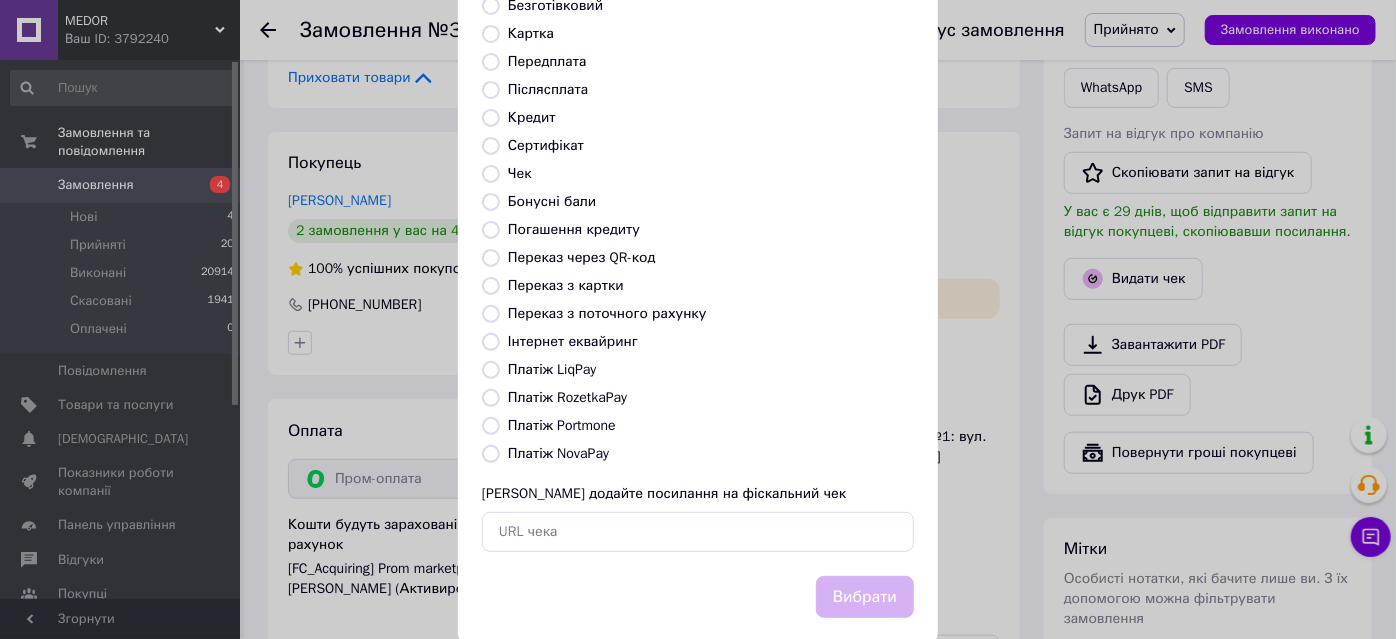 click on "Платіж RozetkaPay" at bounding box center (491, 398) 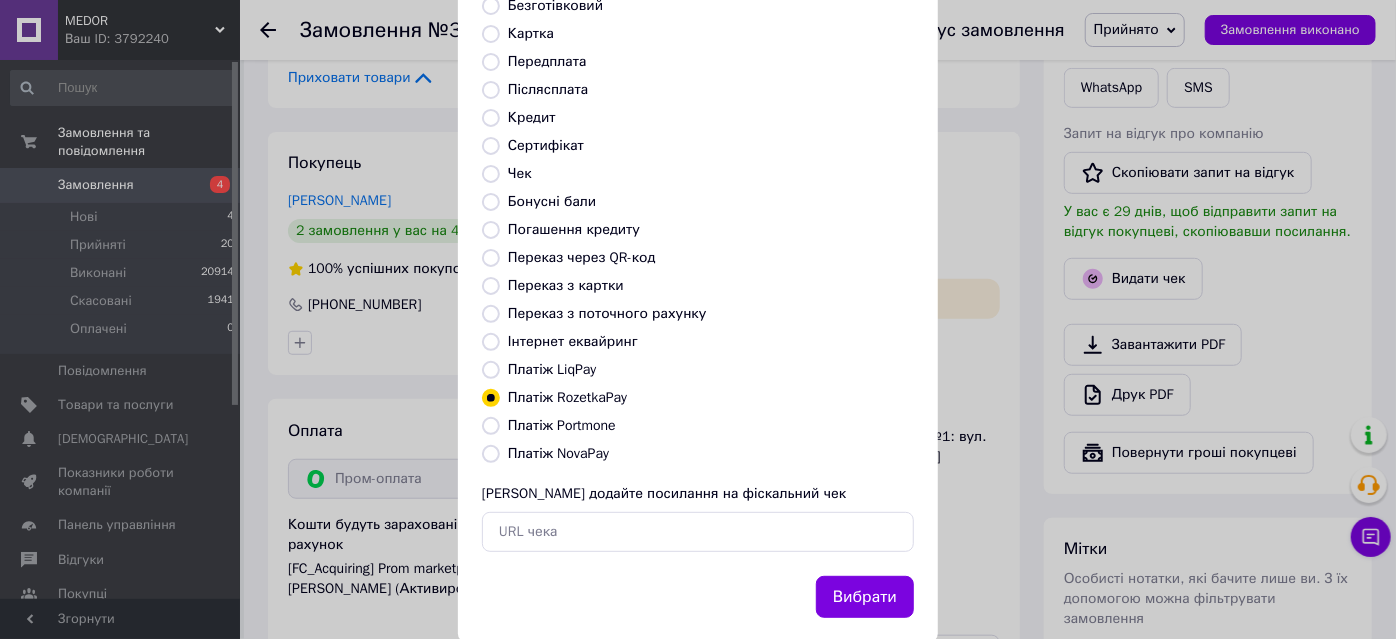 click on "Вибрати" at bounding box center (865, 597) 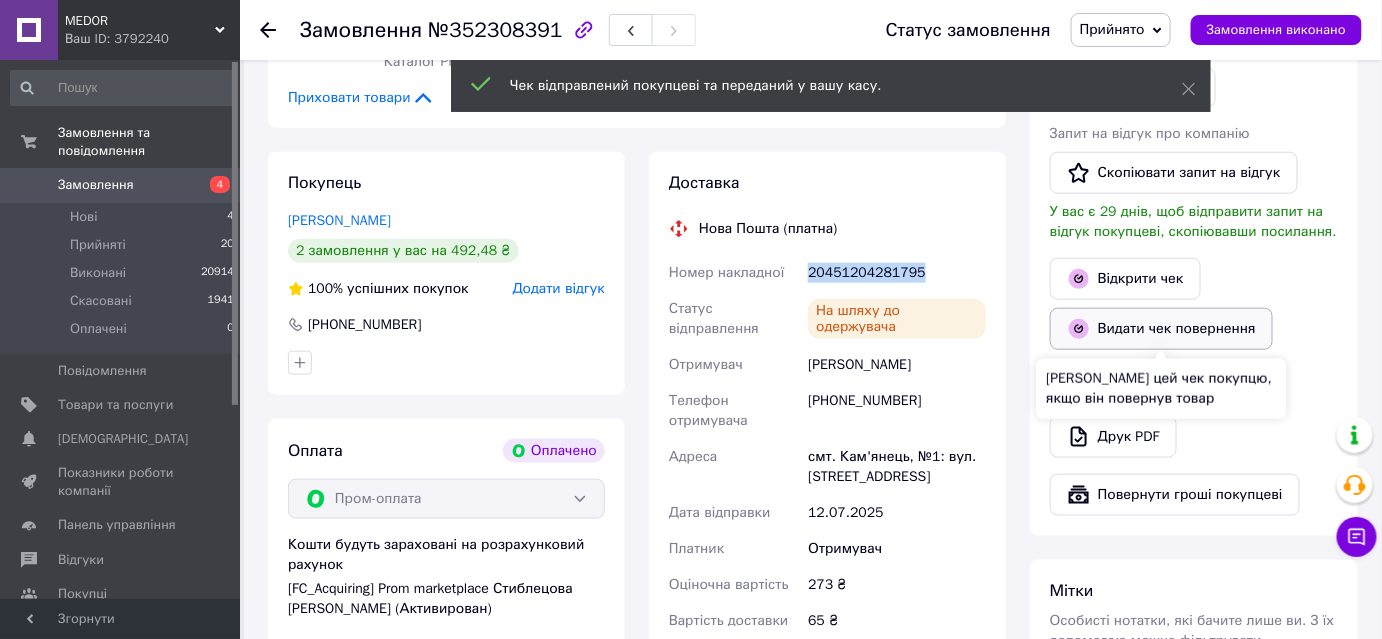 scroll, scrollTop: 454, scrollLeft: 0, axis: vertical 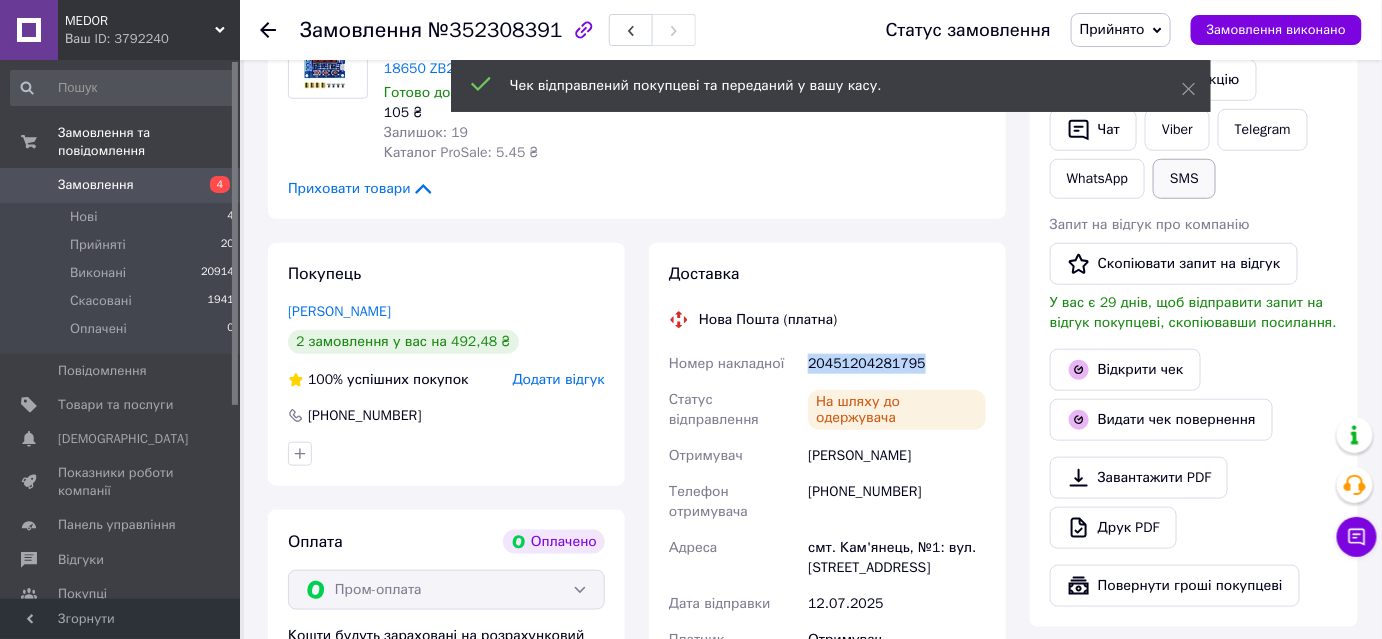 click on "SMS" at bounding box center [1184, 179] 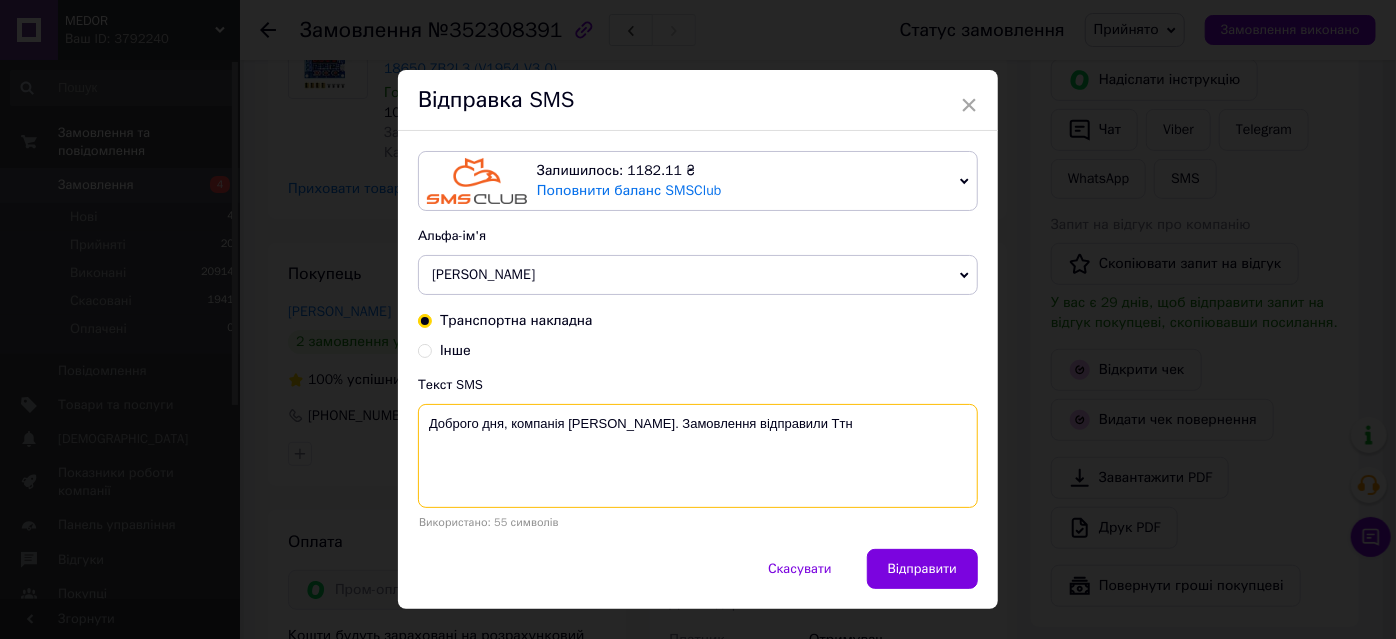 paste on "20451204281795" 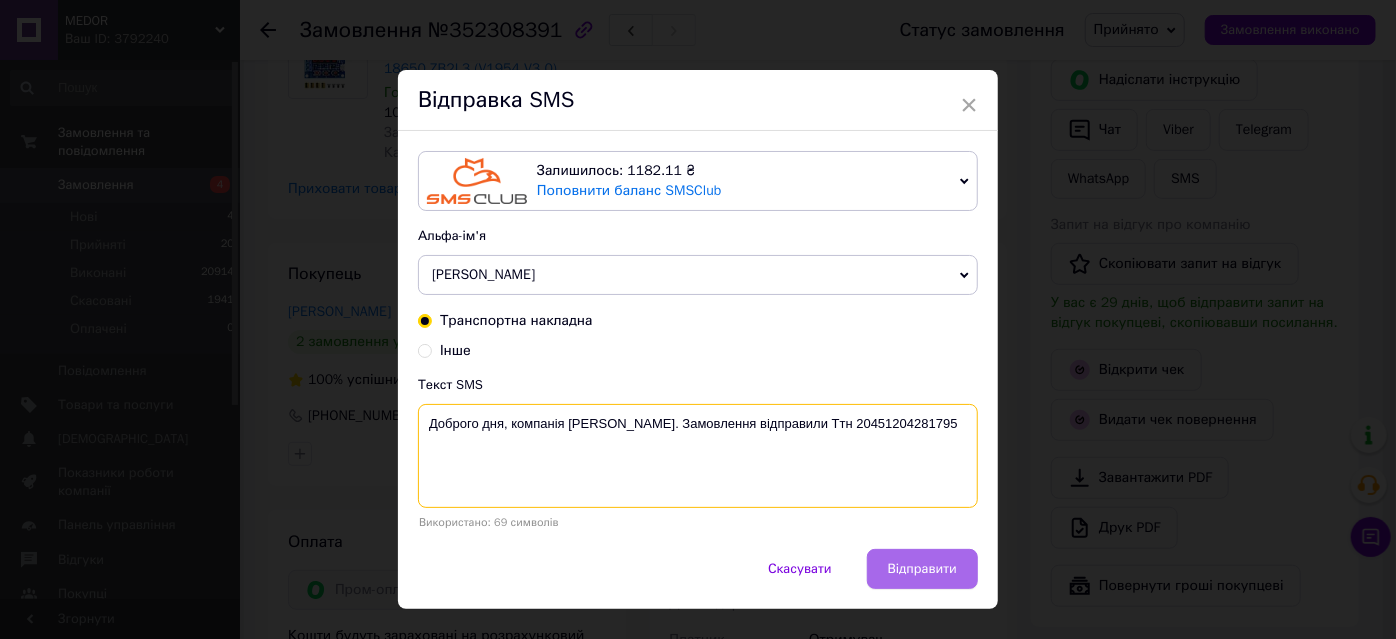 type on "Доброго дня, компанія Medor. Замовлення відправили Ттн 20451204281795" 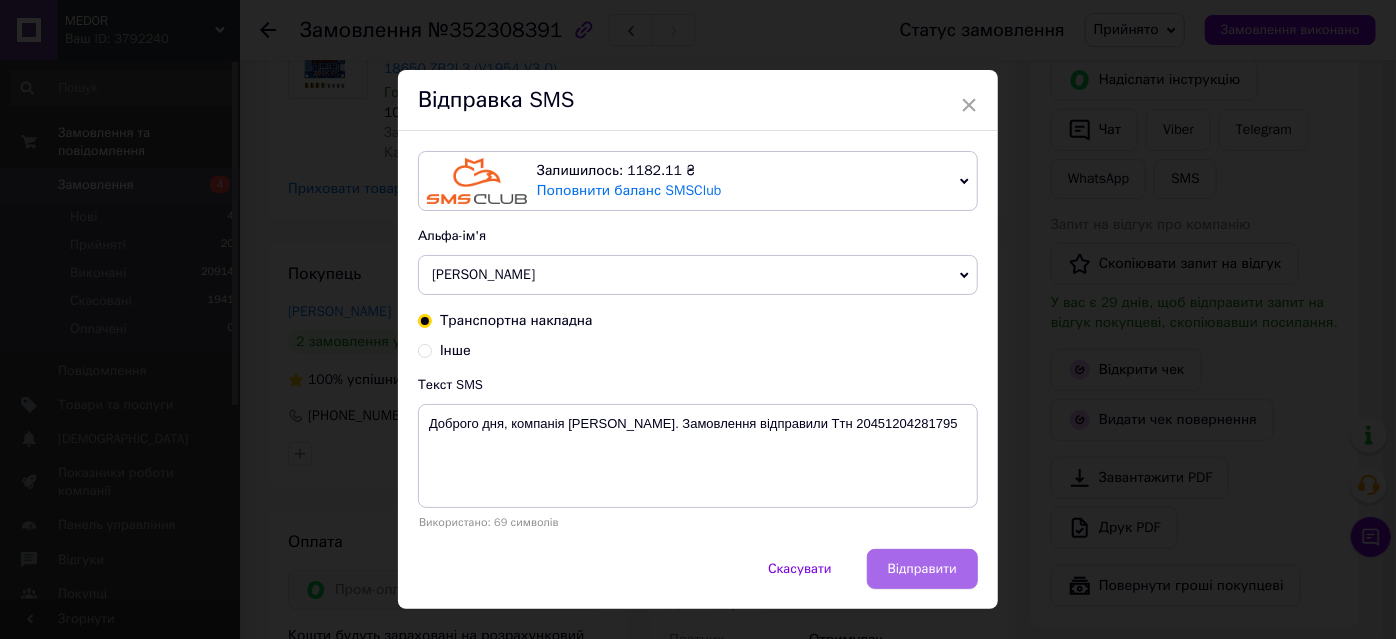 click on "Відправити" at bounding box center [922, 569] 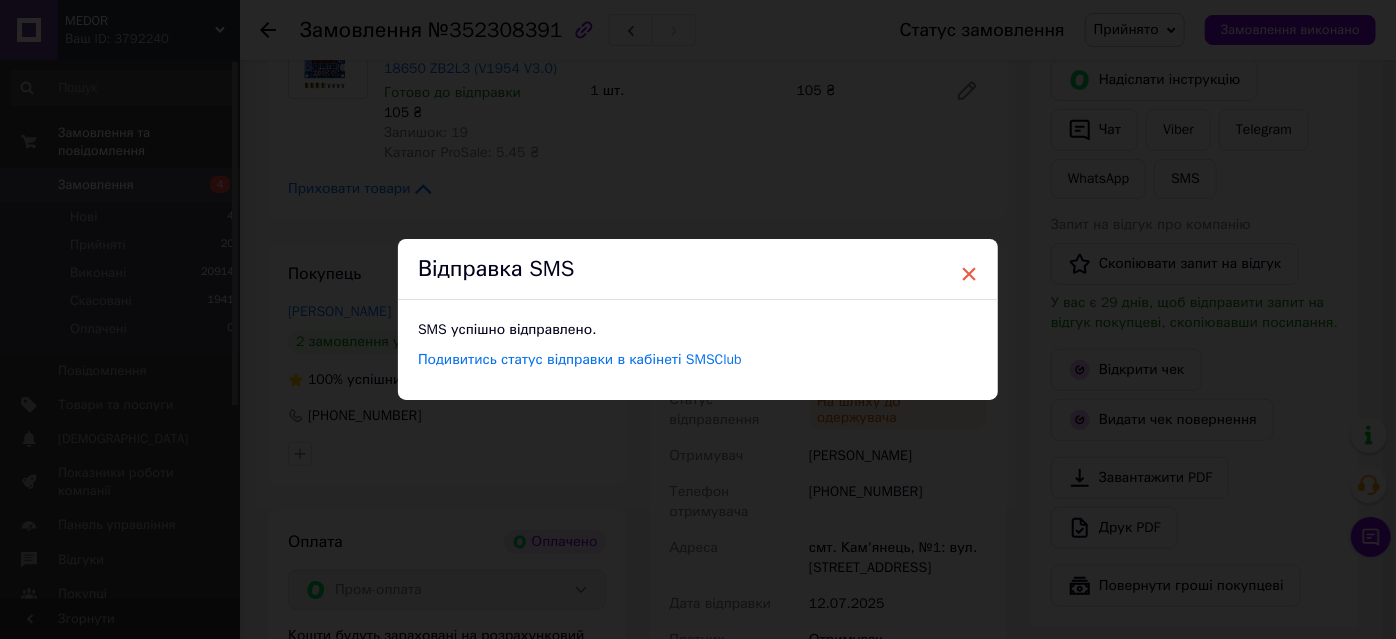click on "×" at bounding box center (969, 274) 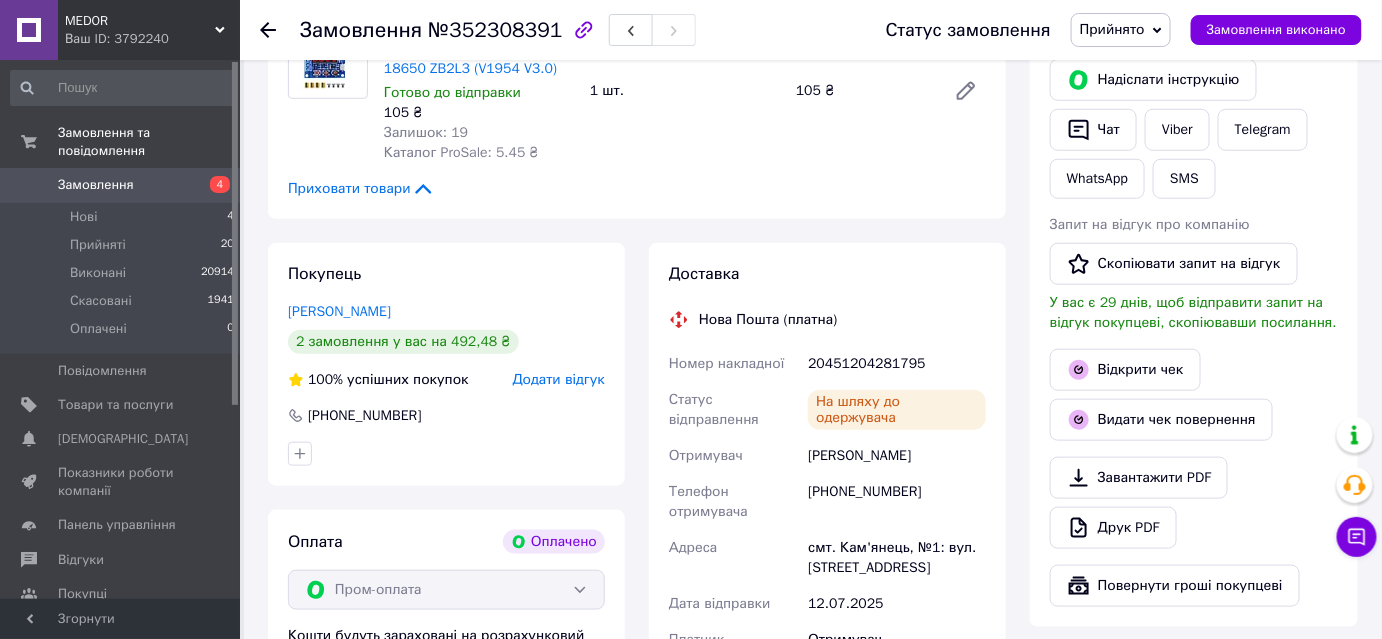 click on "Прийнято" at bounding box center [1112, 29] 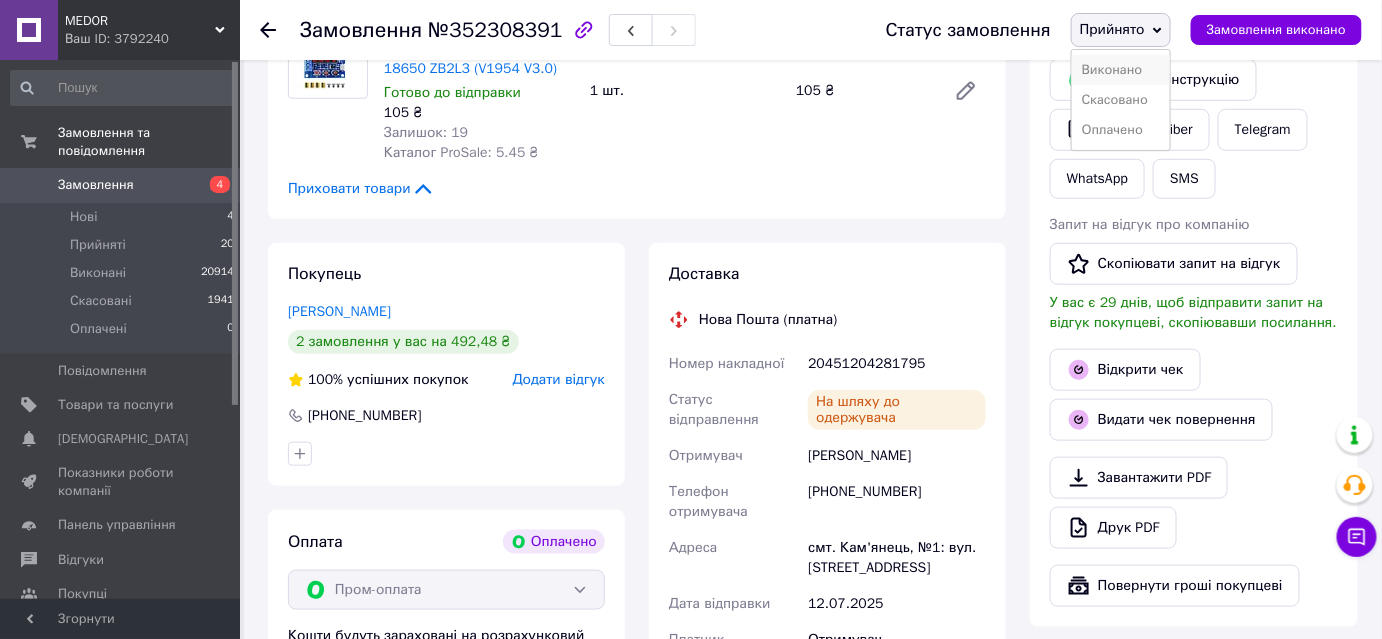 click on "Виконано" at bounding box center [1121, 70] 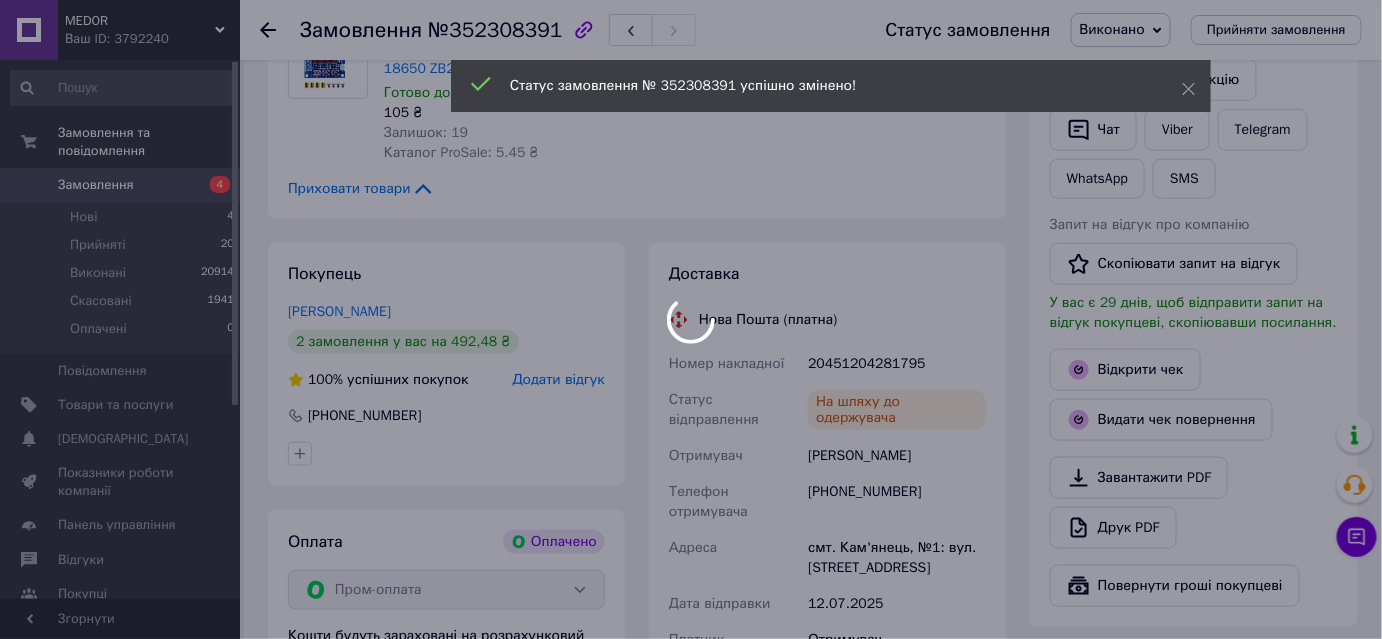 scroll, scrollTop: 40, scrollLeft: 0, axis: vertical 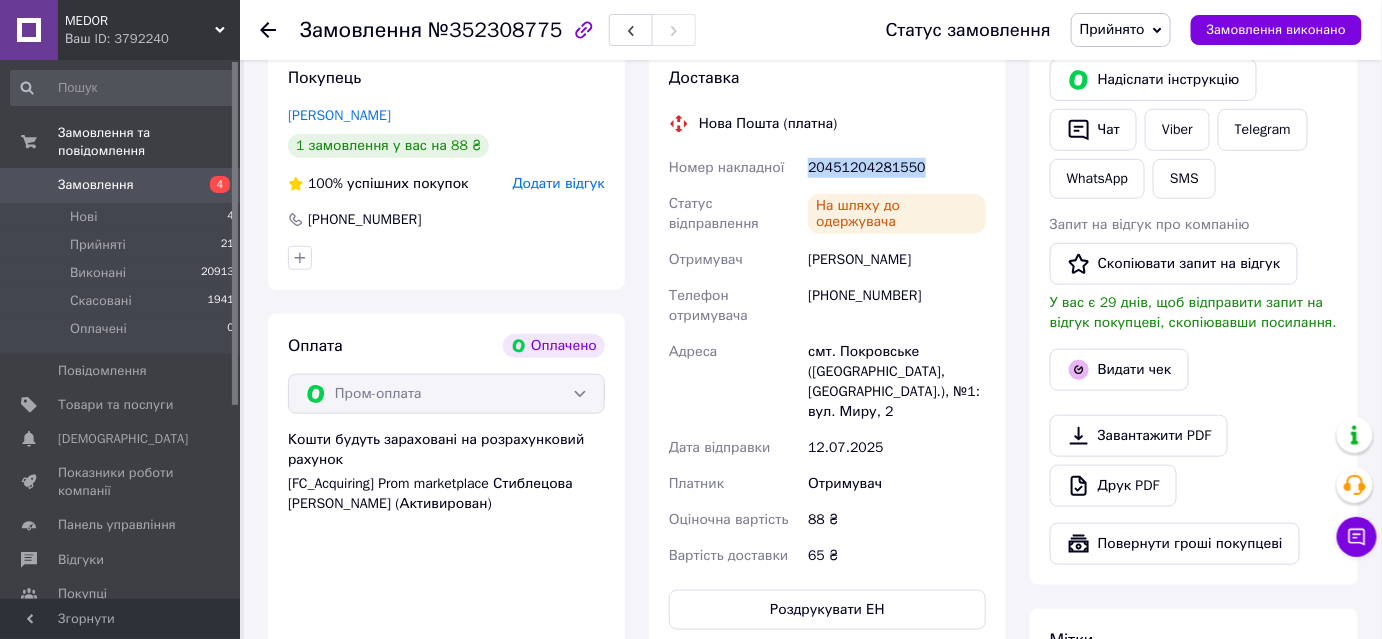 drag, startPoint x: 827, startPoint y: 167, endPoint x: 914, endPoint y: 163, distance: 87.0919 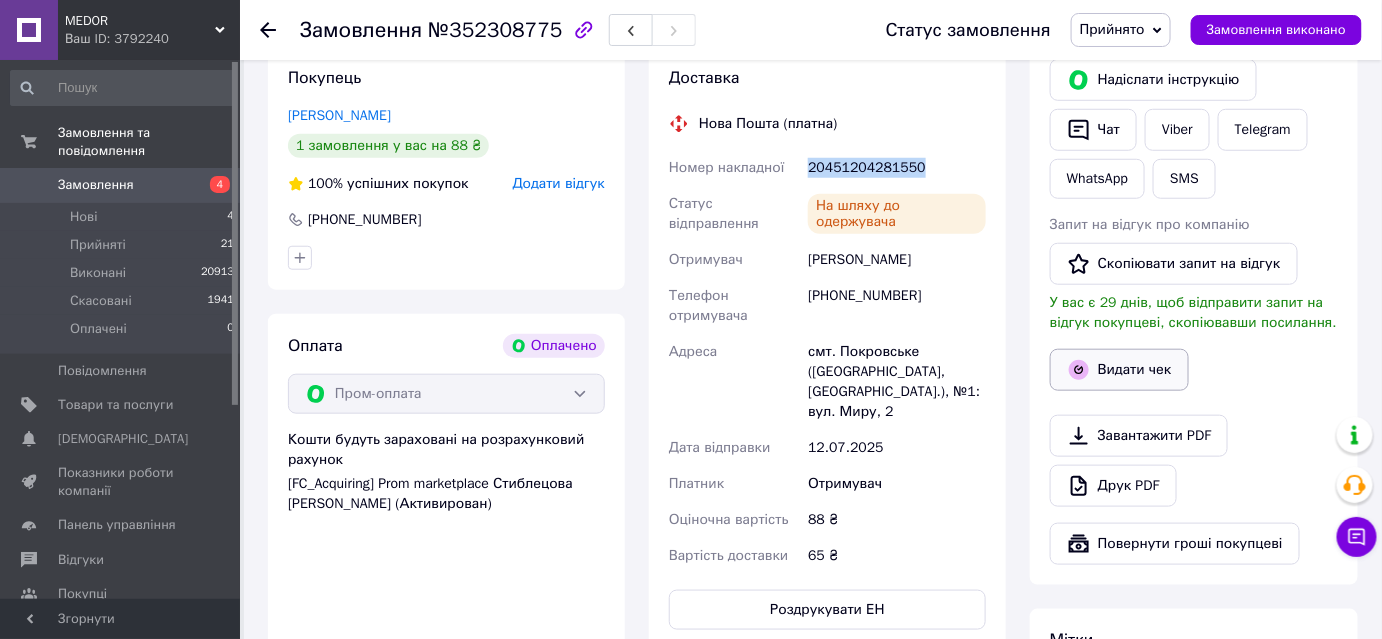 click on "Видати чек" at bounding box center (1119, 370) 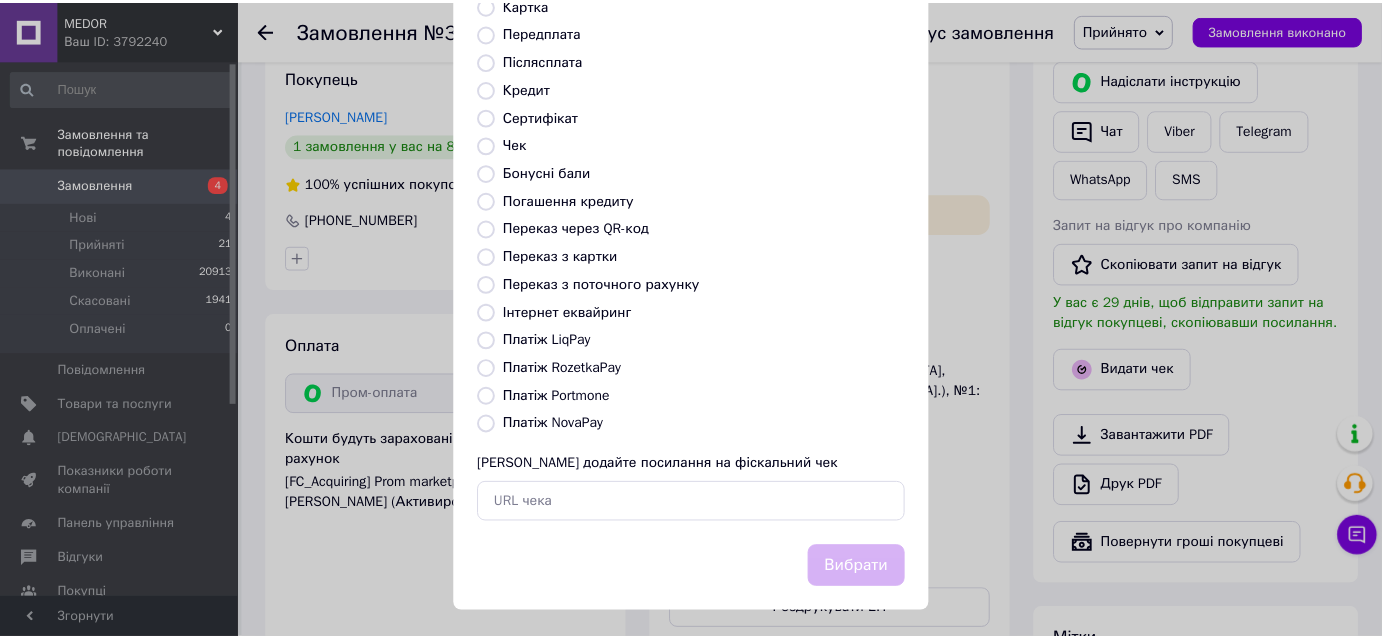 scroll, scrollTop: 219, scrollLeft: 0, axis: vertical 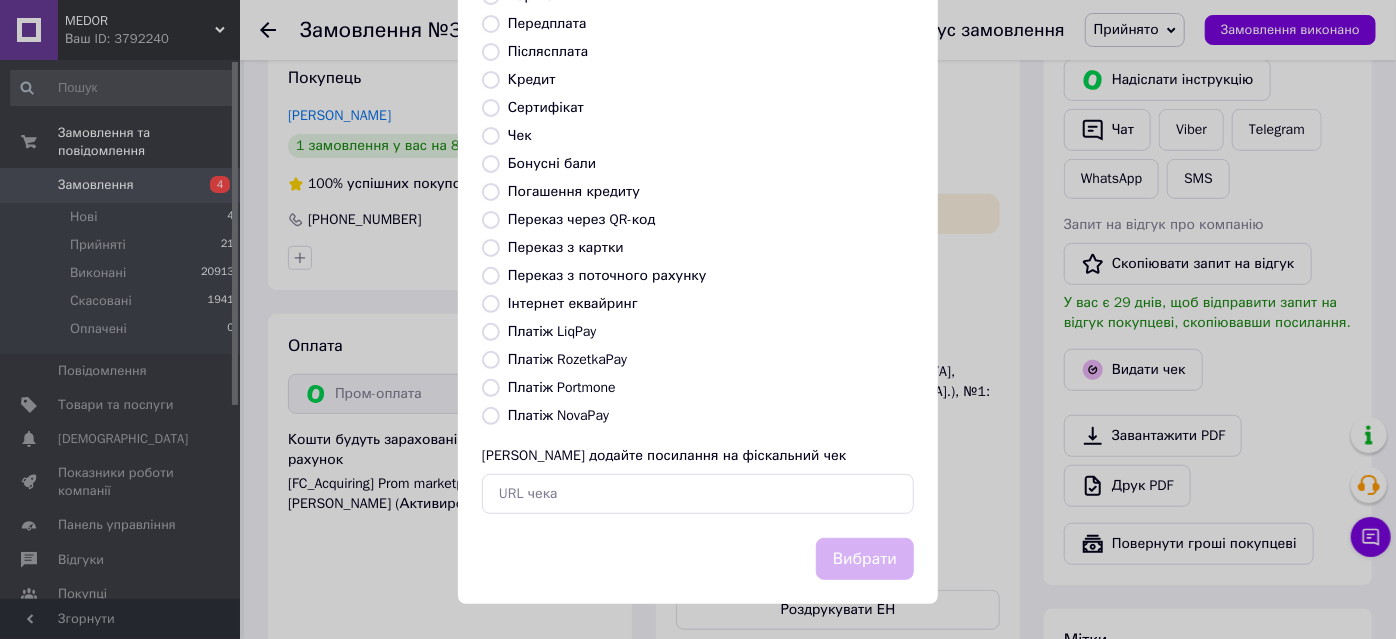 click on "Платіж RozetkaPay" at bounding box center [491, 360] 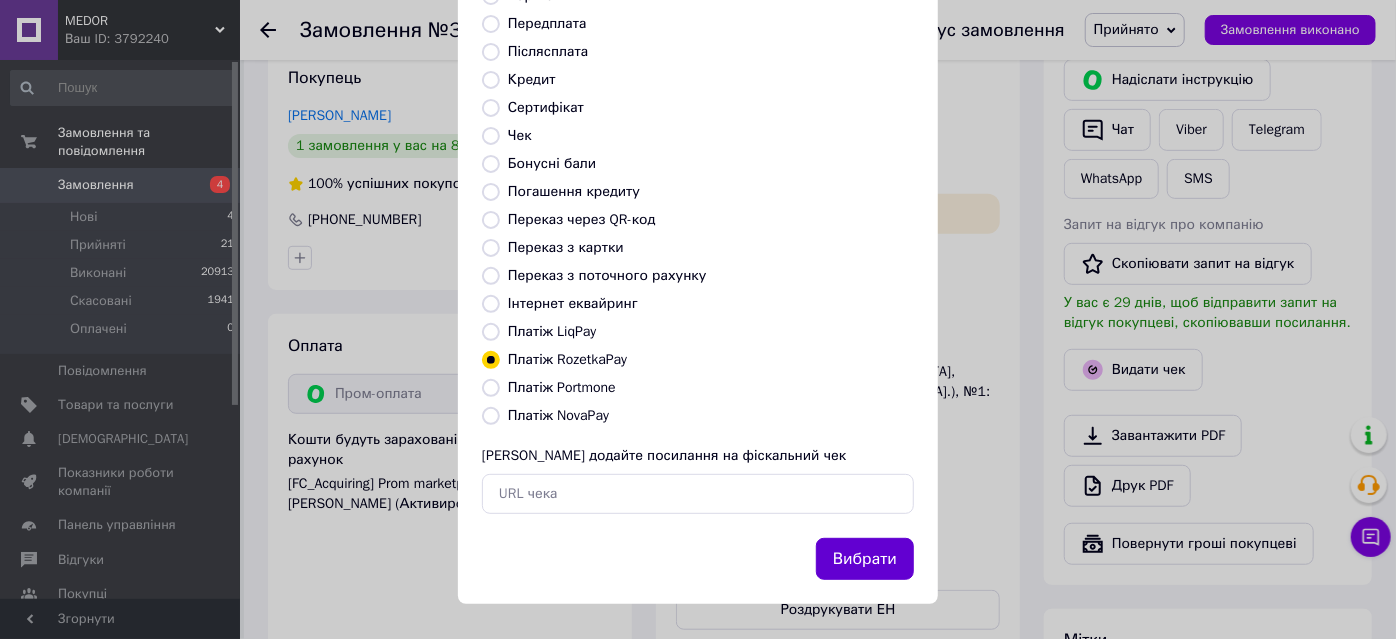click on "Вибрати" at bounding box center [865, 559] 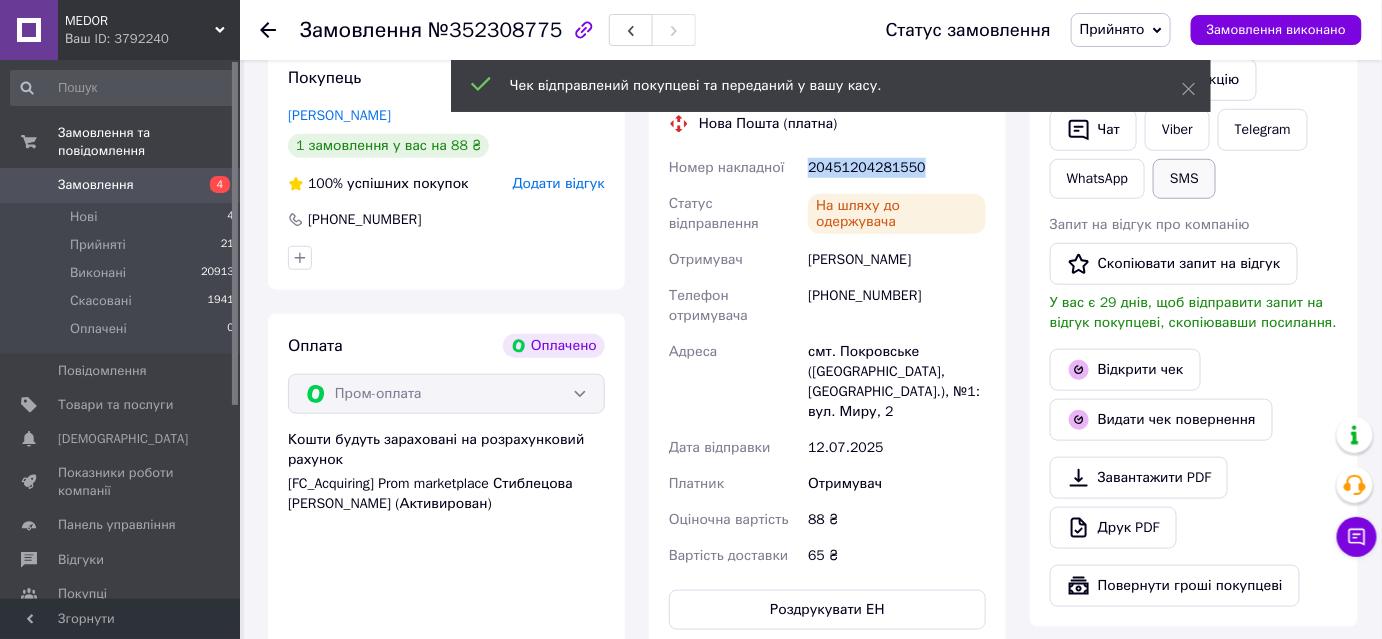 click on "SMS" at bounding box center [1184, 179] 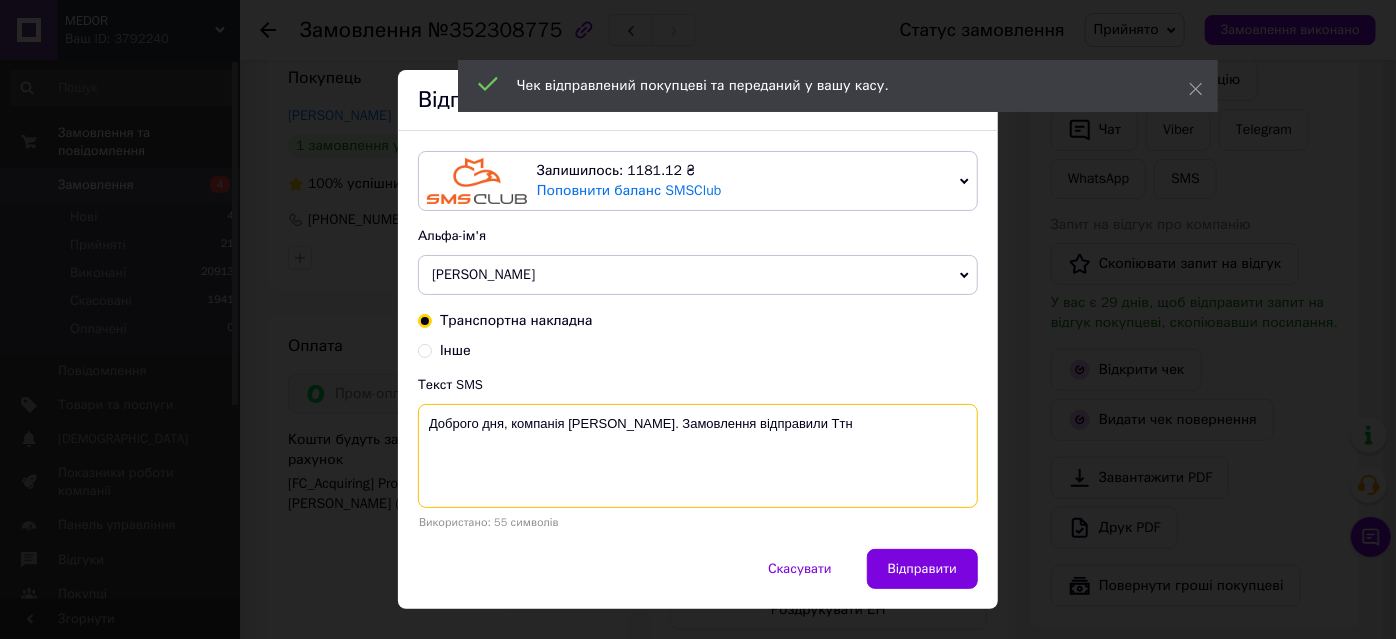 paste on "20451204281550" 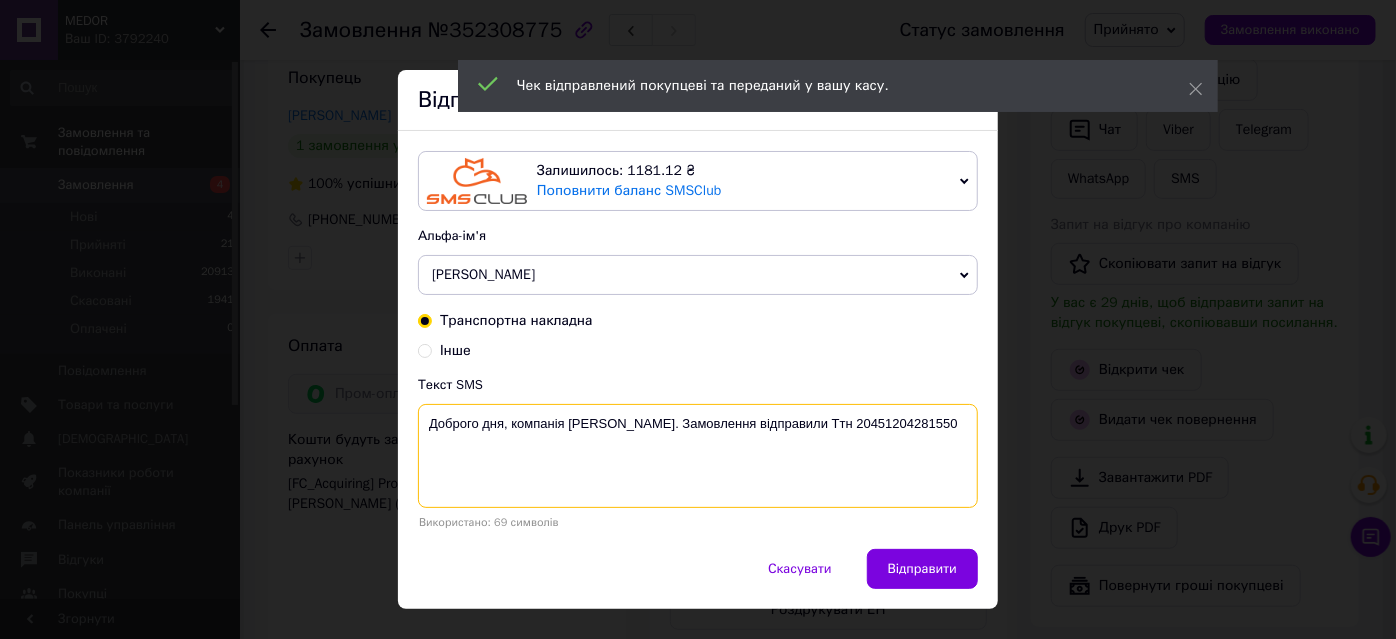 type on "Доброго дня, компанія Medor. Замовлення відправили Ттн 20451204281550" 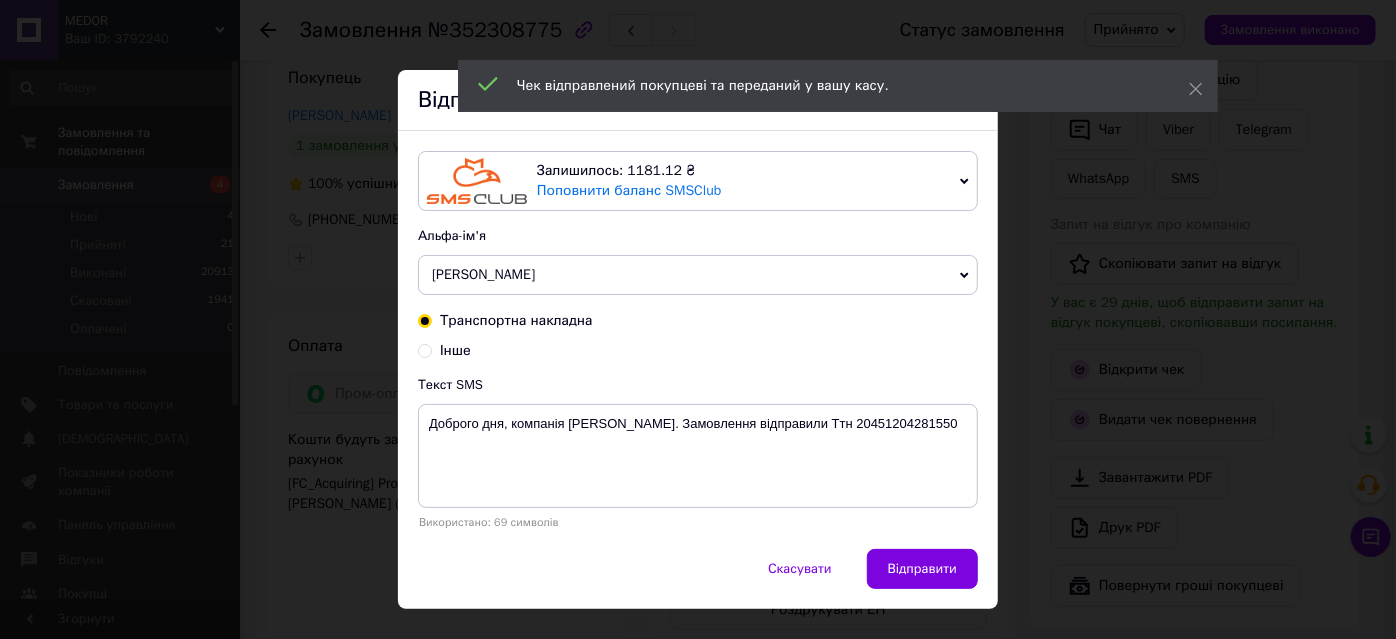 click on "Відправити" at bounding box center [922, 569] 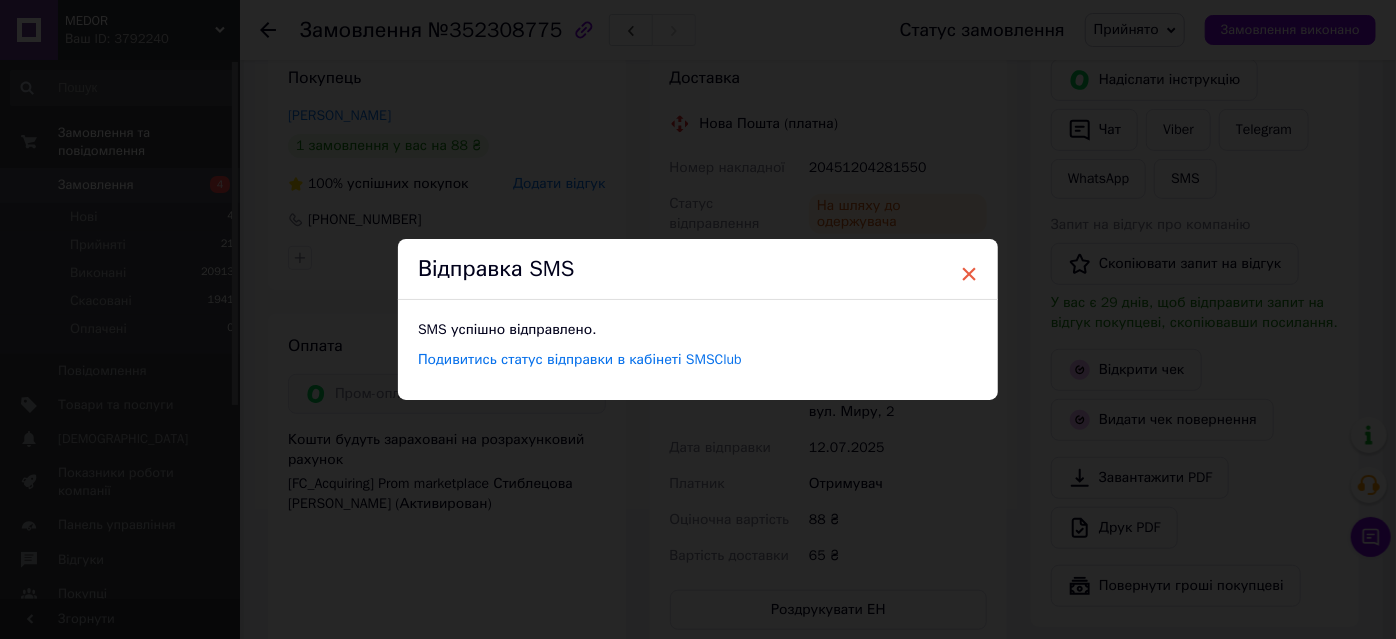 click on "×" at bounding box center [969, 274] 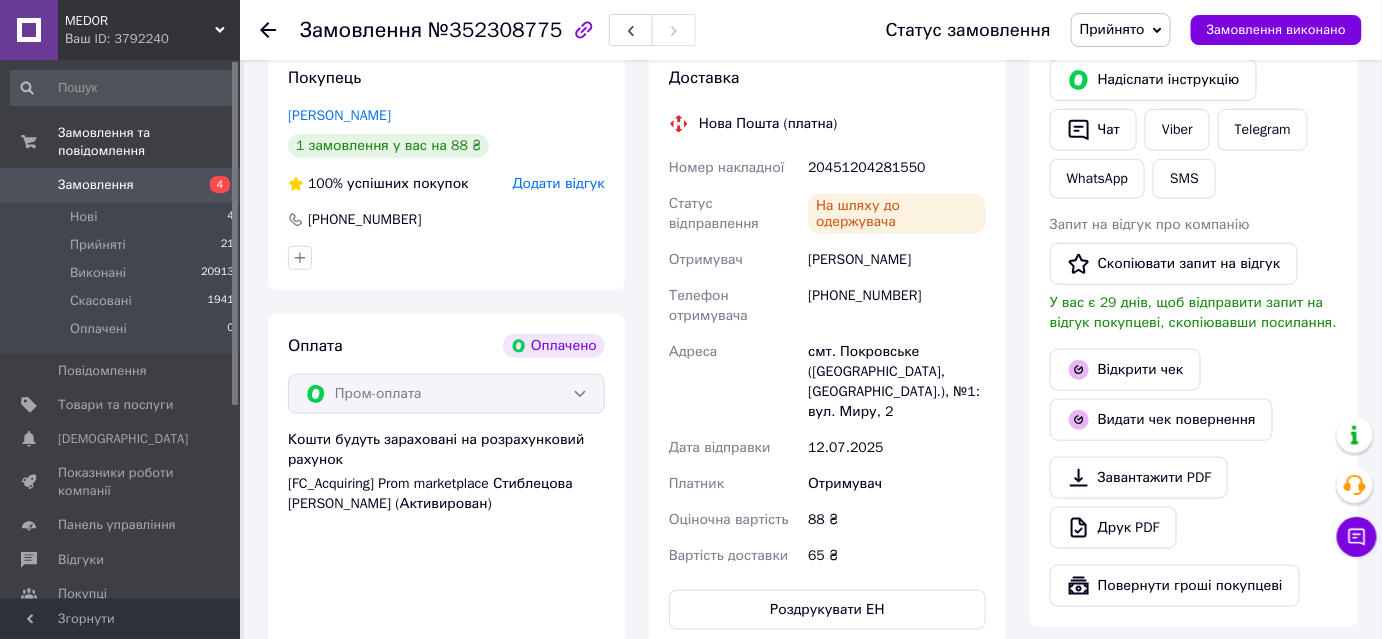 click on "Прийнято" at bounding box center (1112, 29) 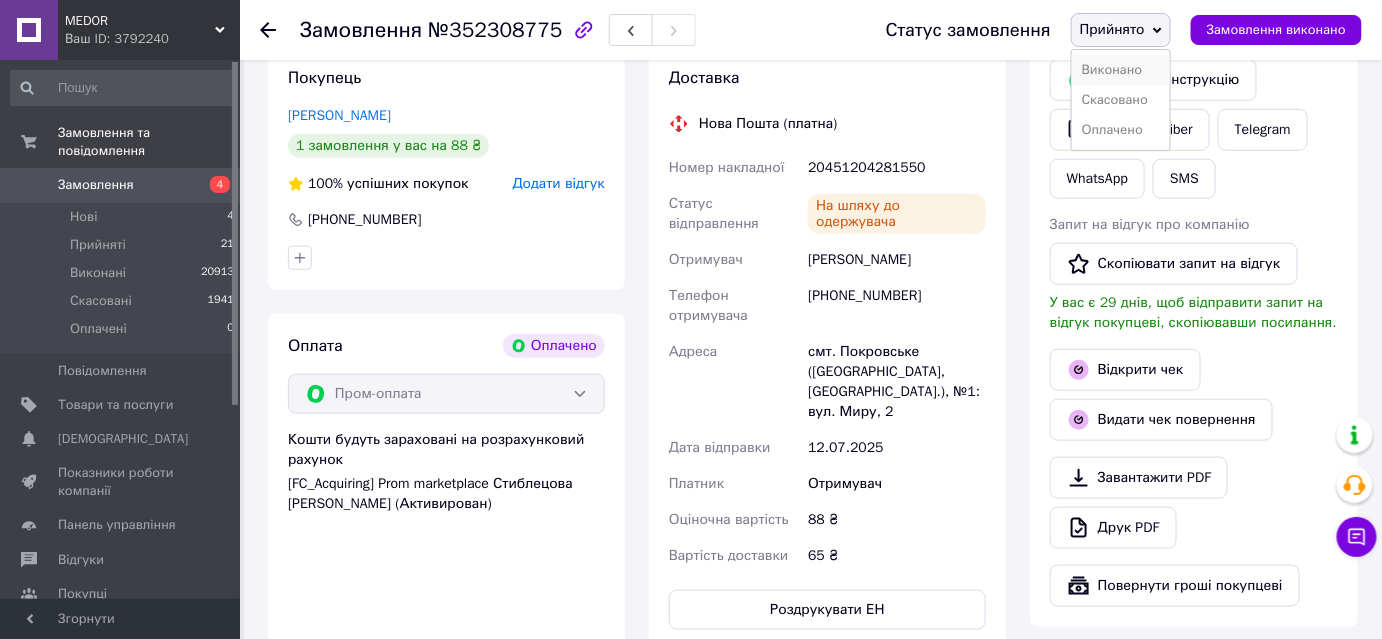 click on "Виконано" at bounding box center (1121, 70) 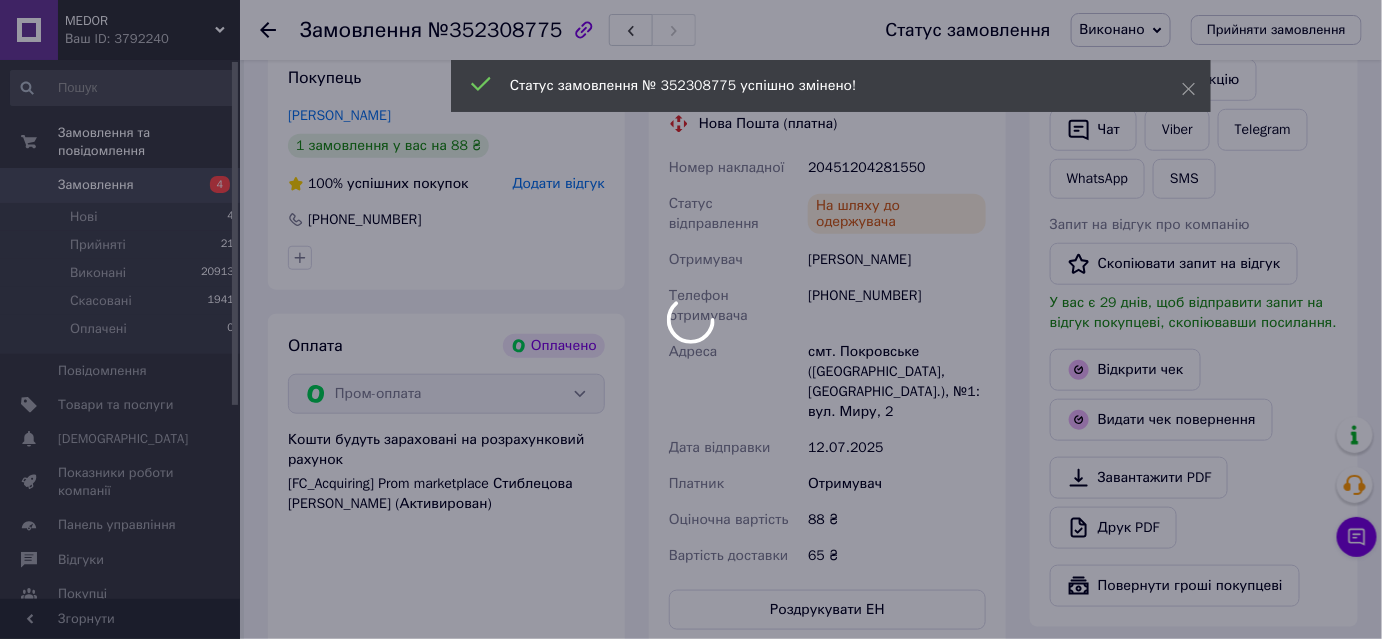 scroll, scrollTop: 40, scrollLeft: 0, axis: vertical 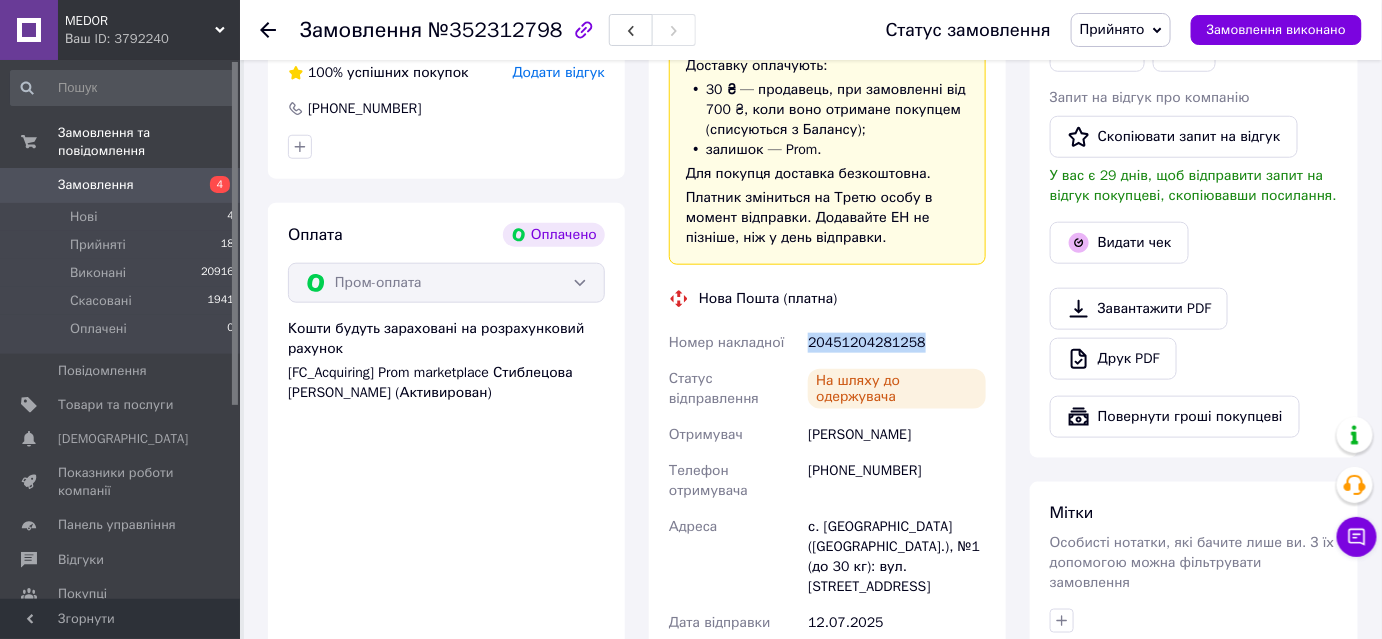 drag, startPoint x: 808, startPoint y: 341, endPoint x: 913, endPoint y: 348, distance: 105.23308 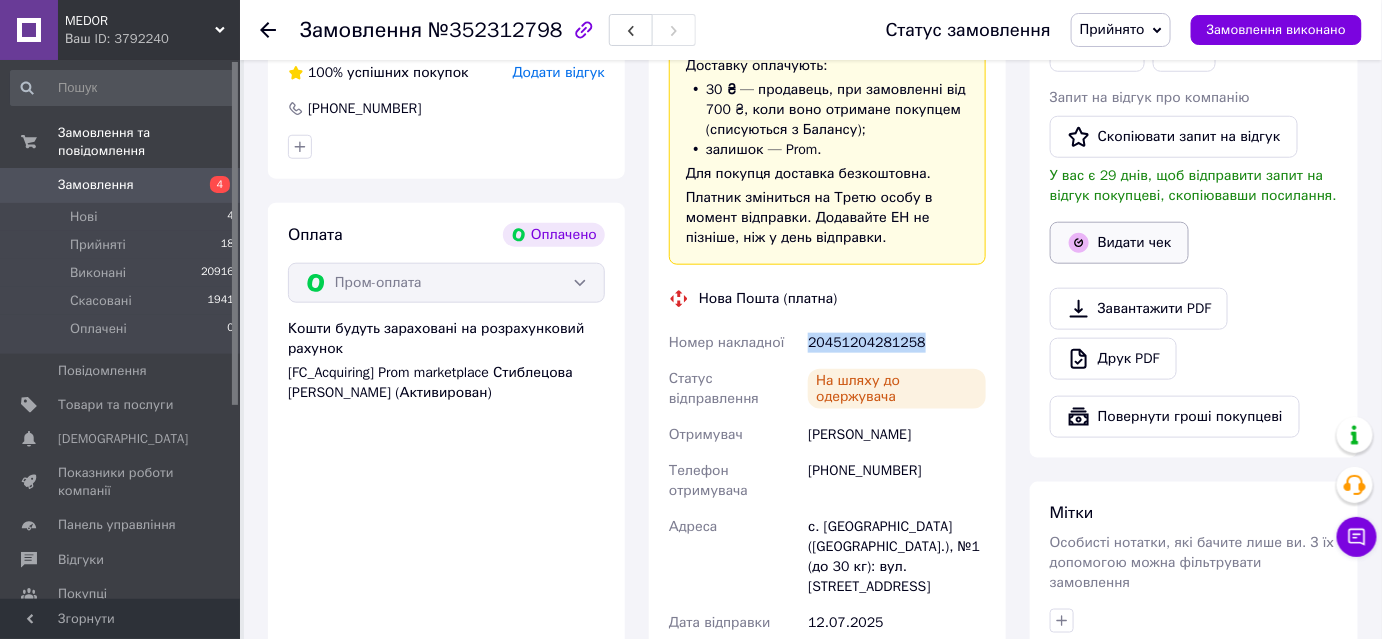 click on "Видати чек" at bounding box center (1119, 243) 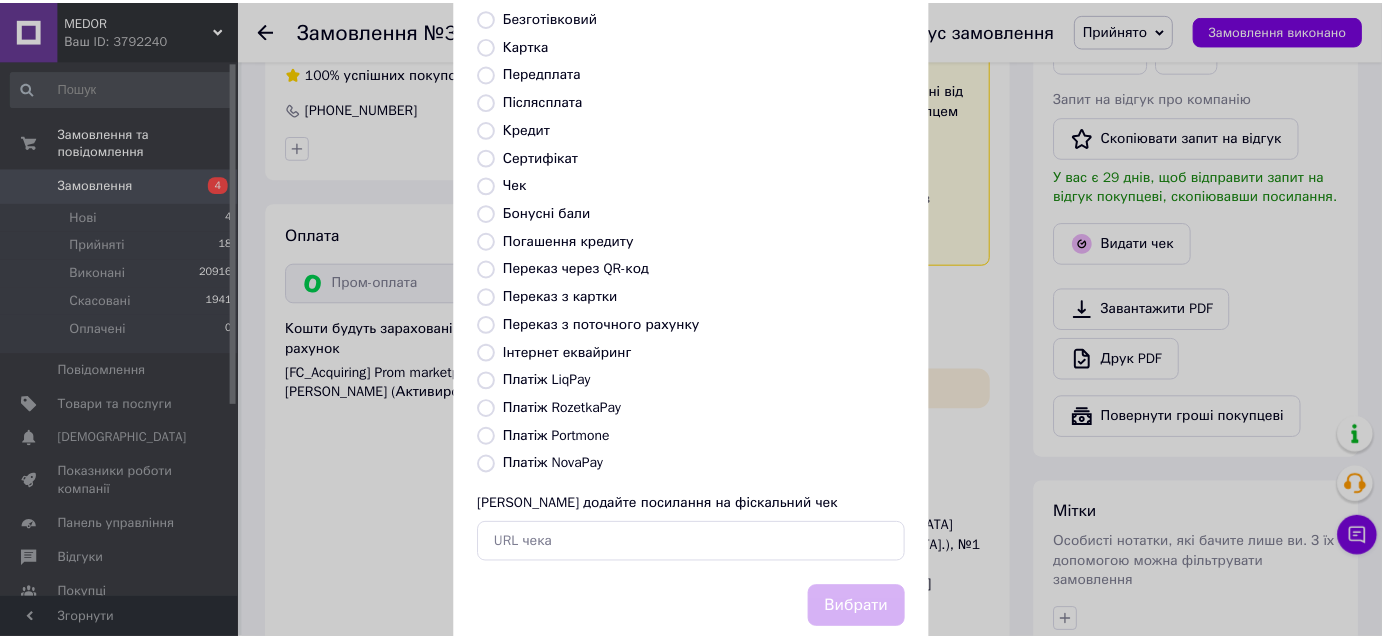 scroll, scrollTop: 181, scrollLeft: 0, axis: vertical 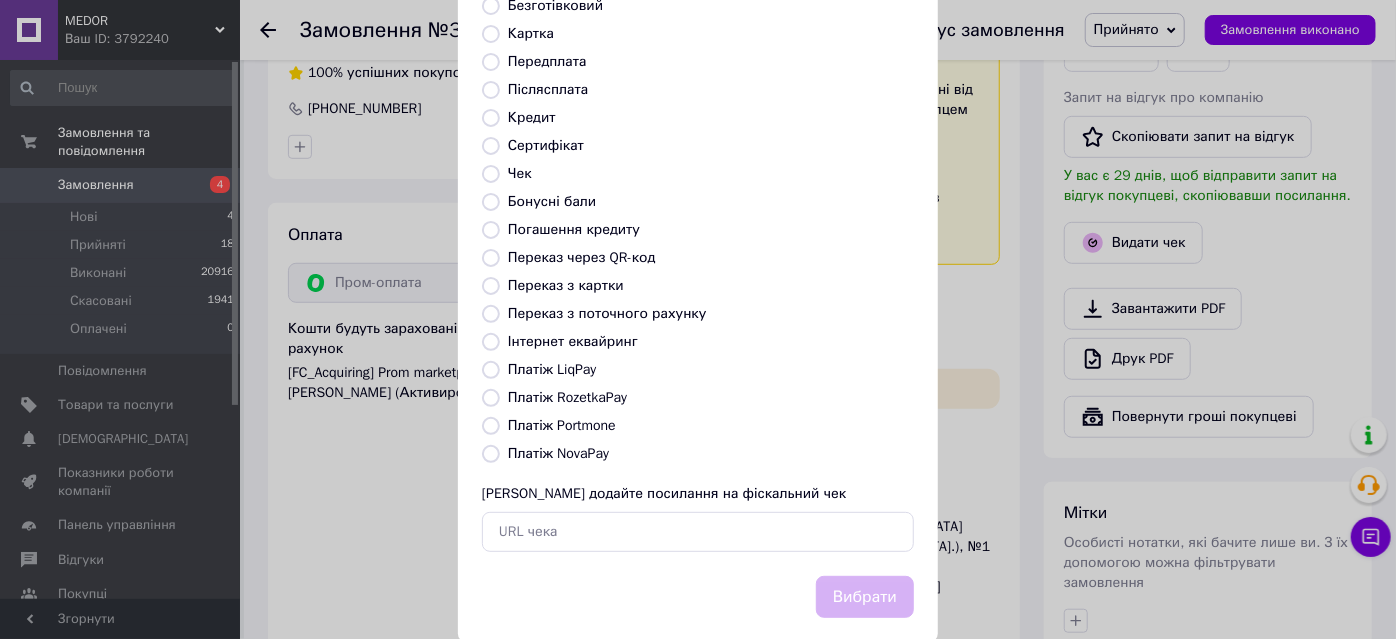 click on "Платіж RozetkaPay" at bounding box center [491, 398] 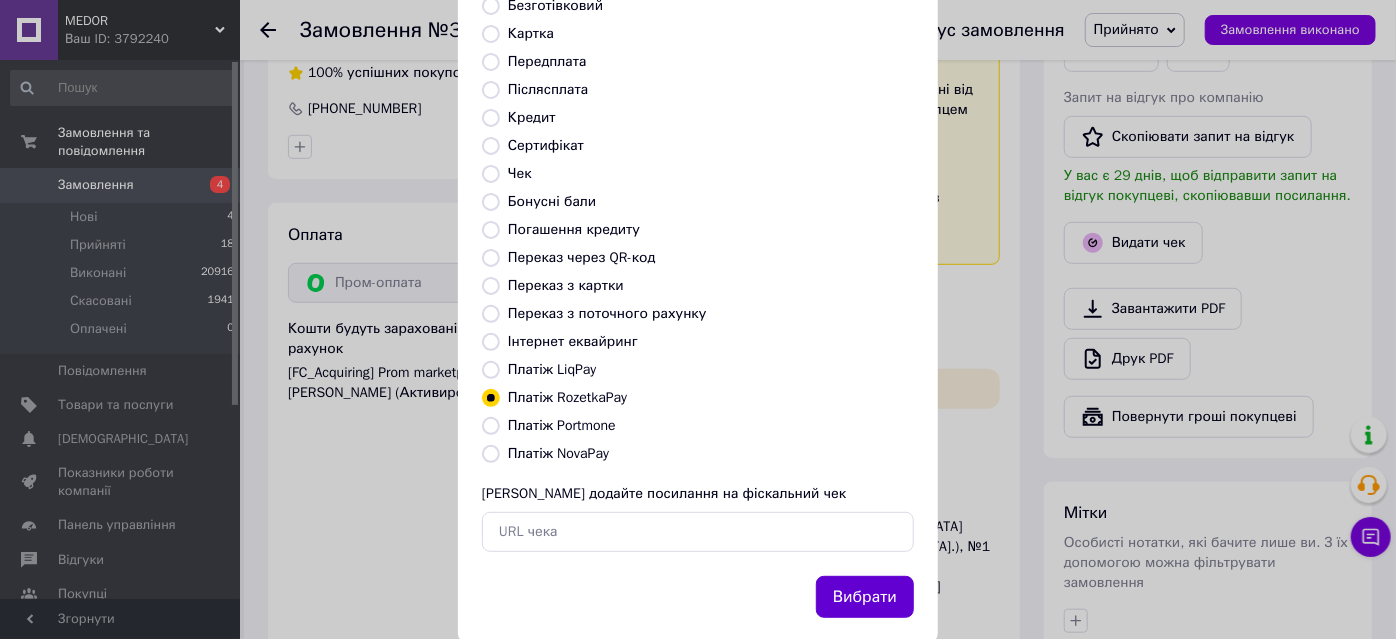 click on "Вибрати" at bounding box center [865, 597] 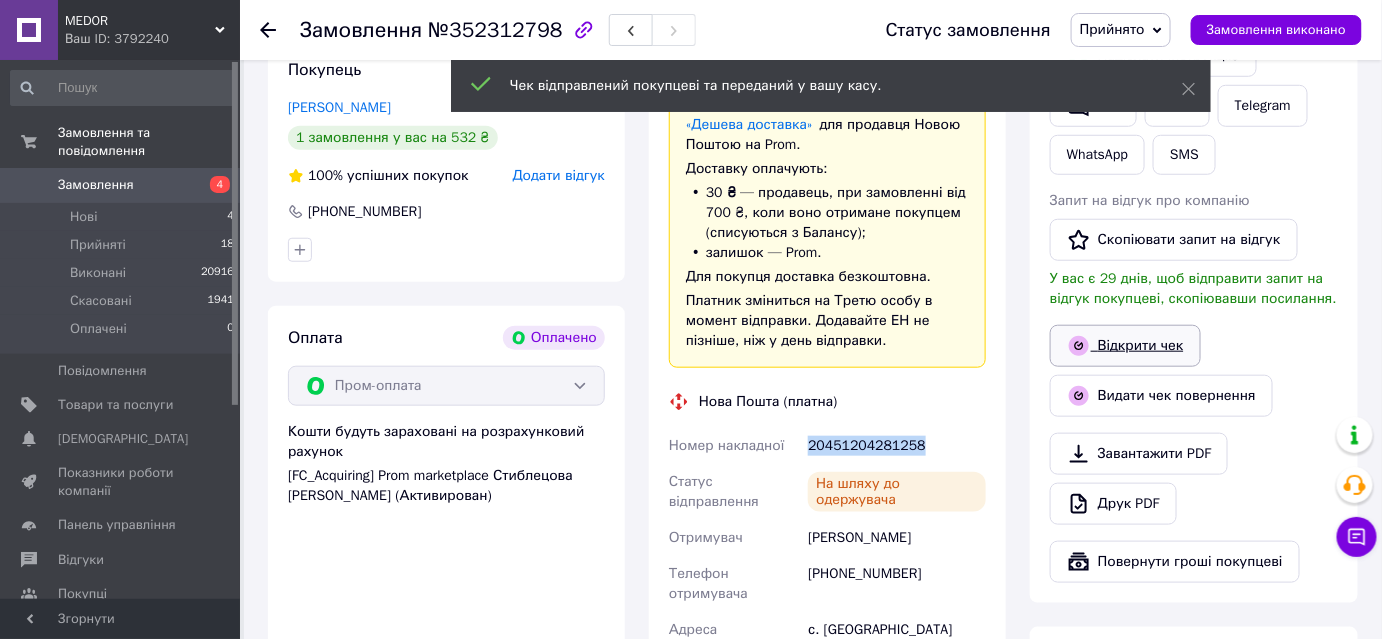 scroll, scrollTop: 363, scrollLeft: 0, axis: vertical 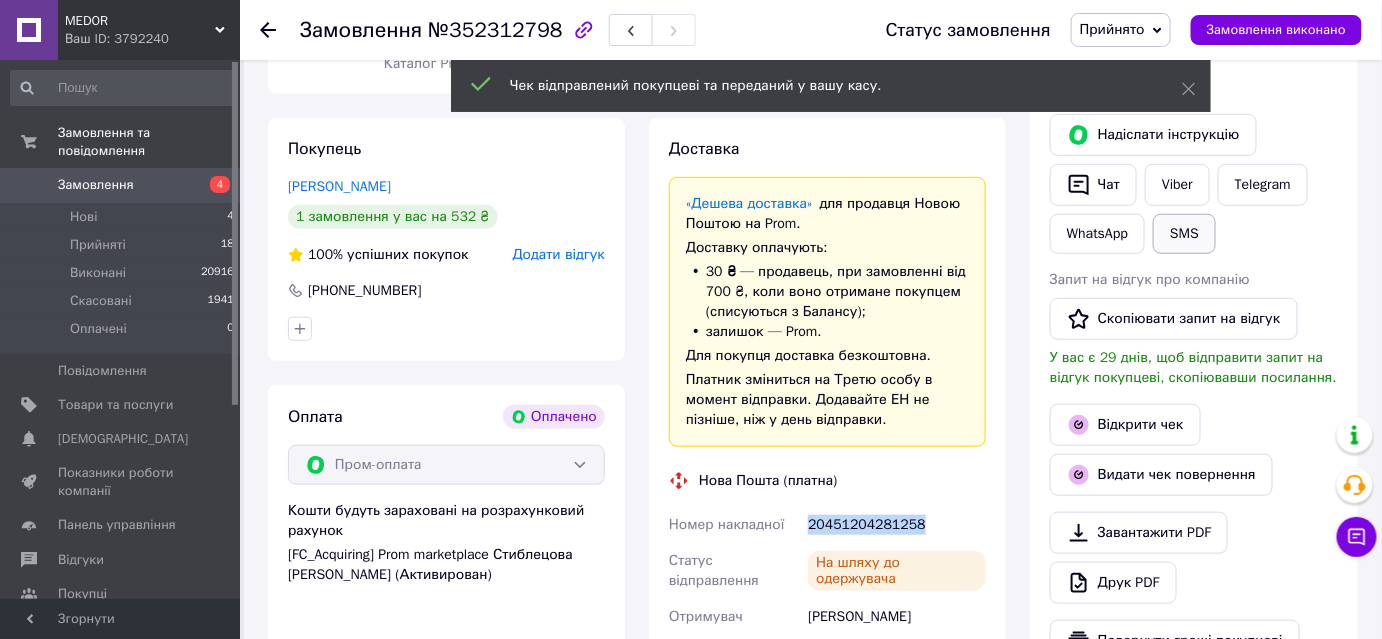 click on "SMS" at bounding box center [1184, 234] 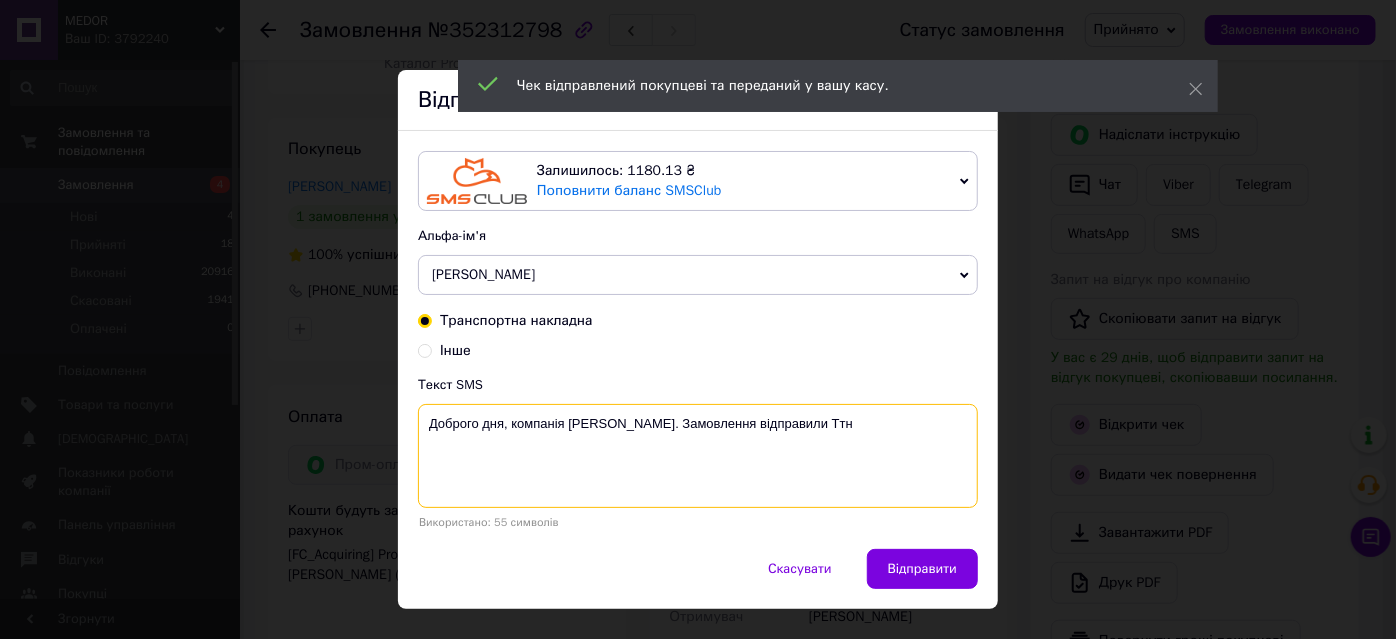 paste on "20451204281258" 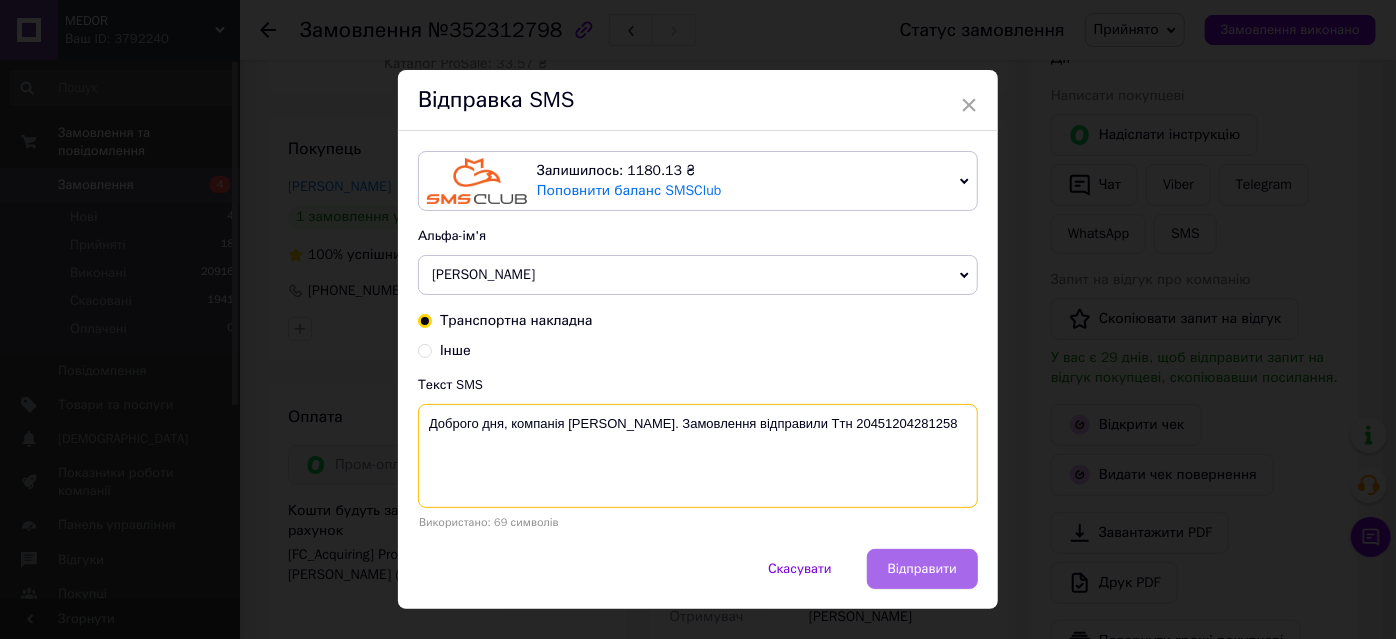 type on "Доброго дня, компанія Medor. Замовлення відправили Ттн 20451204281258" 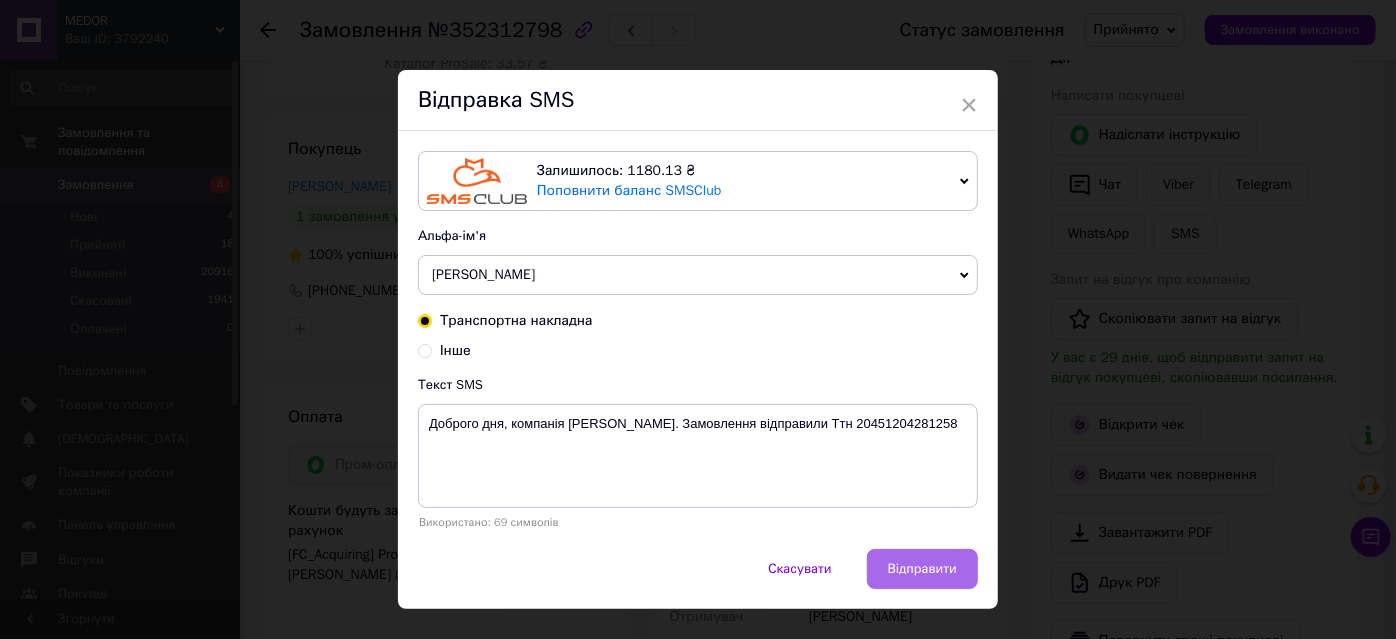 click on "Відправити" at bounding box center (922, 569) 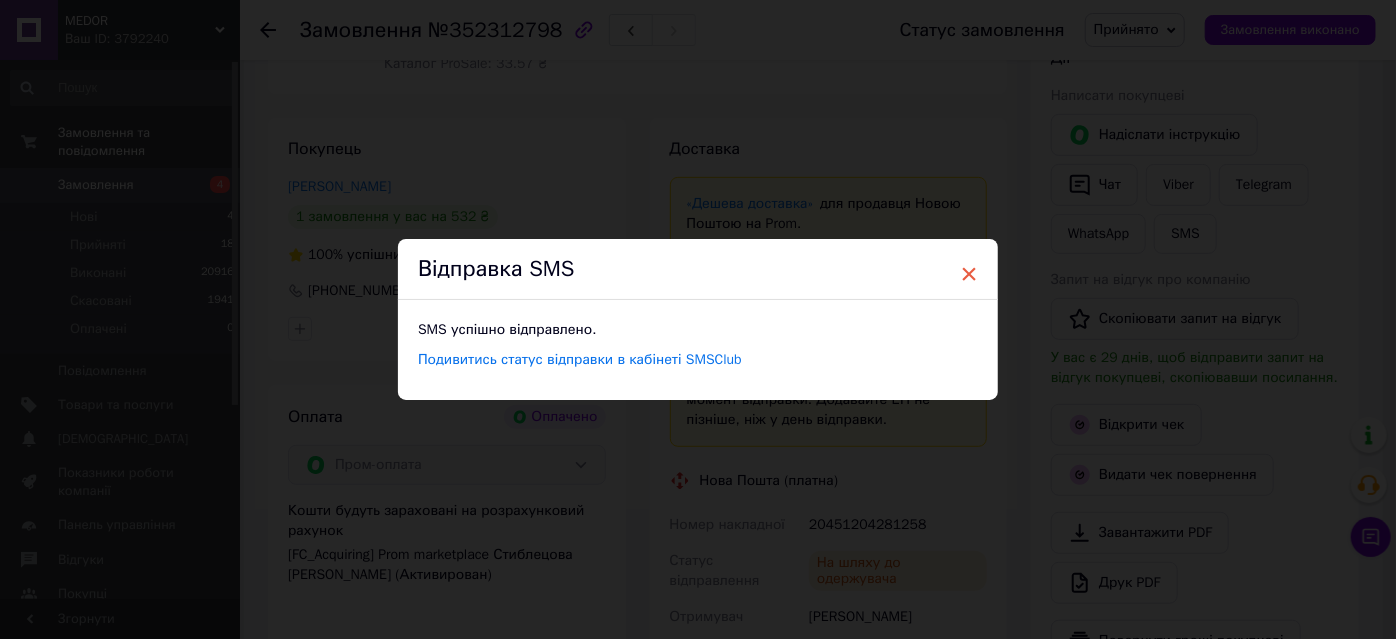 click on "×" at bounding box center (969, 274) 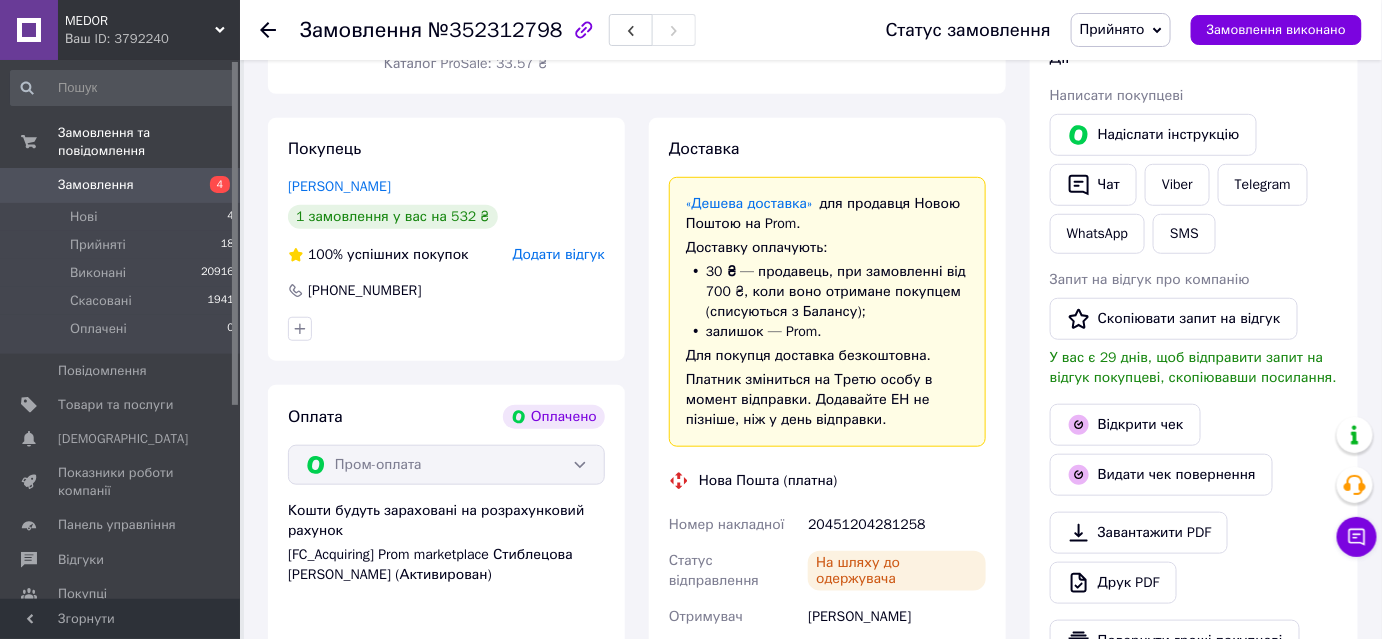 click on "Прийнято" at bounding box center (1112, 29) 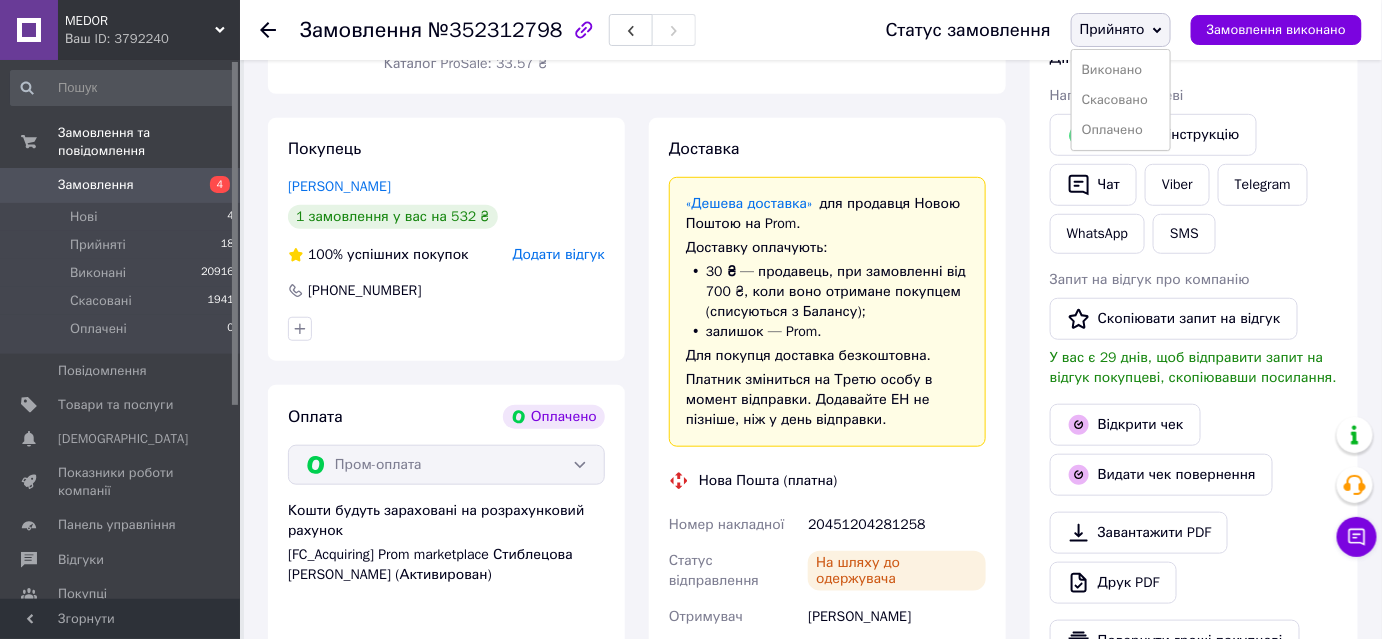 click on "Виконано" at bounding box center (1121, 70) 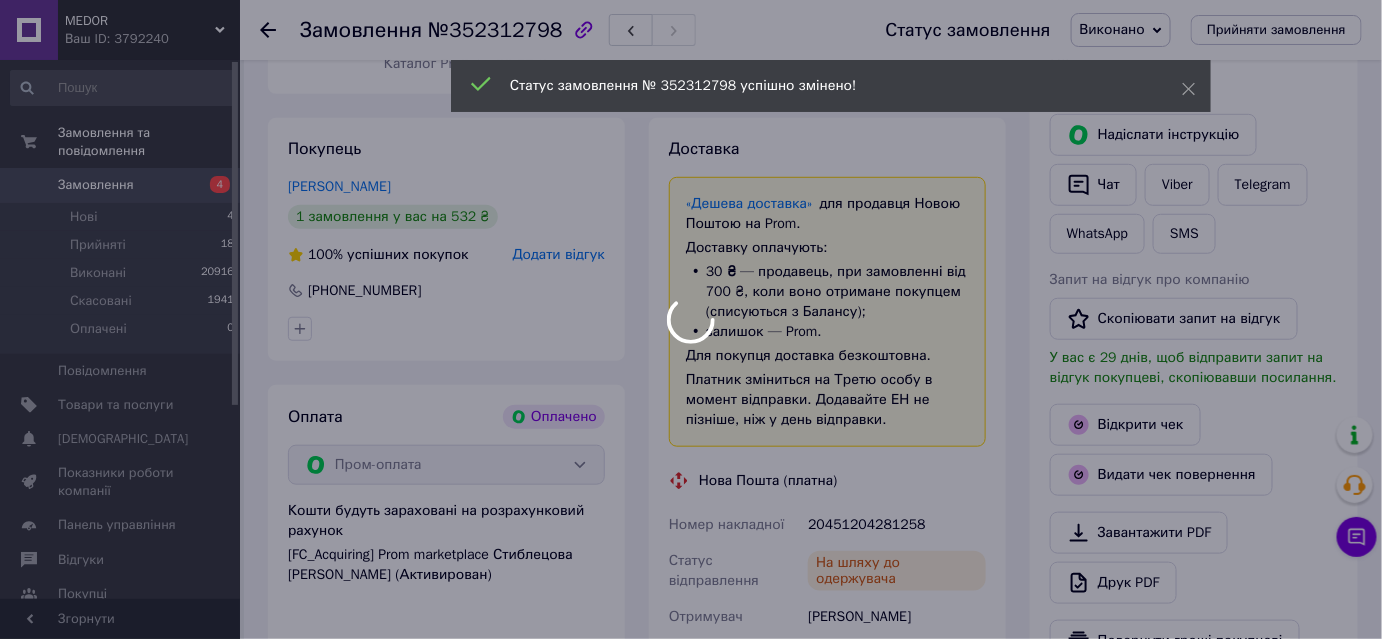 scroll, scrollTop: 108, scrollLeft: 0, axis: vertical 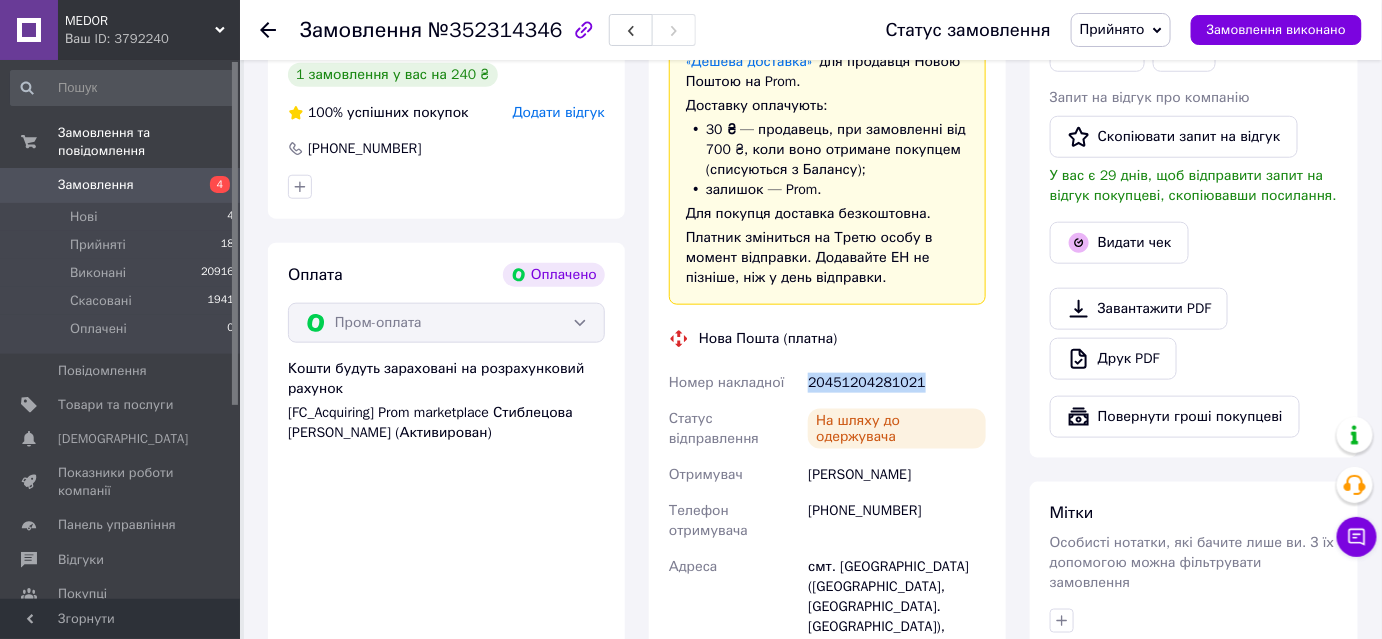 drag, startPoint x: 808, startPoint y: 380, endPoint x: 905, endPoint y: 383, distance: 97.04638 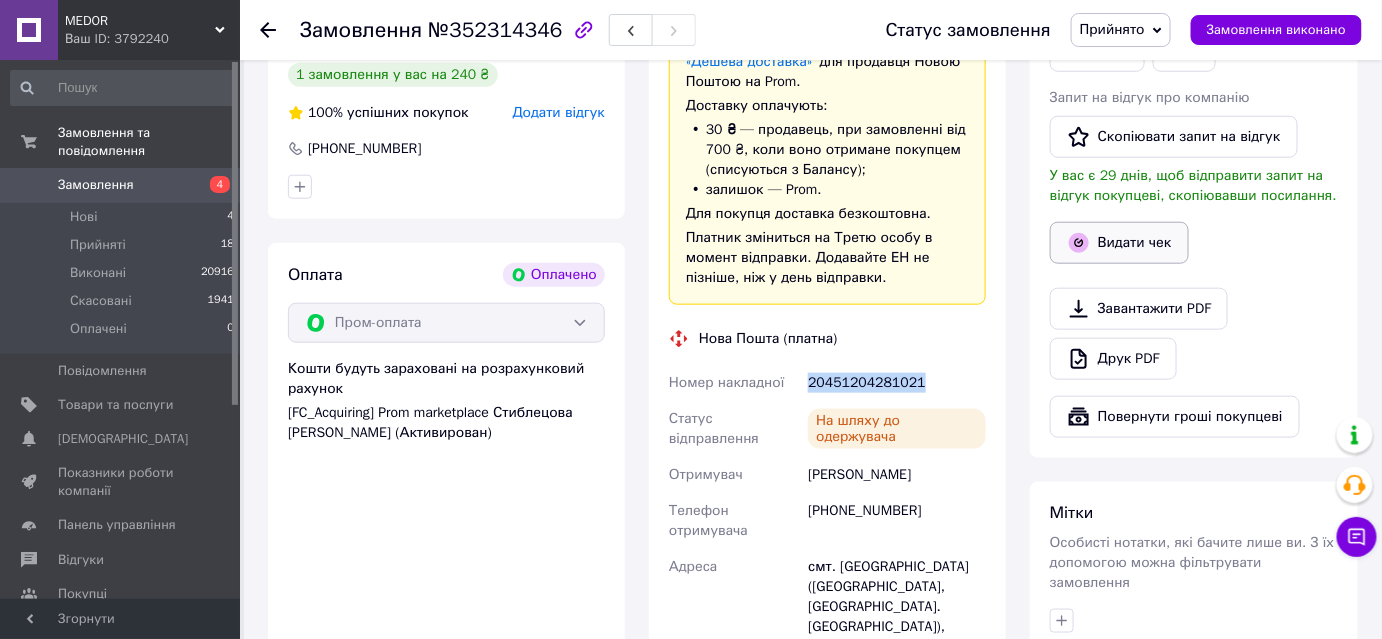 click on "Видати чек" at bounding box center (1119, 243) 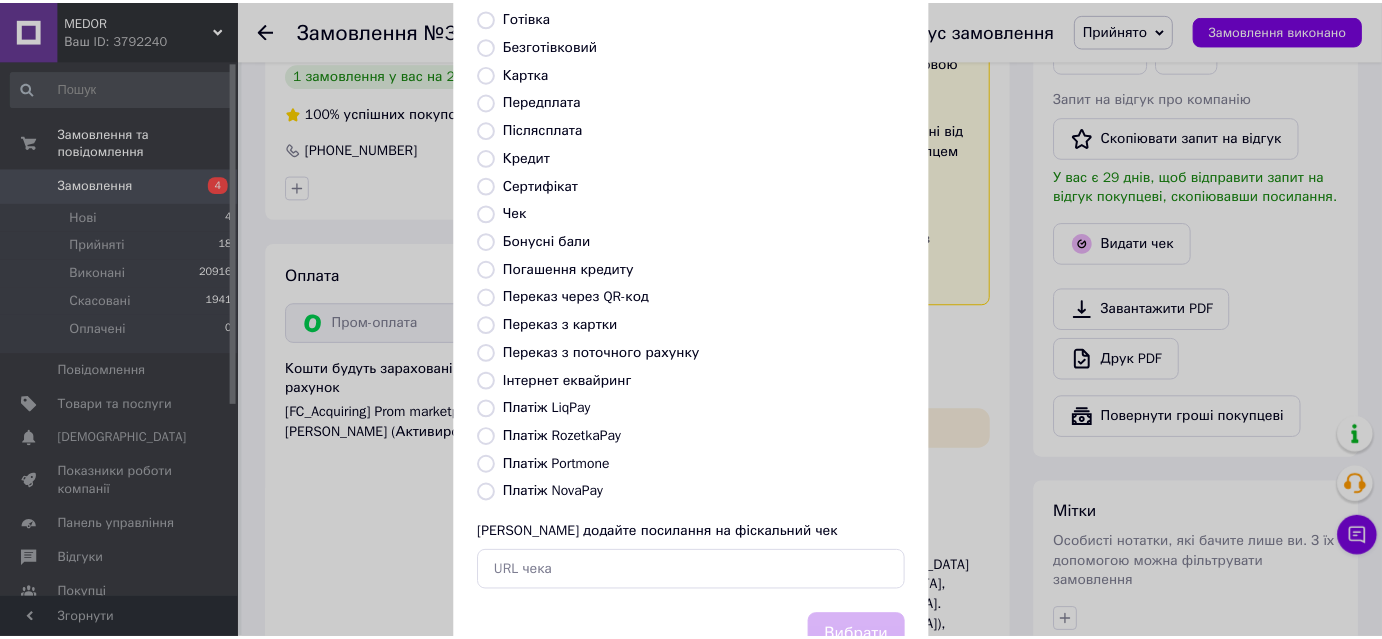 scroll, scrollTop: 219, scrollLeft: 0, axis: vertical 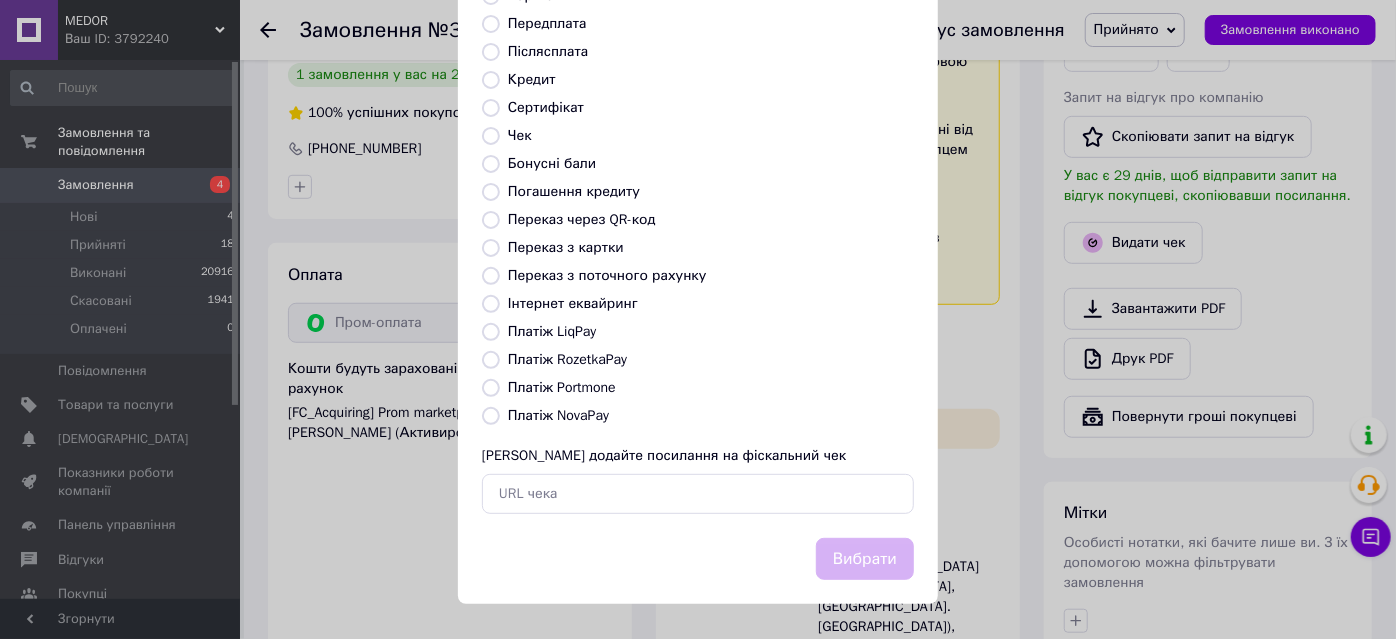 click on "Платіж RozetkaPay" at bounding box center (491, 360) 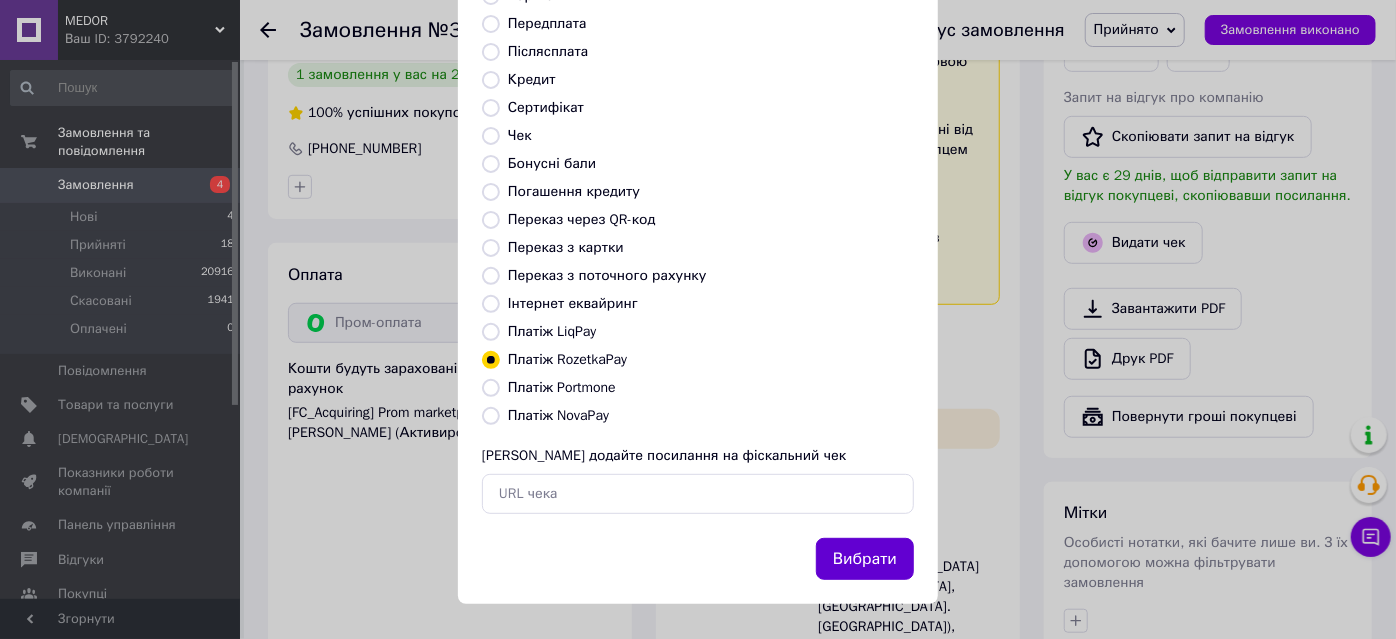 click on "Вибрати" at bounding box center (865, 559) 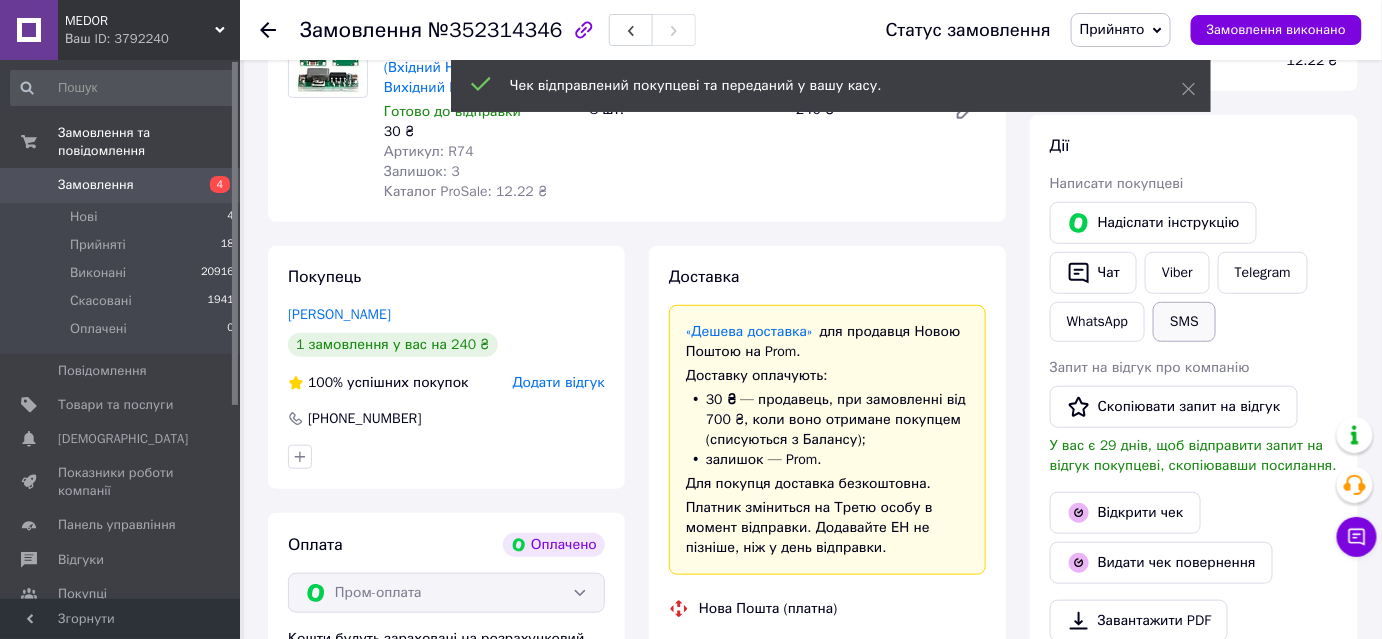 scroll, scrollTop: 272, scrollLeft: 0, axis: vertical 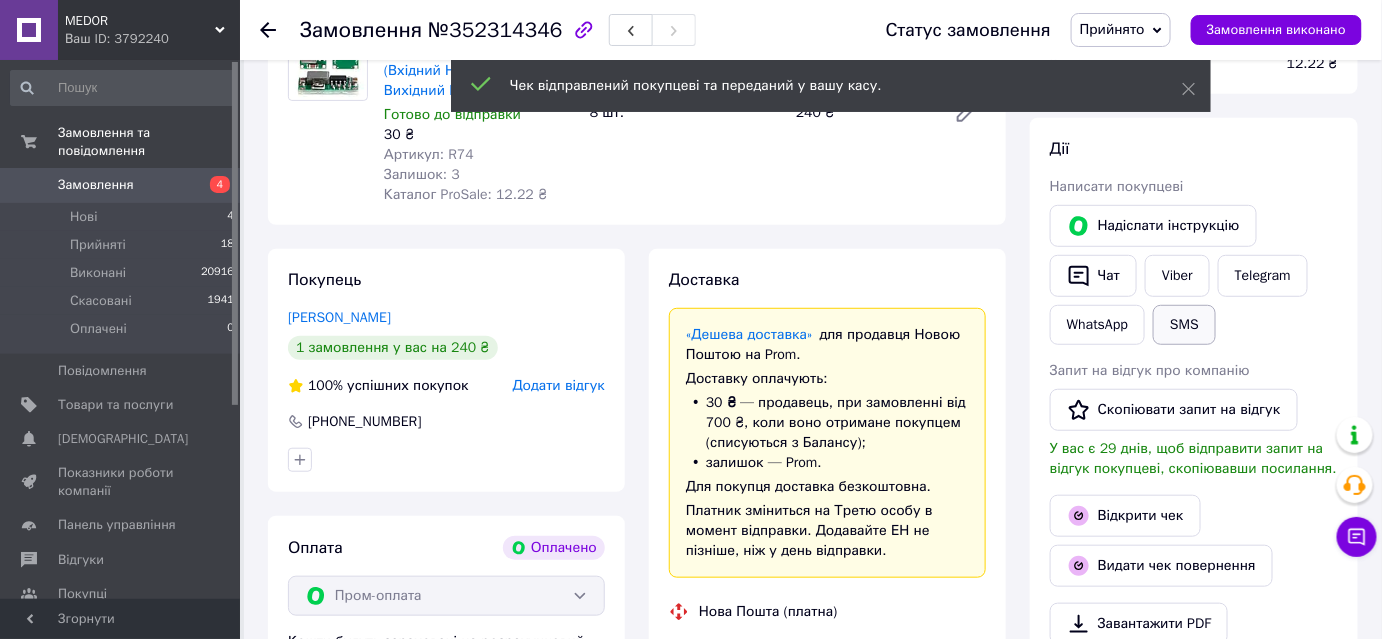 click on "SMS" at bounding box center [1184, 325] 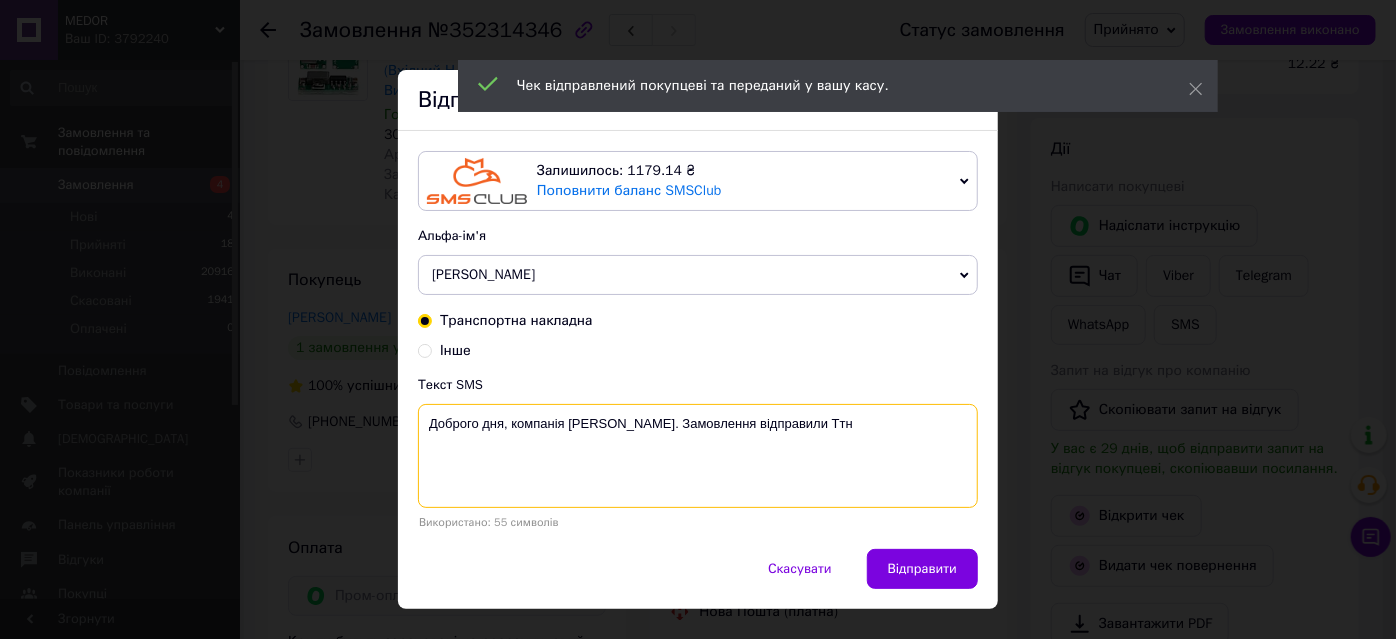 paste on "20451204281021" 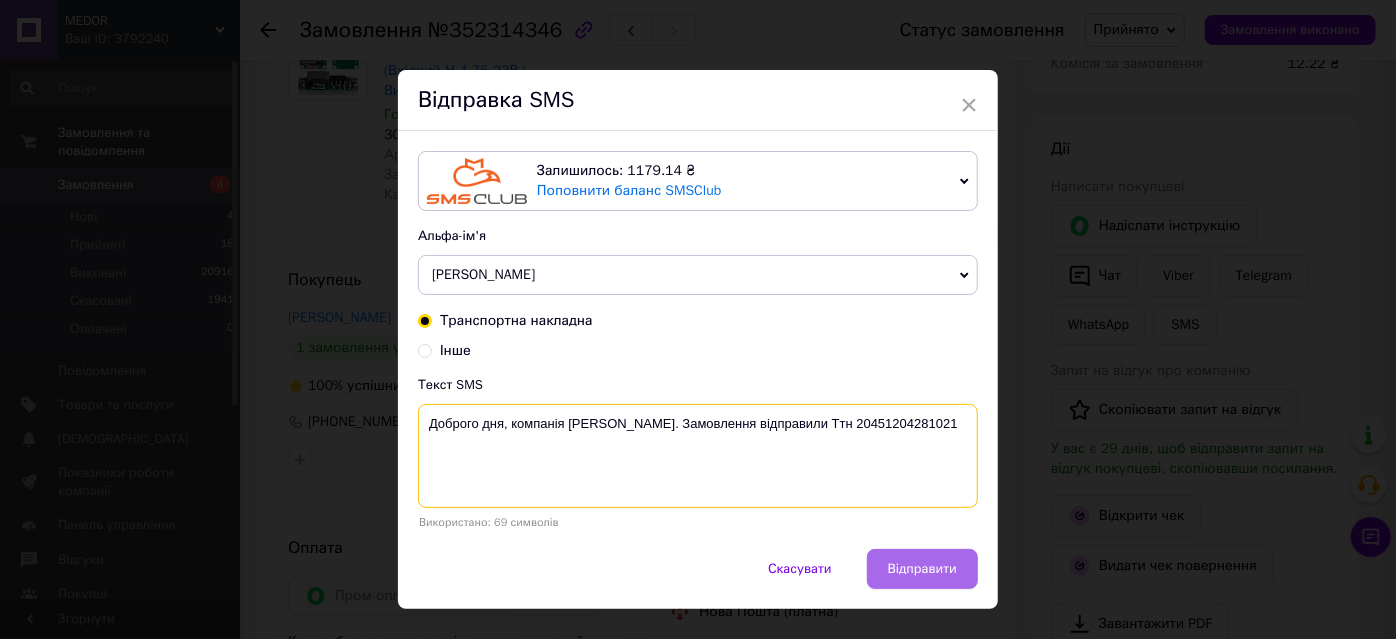type on "Доброго дня, компанія Medor. Замовлення відправили Ттн 20451204281021" 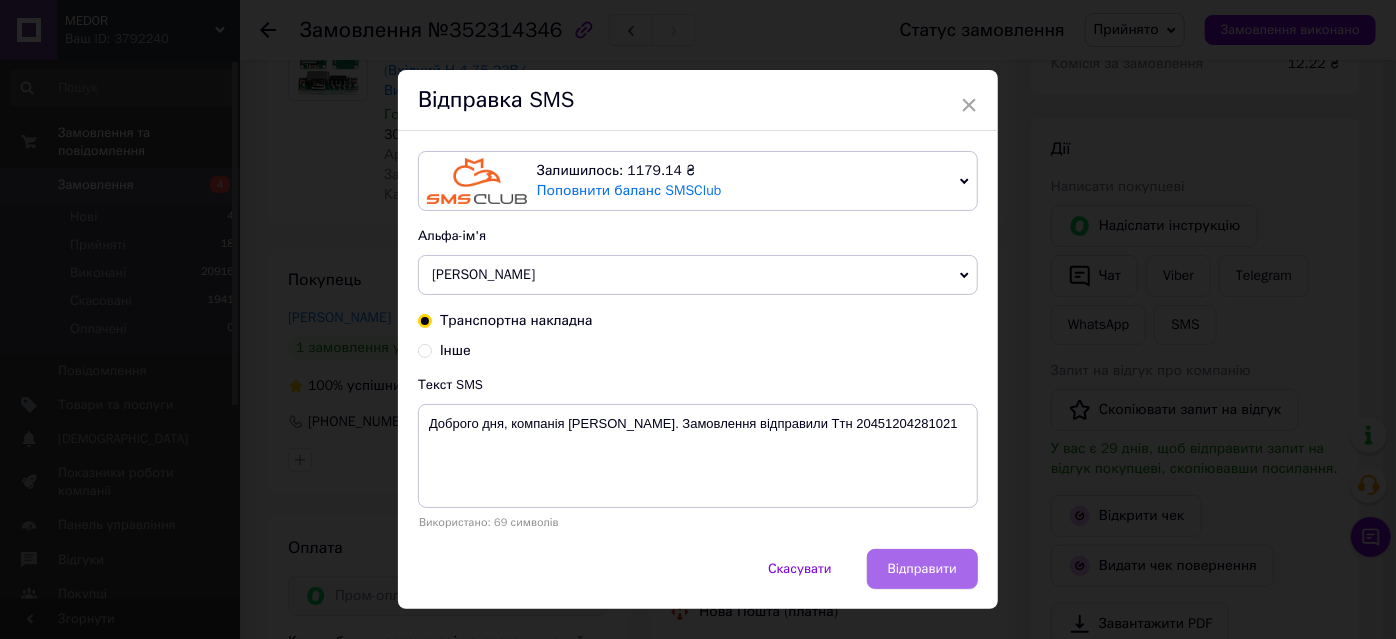click on "Відправити" at bounding box center (922, 569) 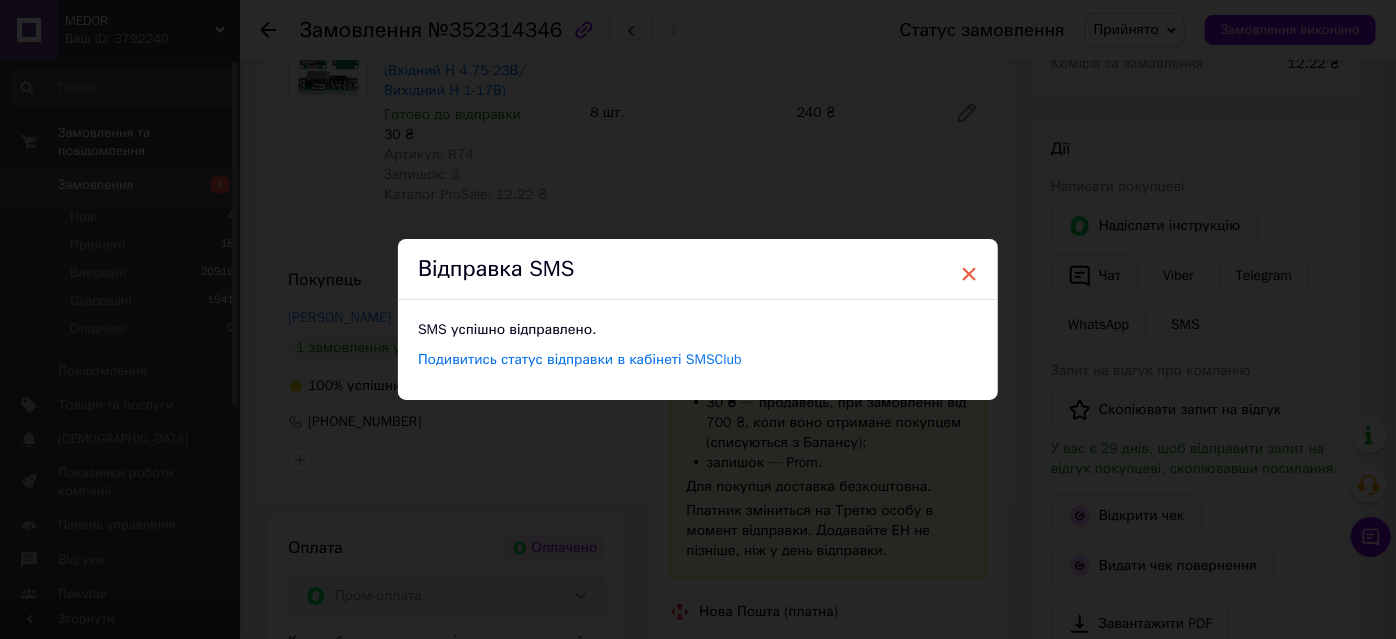 click on "×" at bounding box center [969, 274] 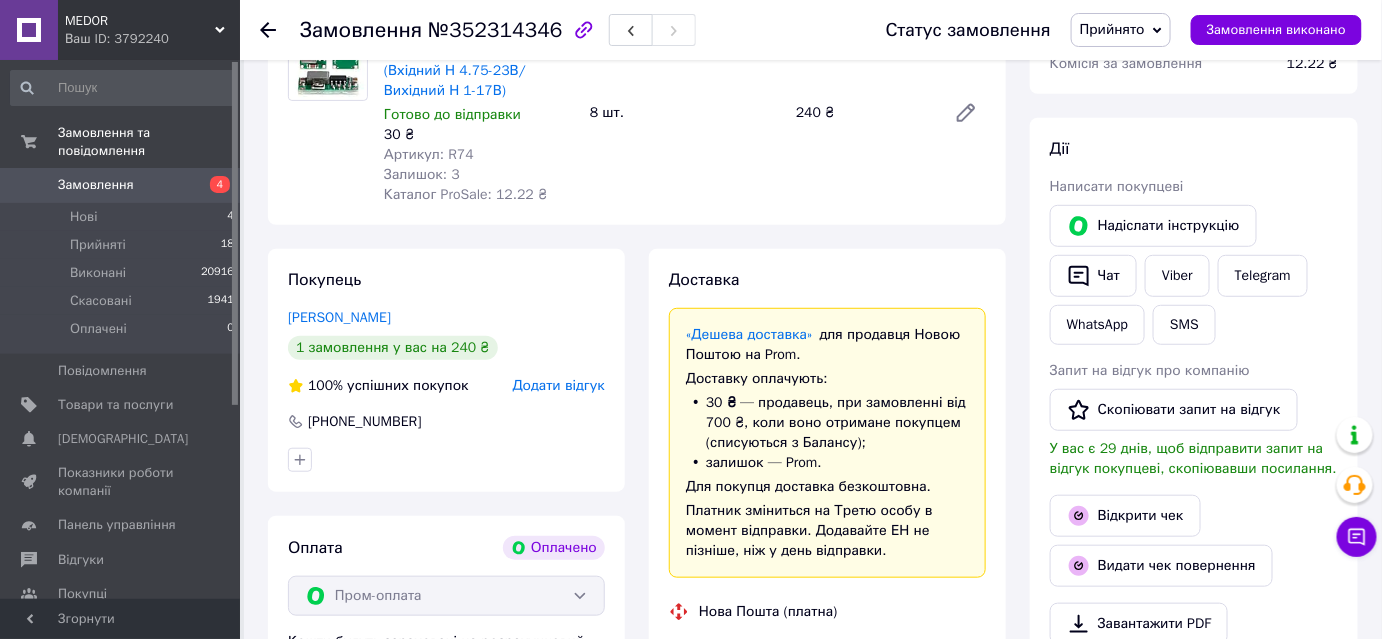 click on "Прийнято" at bounding box center (1112, 29) 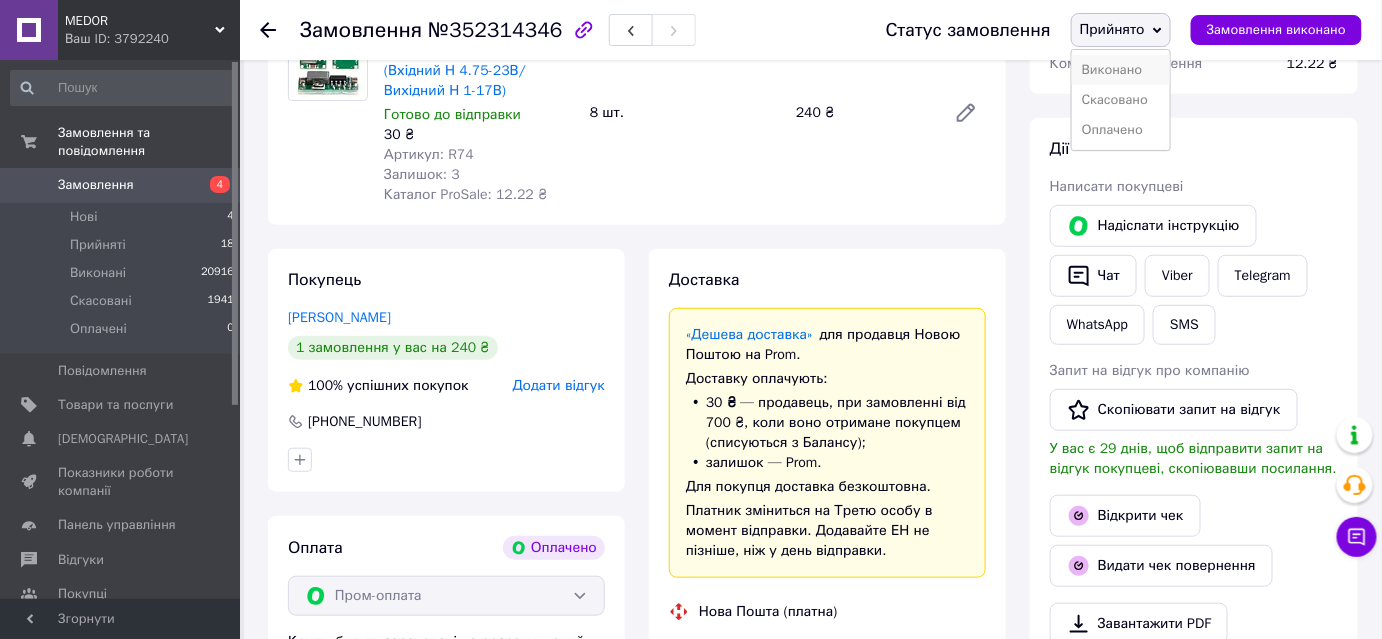 click on "Виконано" at bounding box center [1121, 70] 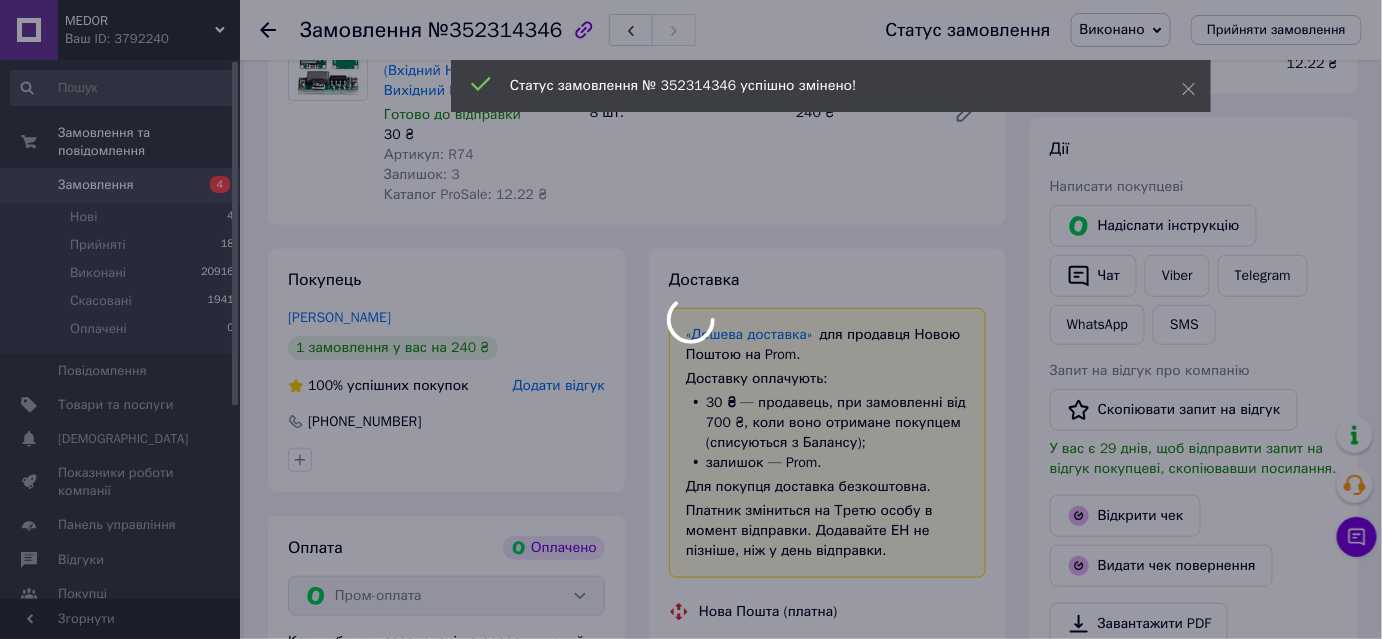 scroll, scrollTop: 88, scrollLeft: 0, axis: vertical 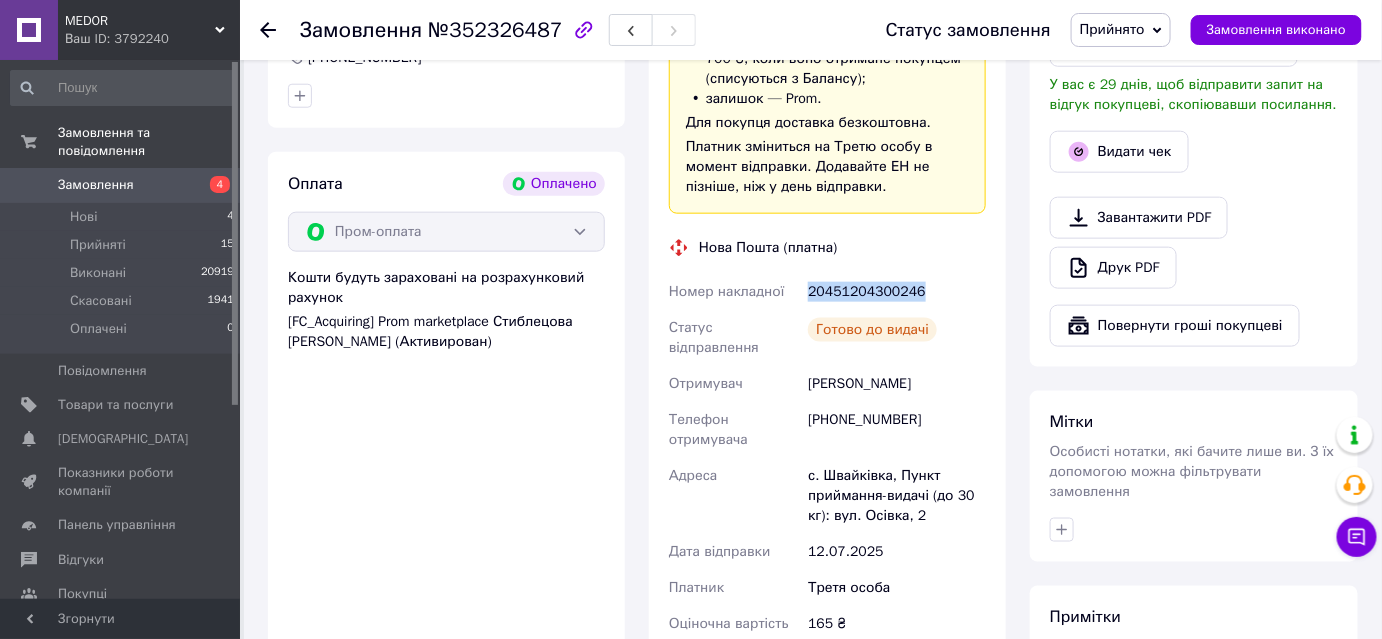 drag, startPoint x: 812, startPoint y: 285, endPoint x: 916, endPoint y: 297, distance: 104.69002 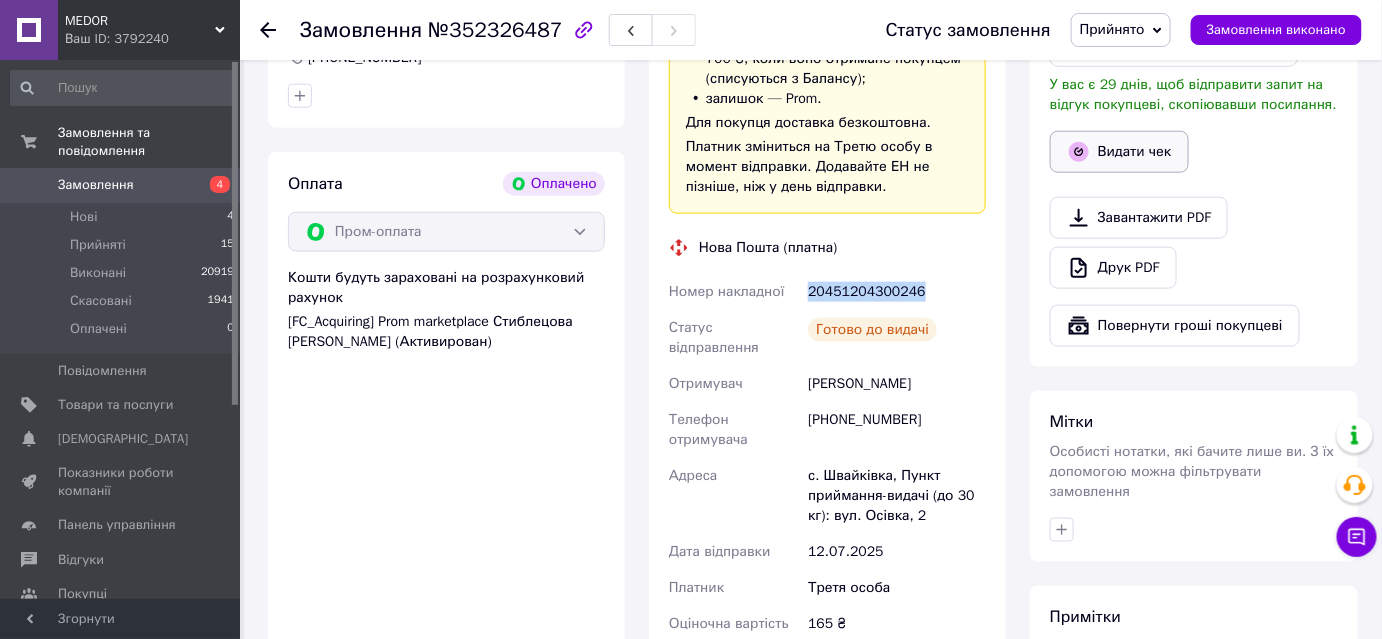 click on "Видати чек" at bounding box center [1119, 152] 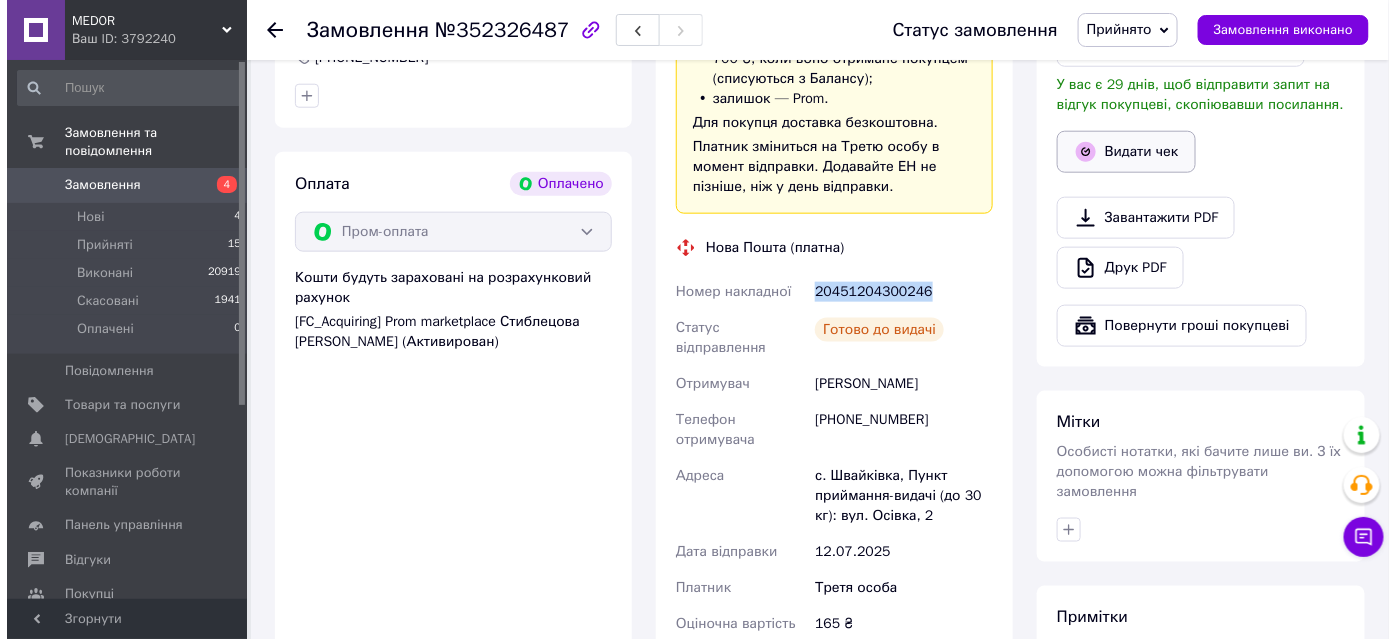 scroll, scrollTop: 616, scrollLeft: 0, axis: vertical 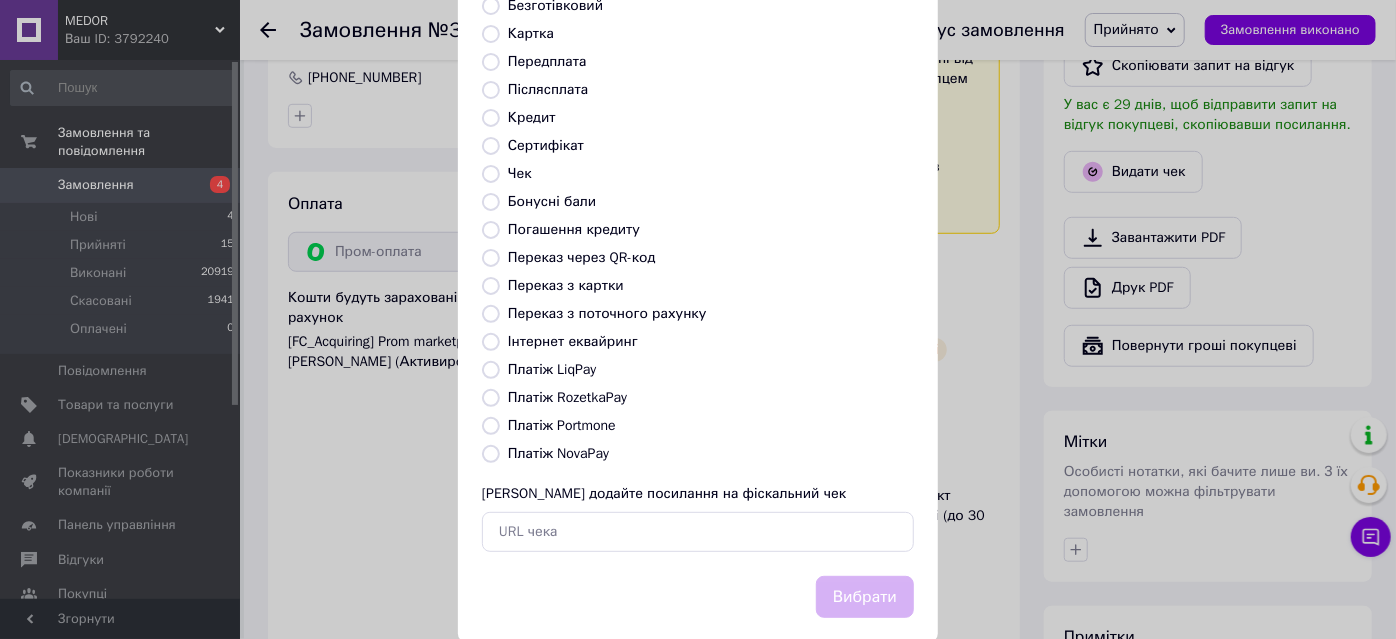 click on "Платіж RozetkaPay" at bounding box center [491, 398] 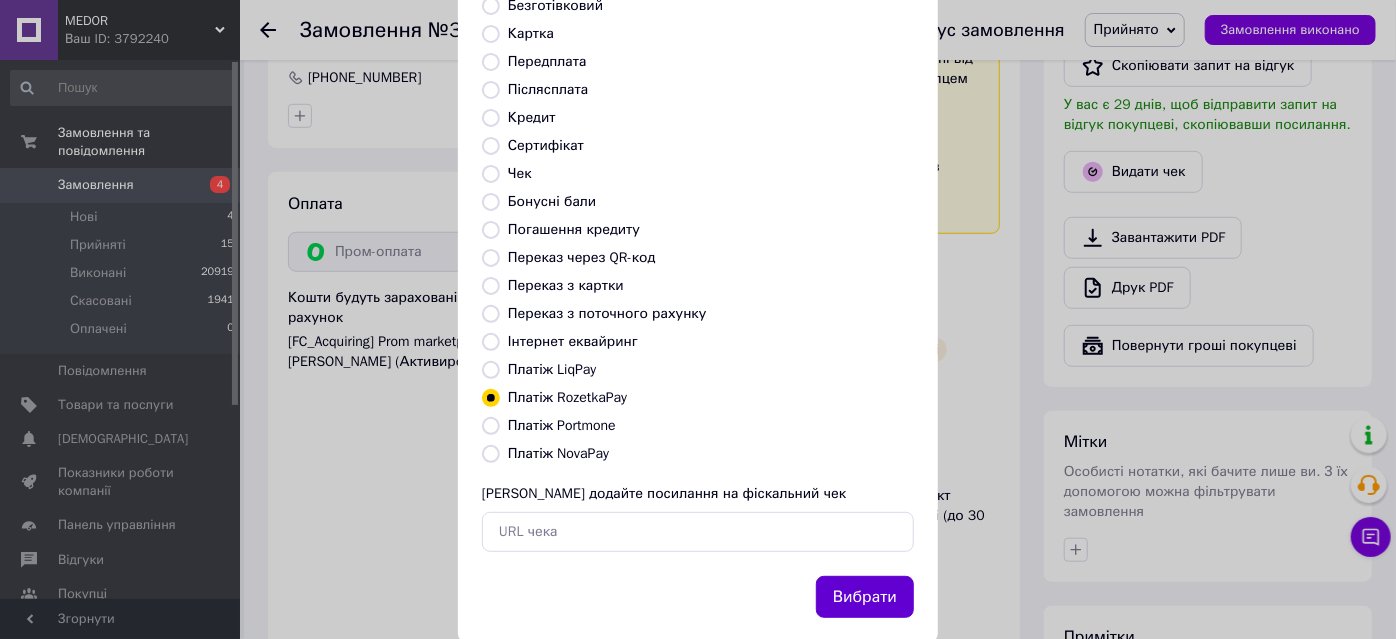 click on "Вибрати" at bounding box center (865, 597) 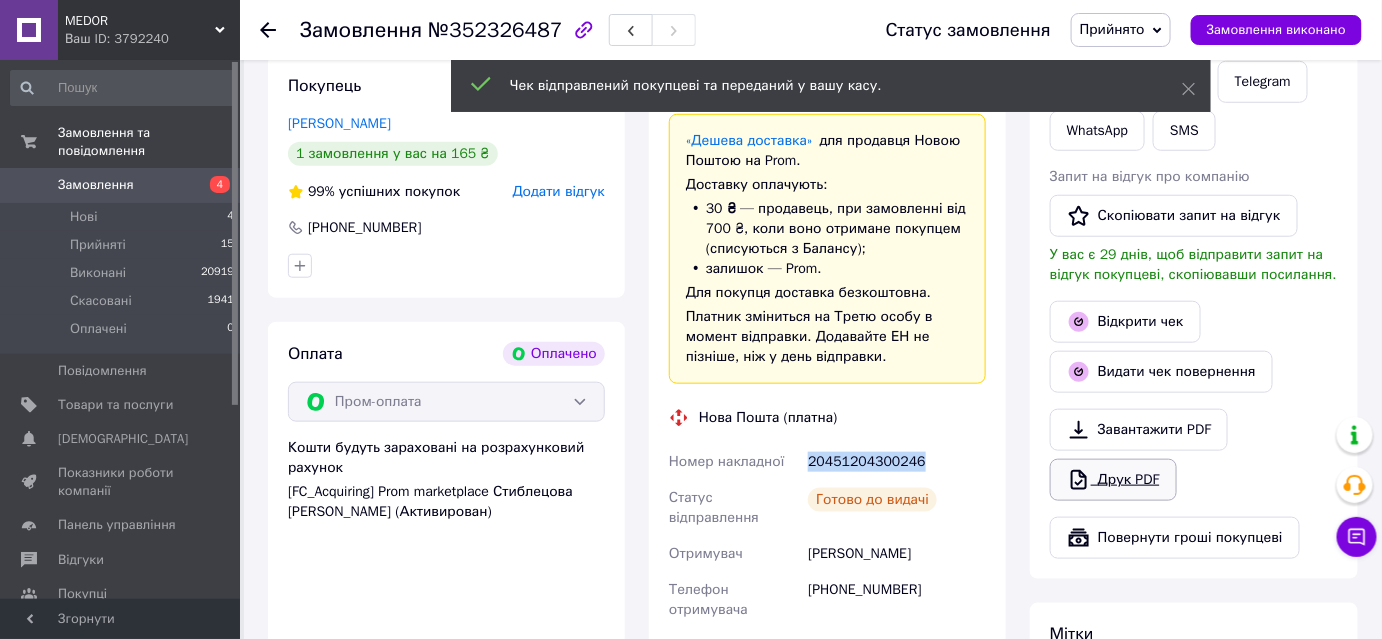 scroll, scrollTop: 454, scrollLeft: 0, axis: vertical 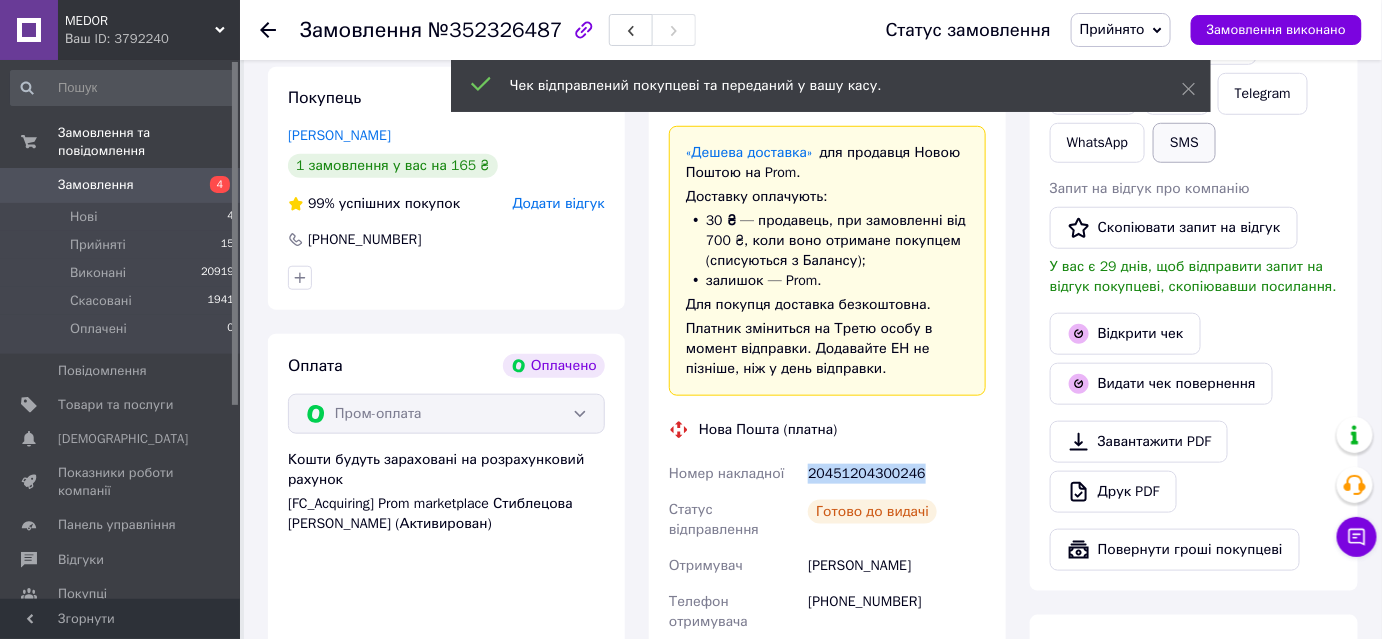 click on "SMS" at bounding box center [1184, 143] 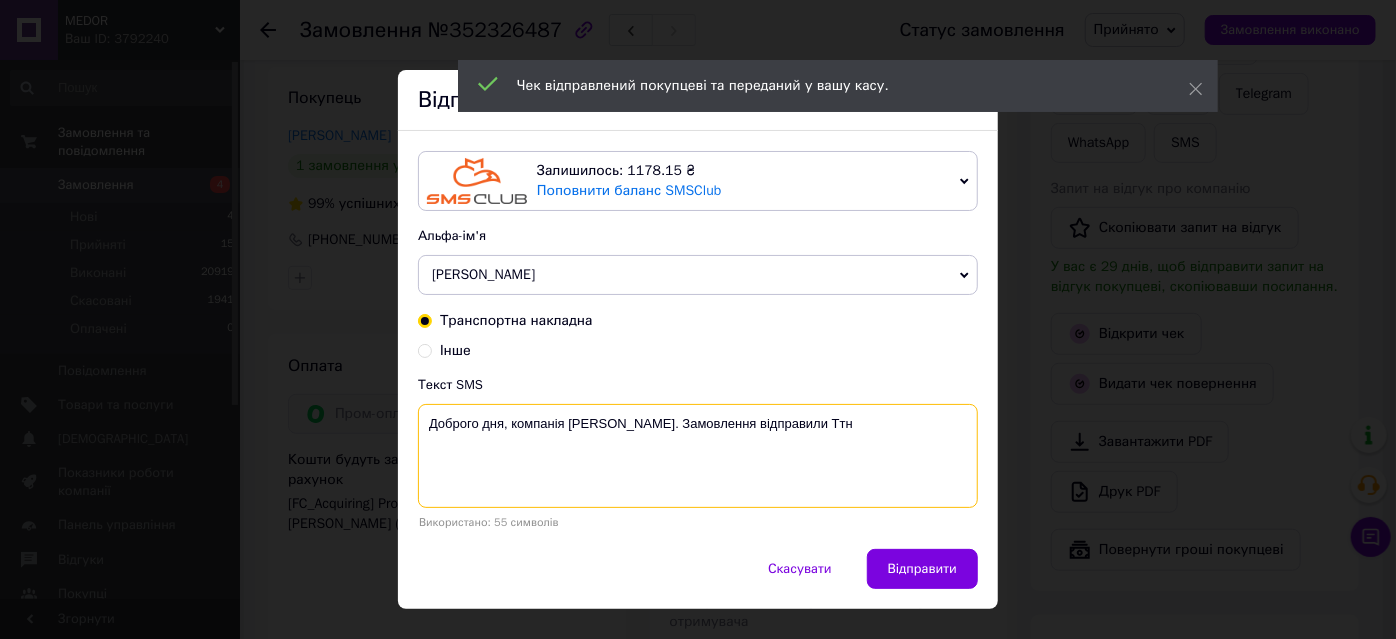 paste on "20451204300246" 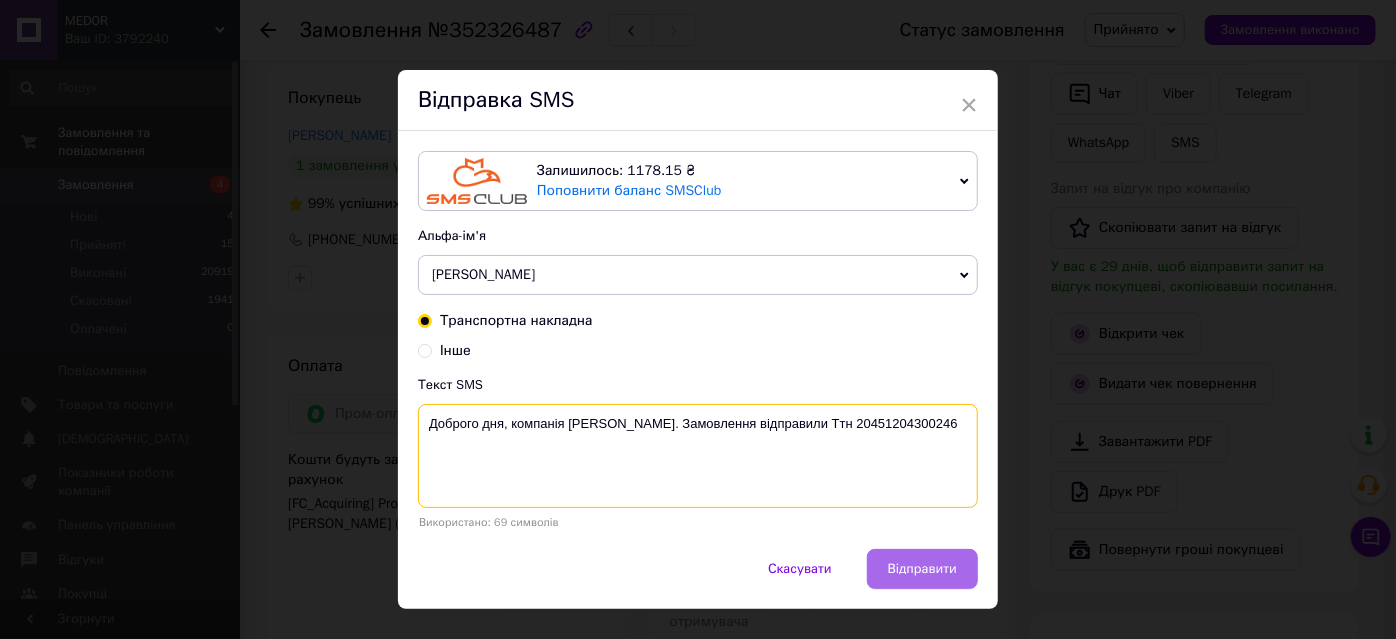 type on "Доброго дня, компанія Medor. Замовлення відправили Ттн 20451204300246" 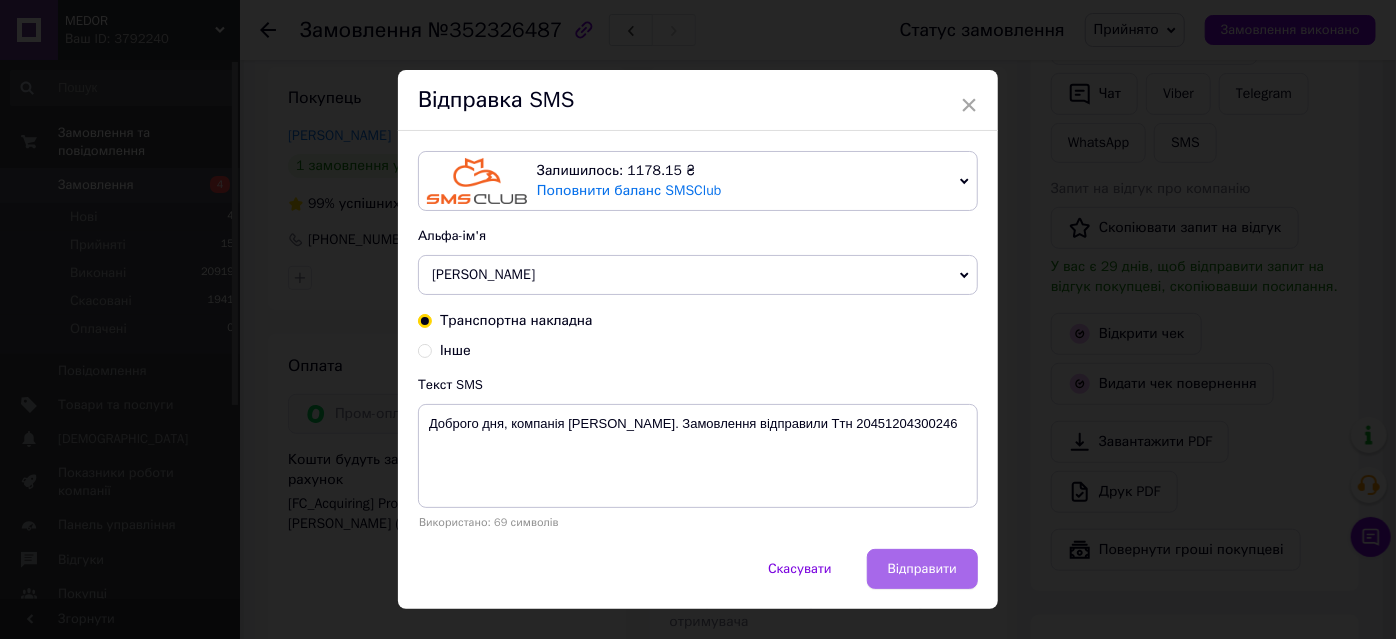 click on "Відправити" at bounding box center [922, 569] 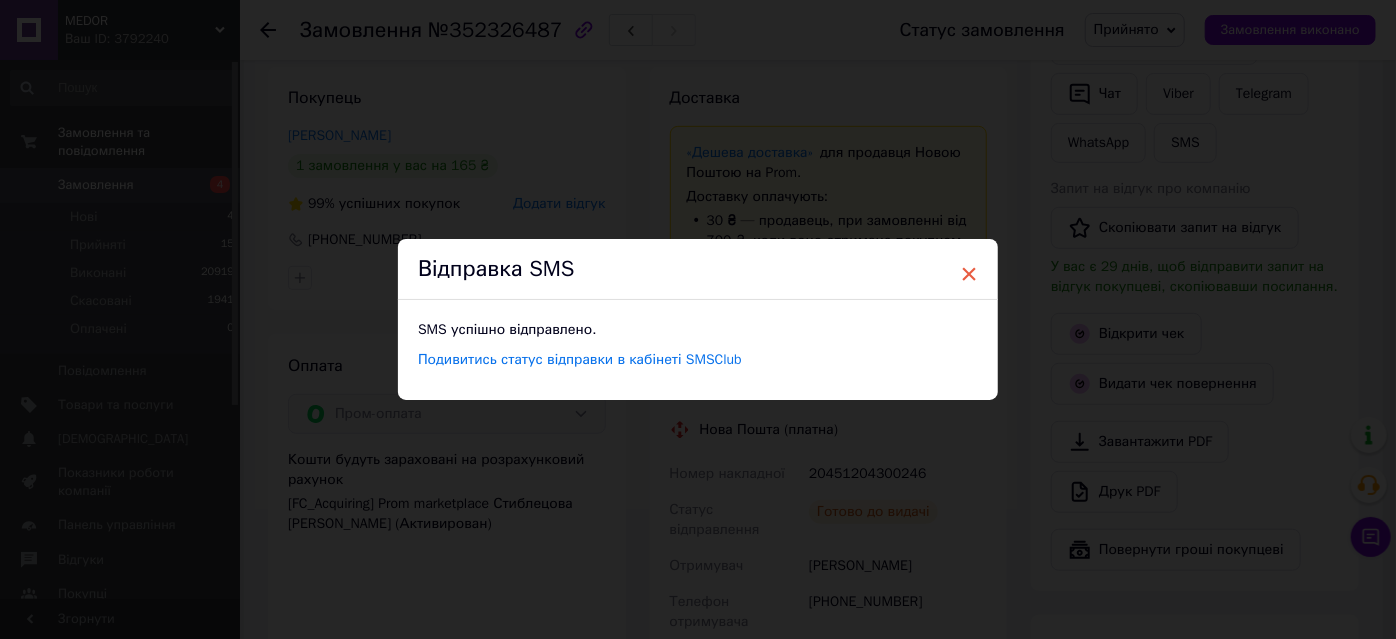 click on "×" at bounding box center (969, 274) 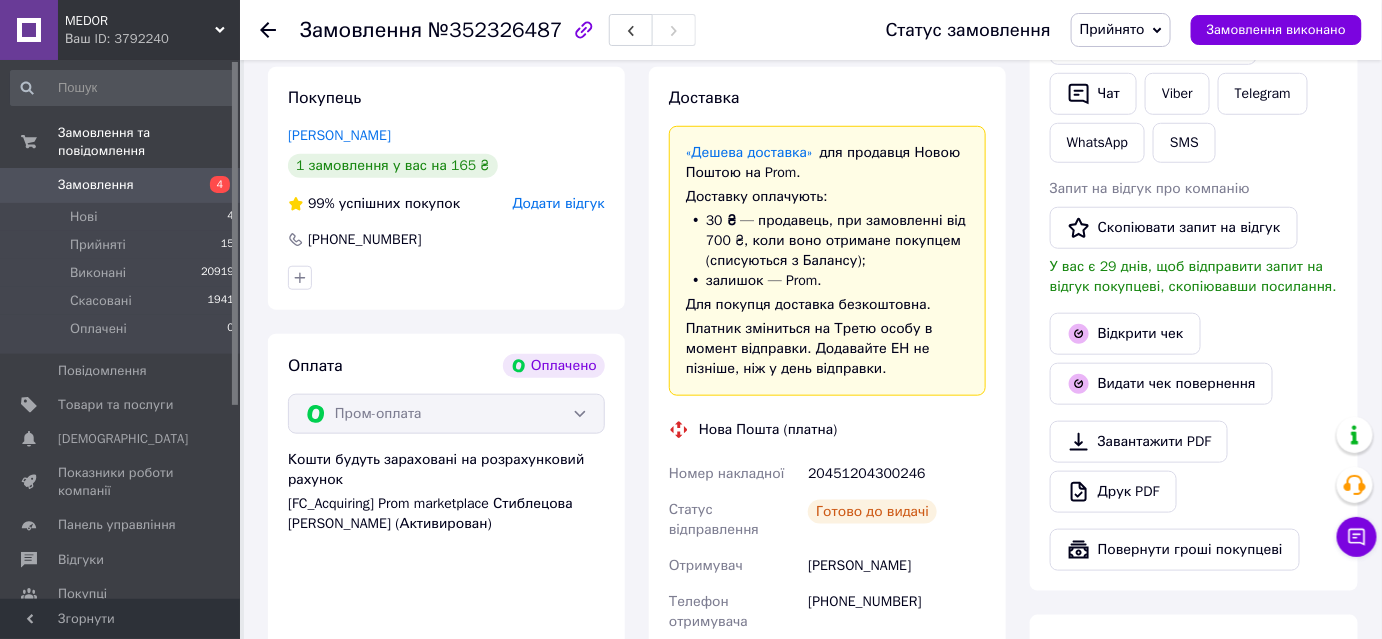 click on "Прийнято" at bounding box center (1112, 29) 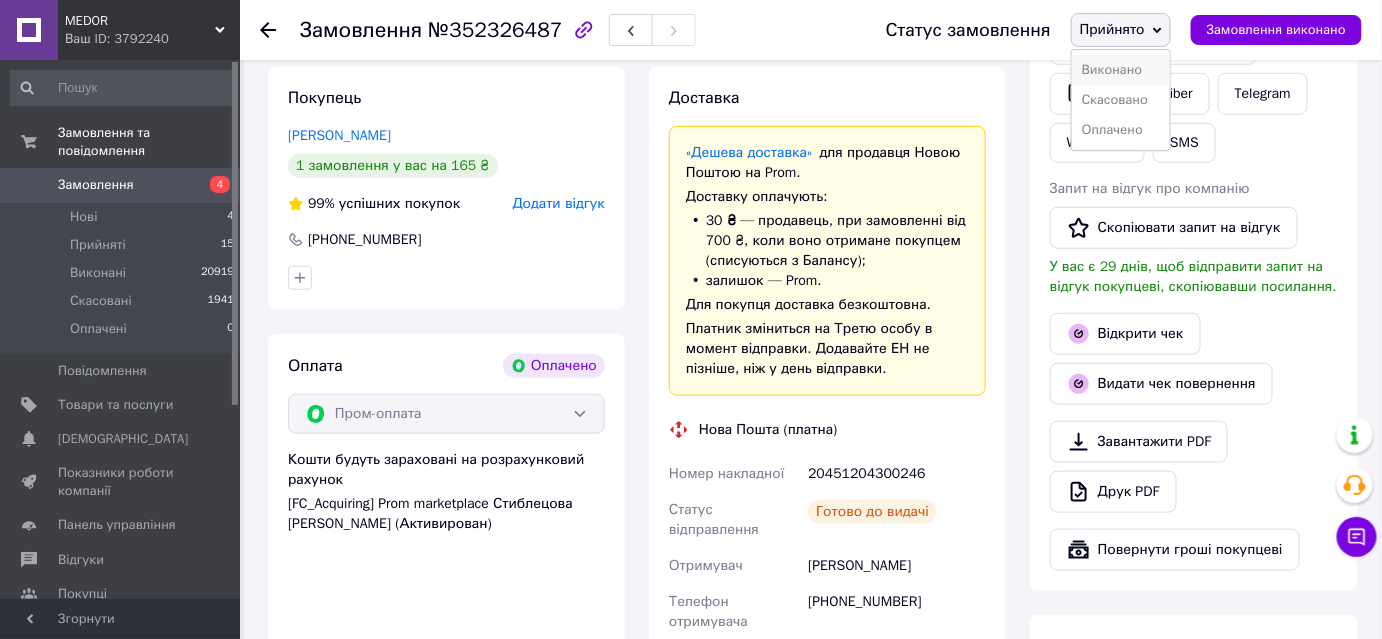 click on "Виконано" at bounding box center [1121, 70] 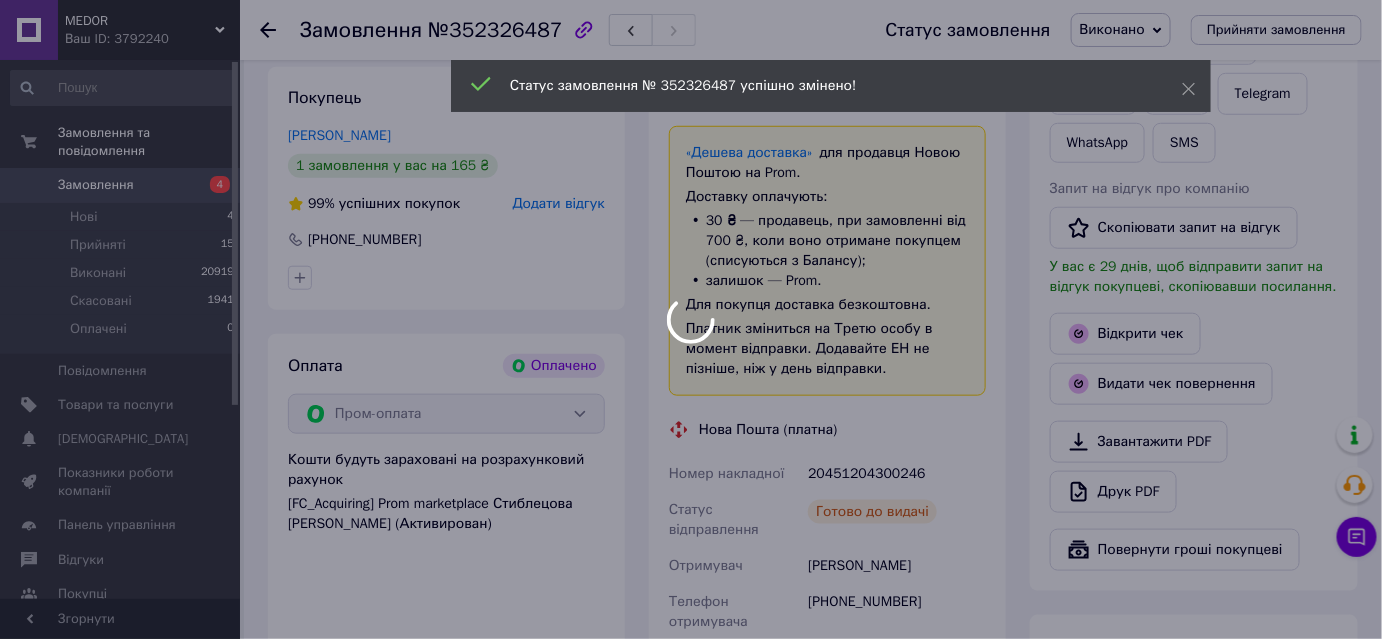 scroll, scrollTop: 136, scrollLeft: 0, axis: vertical 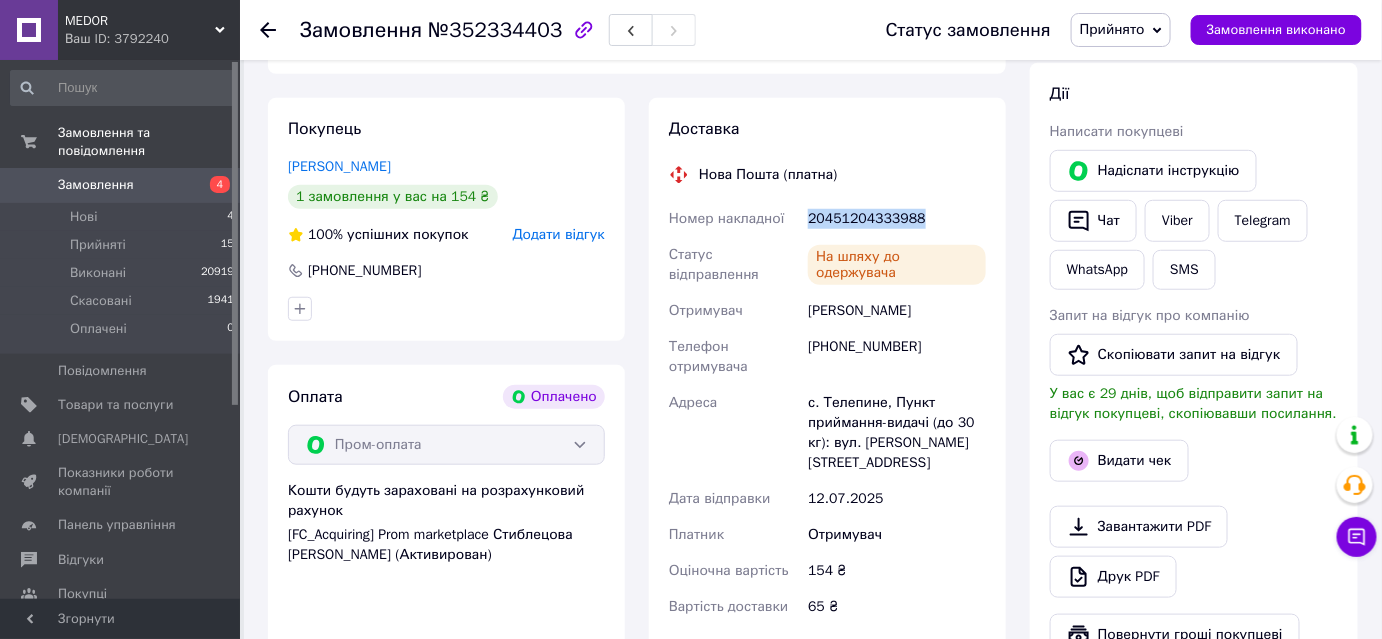 drag, startPoint x: 808, startPoint y: 215, endPoint x: 912, endPoint y: 222, distance: 104.23531 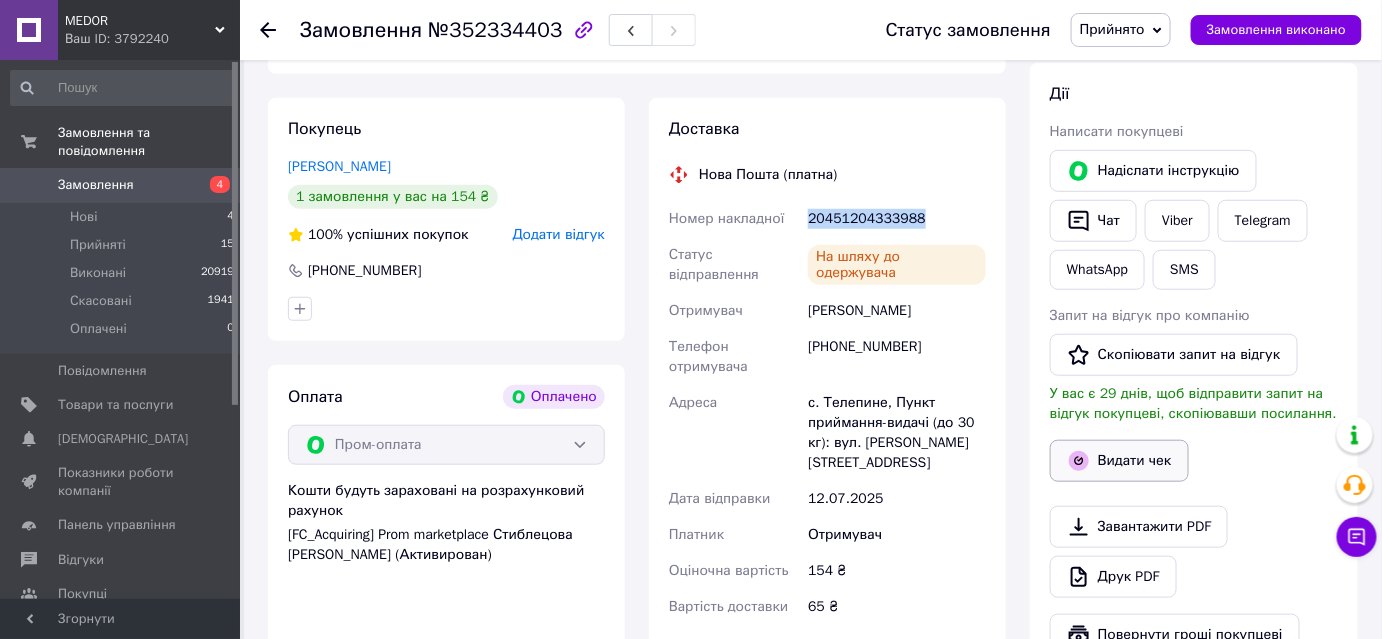 click on "Видати чек" at bounding box center [1119, 461] 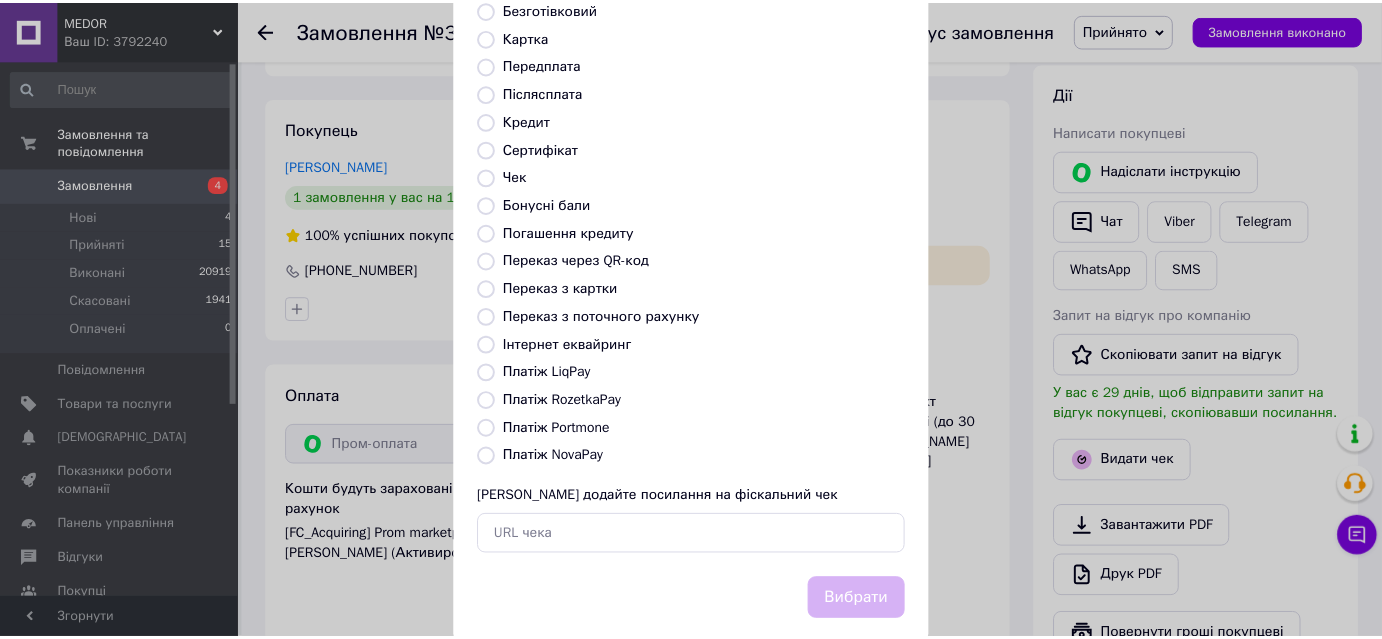 scroll, scrollTop: 181, scrollLeft: 0, axis: vertical 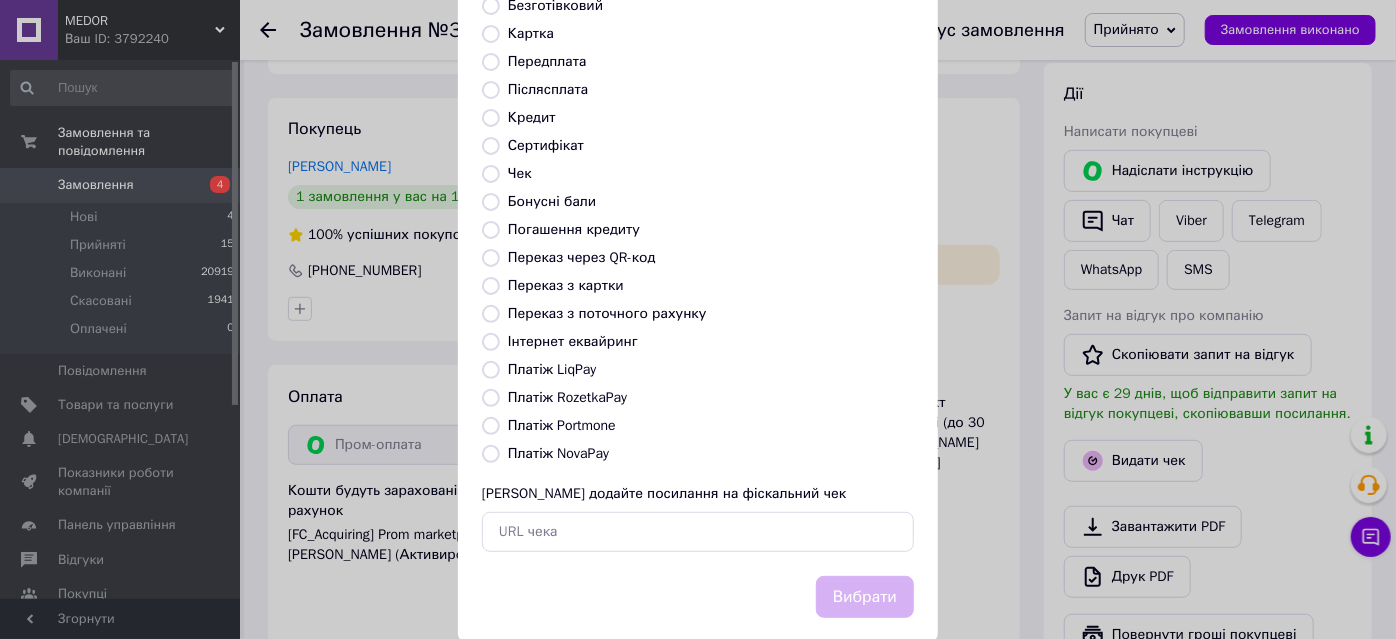 click on "Платіж RozetkaPay" at bounding box center [491, 398] 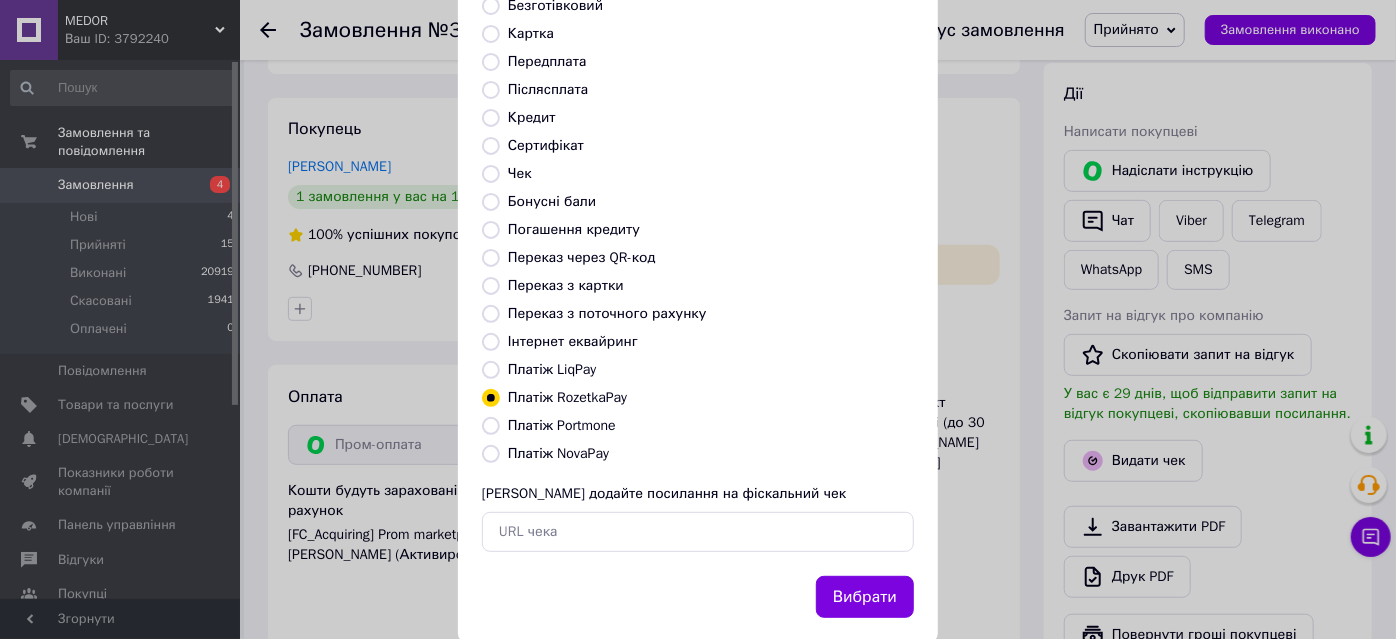 click on "Вибрати" at bounding box center [865, 597] 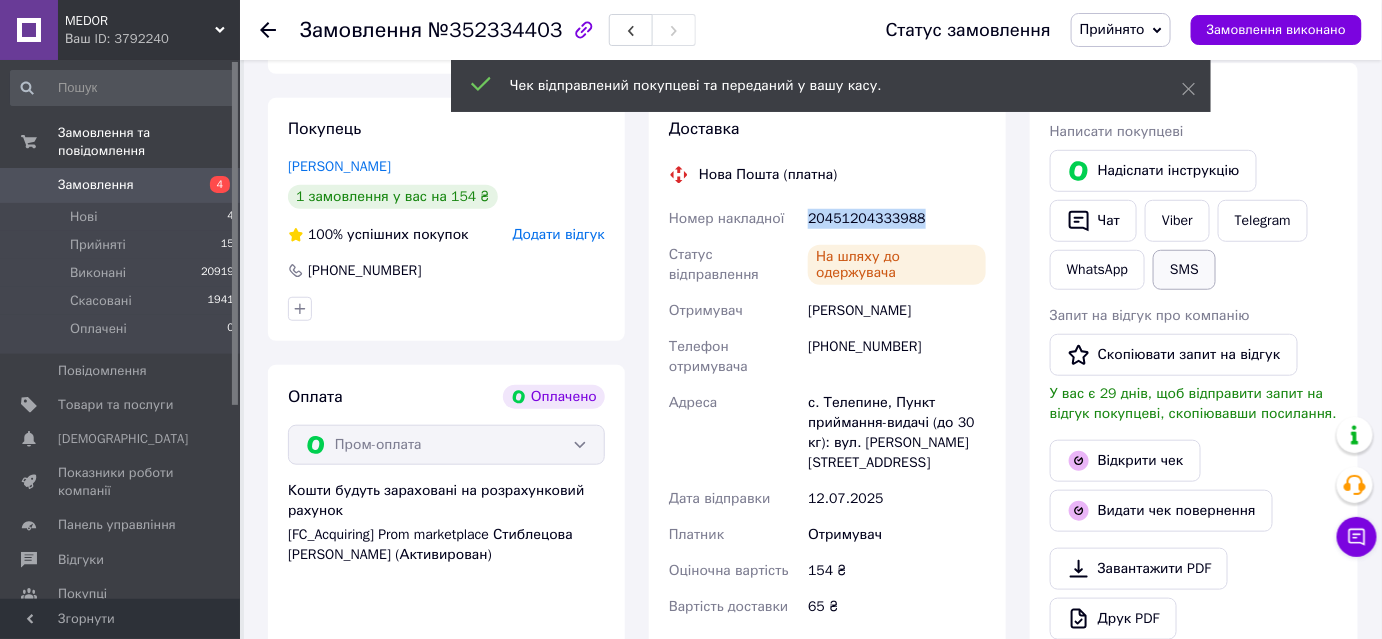 click on "SMS" at bounding box center [1184, 270] 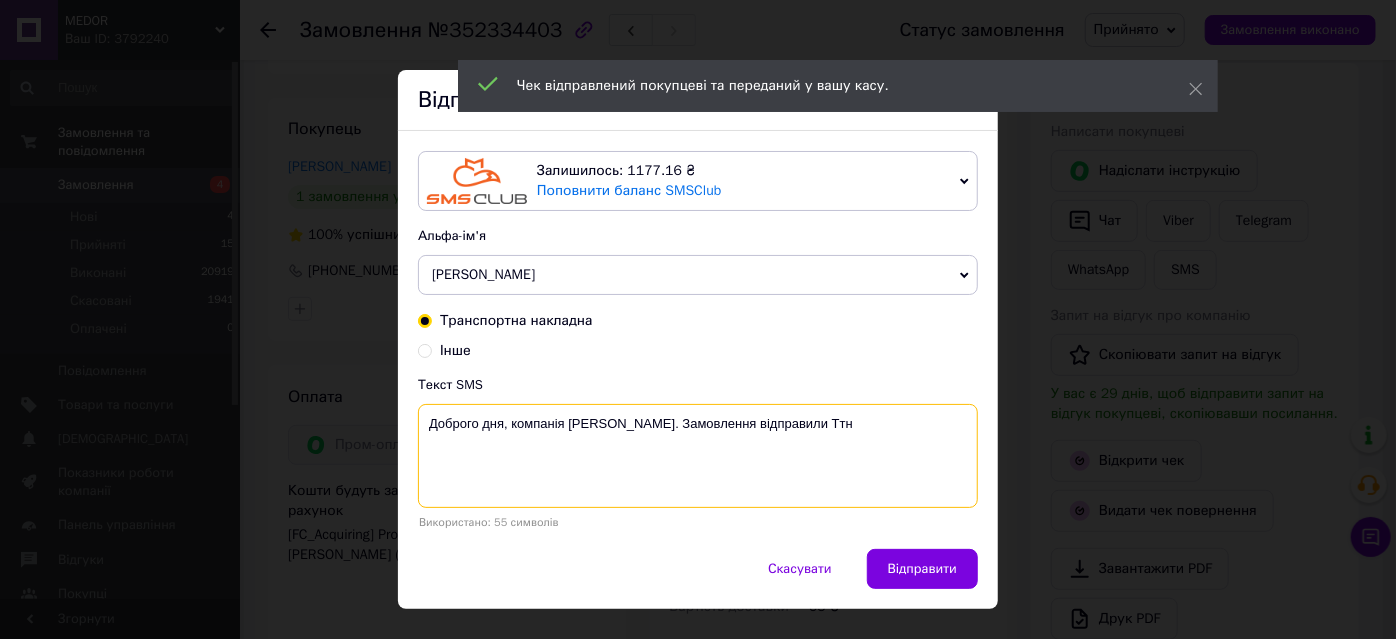 paste on "20451204333988" 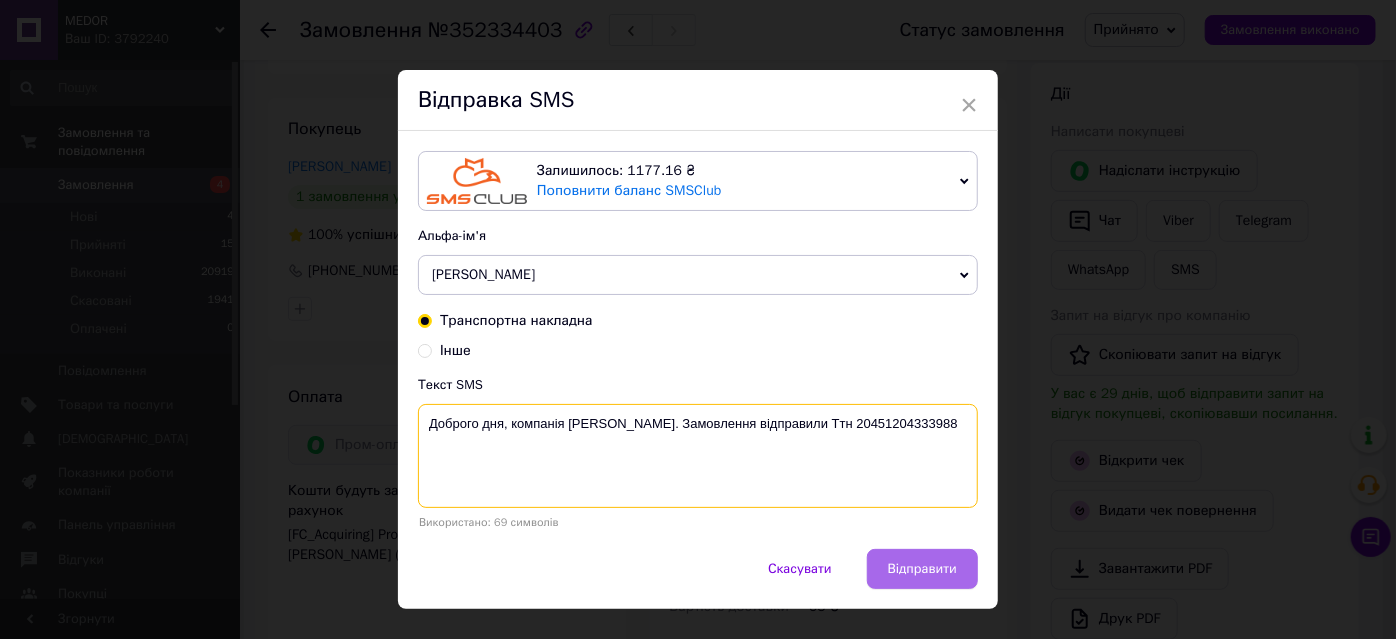 type on "Доброго дня, компанія Medor. Замовлення відправили Ттн 20451204333988" 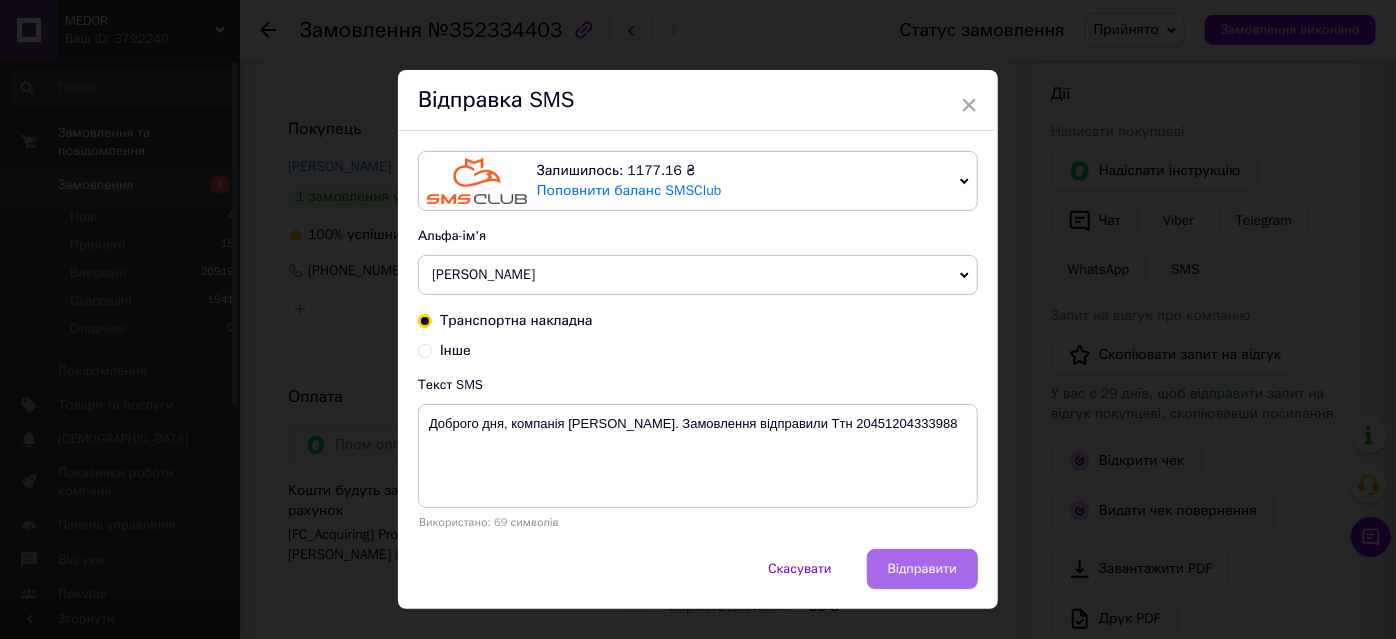 click on "Відправити" at bounding box center (922, 569) 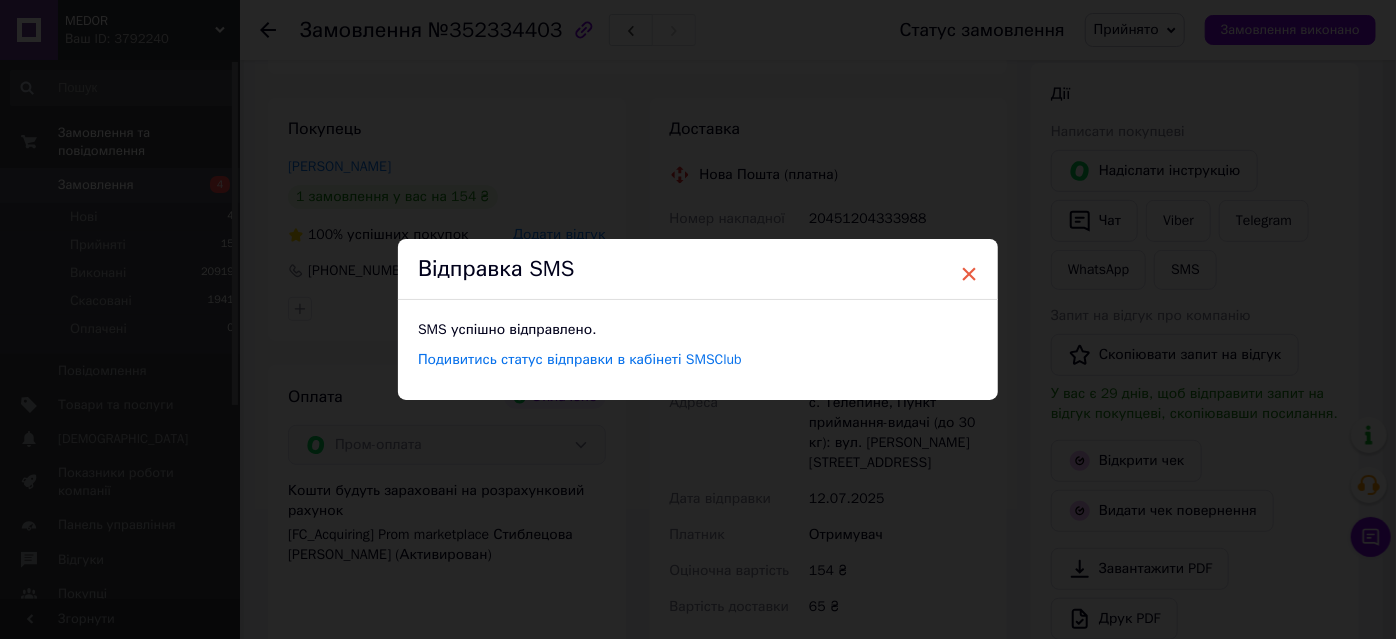 click on "×" at bounding box center (969, 274) 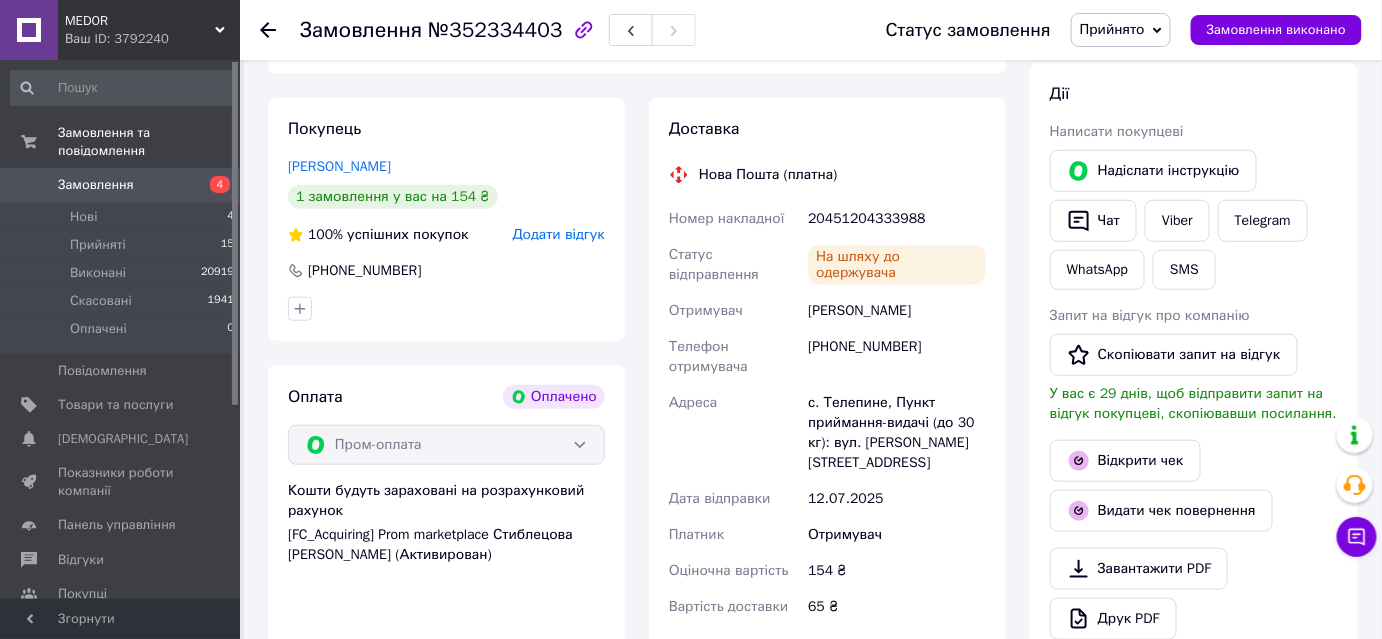click on "Прийнято" at bounding box center [1112, 29] 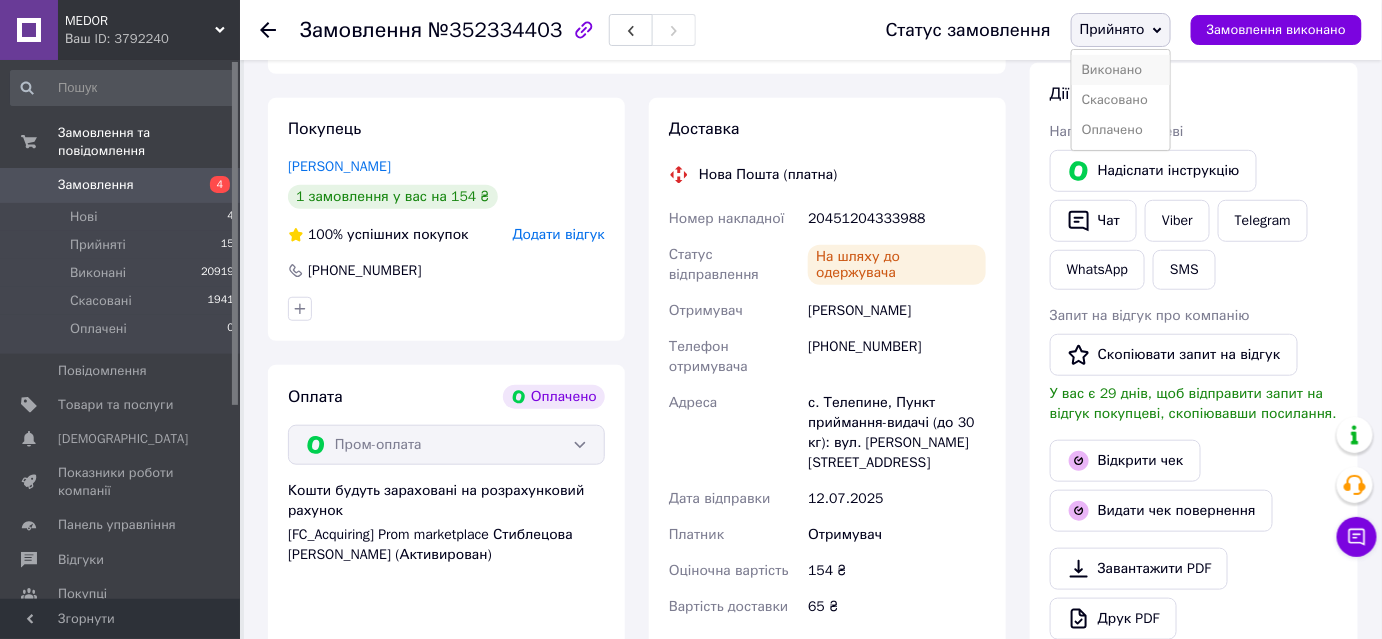 click on "Виконано" at bounding box center [1121, 70] 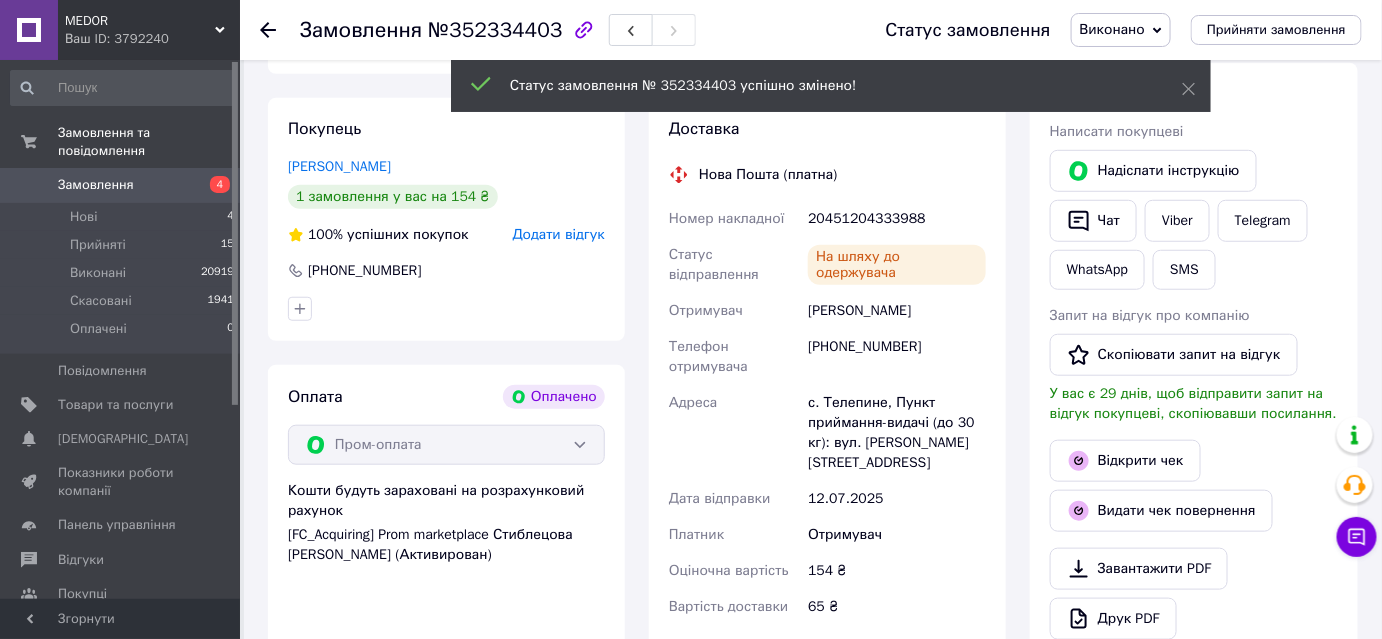 scroll, scrollTop: 20, scrollLeft: 0, axis: vertical 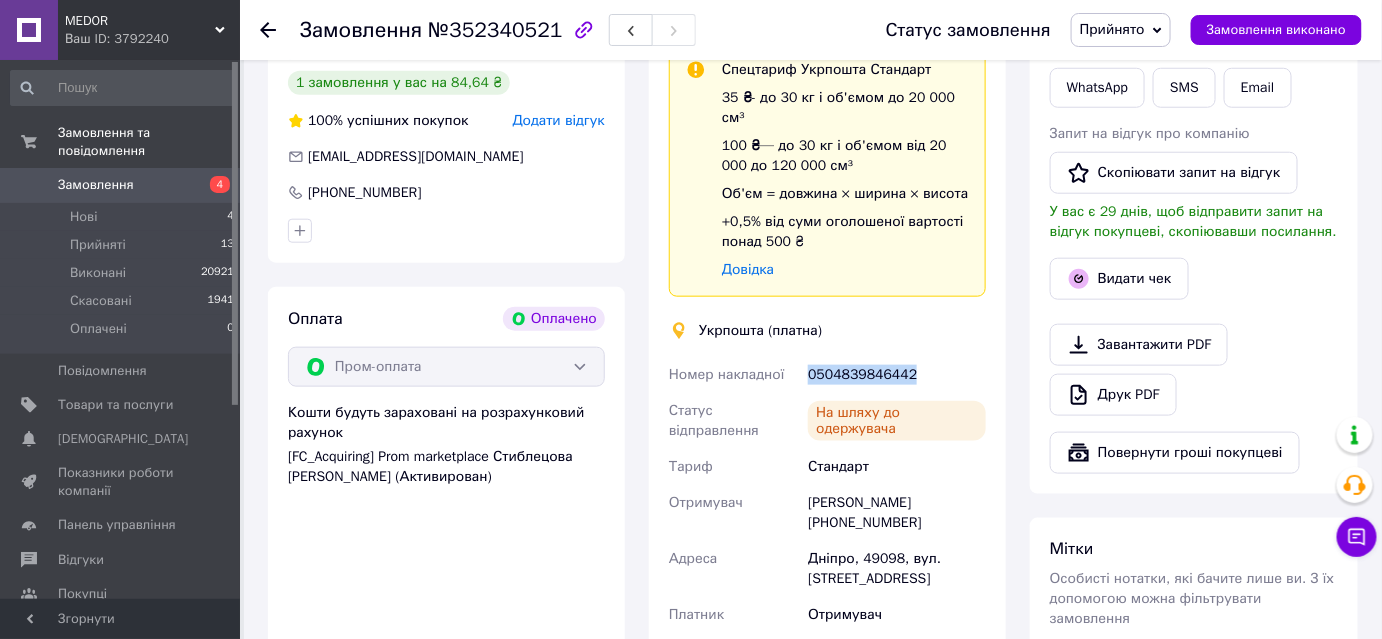 drag, startPoint x: 810, startPoint y: 355, endPoint x: 904, endPoint y: 367, distance: 94.76286 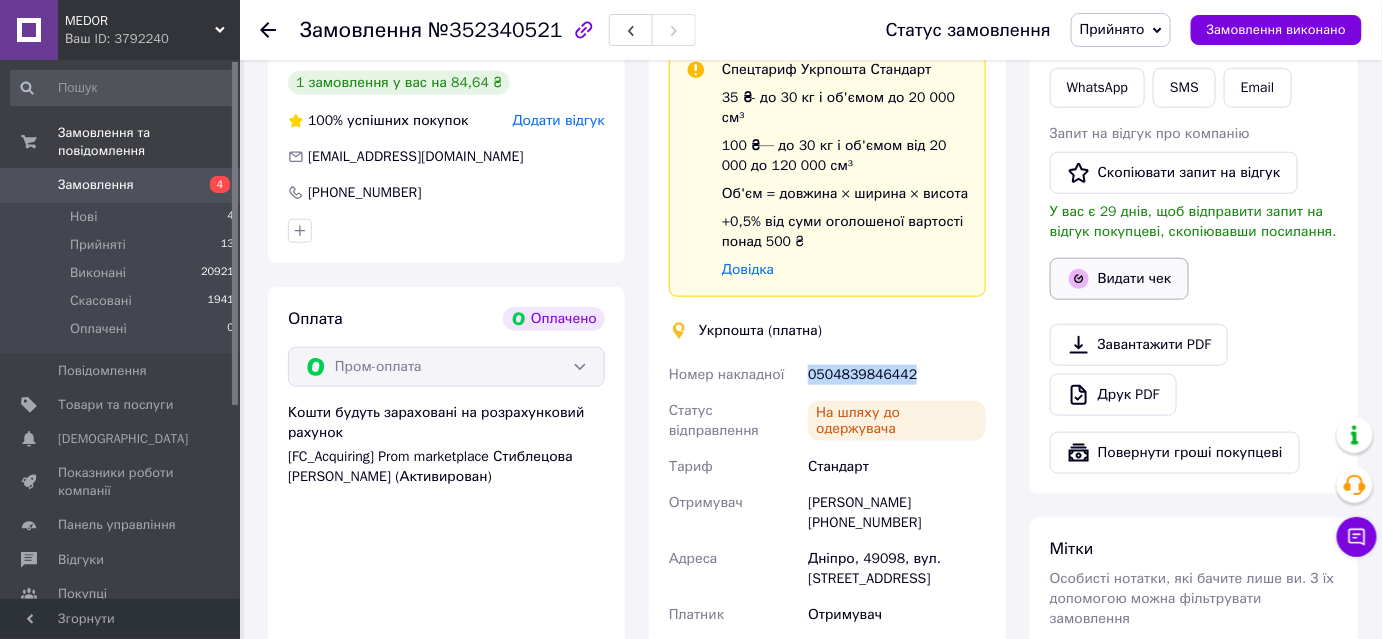 click on "Видати чек" at bounding box center [1119, 279] 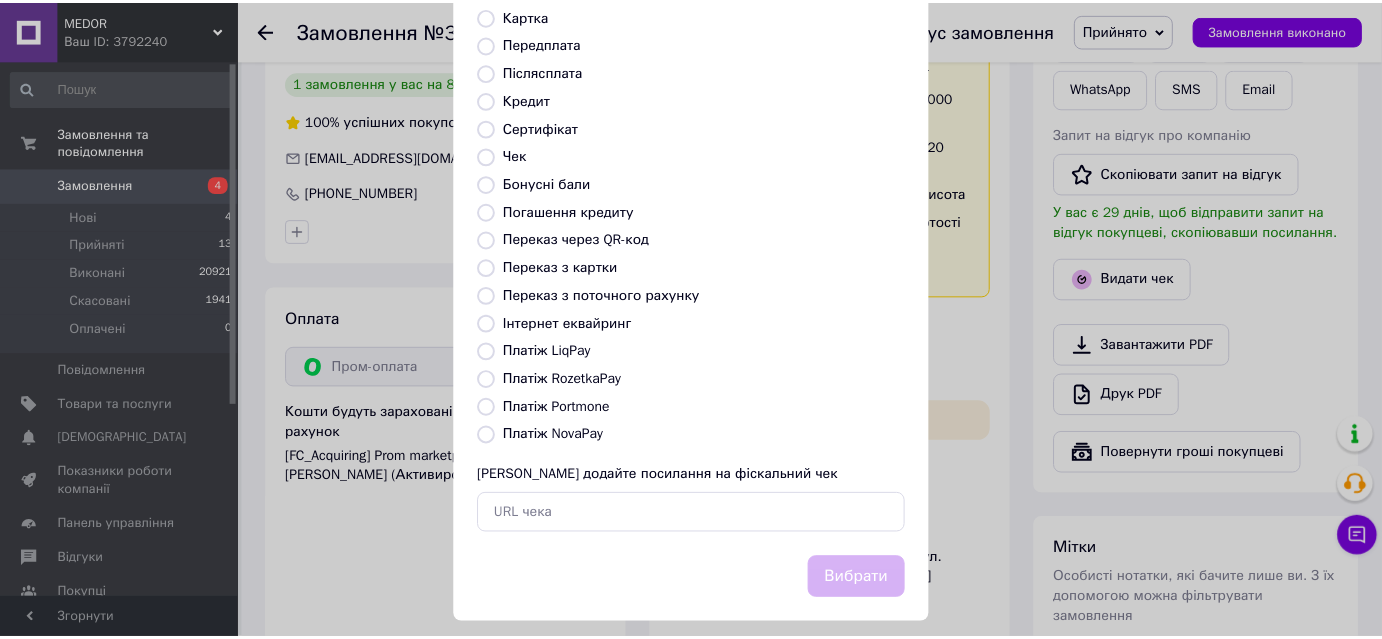 scroll, scrollTop: 219, scrollLeft: 0, axis: vertical 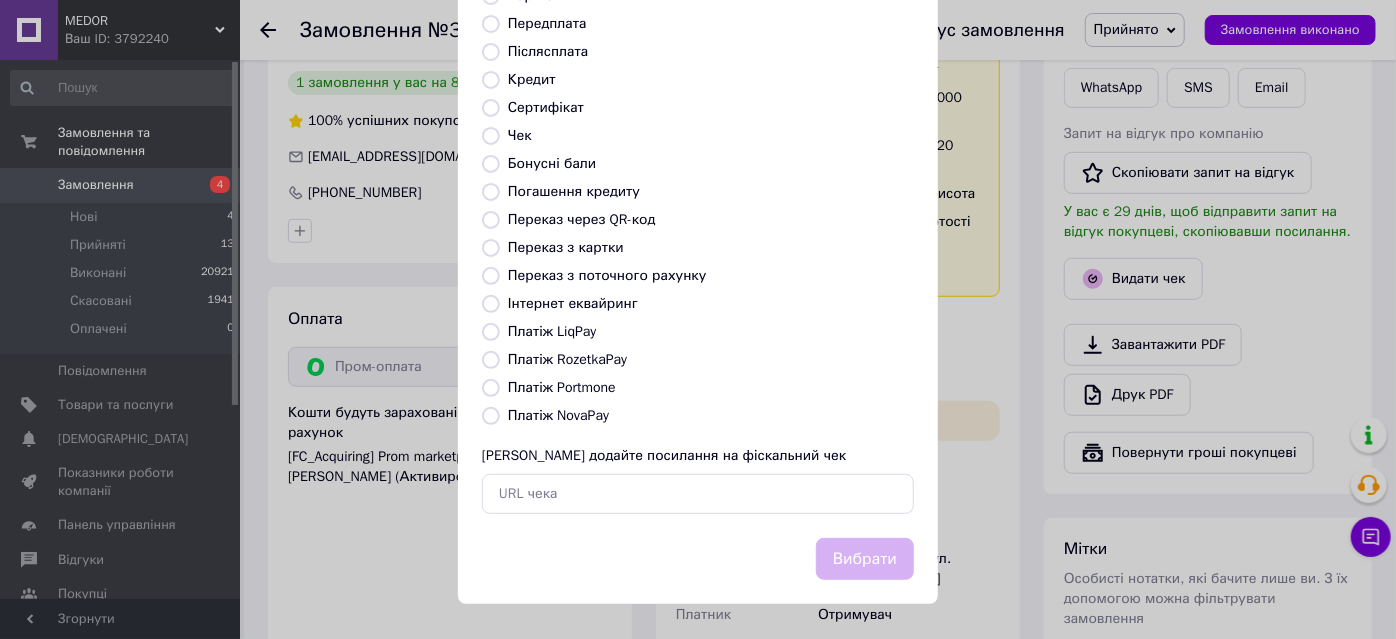click on "Платіж RozetkaPay" at bounding box center (491, 360) 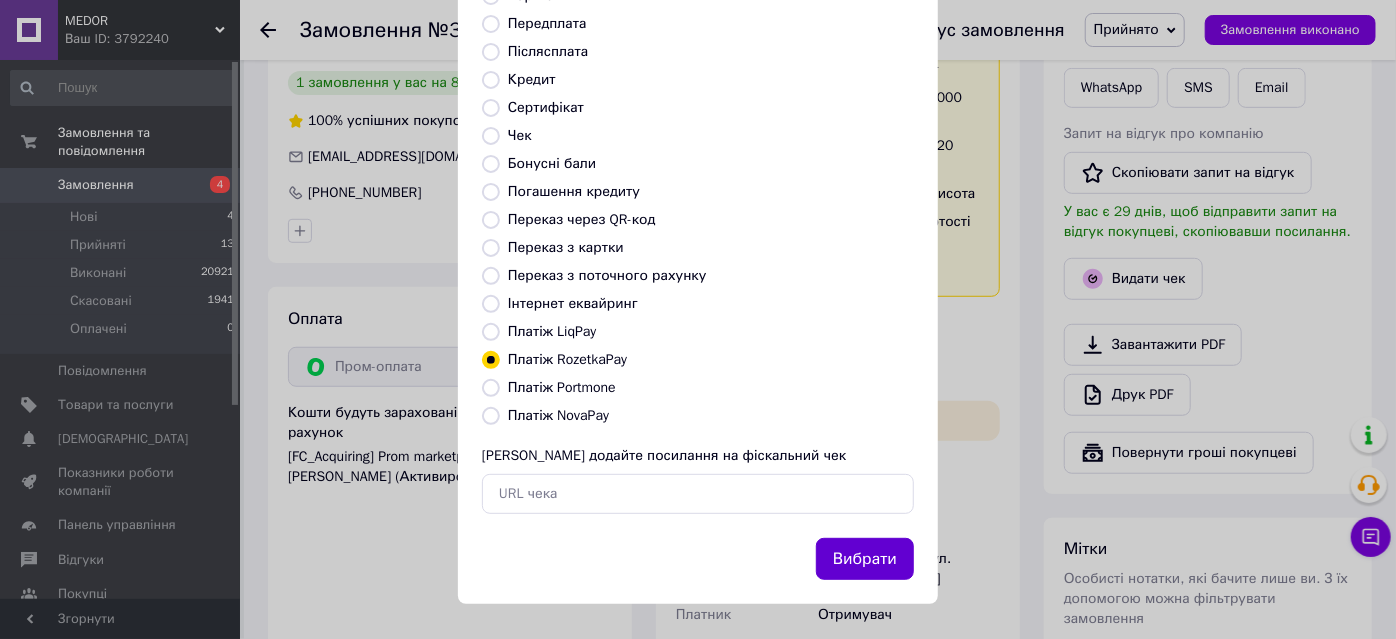 click on "Вибрати" at bounding box center (865, 559) 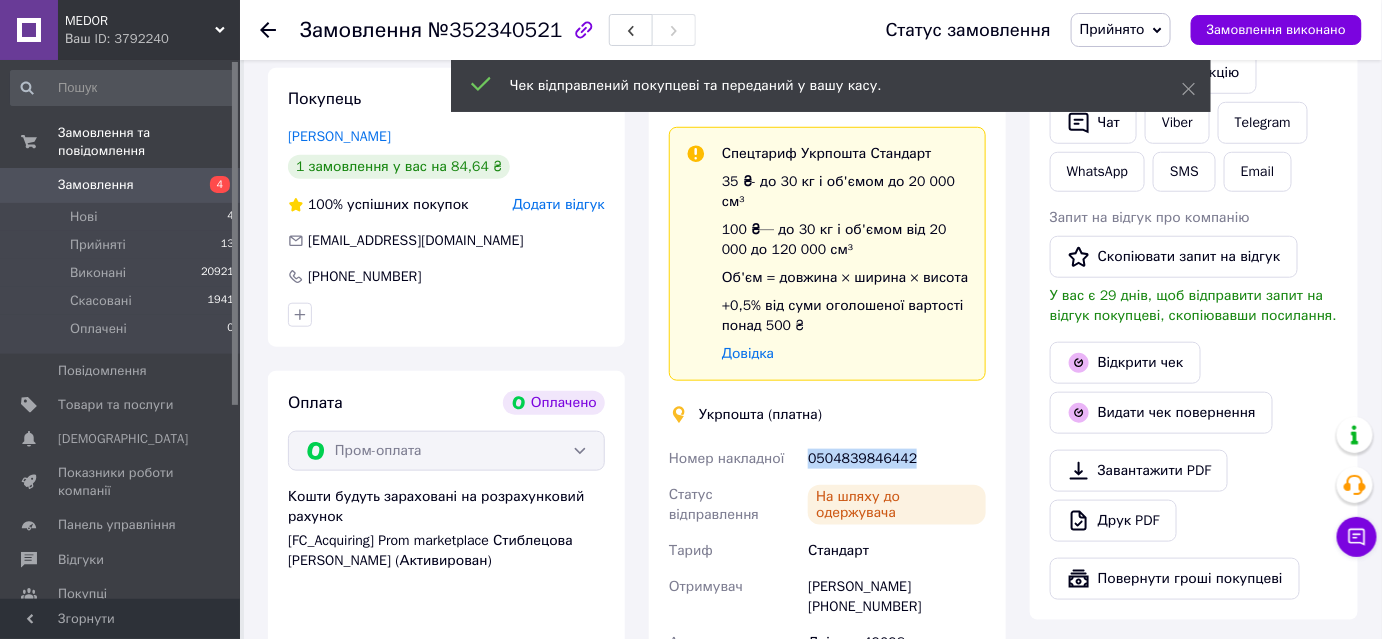 scroll, scrollTop: 363, scrollLeft: 0, axis: vertical 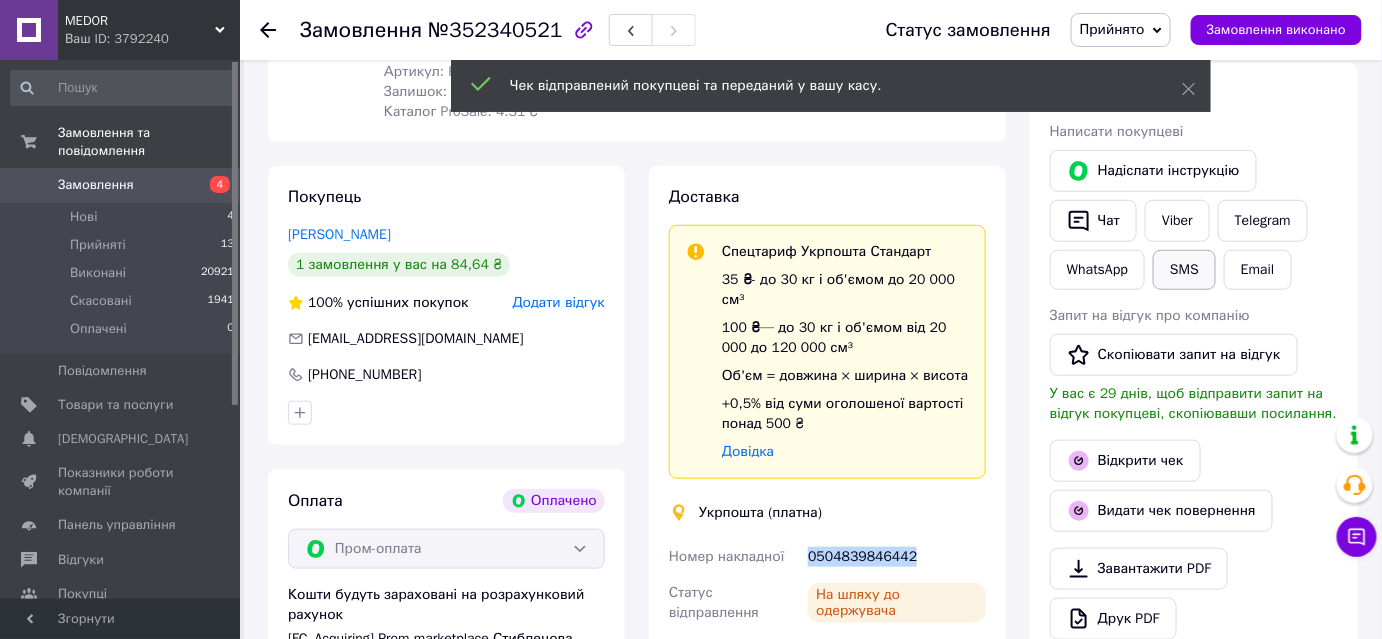 click on "SMS" at bounding box center (1184, 270) 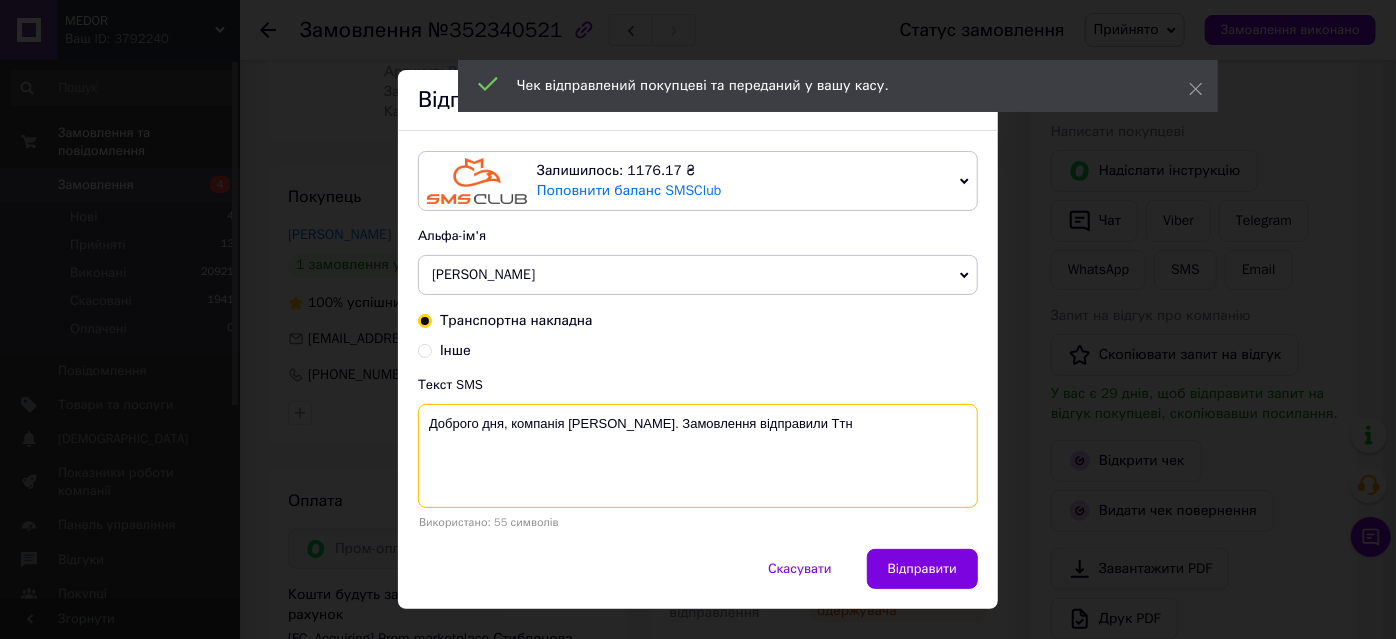 paste on "0504839846442" 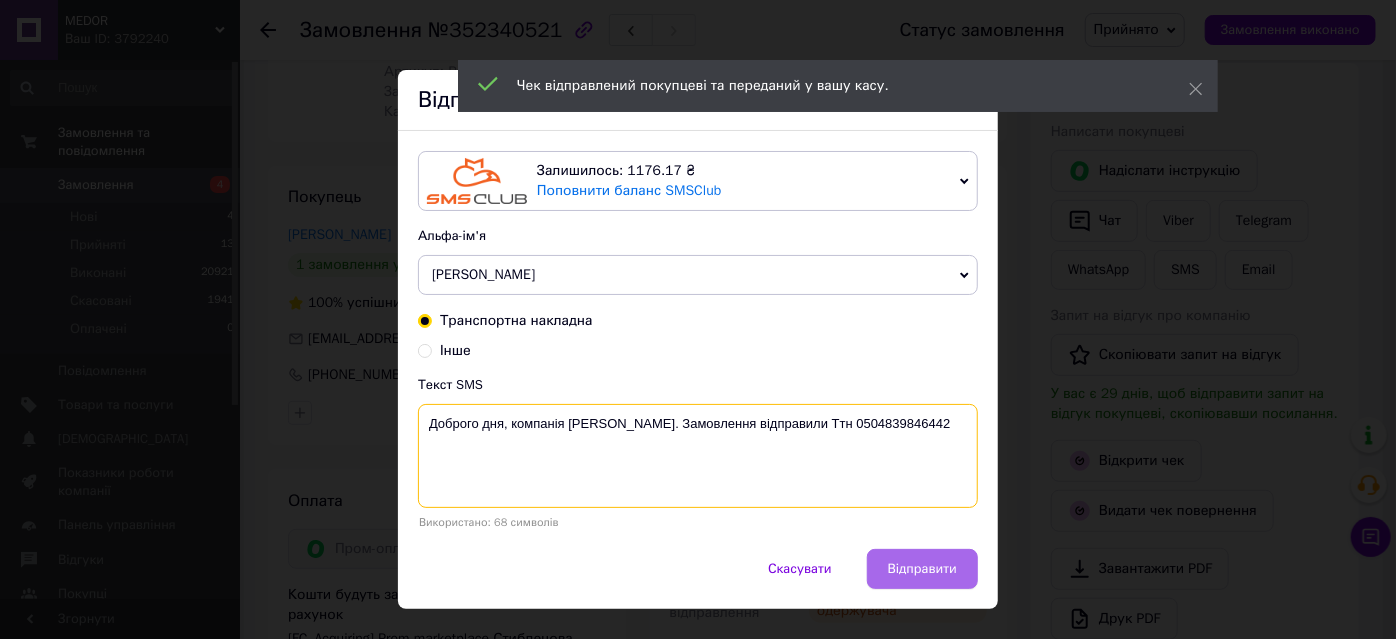 type on "Доброго дня, компанія Medor. Замовлення відправили Ттн 0504839846442" 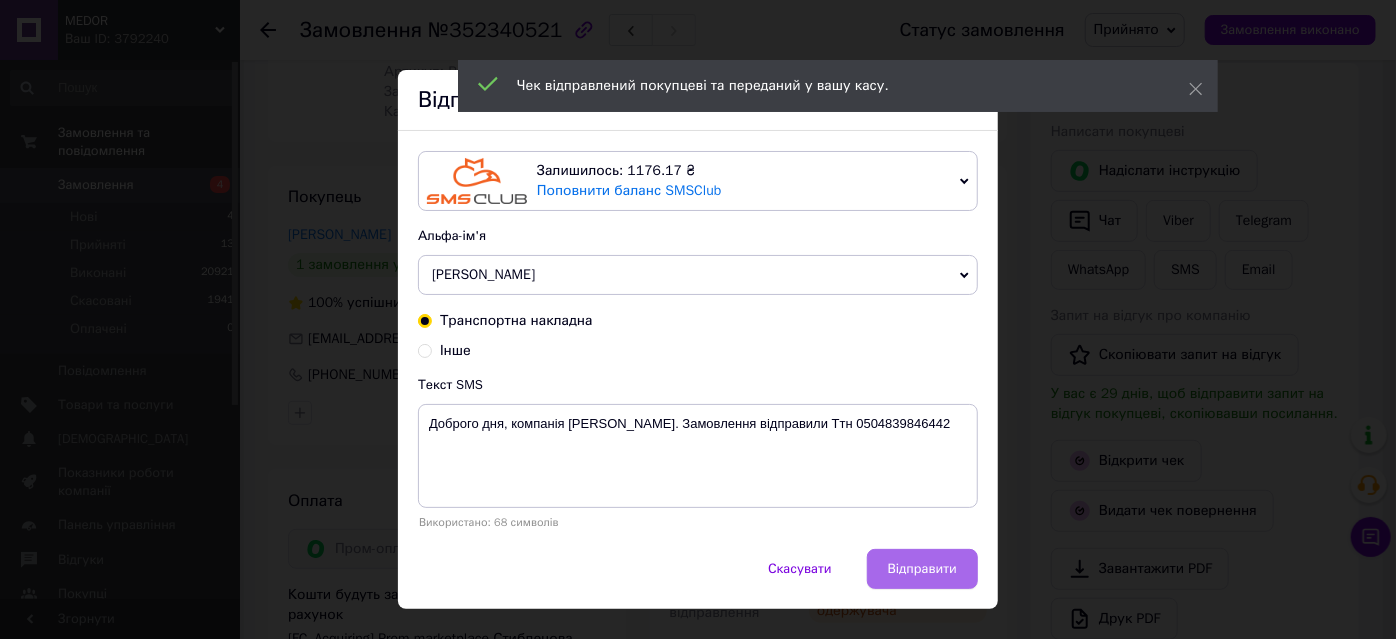 click on "Залишилось: 1176.17 ₴ Поповнити баланс SMSClub Підключити LetsAds Альфа-ім'я  Medor Zamovlennia BigSales Оновити список альфа-імен Транспортна накладна Інше Текст SMS Доброго дня, компанія Medor. Замовлення відправили Ттн 0504839846442 Використано: 68 символів" at bounding box center [698, 340] 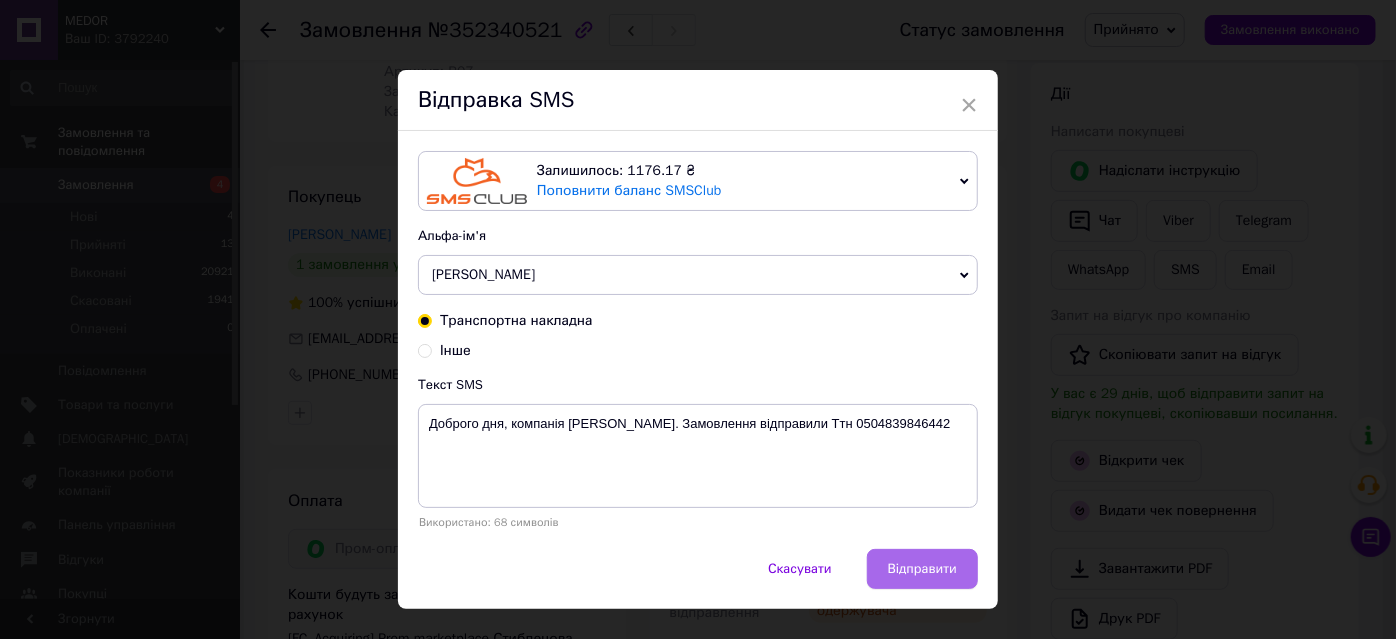 click on "Відправити" at bounding box center (922, 569) 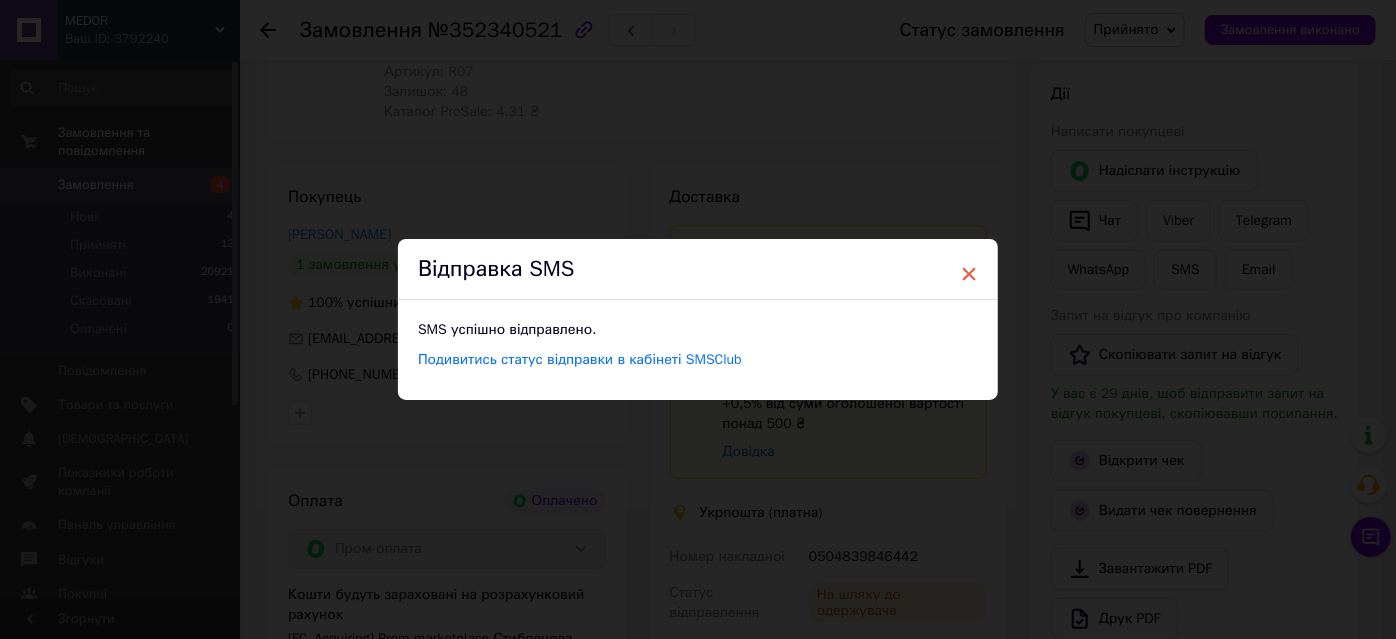 click on "×" at bounding box center [969, 274] 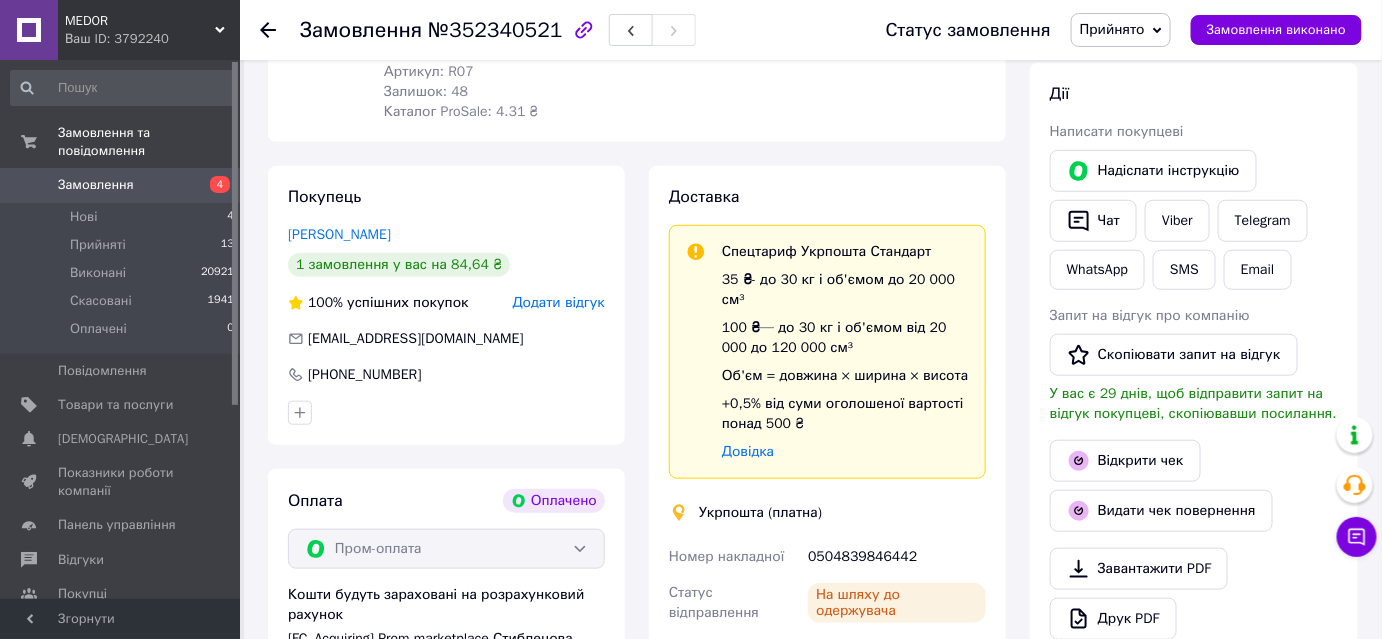 click on "Прийнято" at bounding box center [1121, 30] 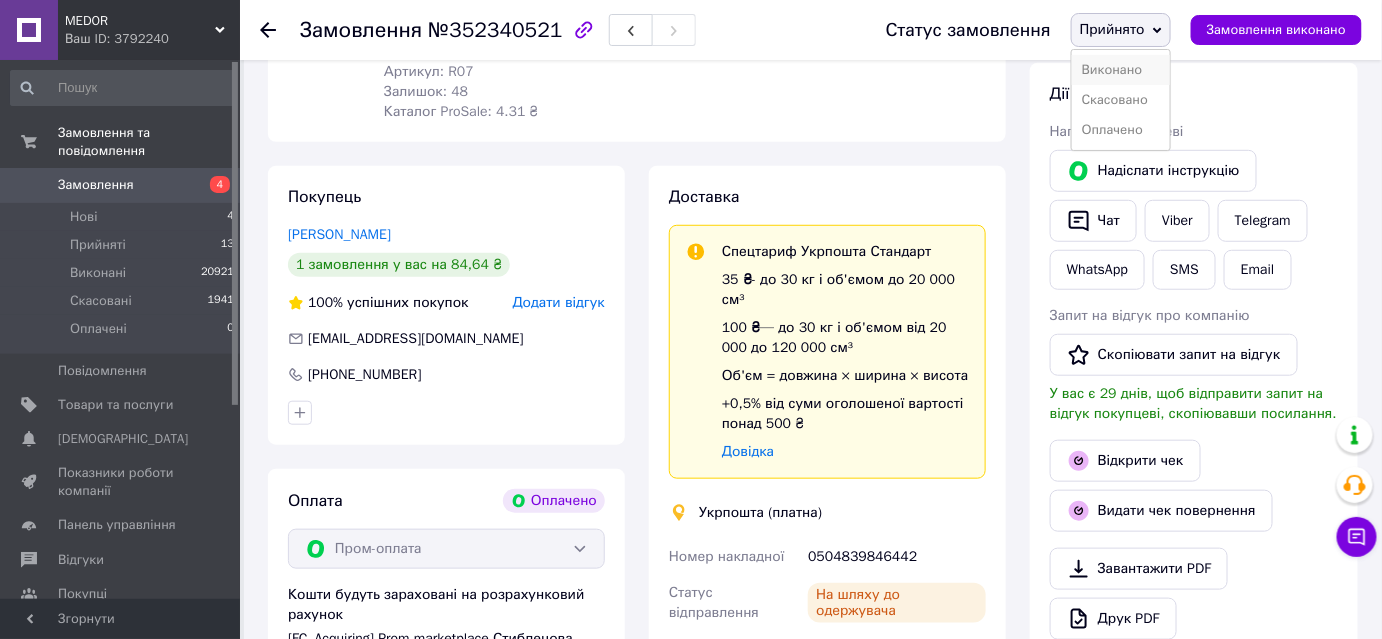 click on "Виконано" at bounding box center [1121, 70] 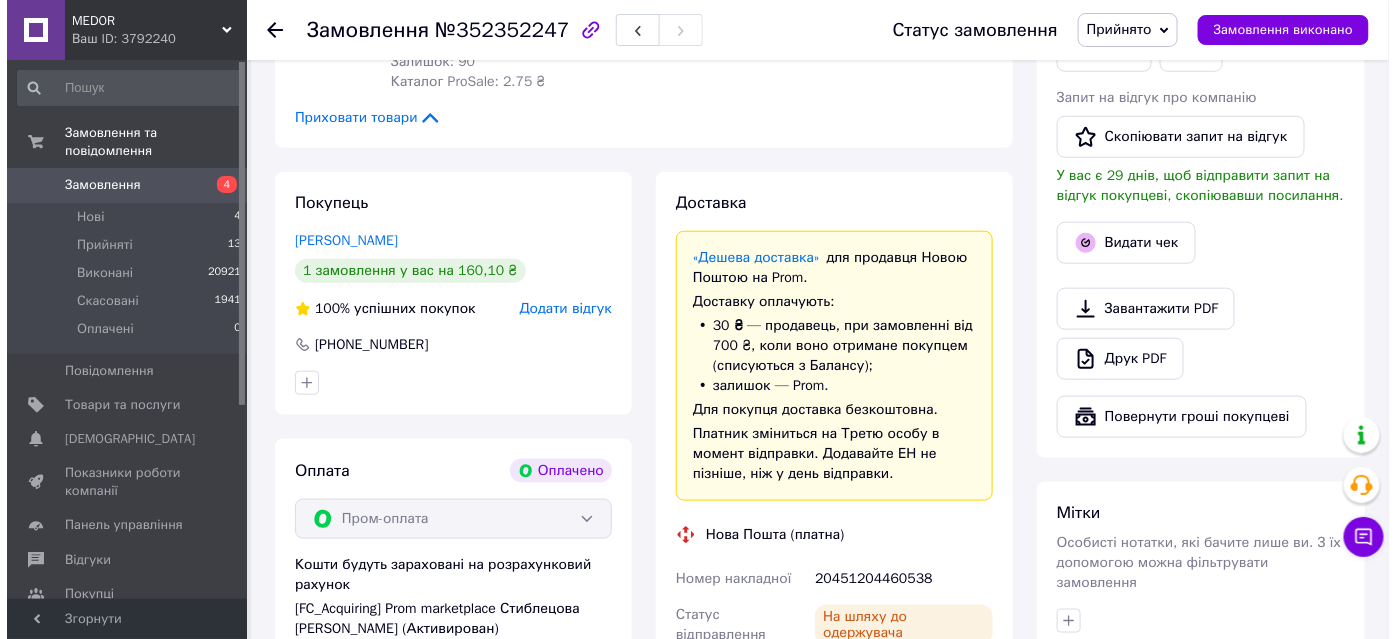scroll, scrollTop: 727, scrollLeft: 0, axis: vertical 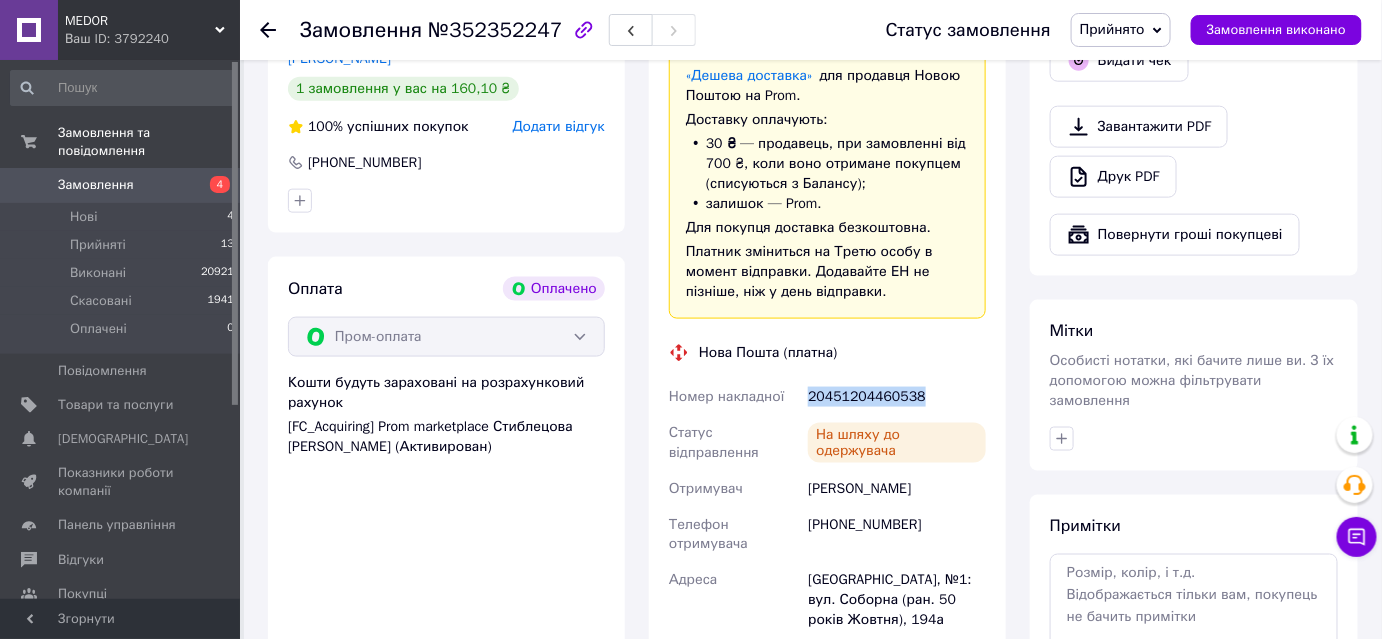drag, startPoint x: 814, startPoint y: 394, endPoint x: 909, endPoint y: 399, distance: 95.131485 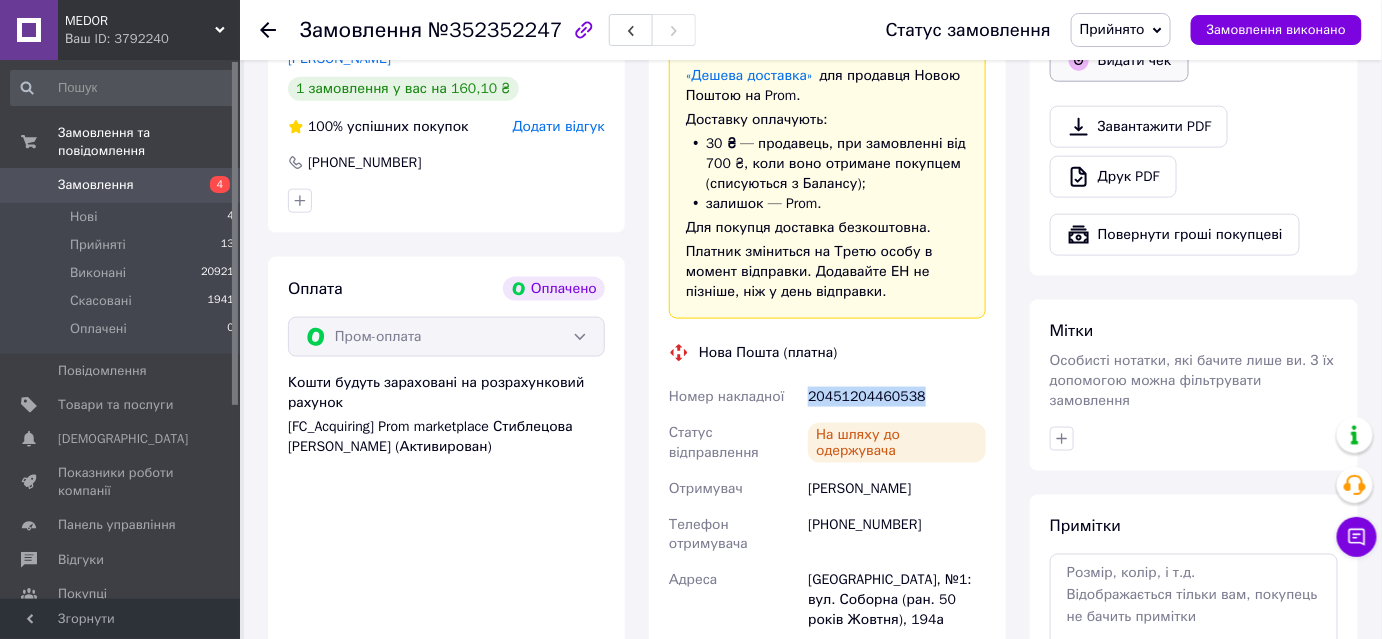 click on "Видати чек" at bounding box center [1119, 61] 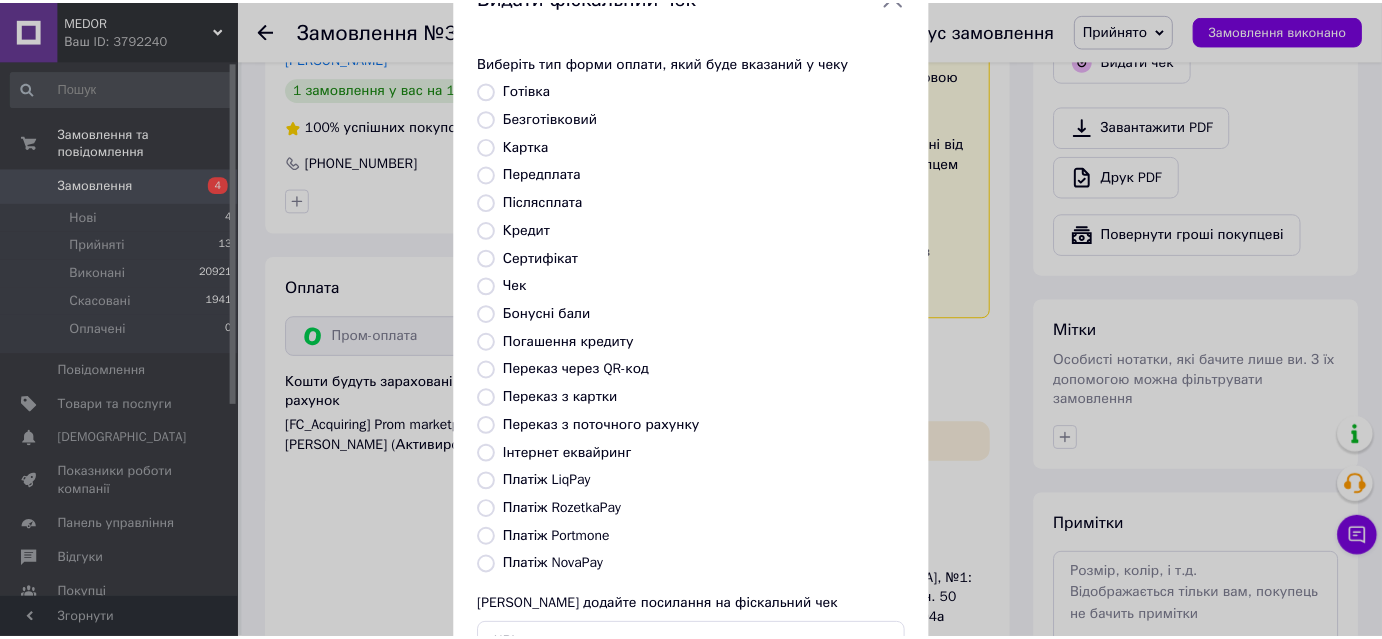 scroll, scrollTop: 181, scrollLeft: 0, axis: vertical 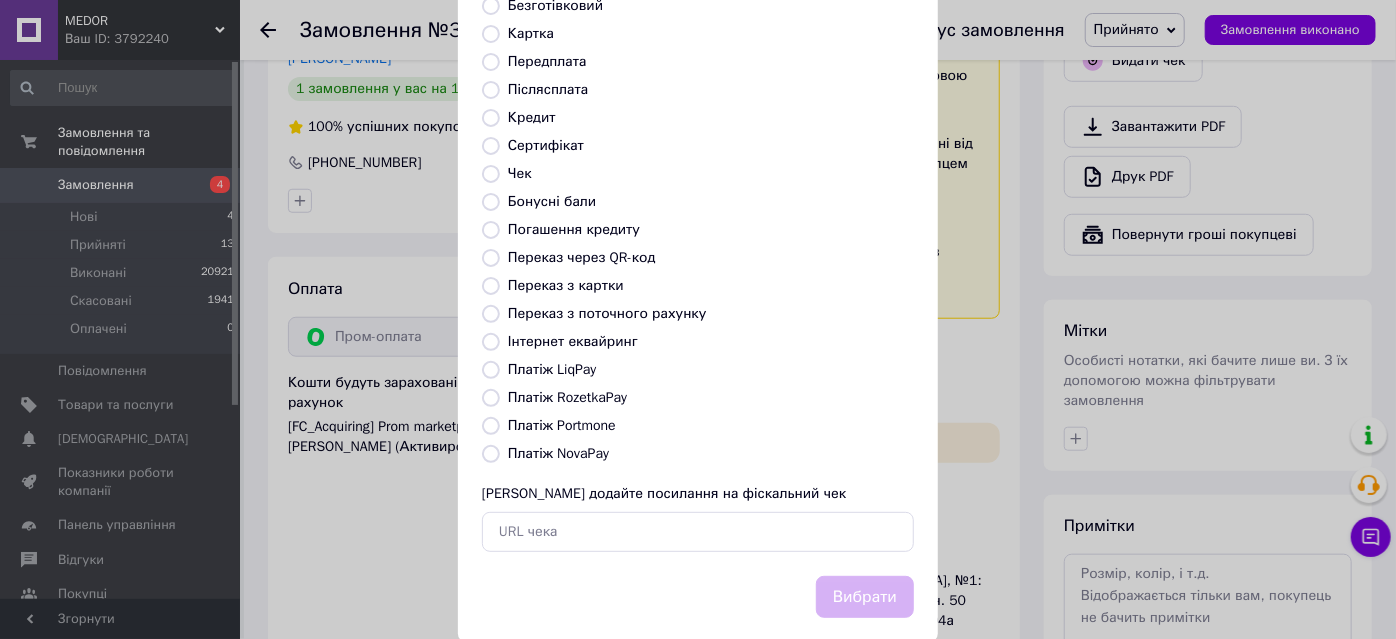 click on "Платіж RozetkaPay" at bounding box center (491, 398) 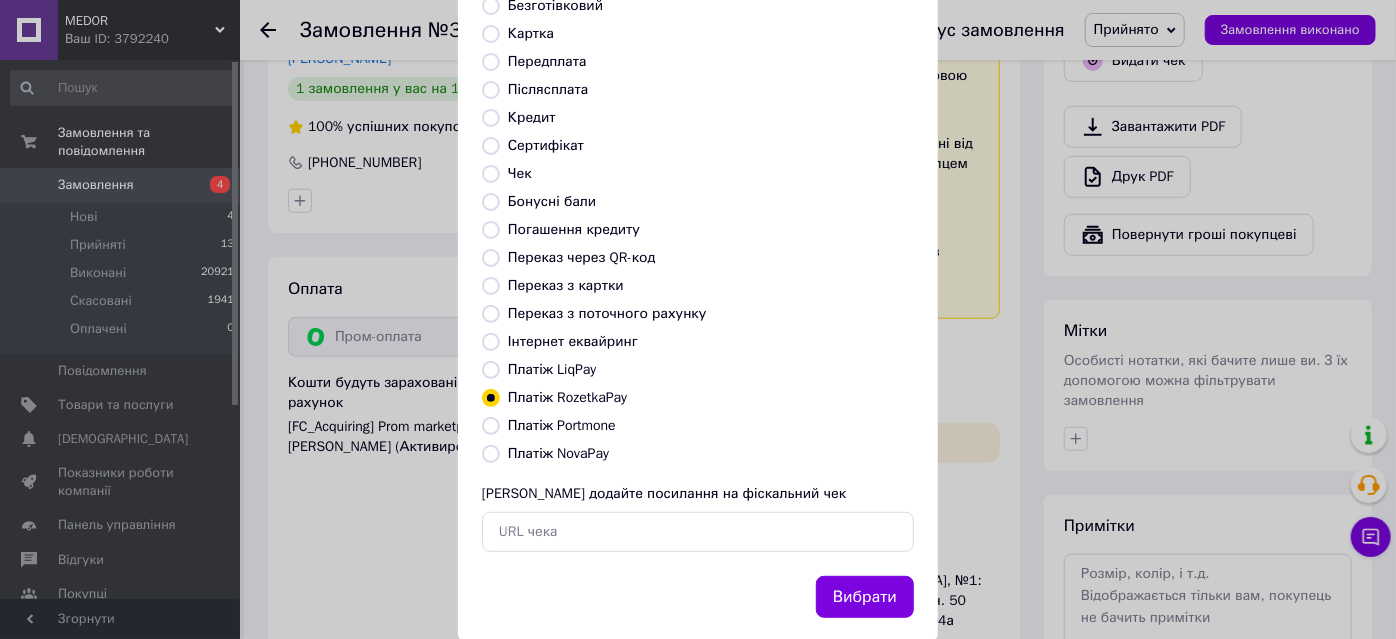 click on "Вибрати" at bounding box center [865, 597] 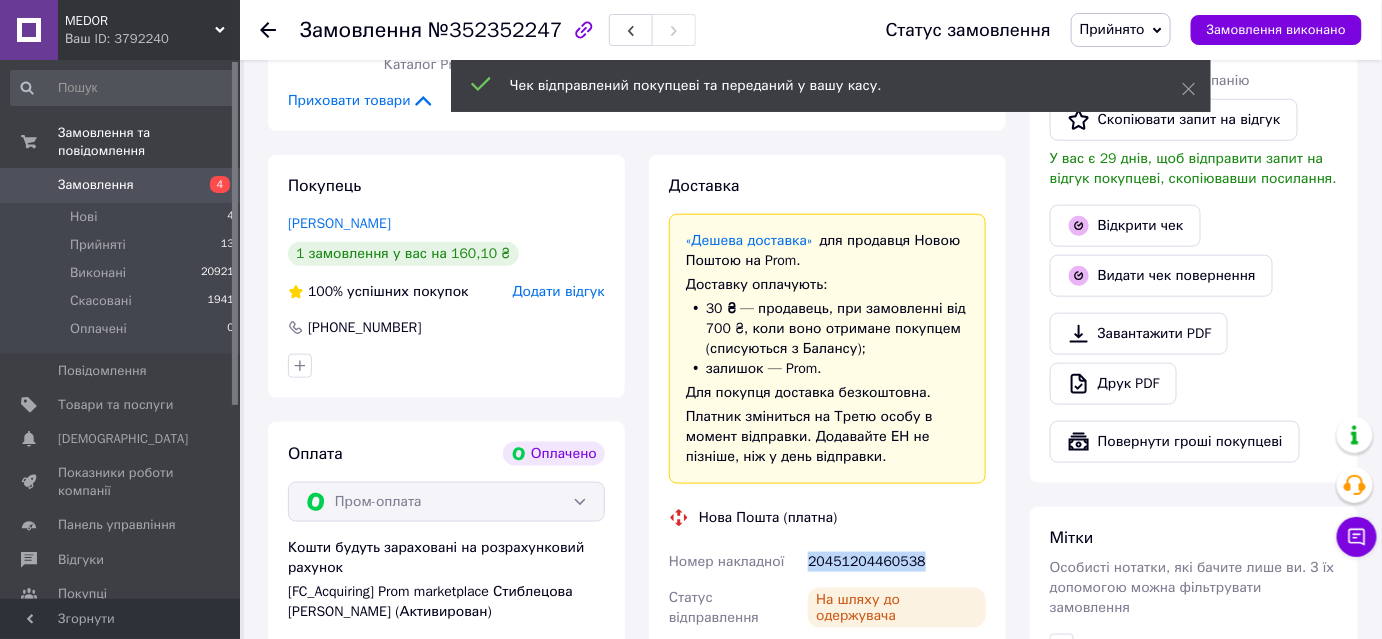 scroll, scrollTop: 454, scrollLeft: 0, axis: vertical 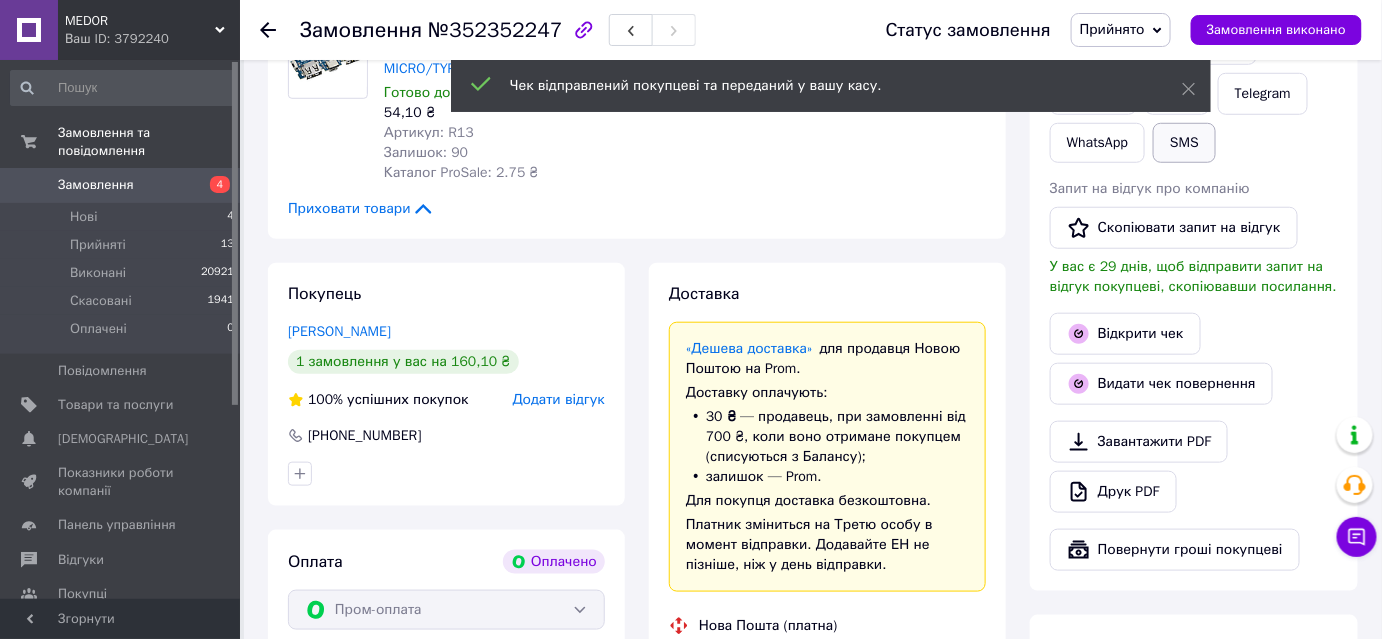 click on "SMS" at bounding box center [1184, 143] 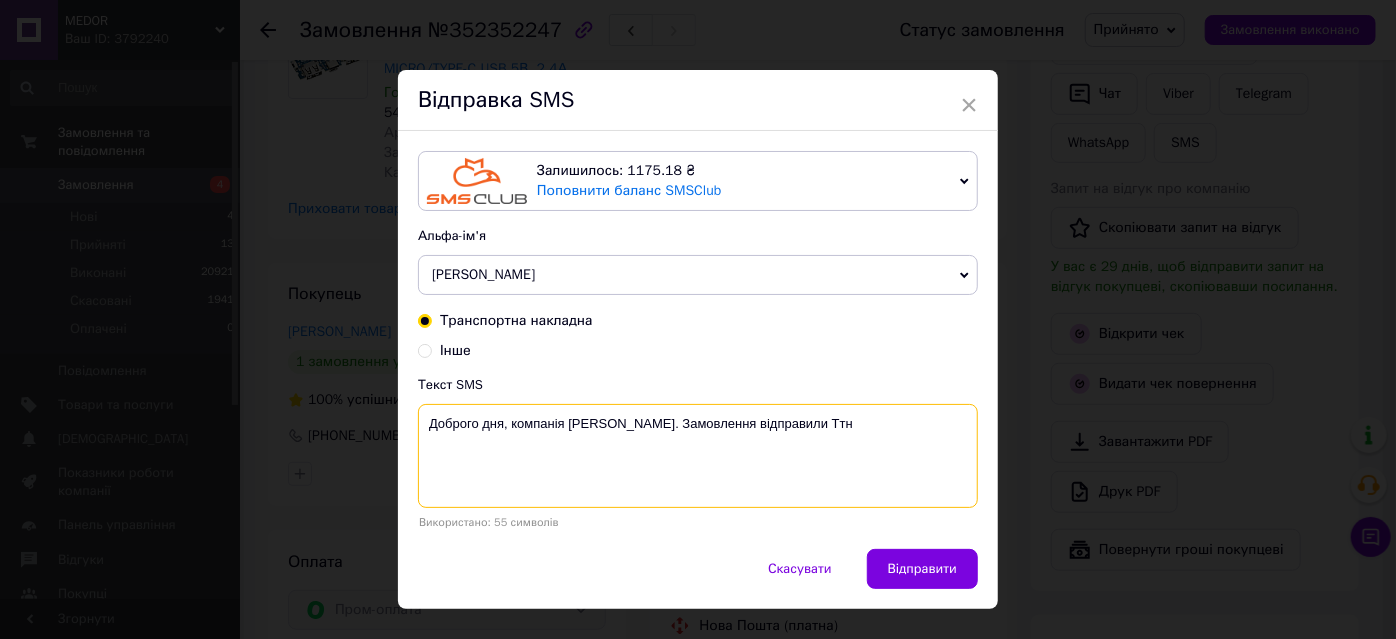 paste on "20451204460538" 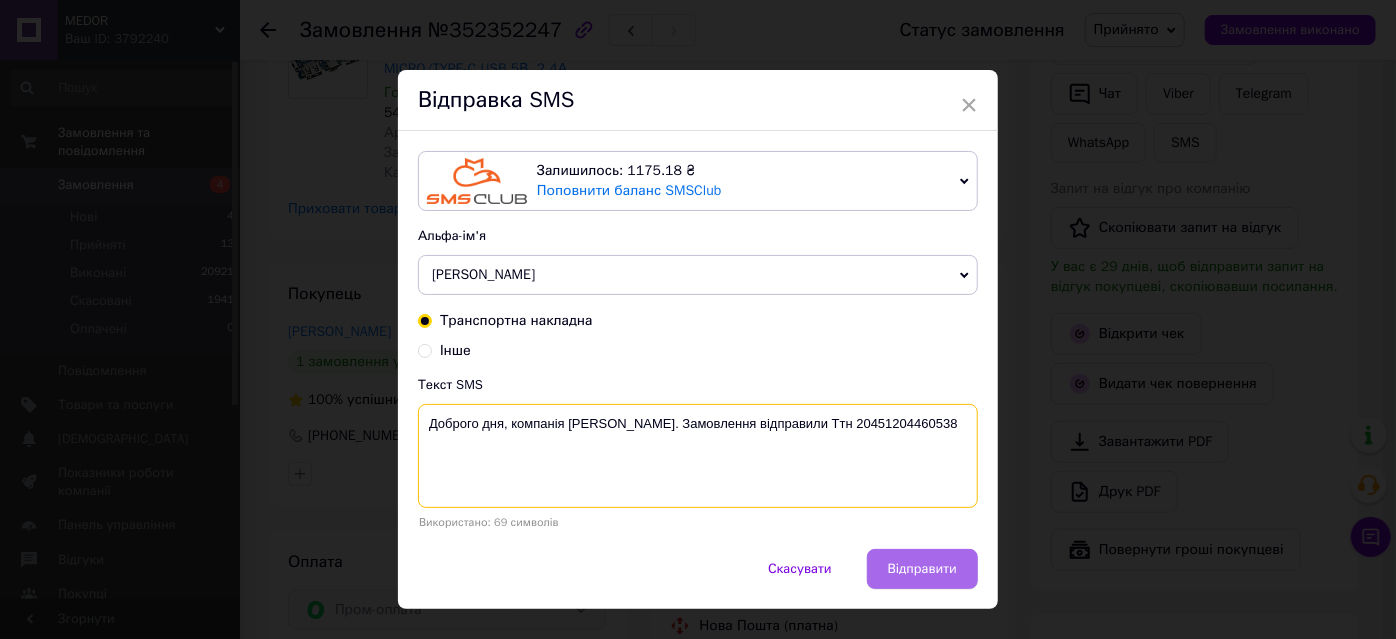 type on "Доброго дня, компанія Medor. Замовлення відправили Ттн 20451204460538" 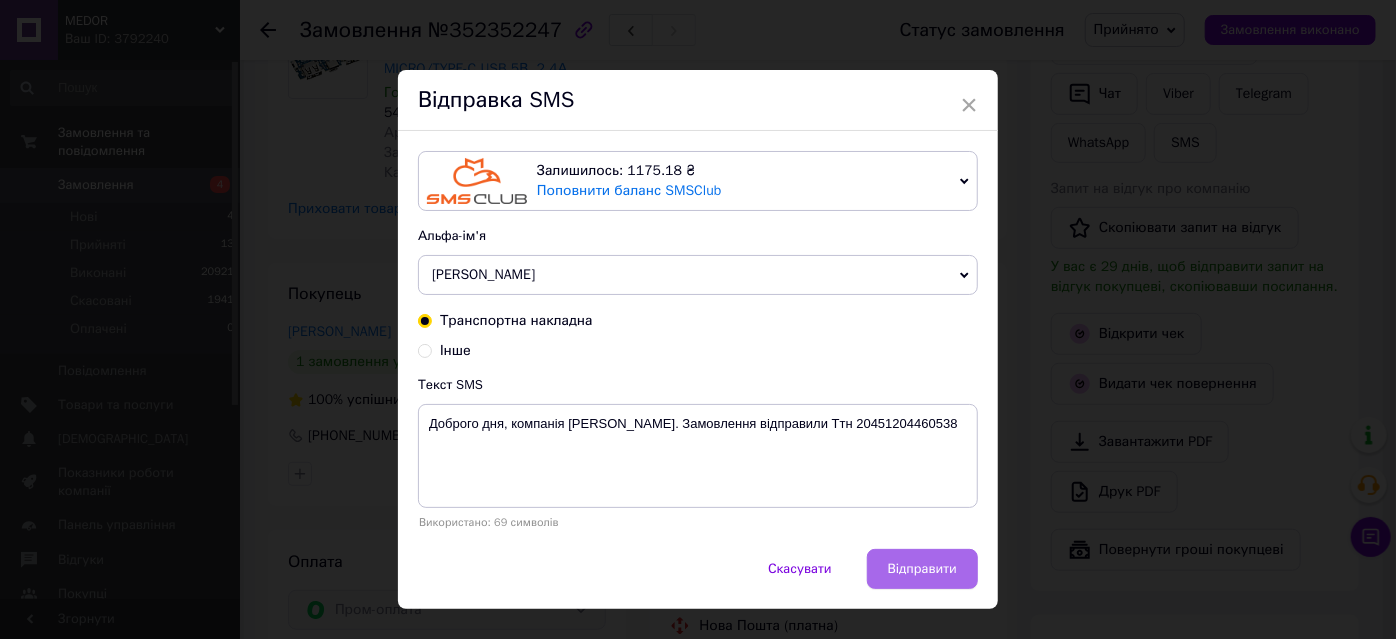 click on "Відправити" at bounding box center [922, 569] 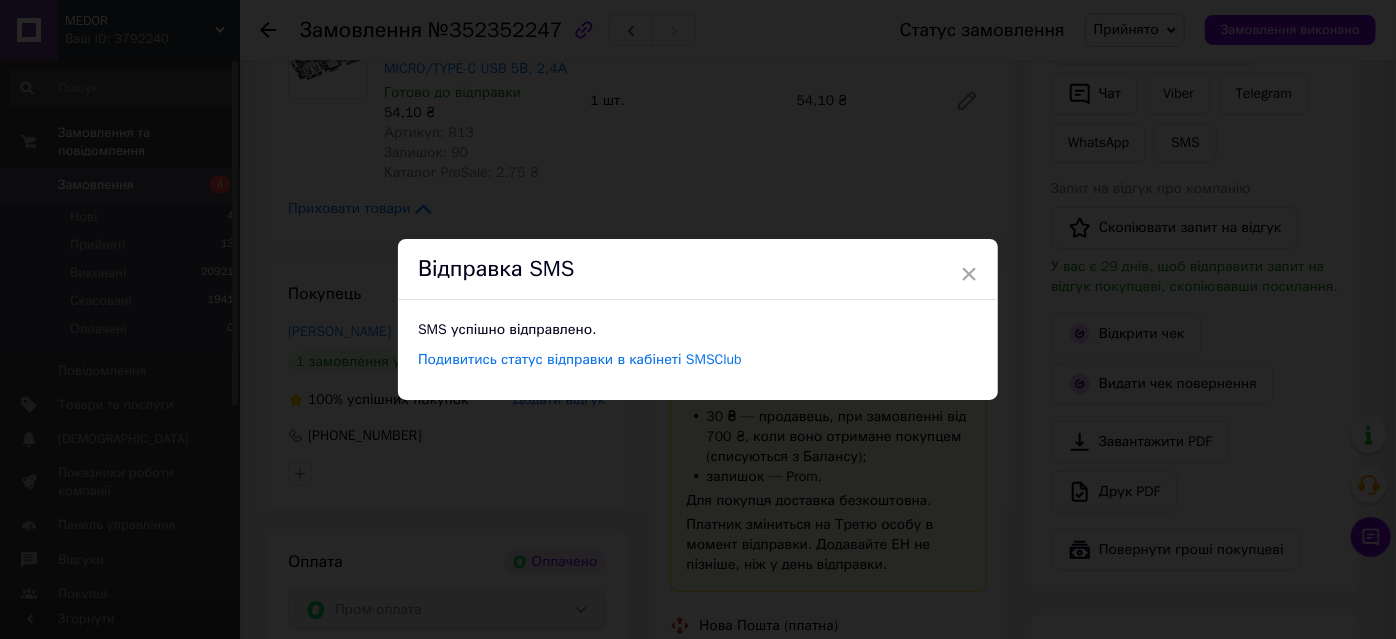 click on "×" at bounding box center [969, 274] 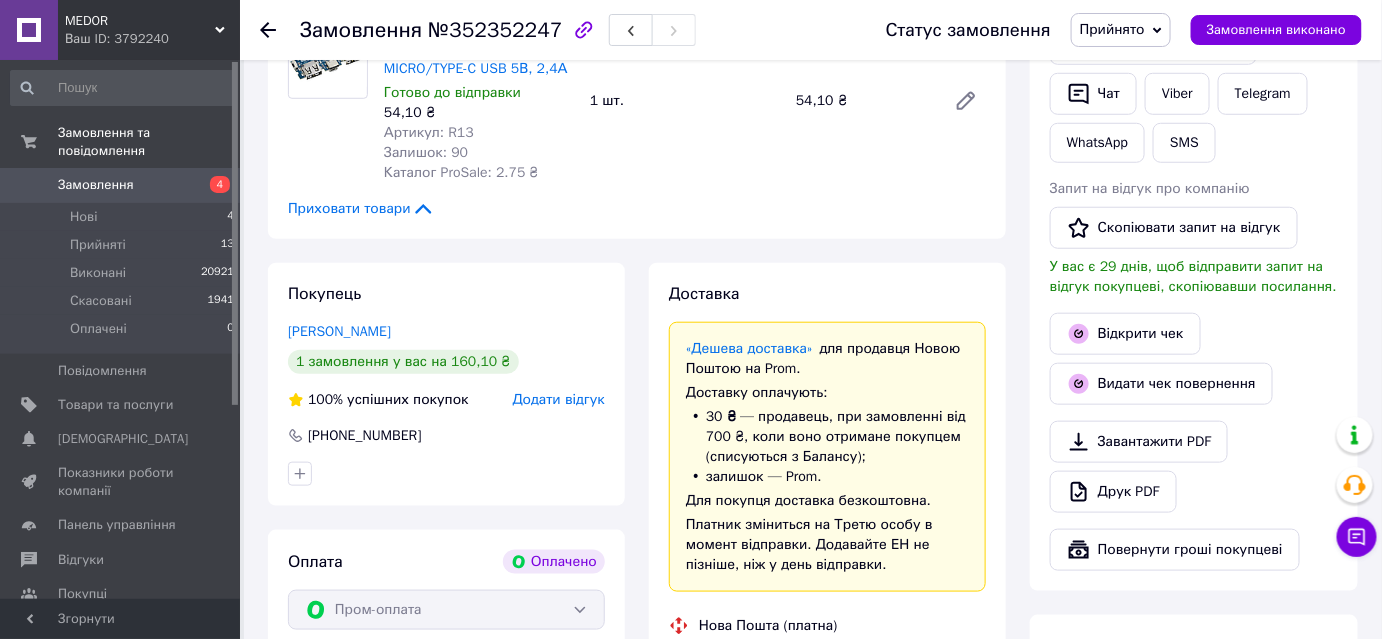 click on "Прийнято" at bounding box center [1112, 29] 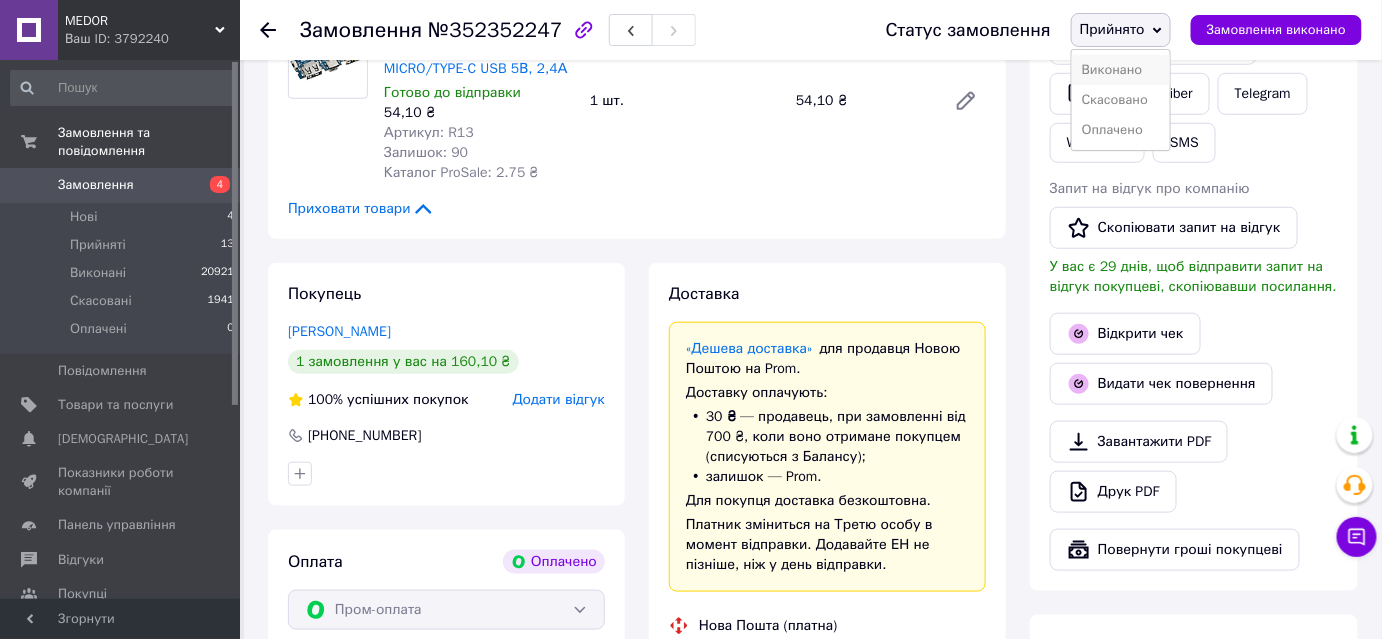 click on "Виконано" at bounding box center (1121, 70) 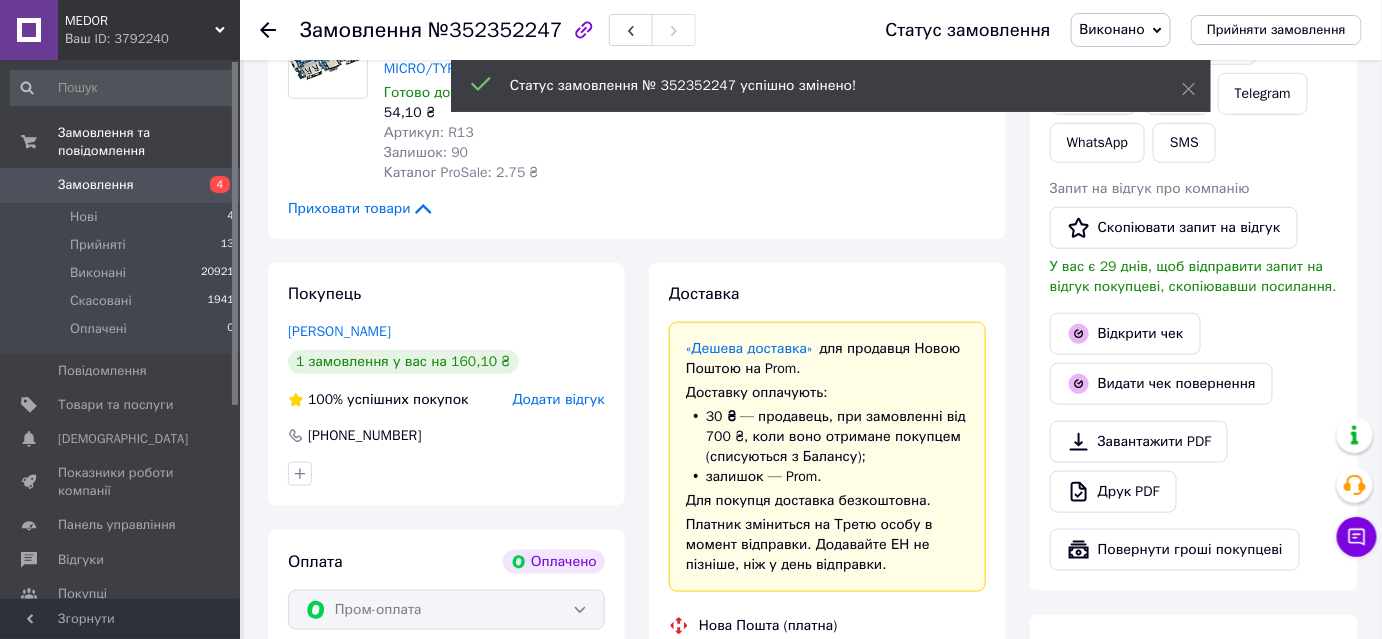 scroll, scrollTop: 88, scrollLeft: 0, axis: vertical 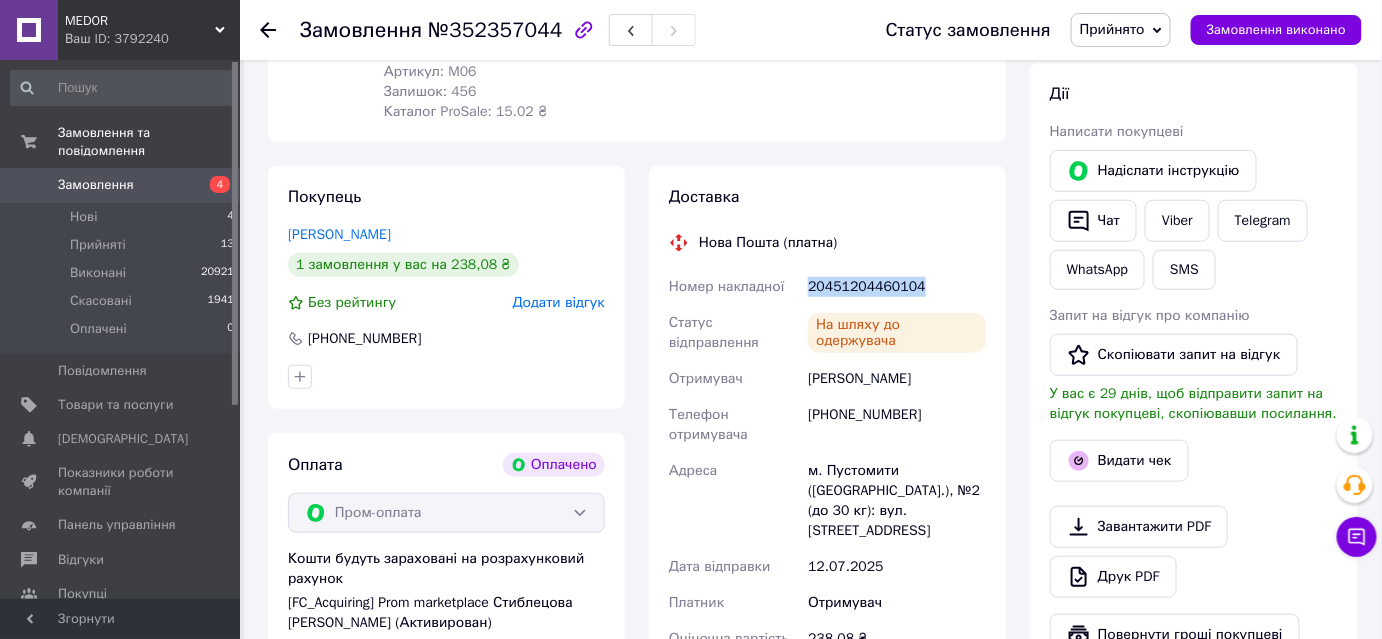 drag, startPoint x: 810, startPoint y: 282, endPoint x: 906, endPoint y: 289, distance: 96.25487 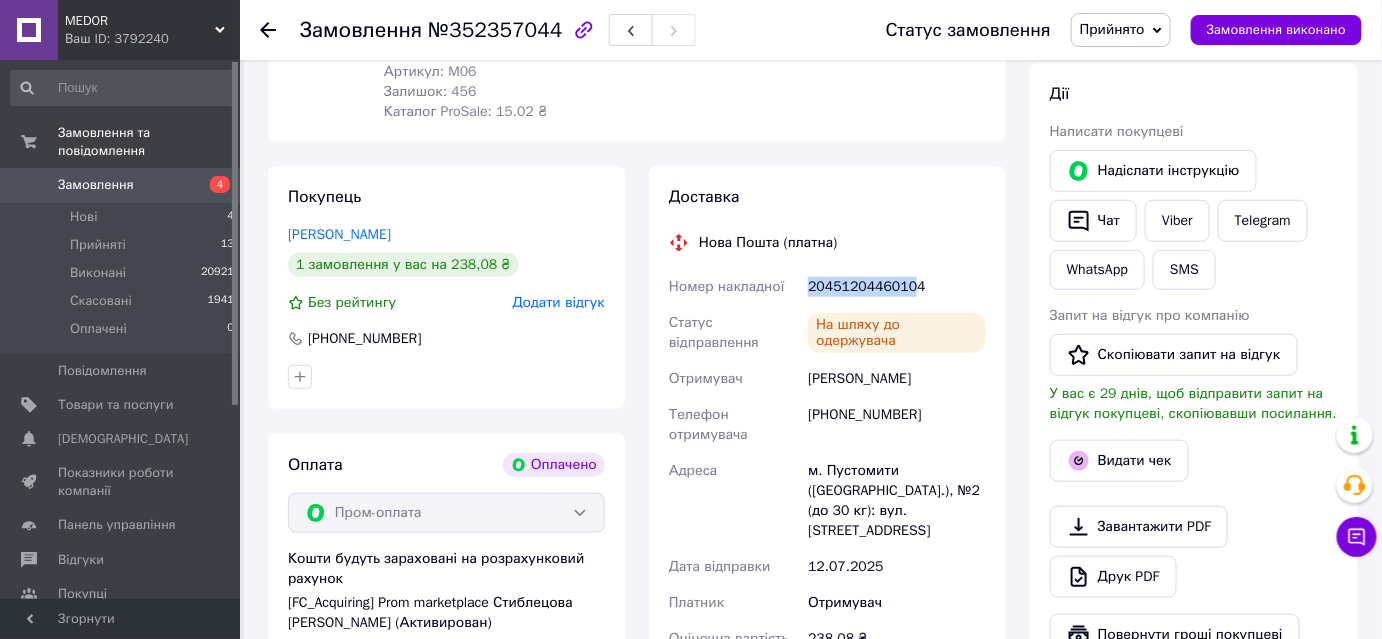 drag, startPoint x: 903, startPoint y: 289, endPoint x: 882, endPoint y: 286, distance: 21.213203 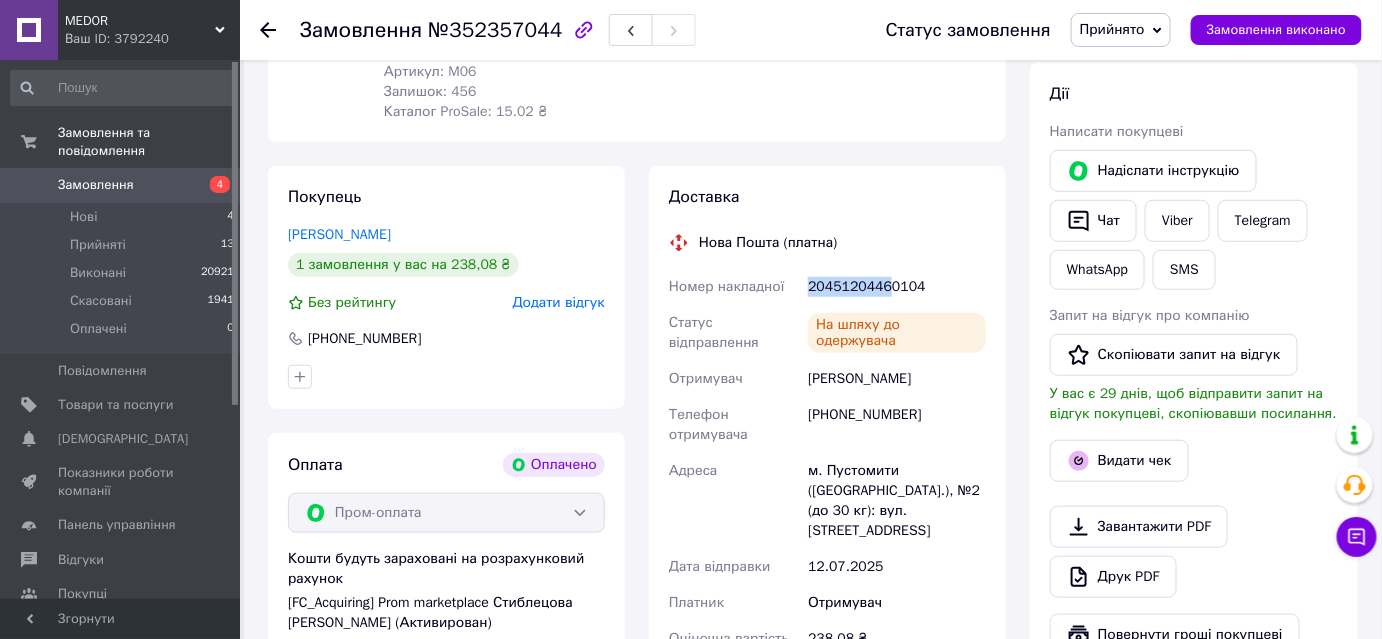 click on "20451204460104" at bounding box center [897, 287] 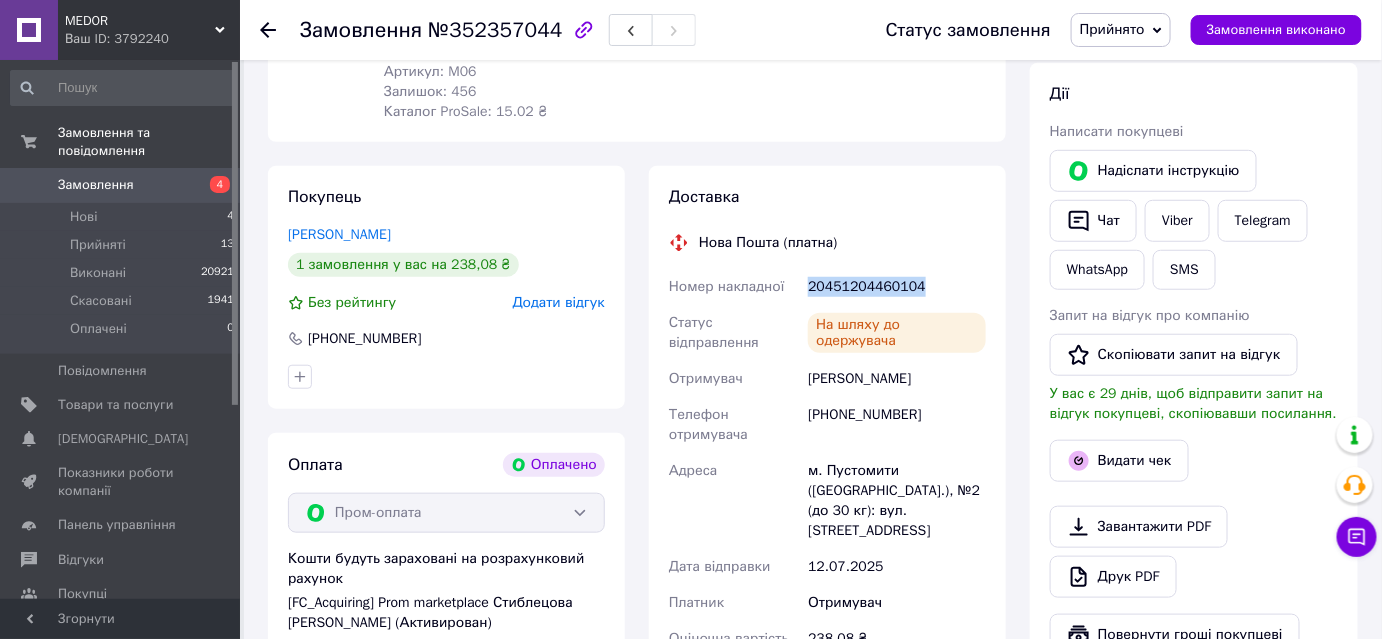 click on "20451204460104" at bounding box center (897, 287) 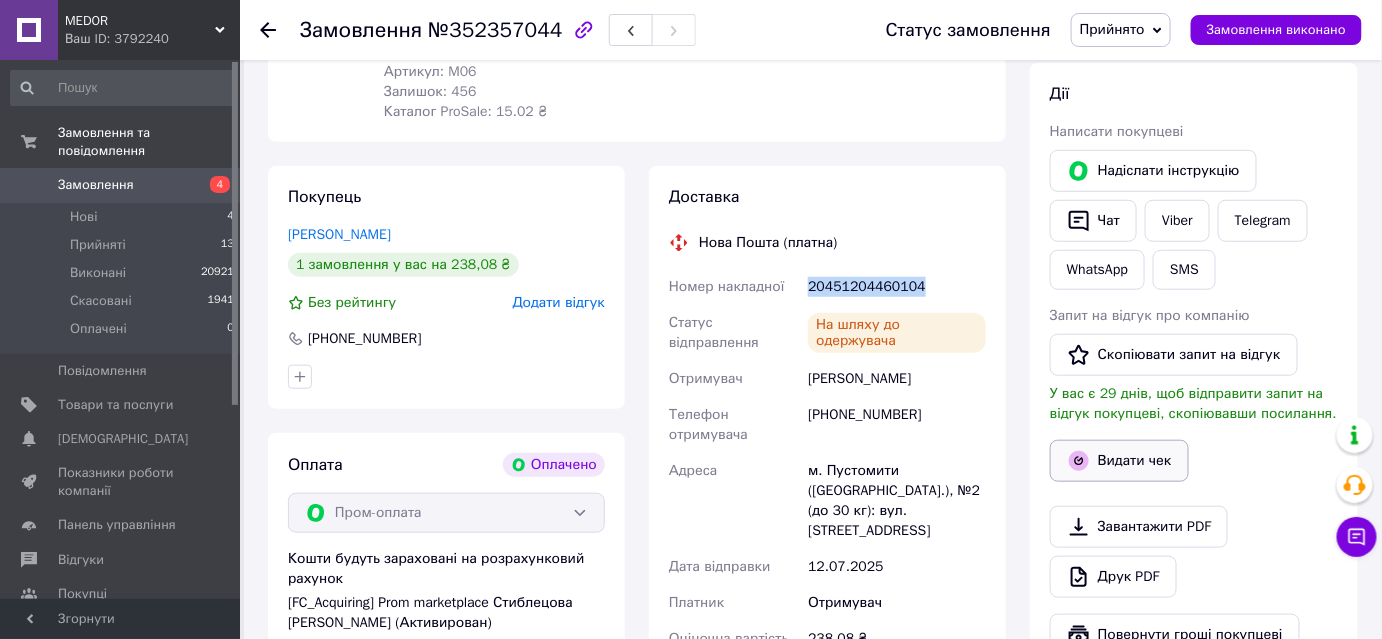 click on "Видати чек" at bounding box center (1119, 461) 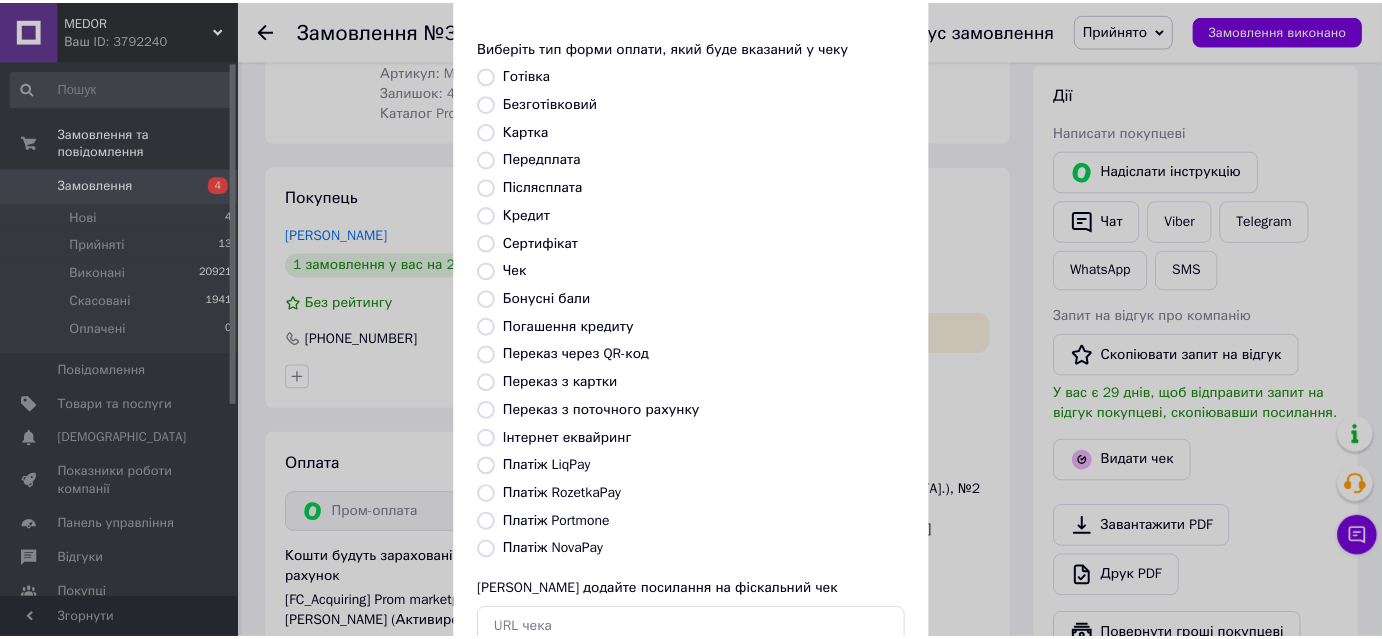 scroll, scrollTop: 181, scrollLeft: 0, axis: vertical 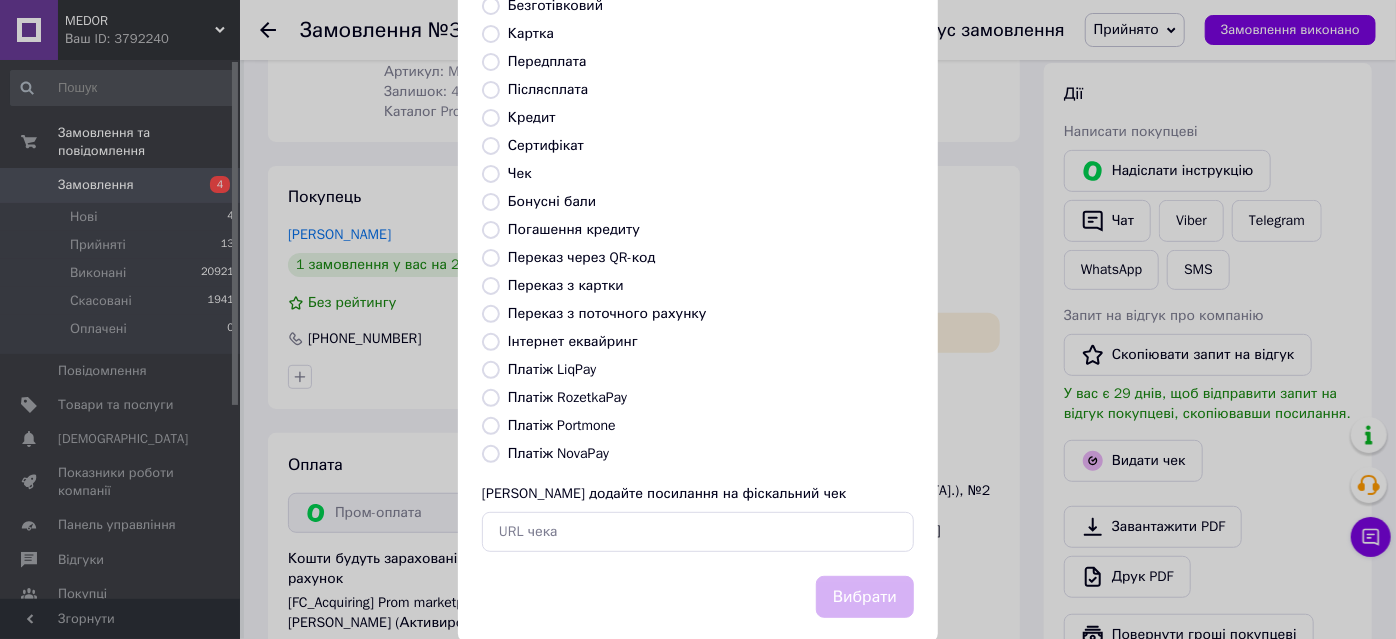 drag, startPoint x: 489, startPoint y: 398, endPoint x: 500, endPoint y: 405, distance: 13.038404 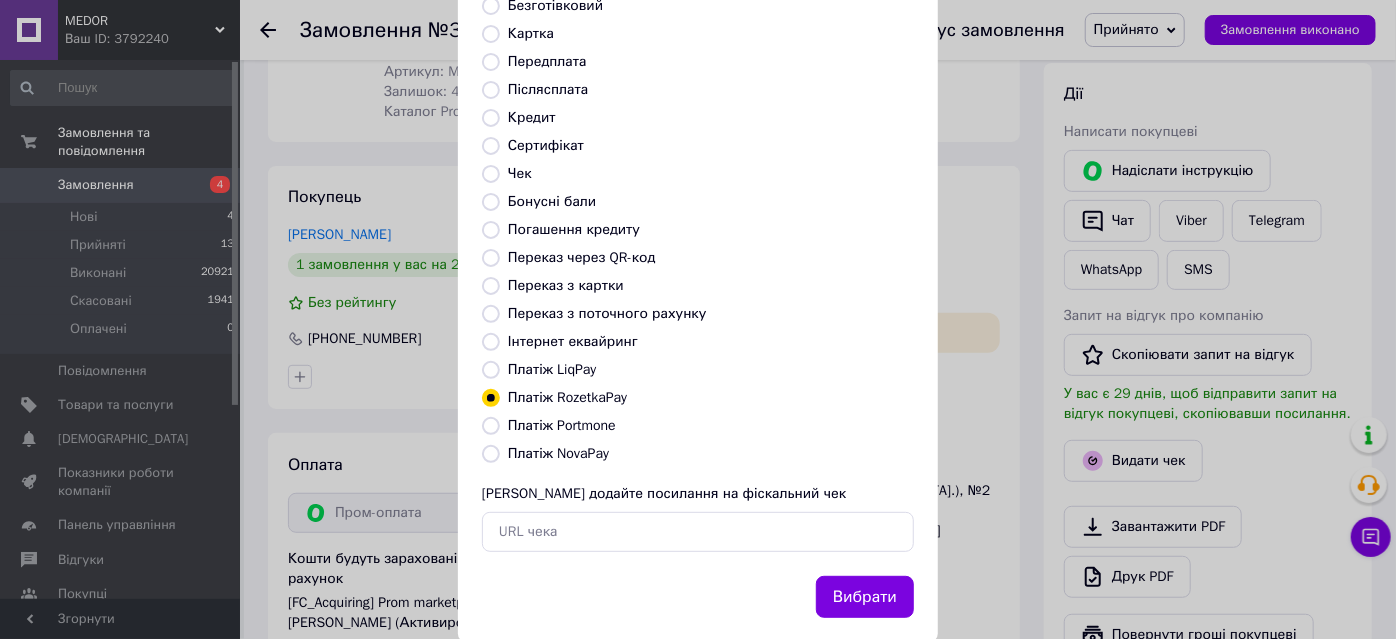 click on "Вибрати" at bounding box center (865, 597) 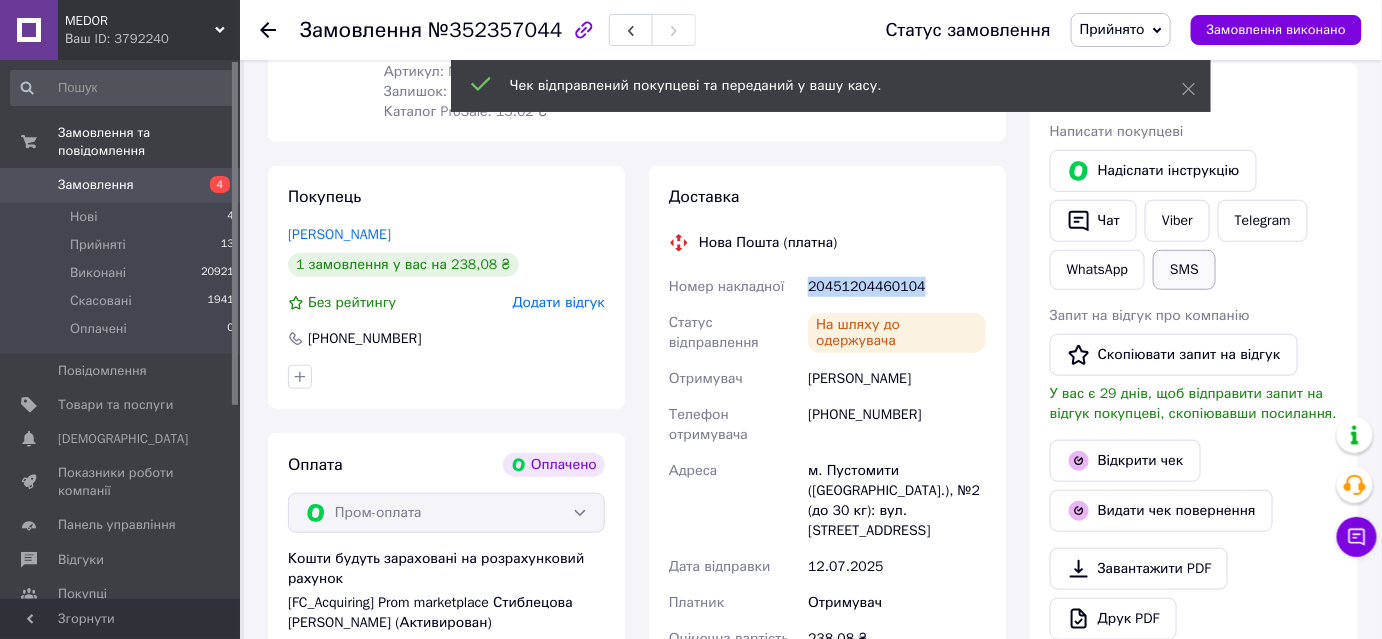 click on "SMS" at bounding box center [1184, 270] 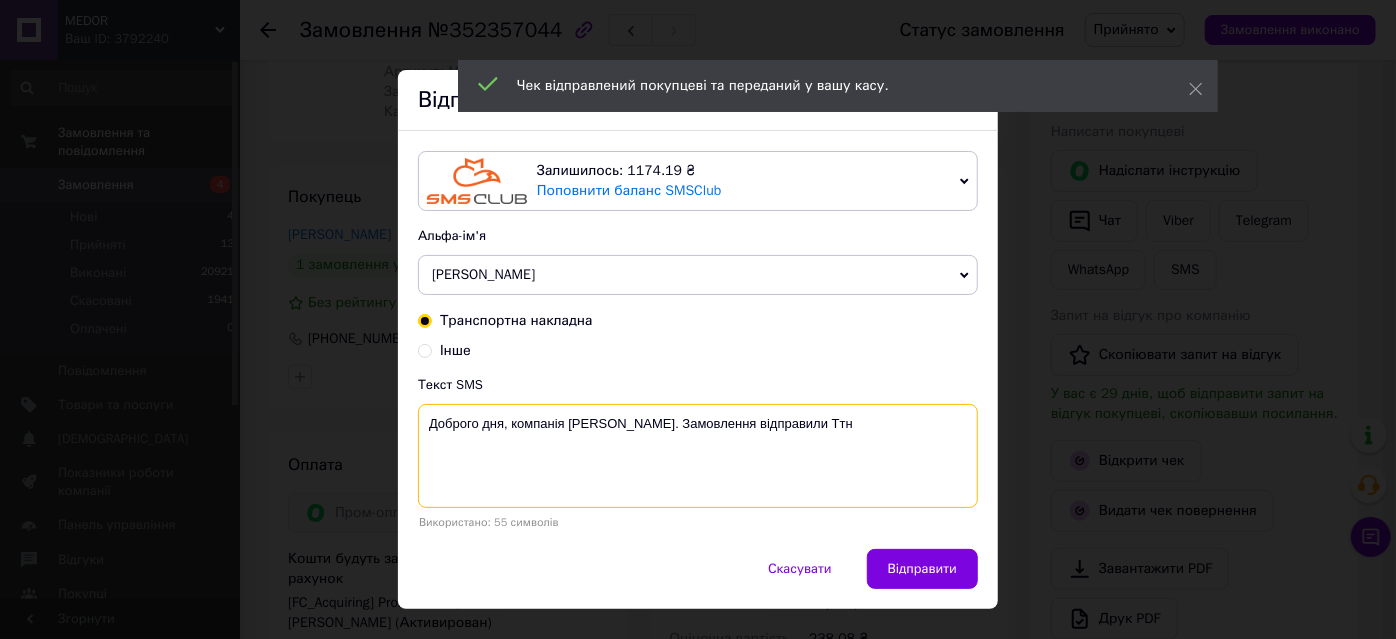 paste on "20451204460104" 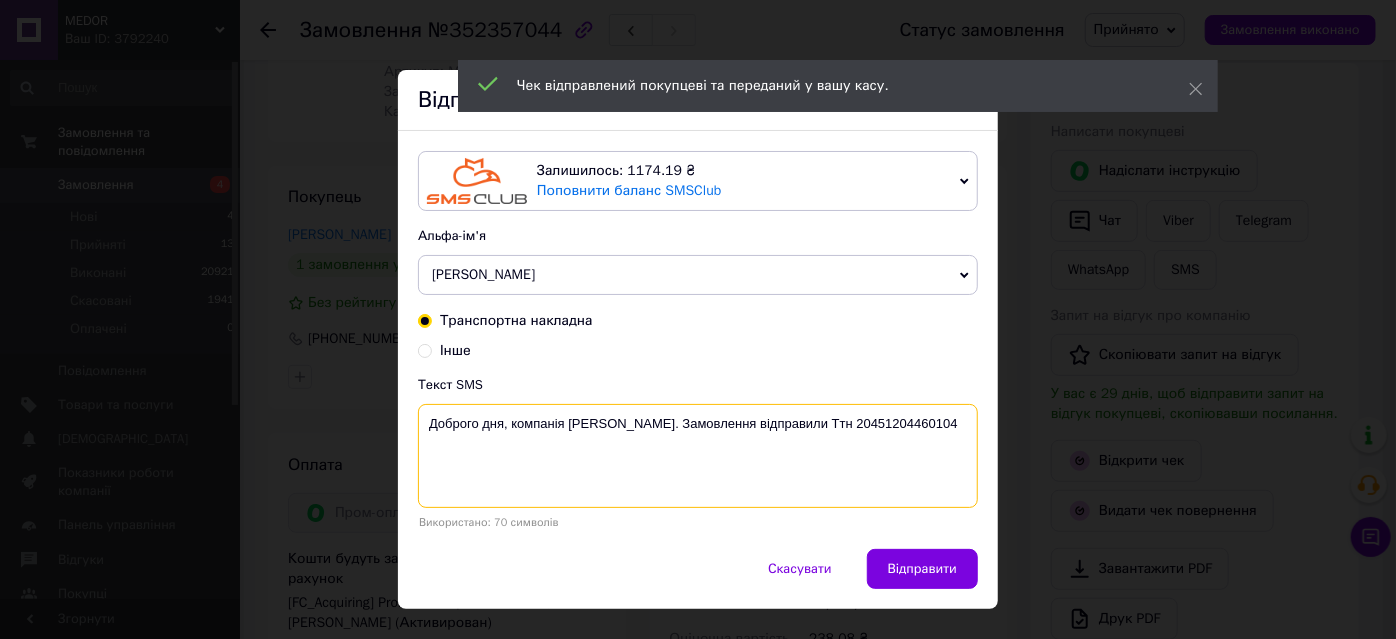 type on "Доброго дня, компанія Medor. Замовлення відправили Ттн 20451204460104" 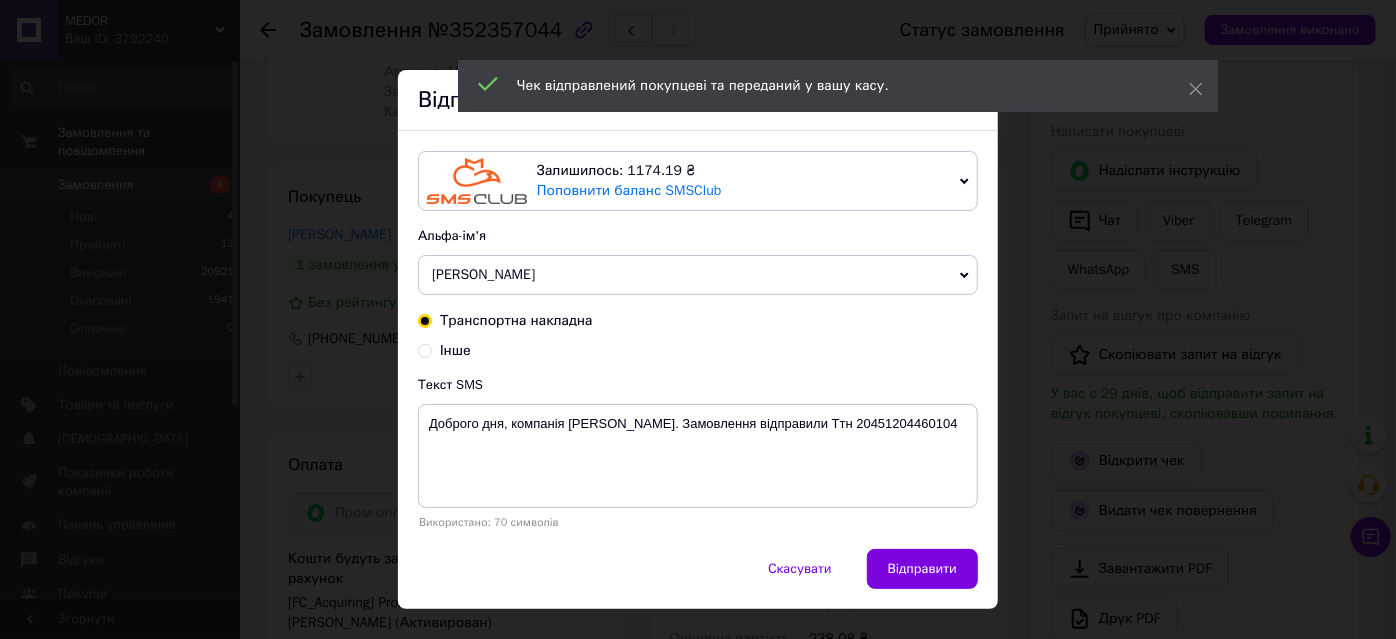 click on "Відправити" at bounding box center (922, 569) 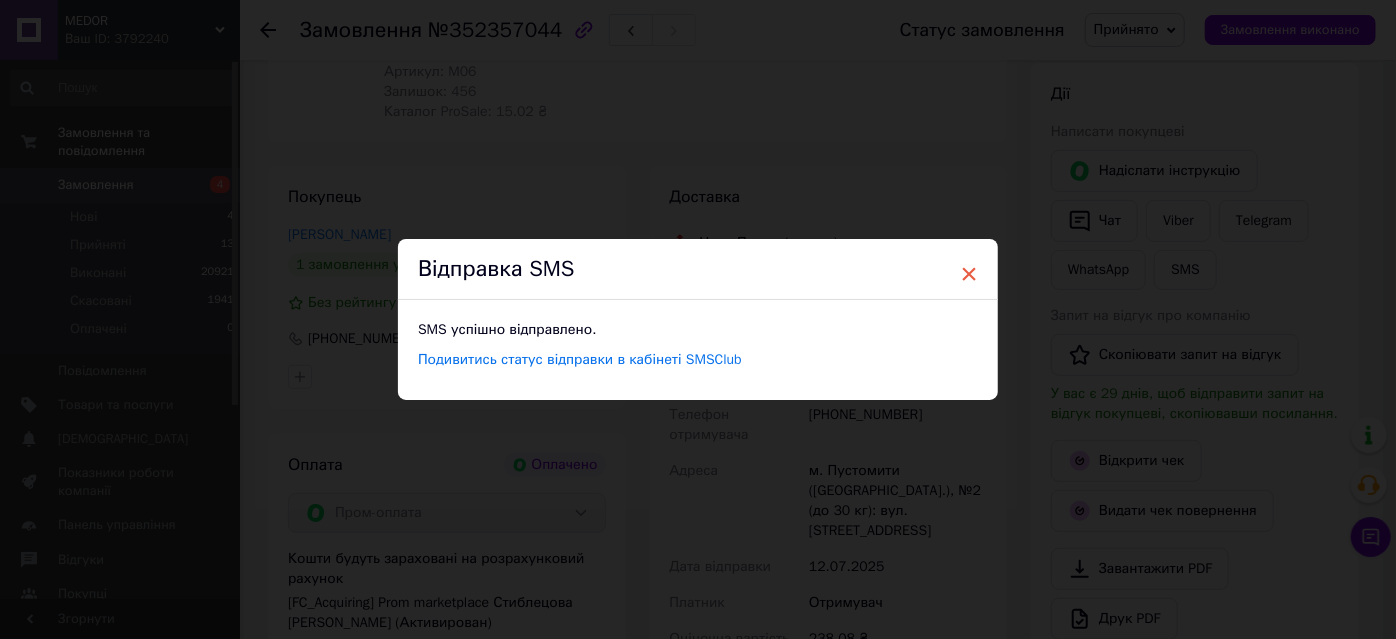 click on "×" at bounding box center [969, 274] 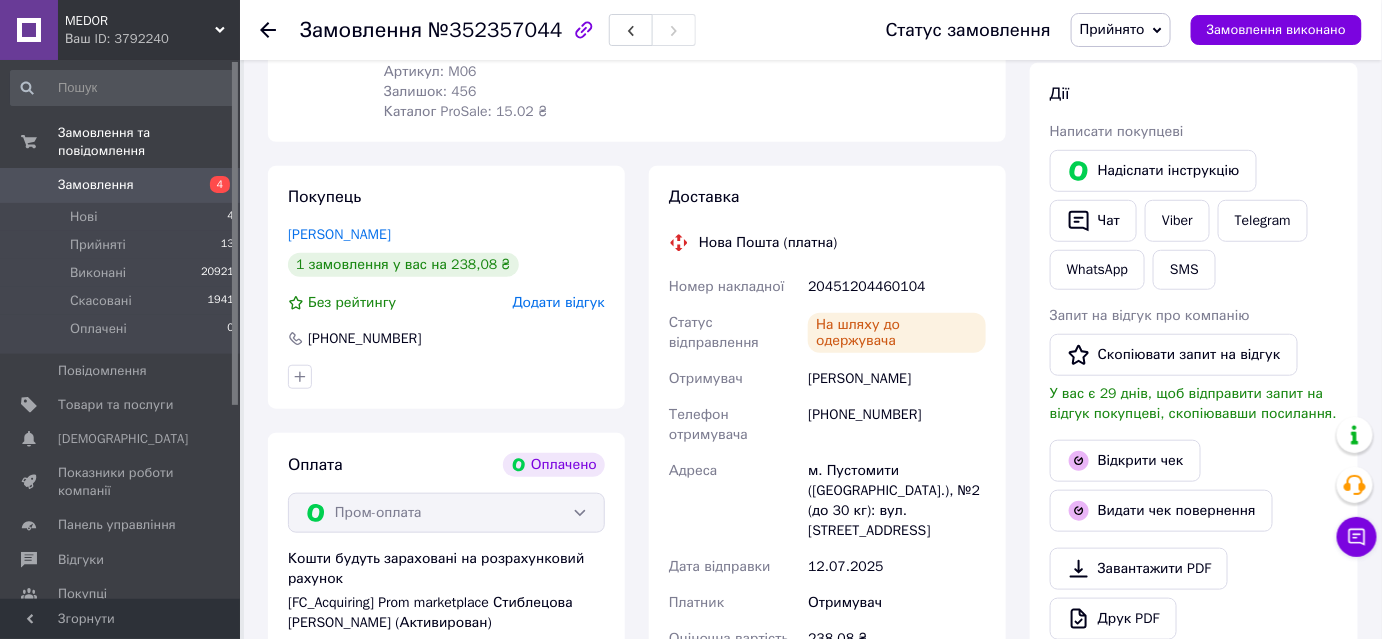 click on "Прийнято" at bounding box center (1112, 29) 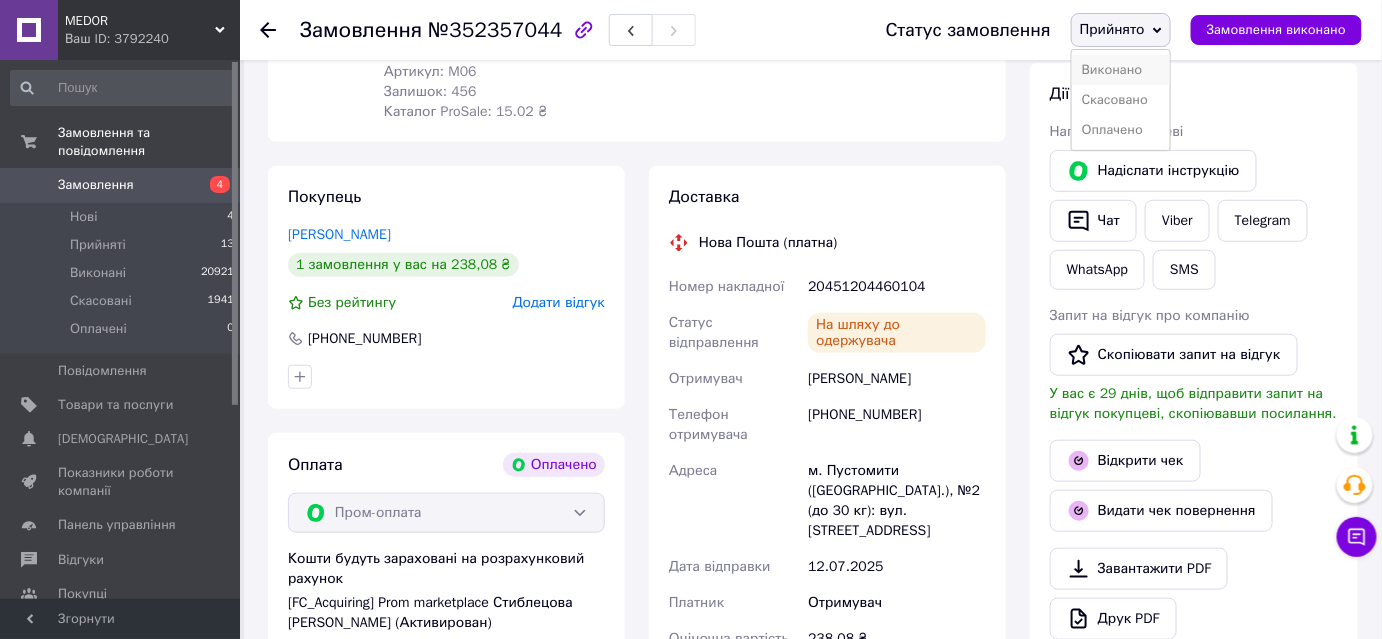 click on "Виконано" at bounding box center (1121, 70) 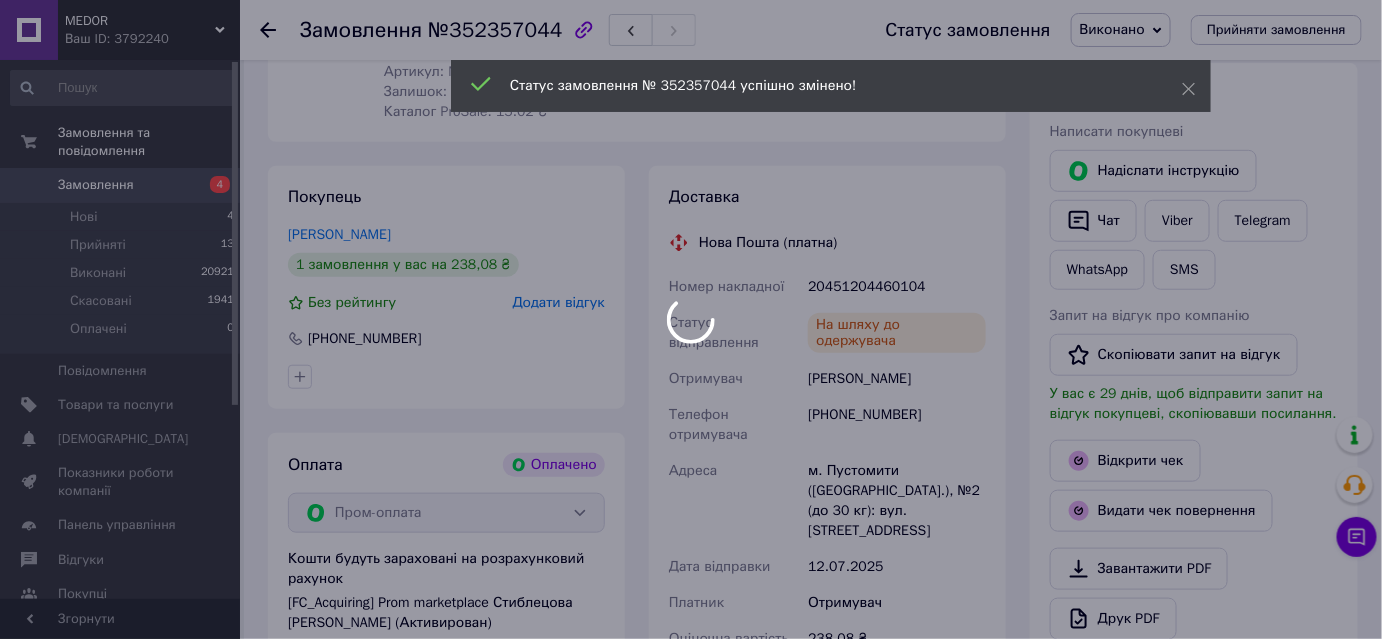 scroll, scrollTop: 108, scrollLeft: 0, axis: vertical 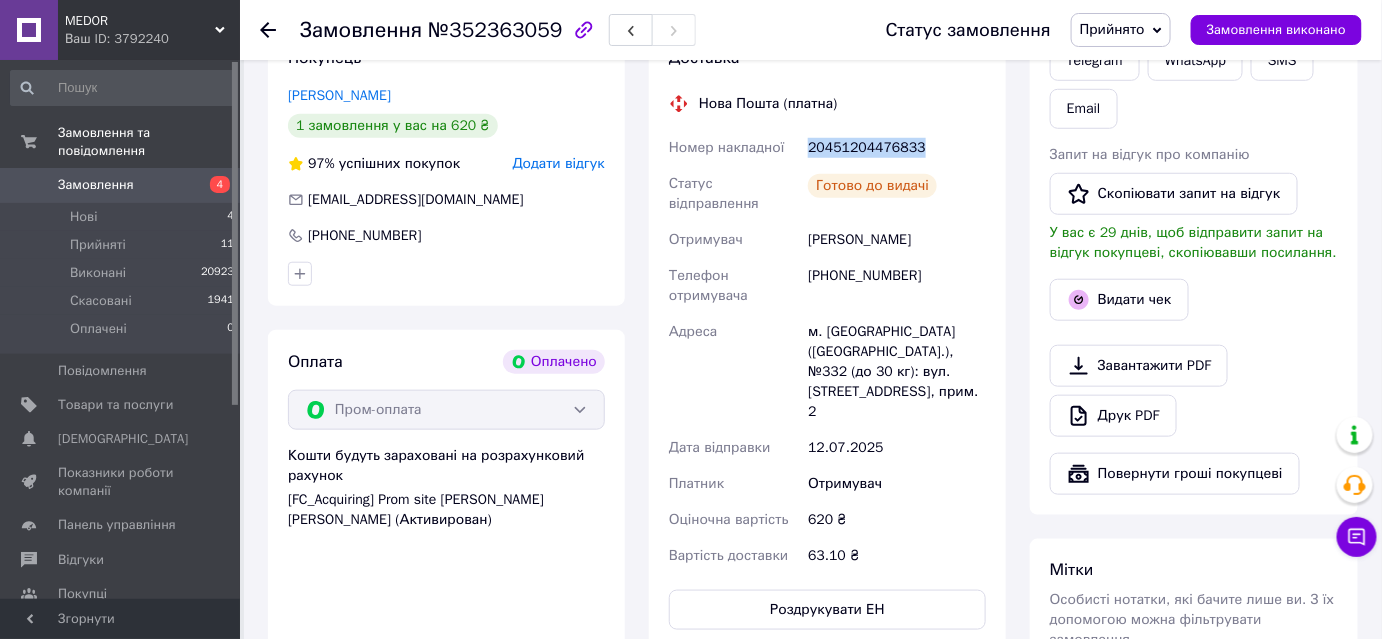 drag, startPoint x: 809, startPoint y: 140, endPoint x: 898, endPoint y: 151, distance: 89.6772 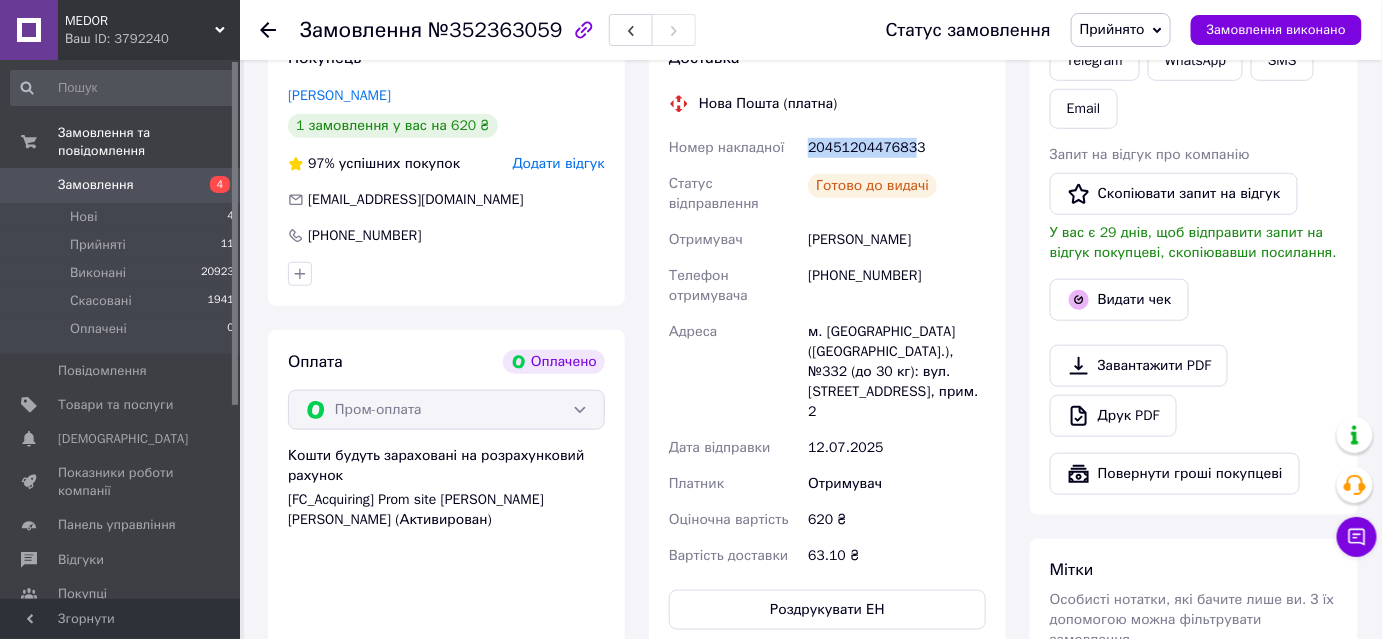 drag, startPoint x: 897, startPoint y: 151, endPoint x: 885, endPoint y: 143, distance: 14.422205 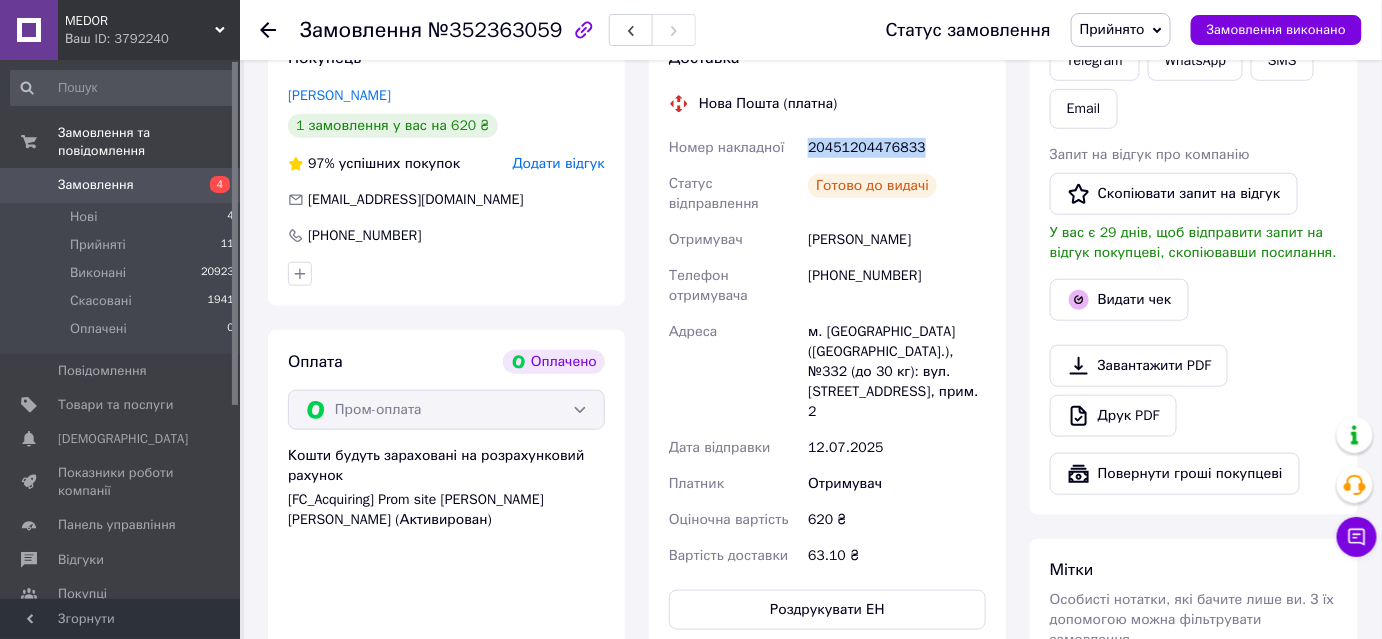 click on "20451204476833" at bounding box center (897, 148) 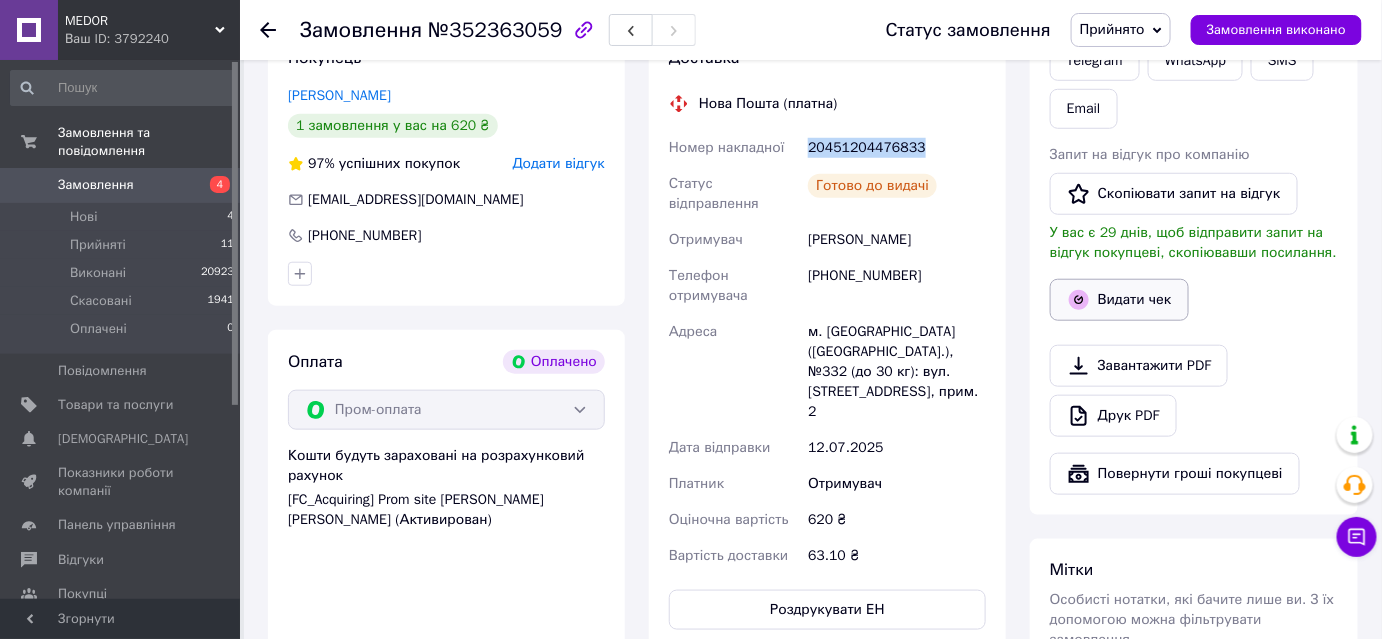 click on "Видати чек" at bounding box center [1119, 300] 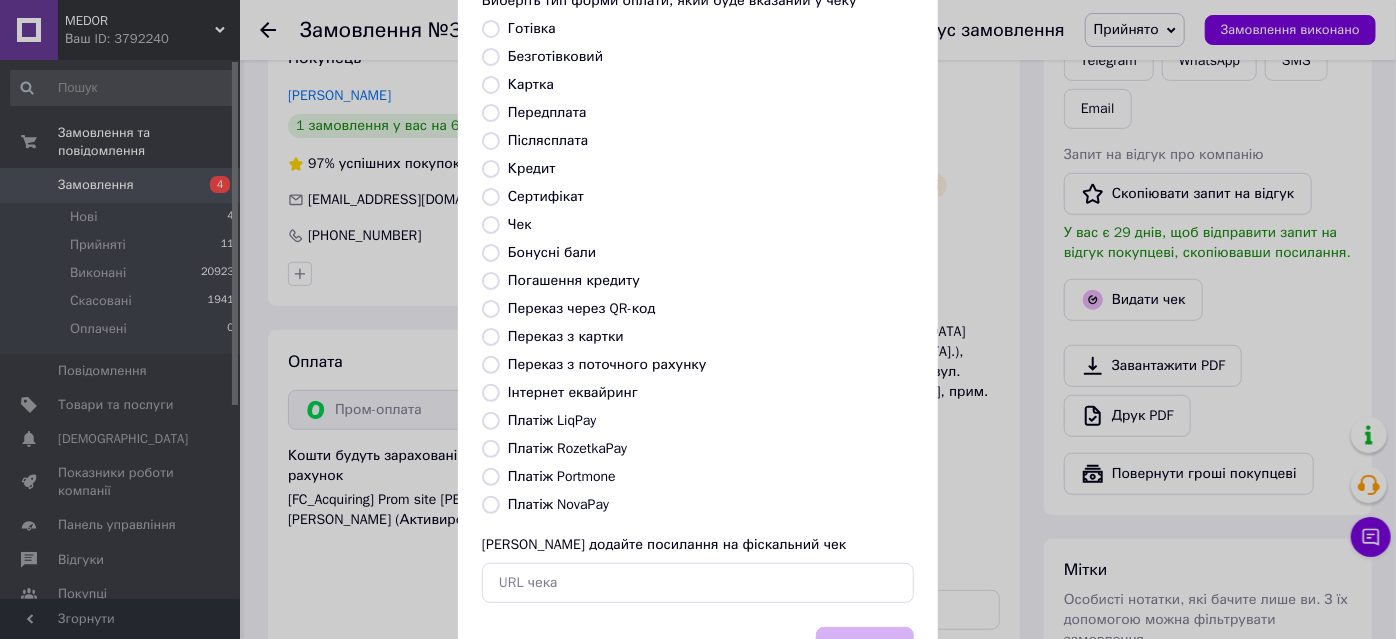scroll, scrollTop: 181, scrollLeft: 0, axis: vertical 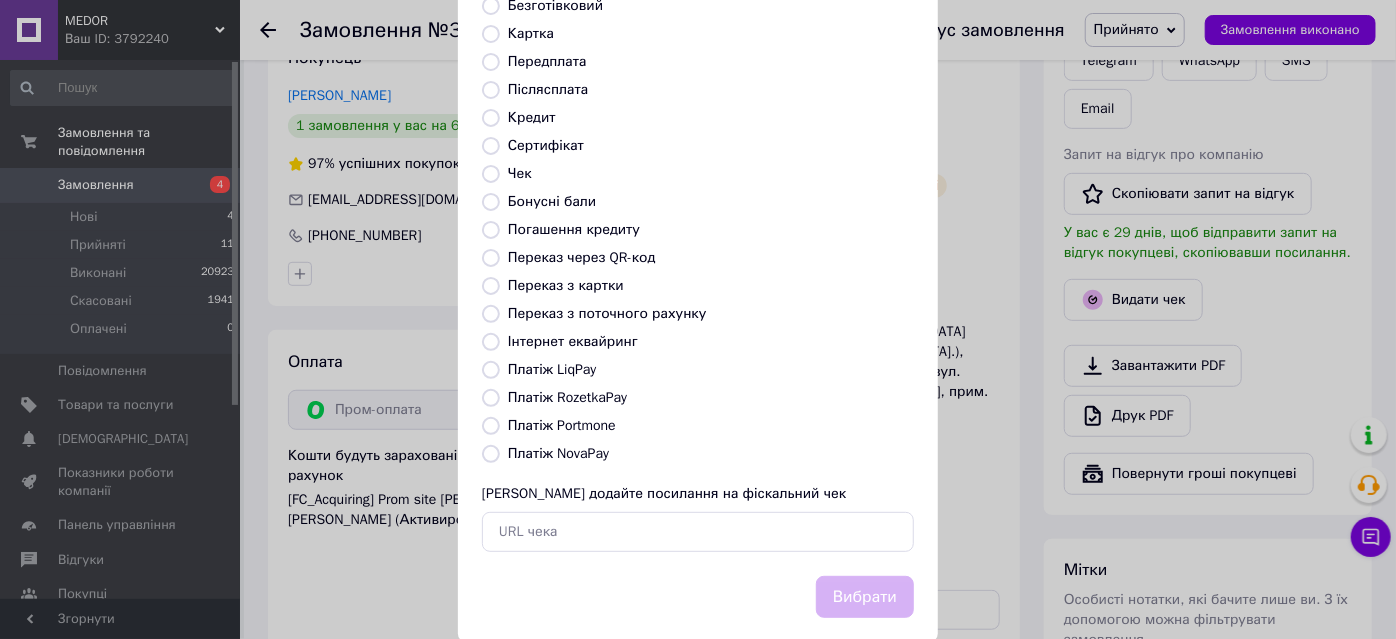 click on "Платіж RozetkaPay" at bounding box center [491, 398] 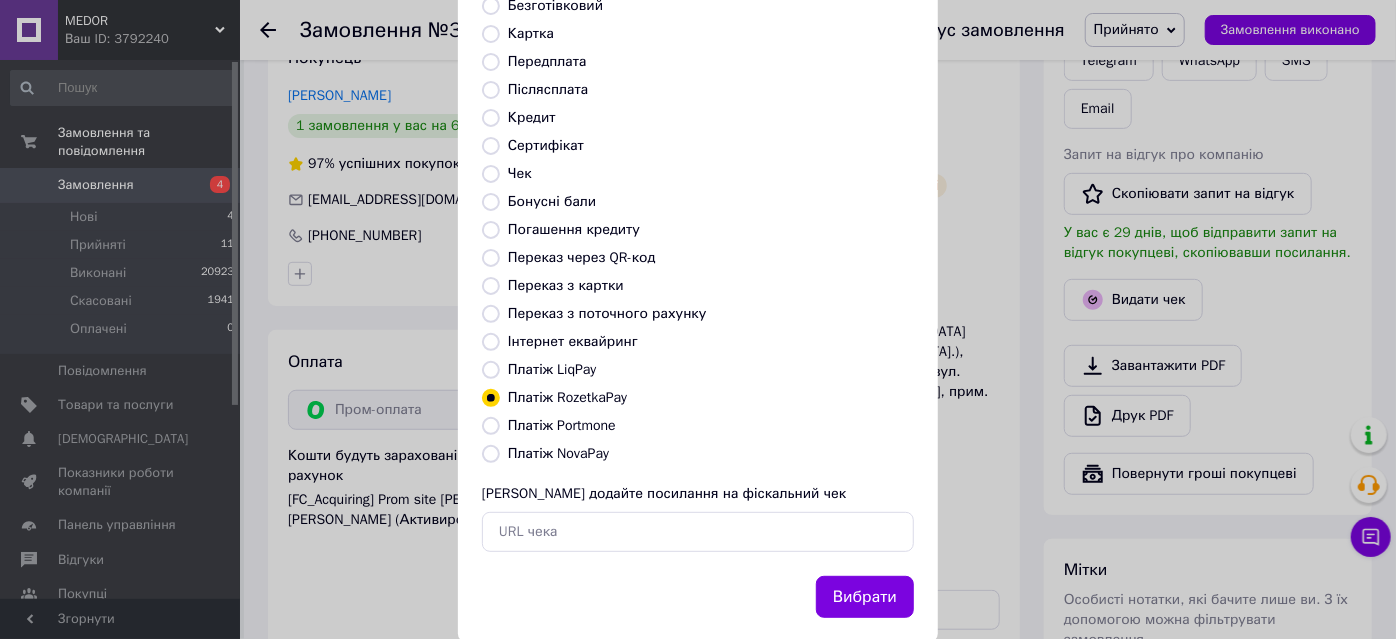 click on "Вибрати" at bounding box center (865, 597) 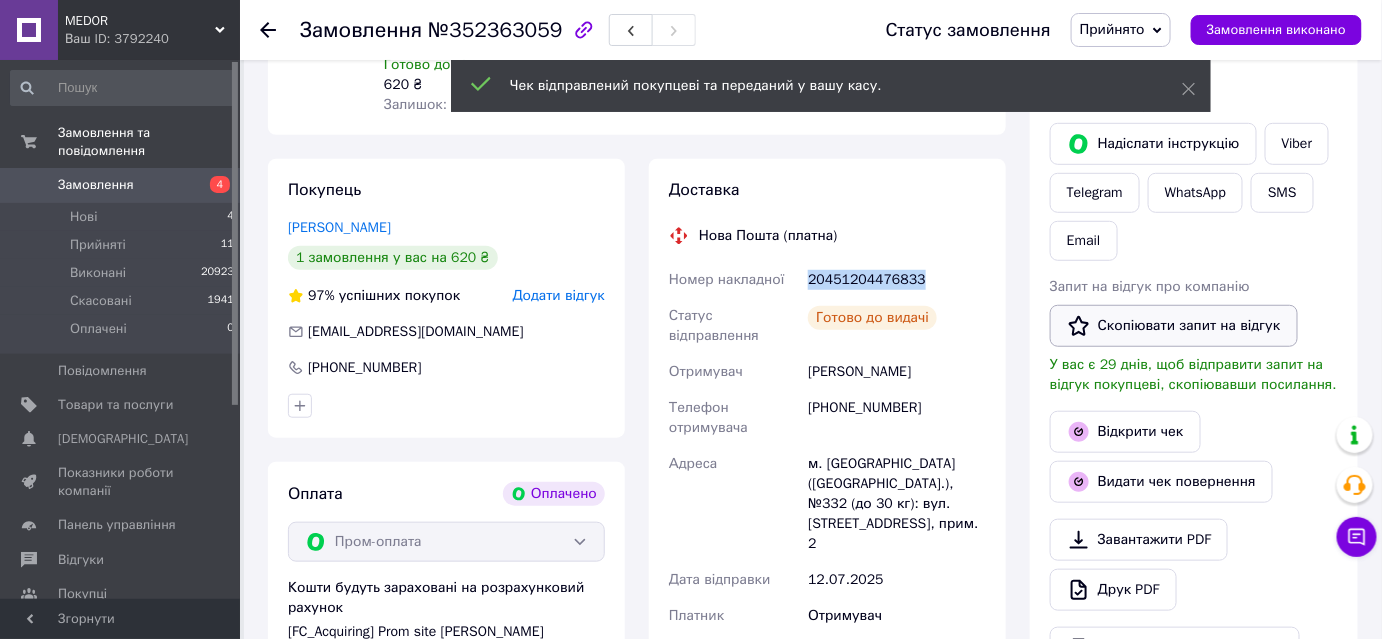 scroll, scrollTop: 293, scrollLeft: 0, axis: vertical 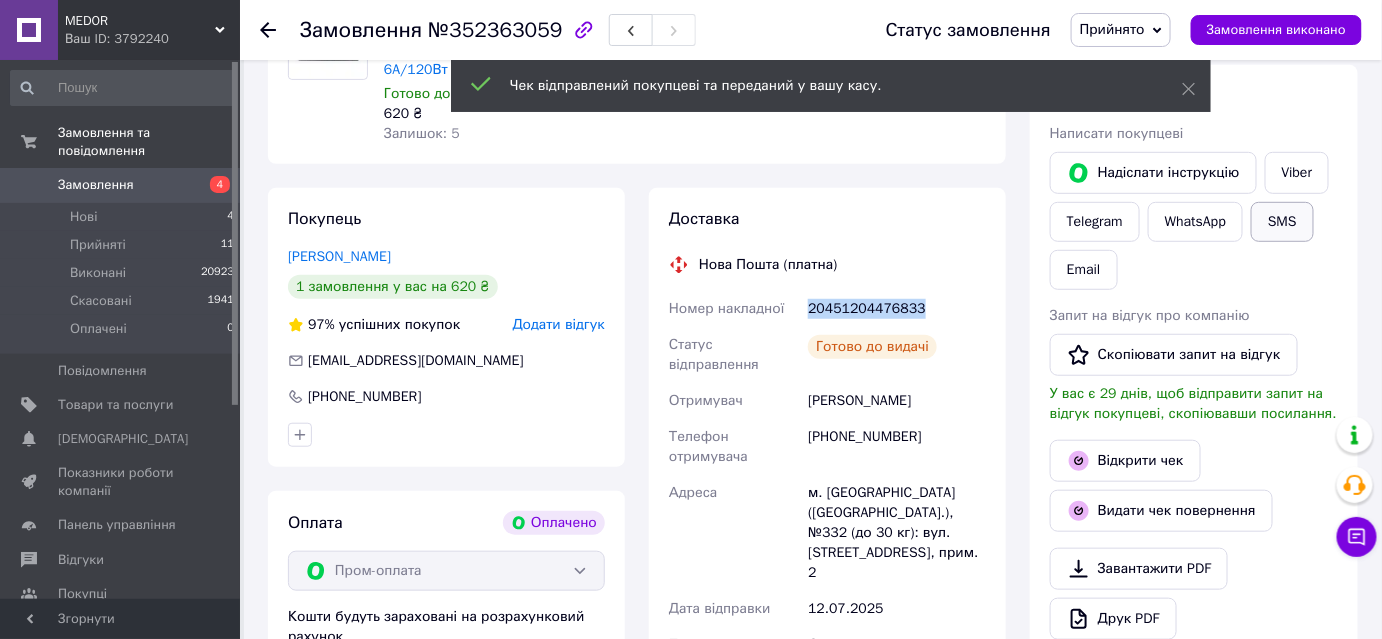 click on "SMS" at bounding box center (1282, 222) 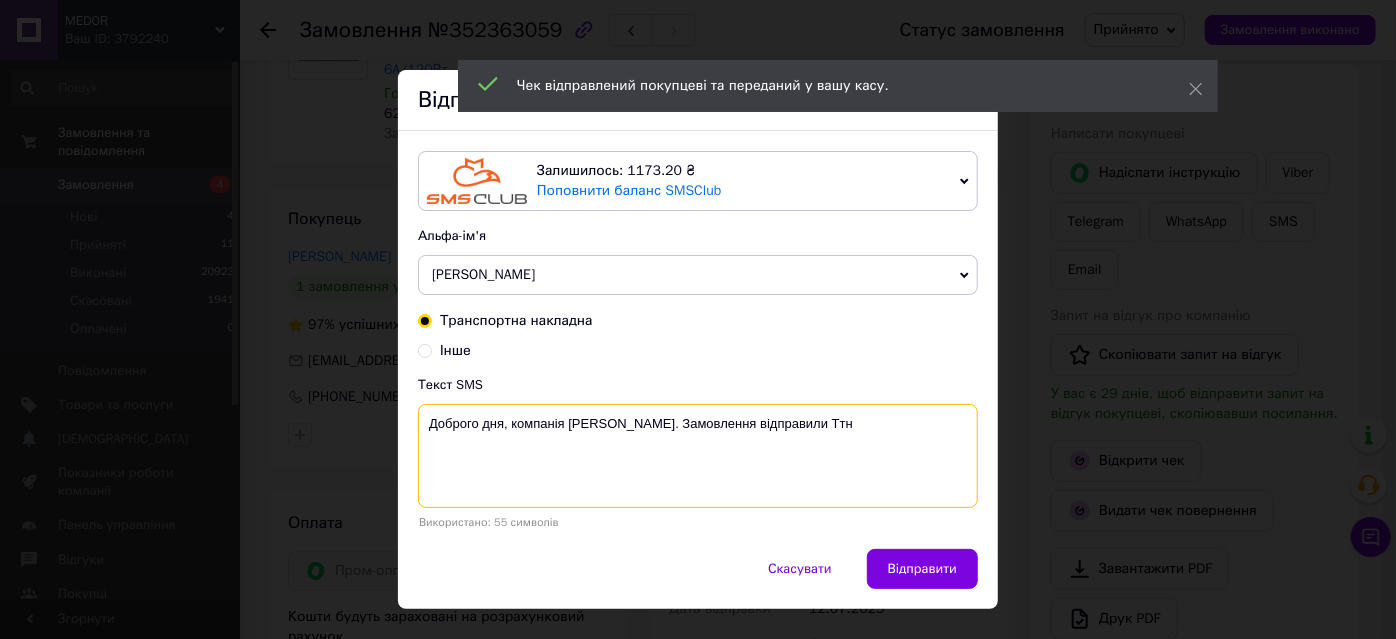 paste on "20451204476833" 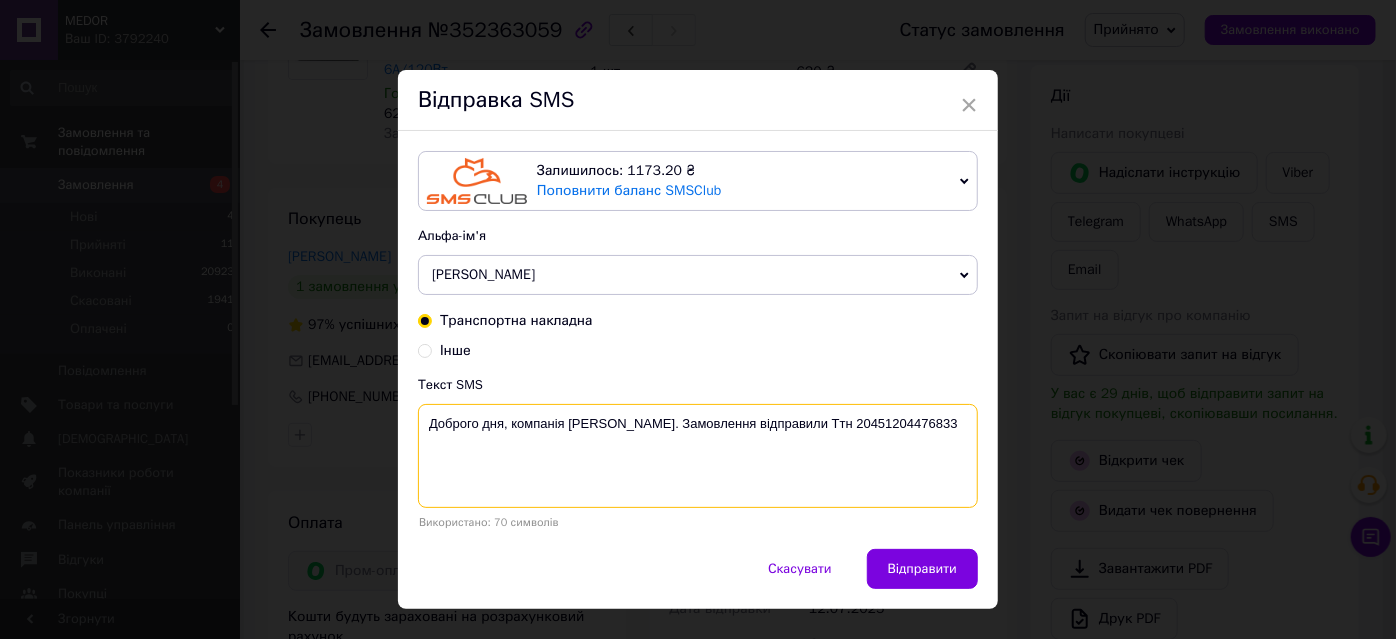 type on "Доброго дня, компанія Medor. Замовлення відправили Ттн 20451204476833" 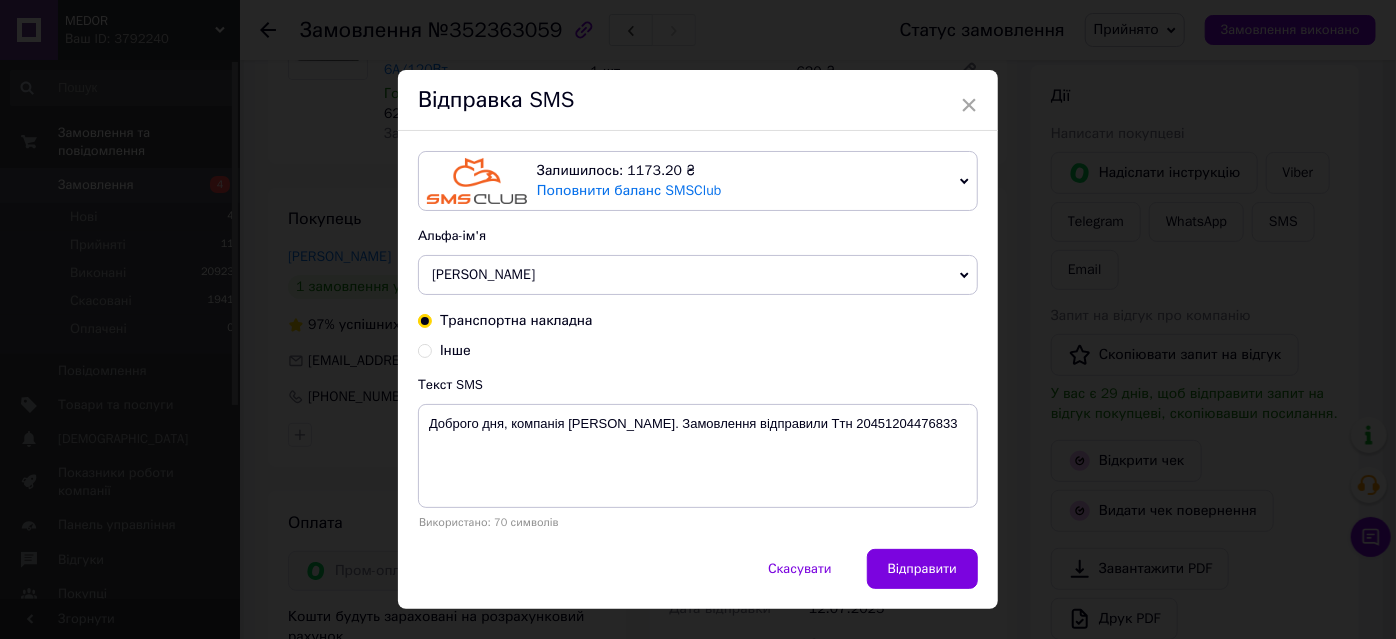 click on "Відправити" at bounding box center (922, 569) 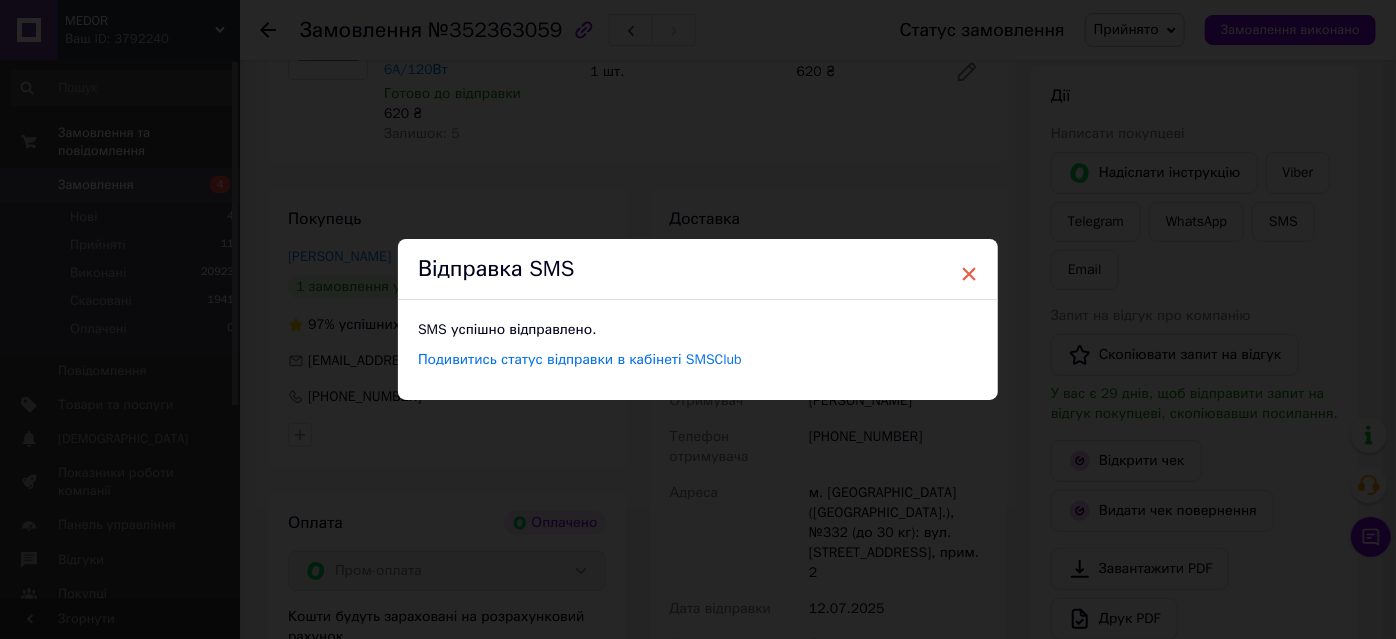 click on "×" at bounding box center (969, 274) 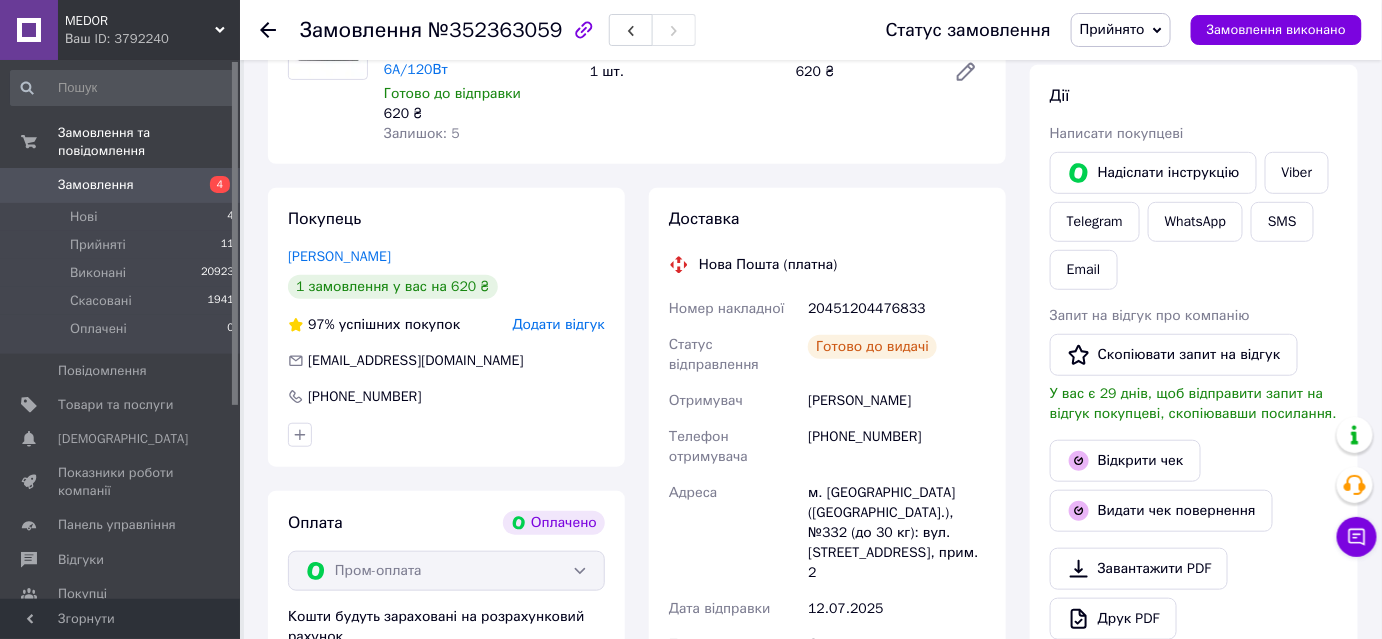 click on "Прийнято" at bounding box center [1112, 29] 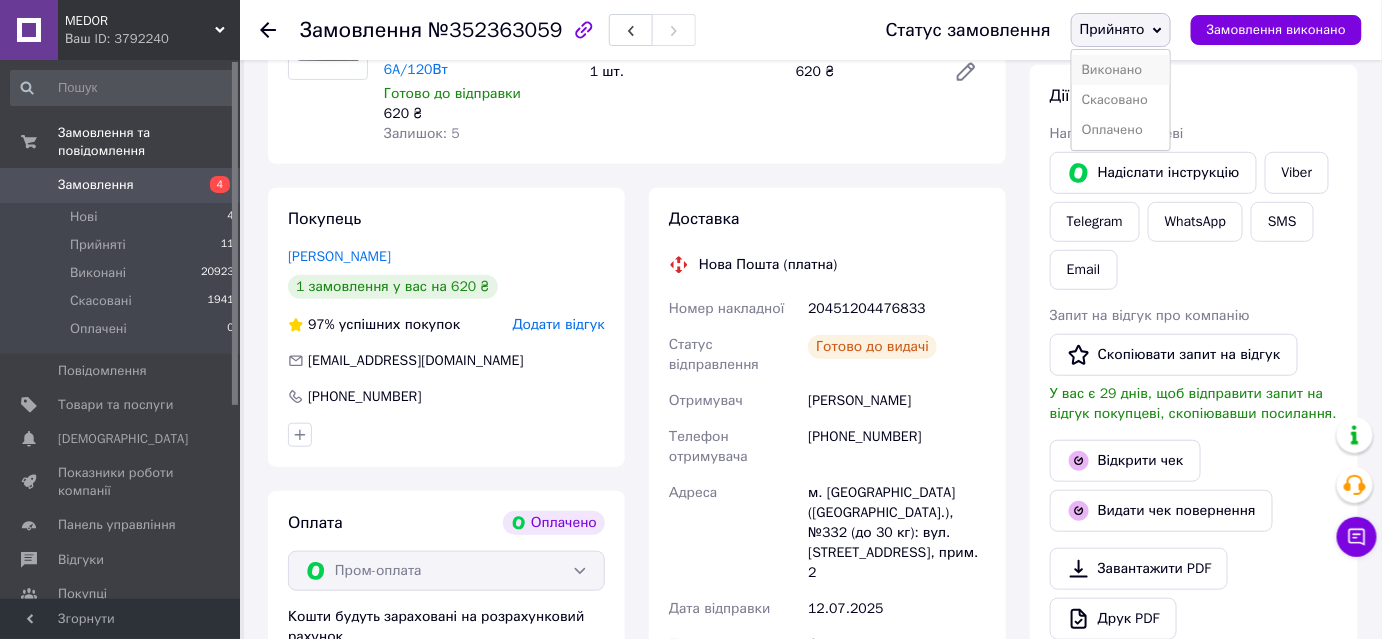 click on "Виконано" at bounding box center [1121, 70] 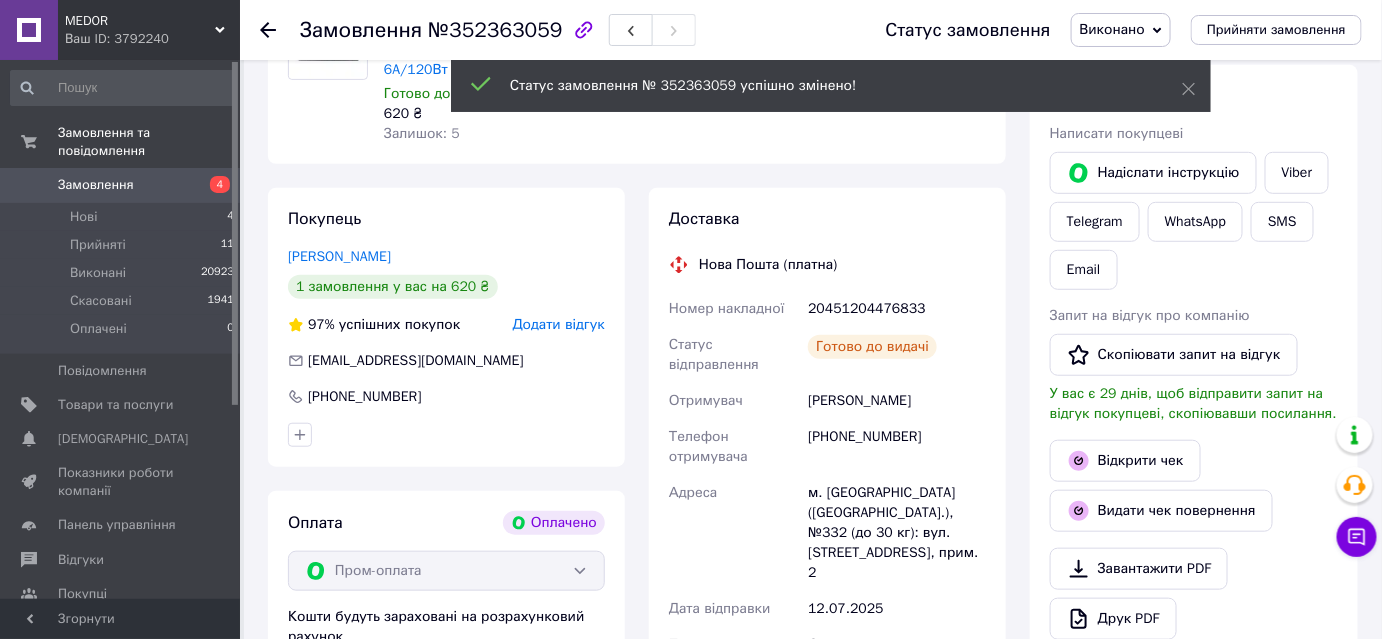 scroll, scrollTop: 12, scrollLeft: 0, axis: vertical 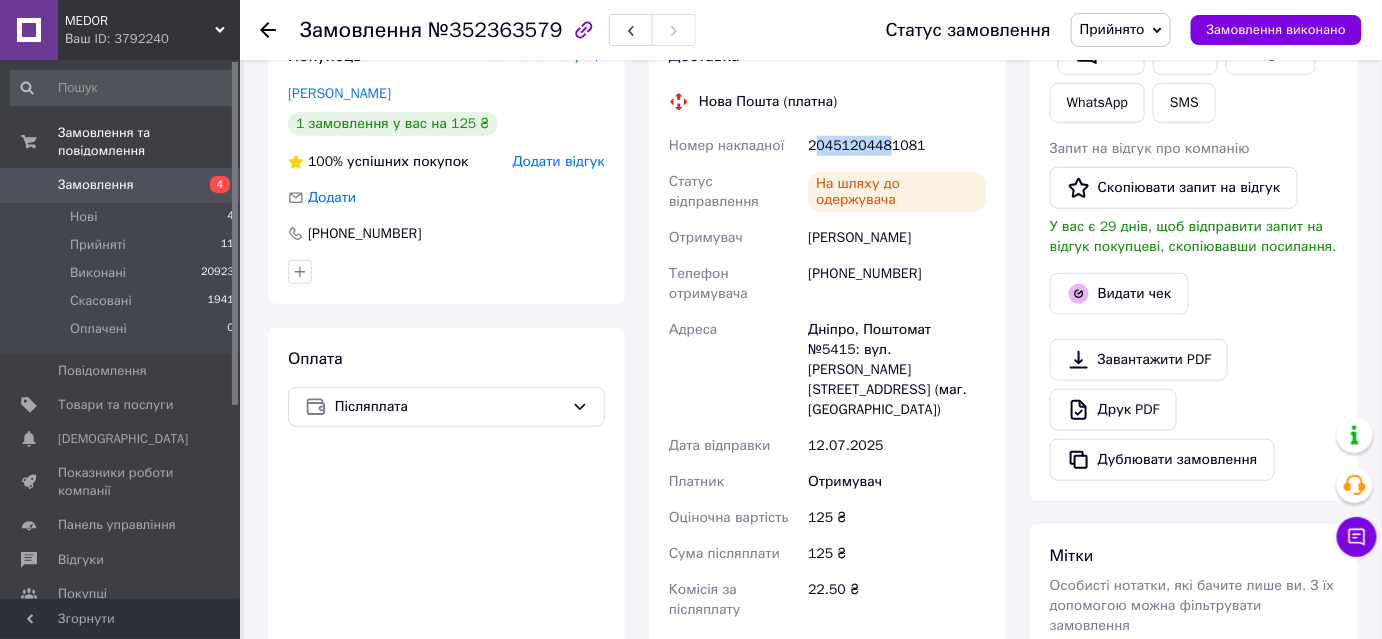 drag, startPoint x: 813, startPoint y: 138, endPoint x: 885, endPoint y: 140, distance: 72.02777 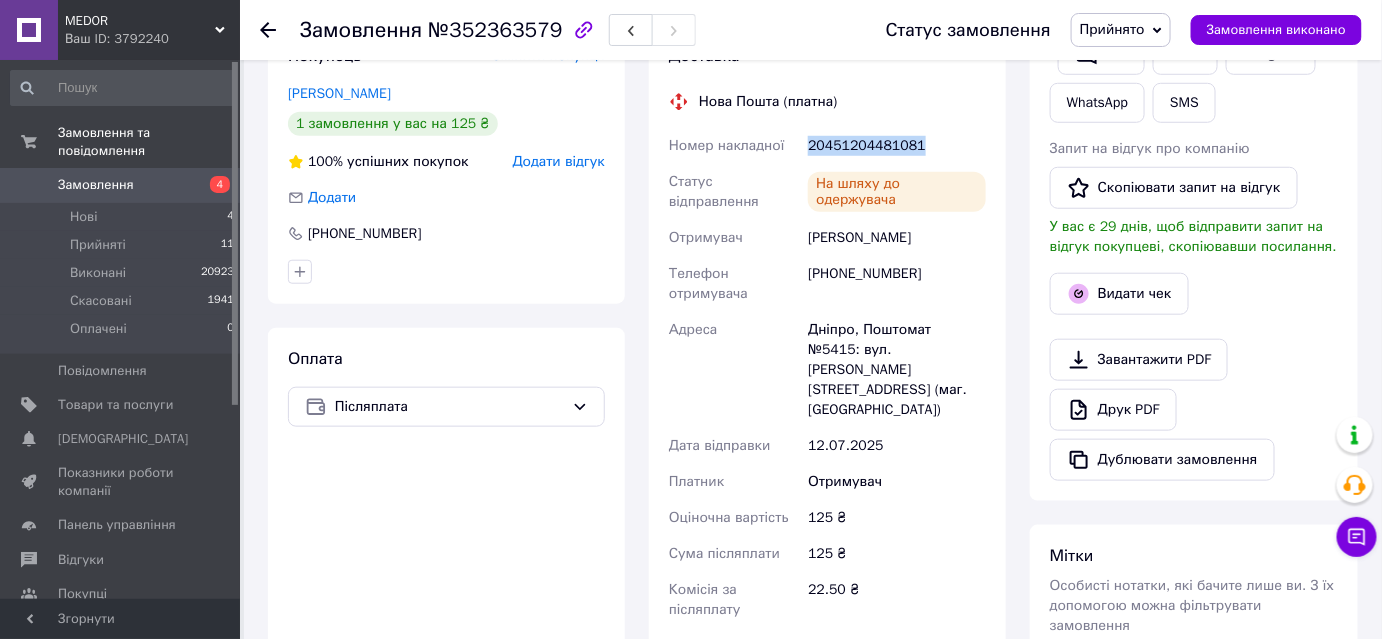 drag, startPoint x: 816, startPoint y: 139, endPoint x: 903, endPoint y: 147, distance: 87.36704 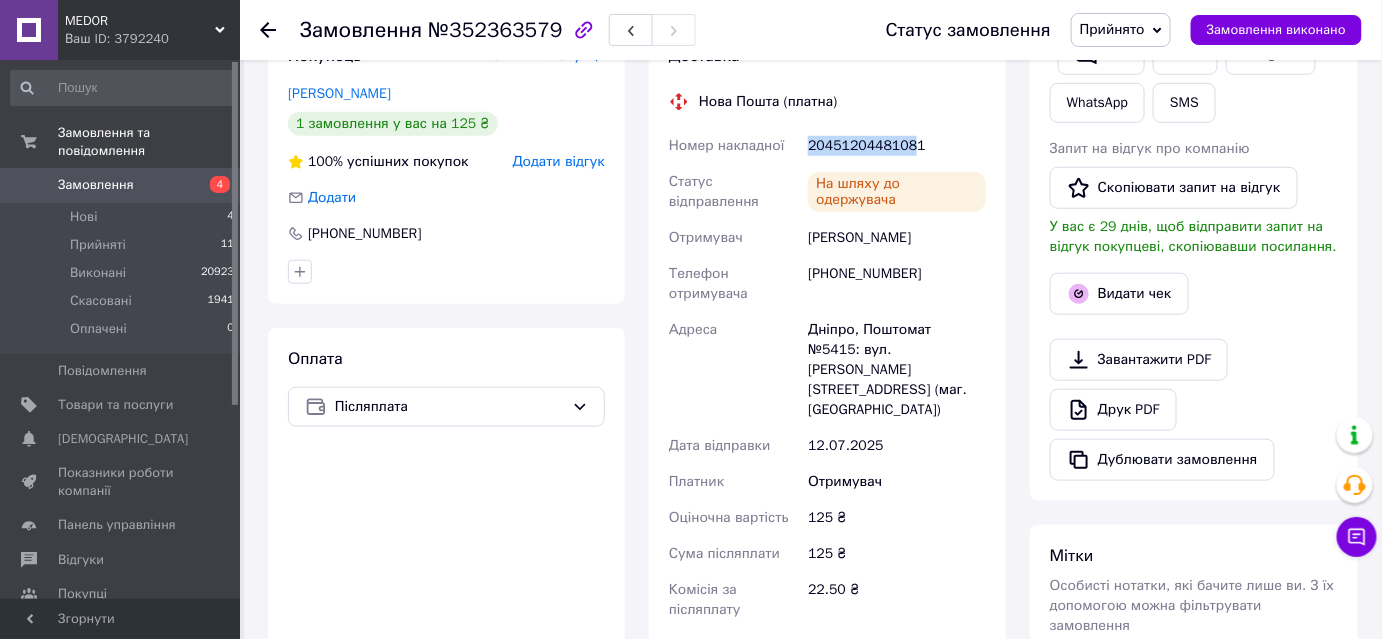 drag, startPoint x: 899, startPoint y: 146, endPoint x: 882, endPoint y: 135, distance: 20.248457 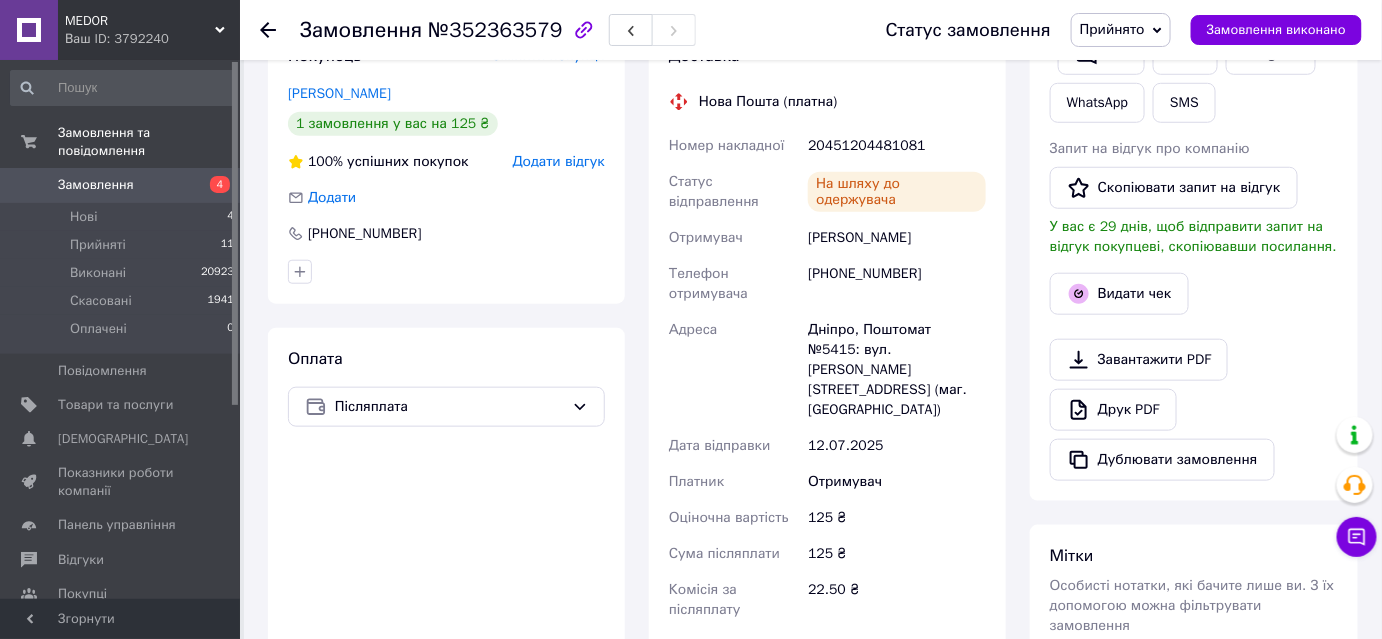 click on "20451204481081" at bounding box center (897, 146) 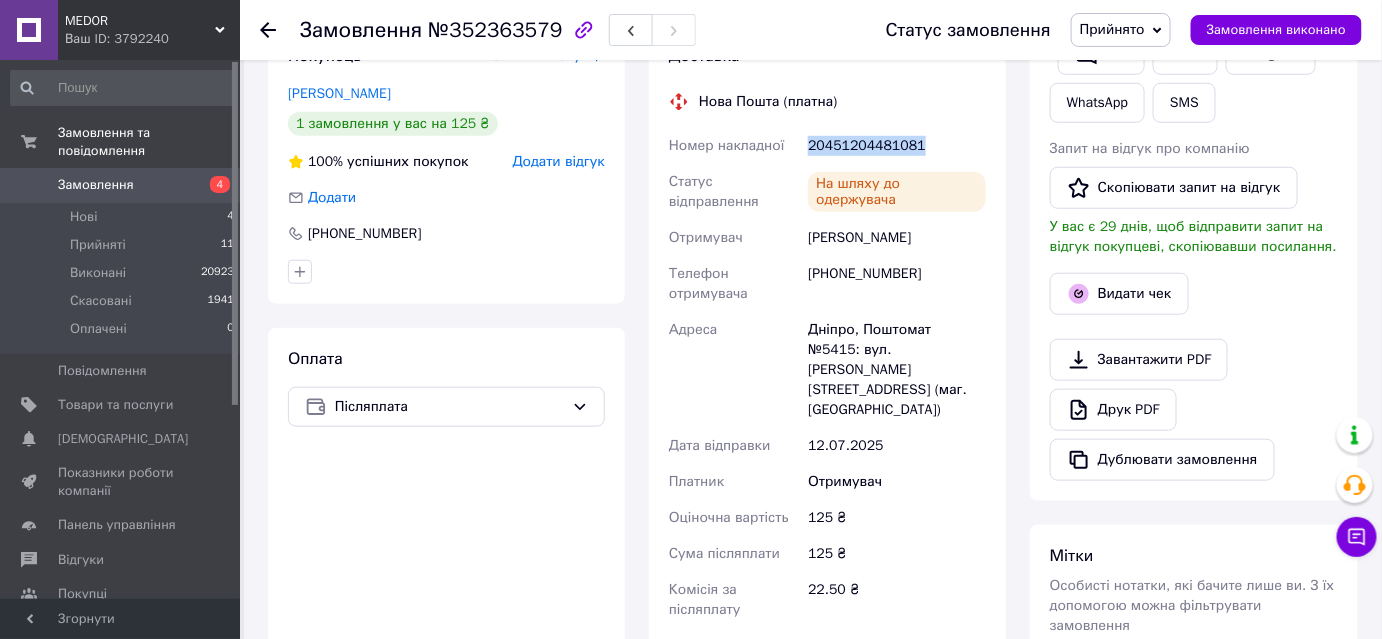 click on "20451204481081" at bounding box center [897, 146] 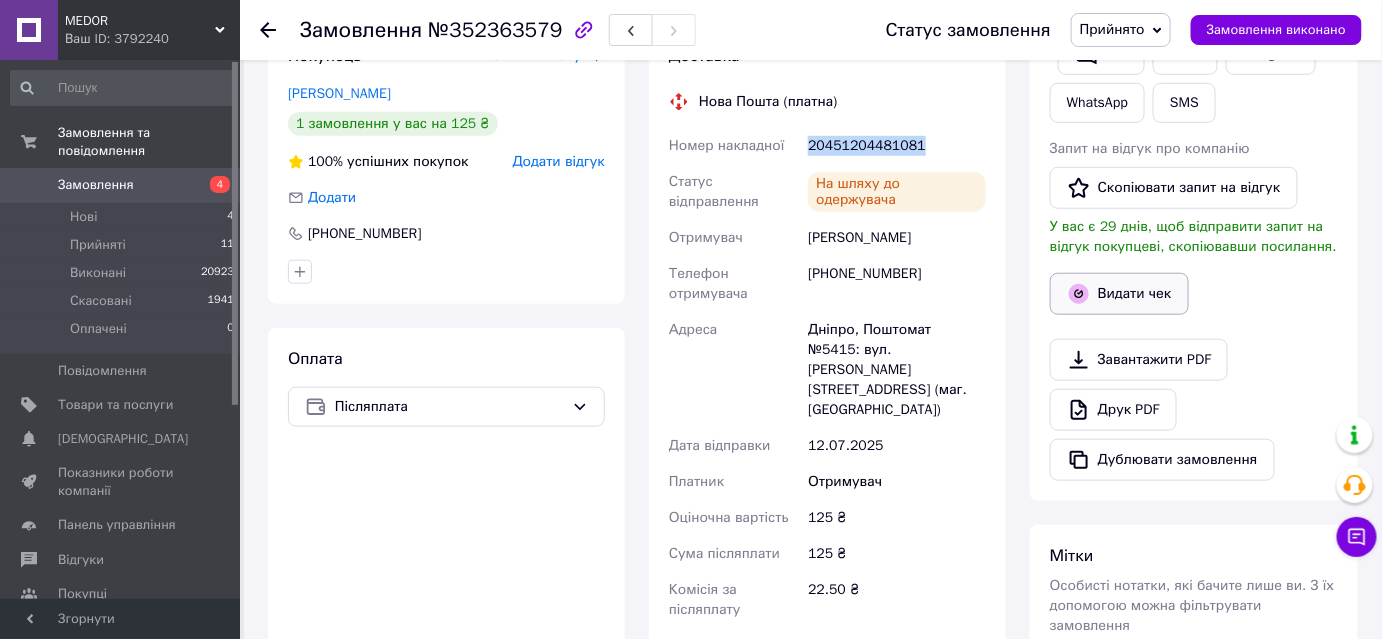 click on "Видати чек" at bounding box center [1119, 294] 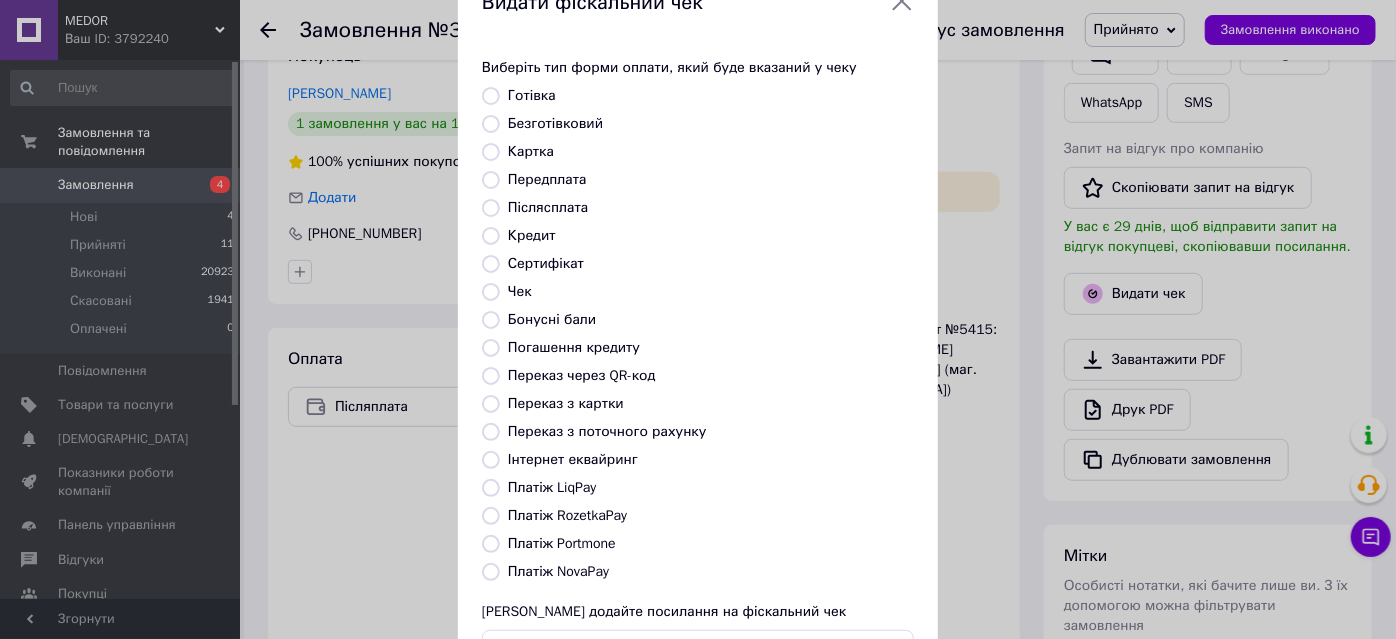 scroll, scrollTop: 90, scrollLeft: 0, axis: vertical 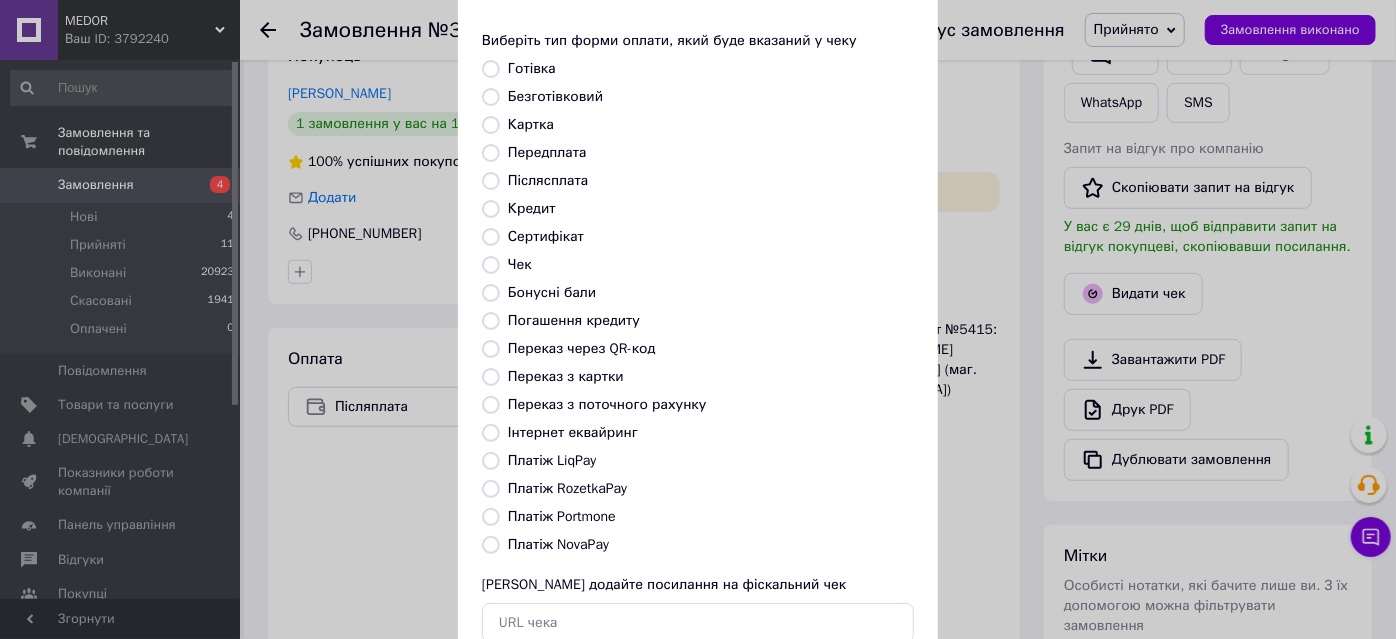 click on "Платіж NovaPay" at bounding box center [558, 544] 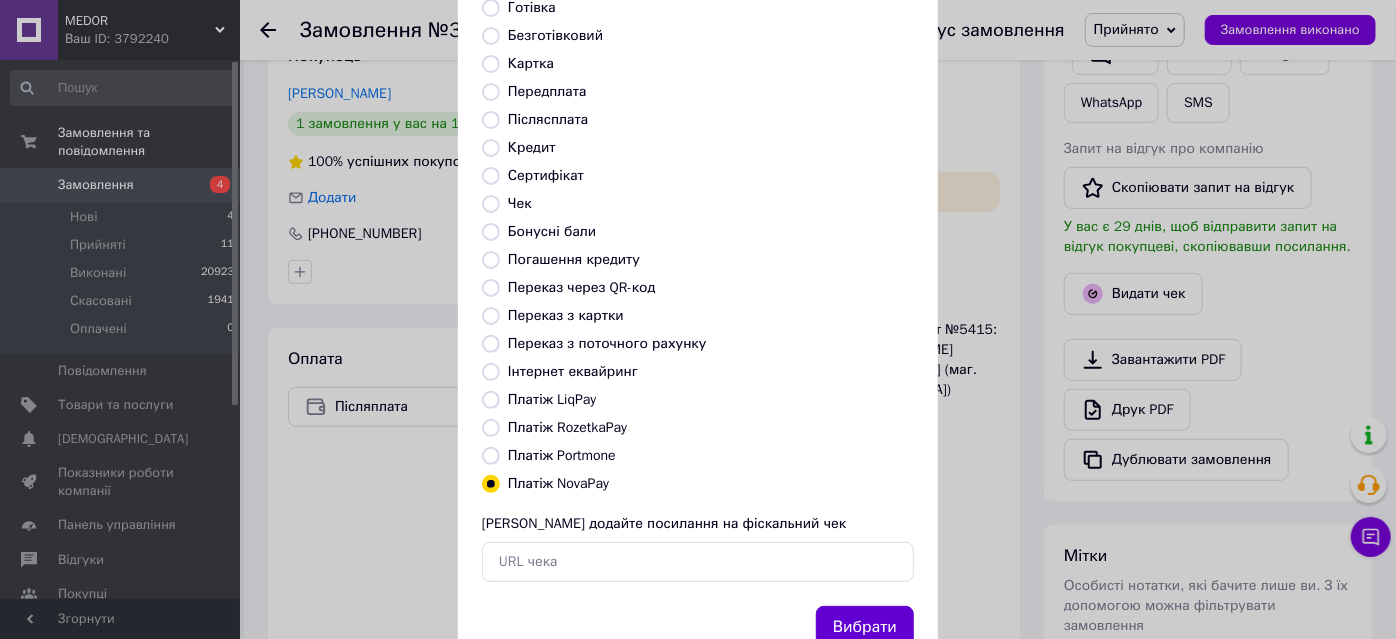 scroll, scrollTop: 219, scrollLeft: 0, axis: vertical 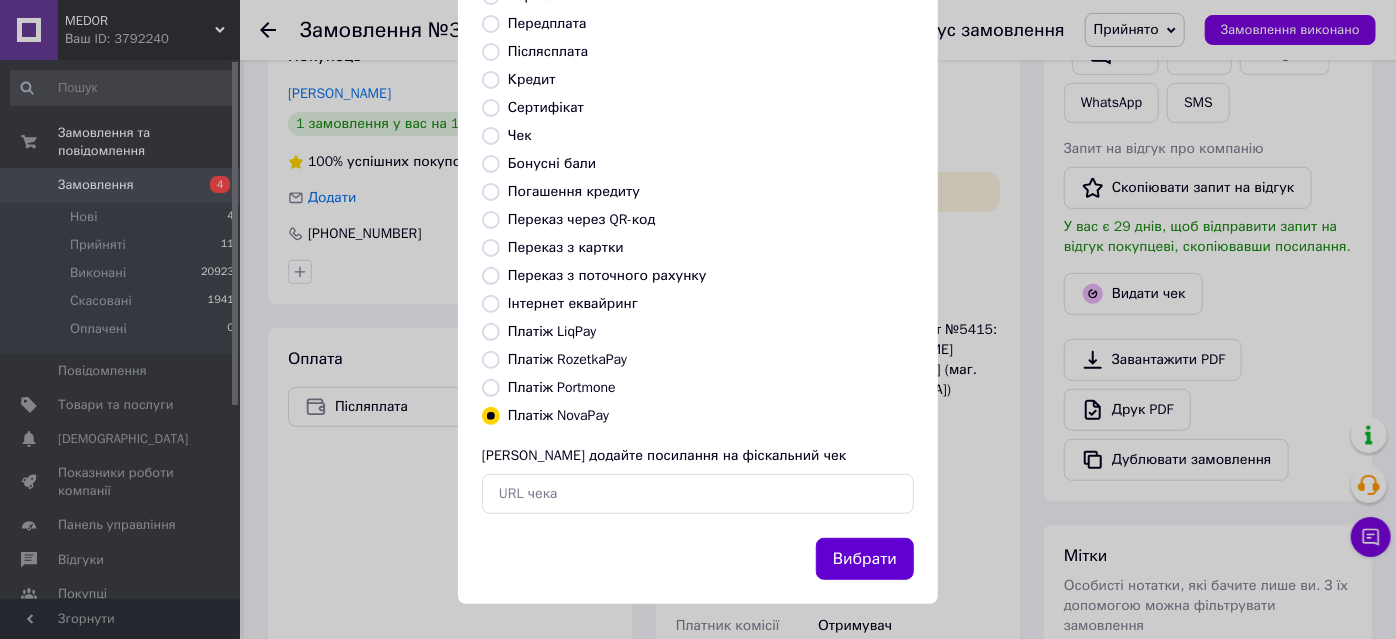 click on "Вибрати" at bounding box center [865, 559] 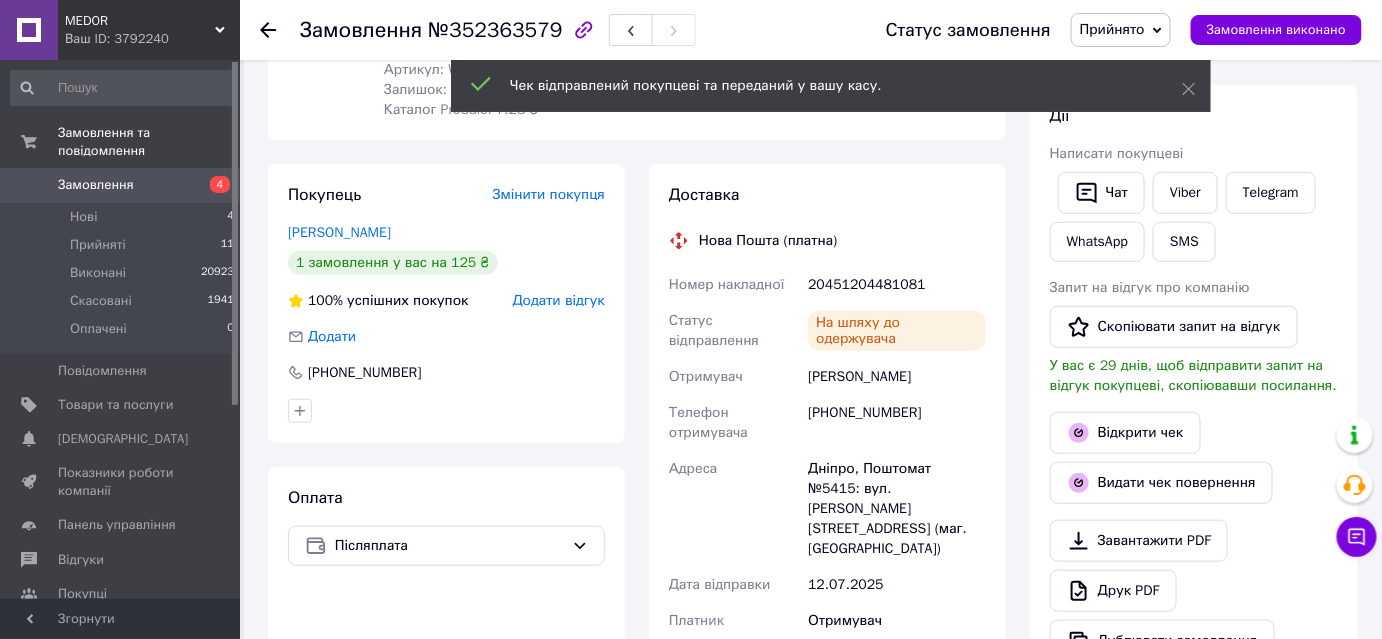 scroll, scrollTop: 202, scrollLeft: 0, axis: vertical 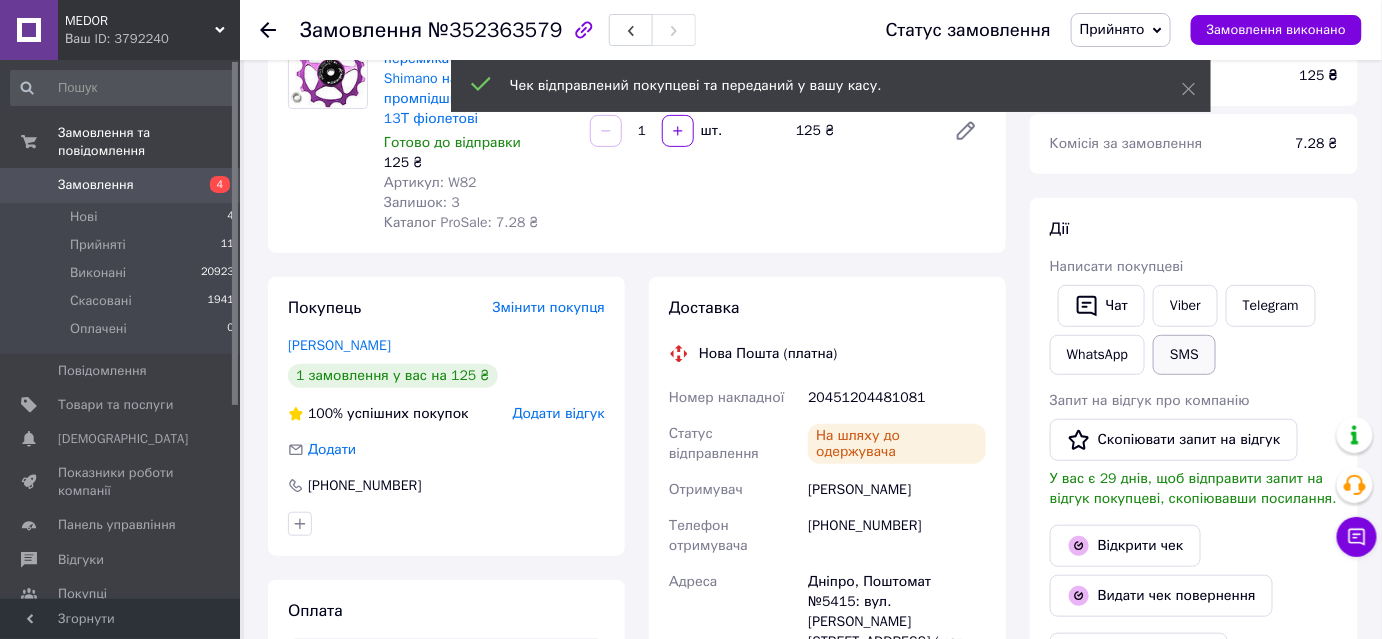 click on "SMS" at bounding box center (1184, 355) 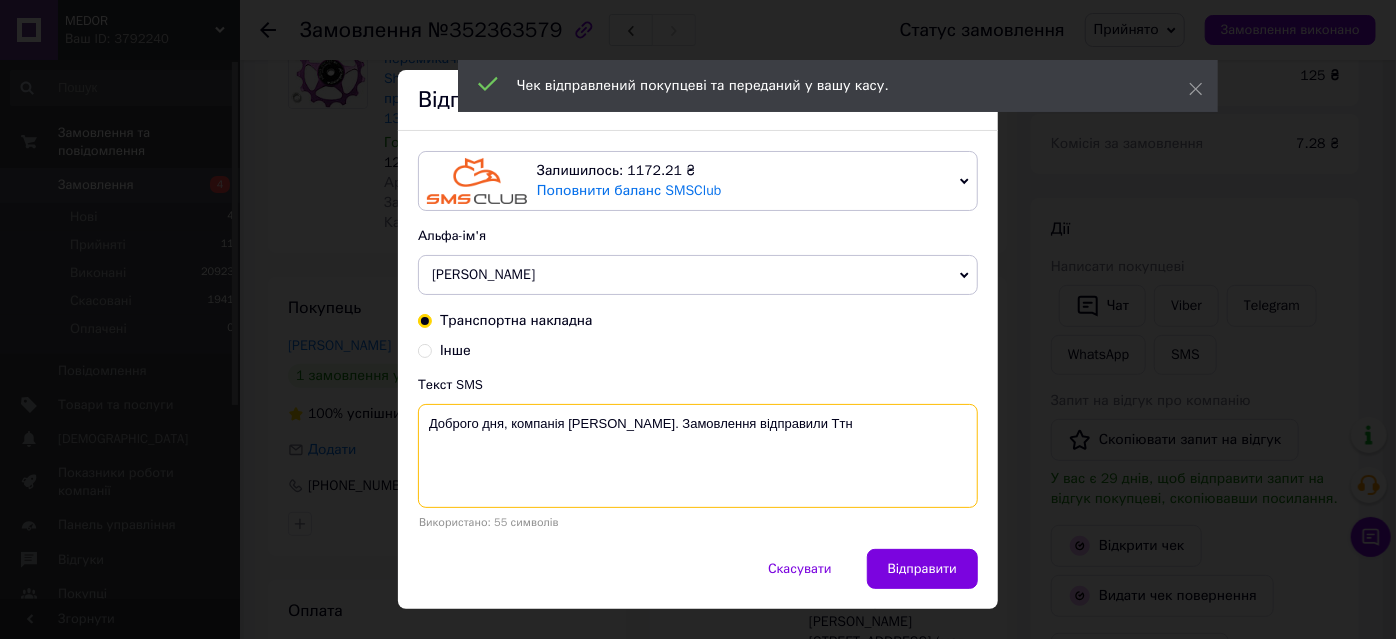 paste on "20451204481081" 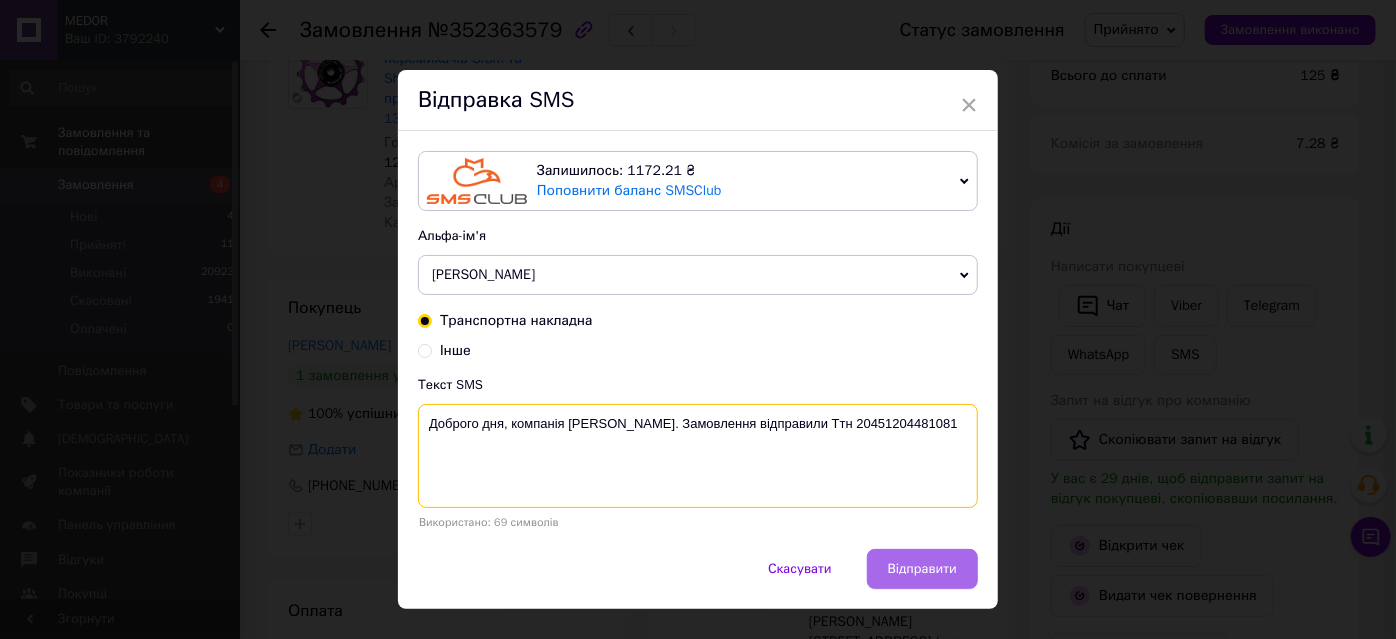 type on "Доброго дня, компанія Medor. Замовлення відправили Ттн 20451204481081" 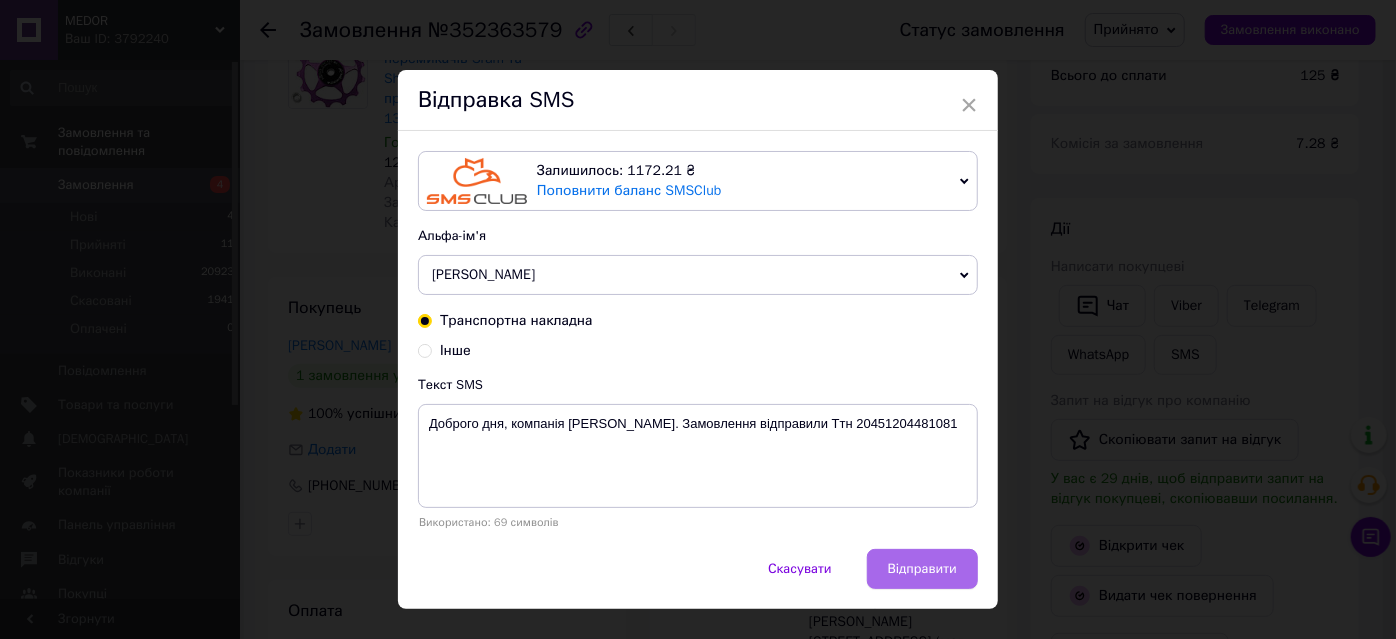 click on "Відправити" at bounding box center (922, 569) 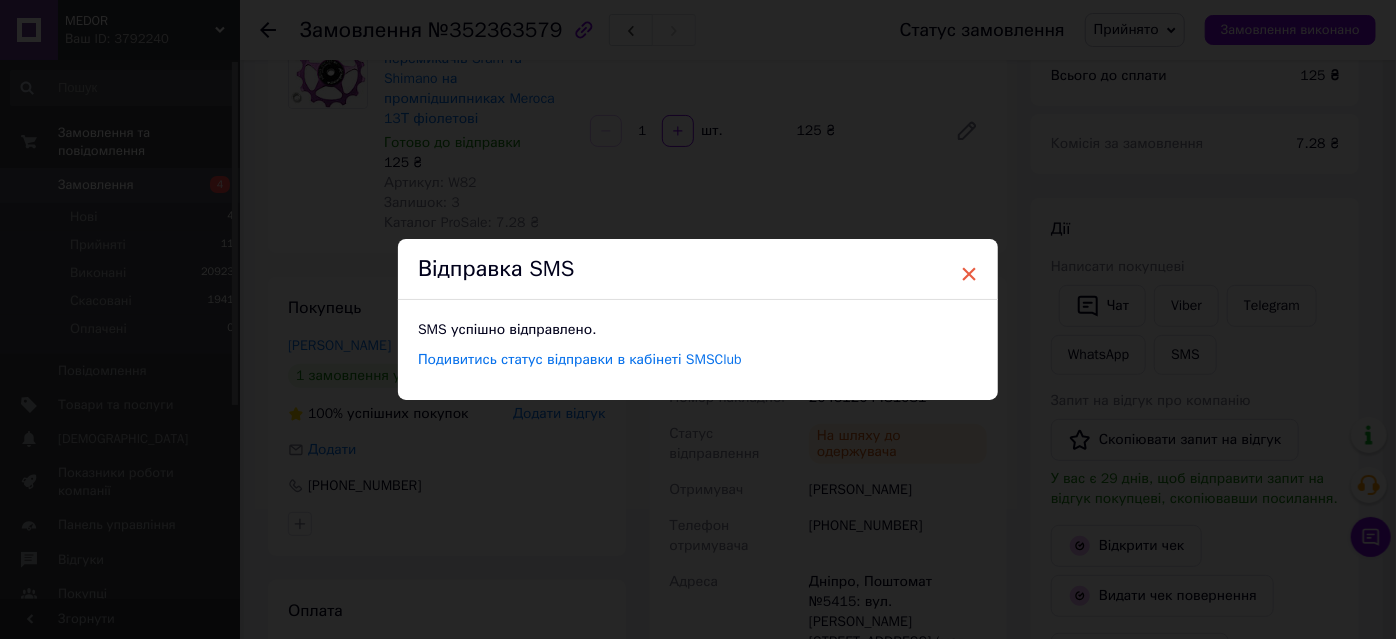 click on "×" at bounding box center (969, 274) 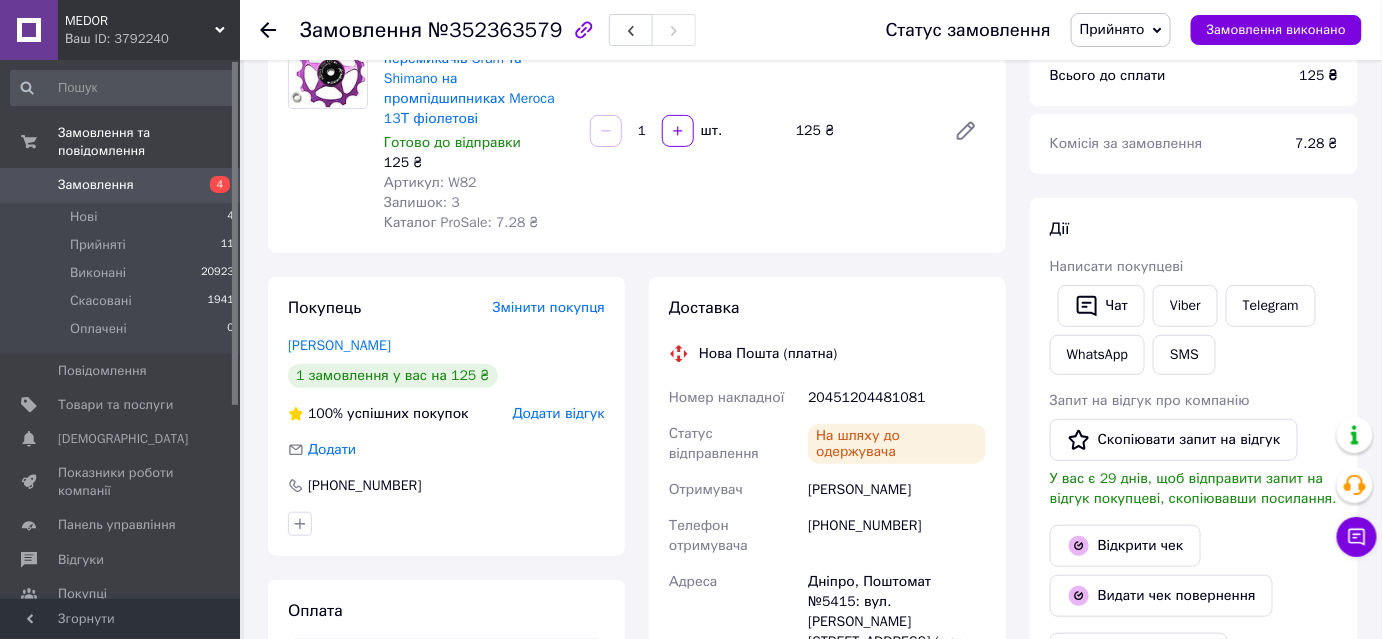 click on "Прийнято" at bounding box center (1112, 29) 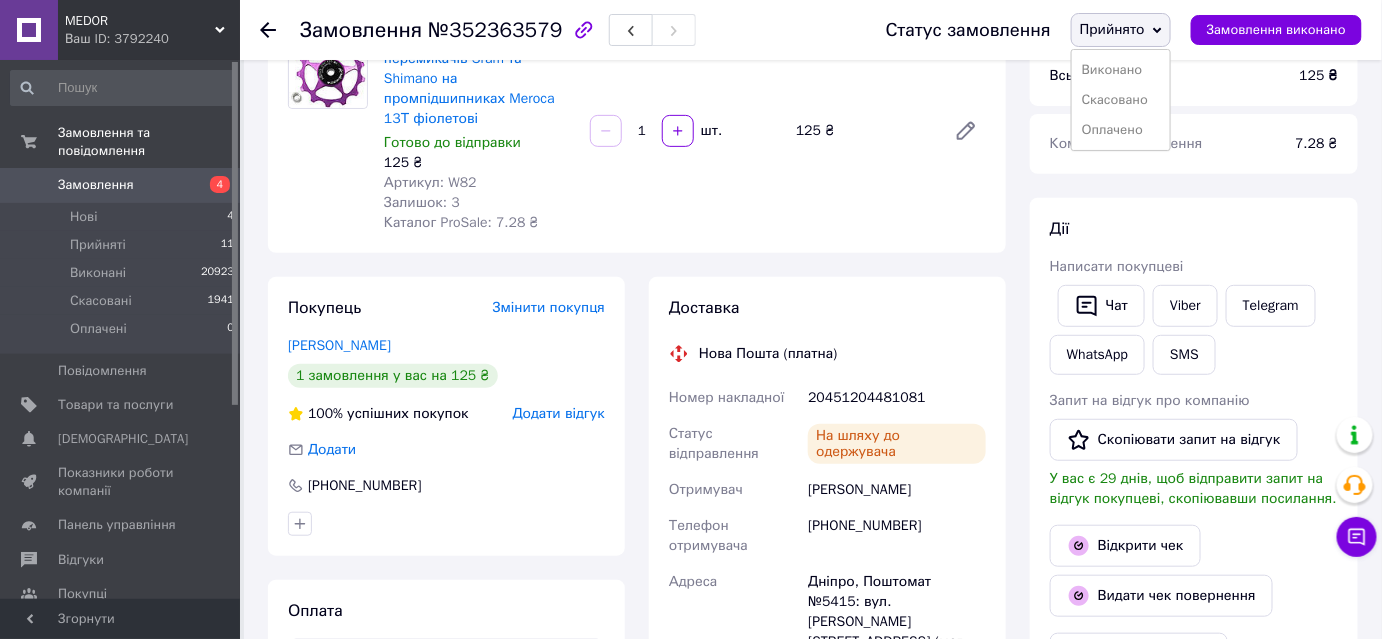 click on "Виконано" at bounding box center [1121, 70] 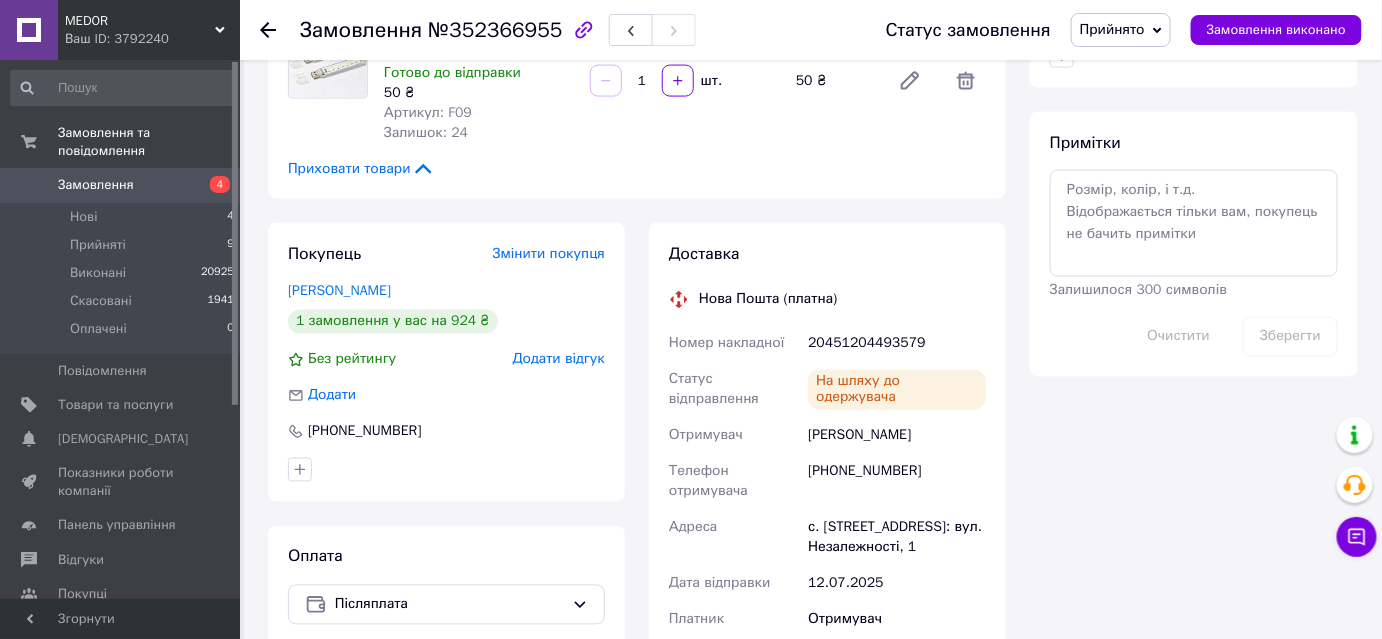scroll, scrollTop: 1000, scrollLeft: 0, axis: vertical 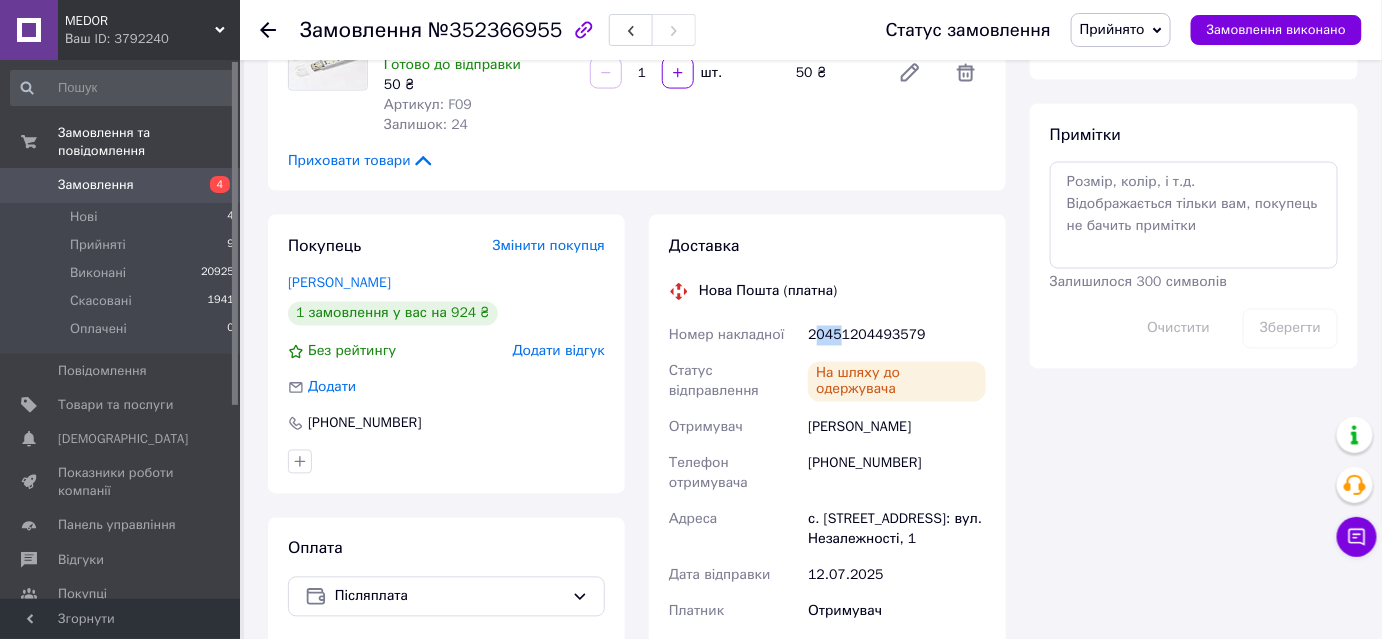 drag, startPoint x: 813, startPoint y: 312, endPoint x: 840, endPoint y: 314, distance: 27.073973 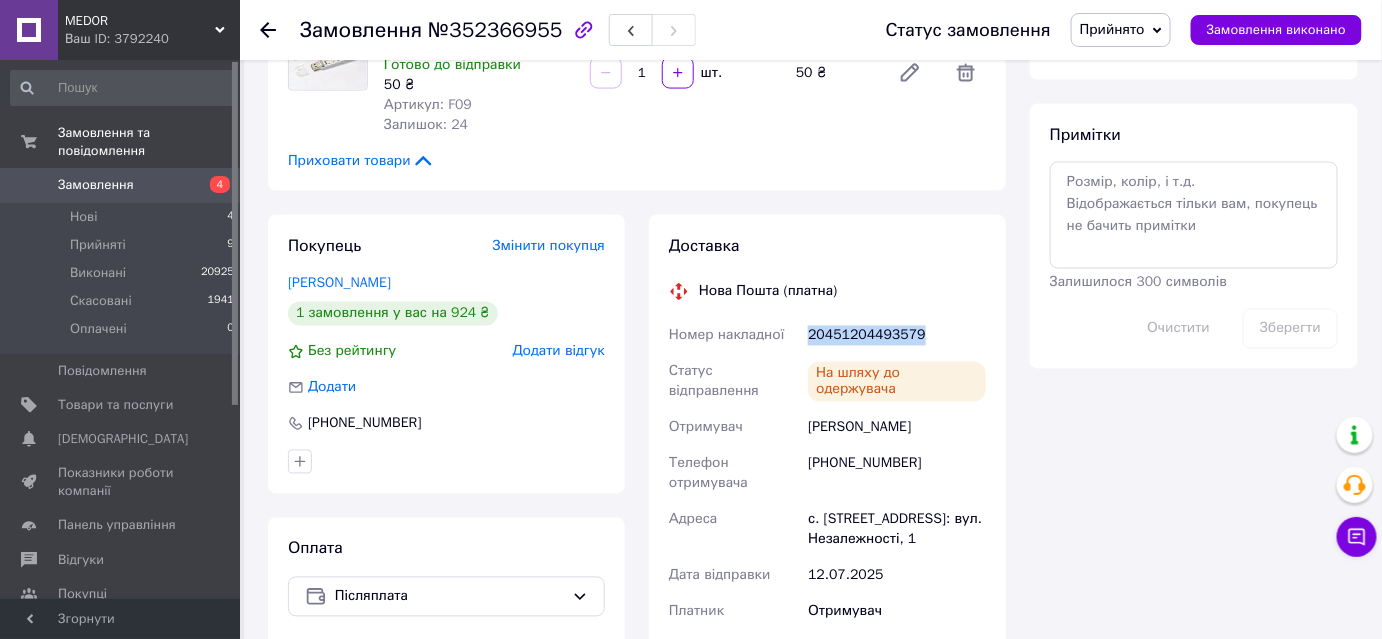drag, startPoint x: 806, startPoint y: 314, endPoint x: 914, endPoint y: 313, distance: 108.00463 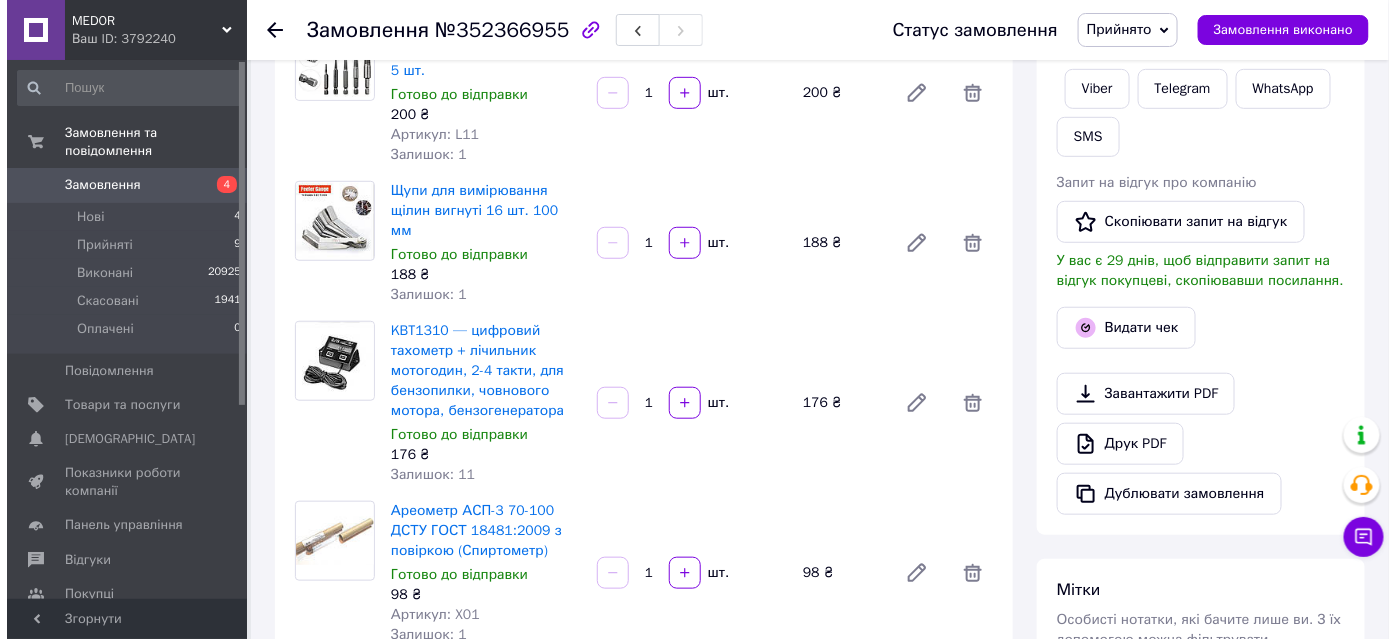 scroll, scrollTop: 454, scrollLeft: 0, axis: vertical 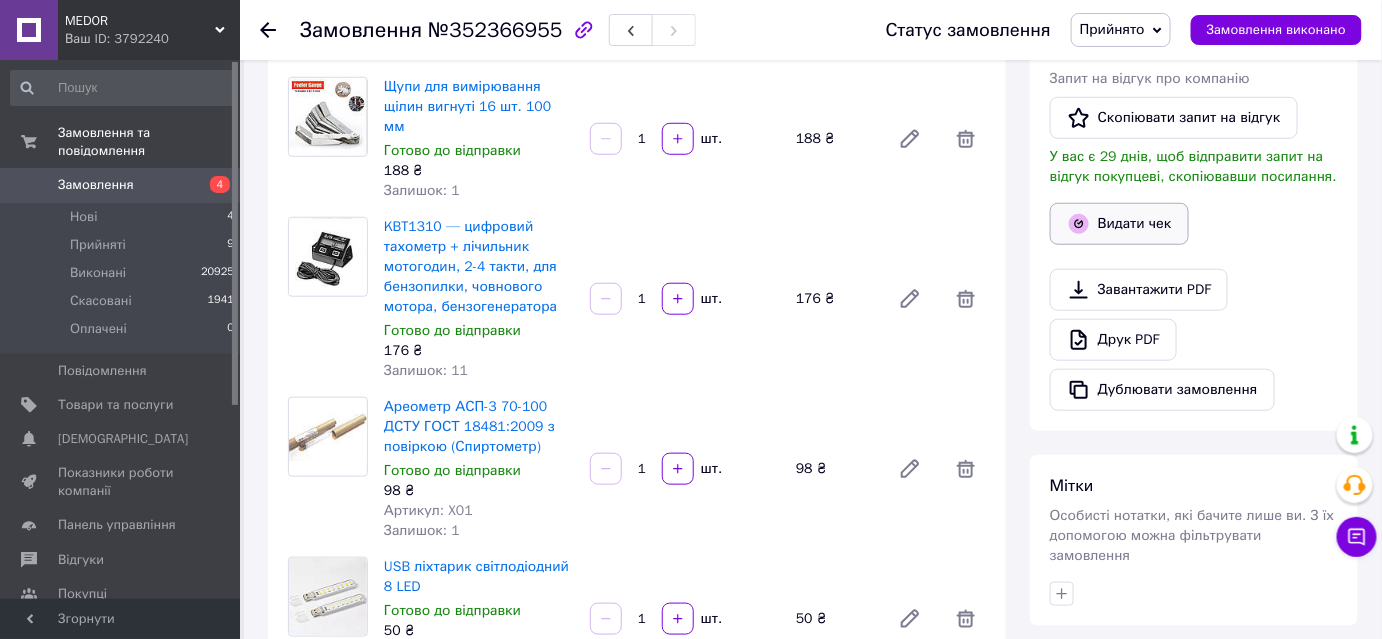 click on "Видати чек" at bounding box center [1119, 224] 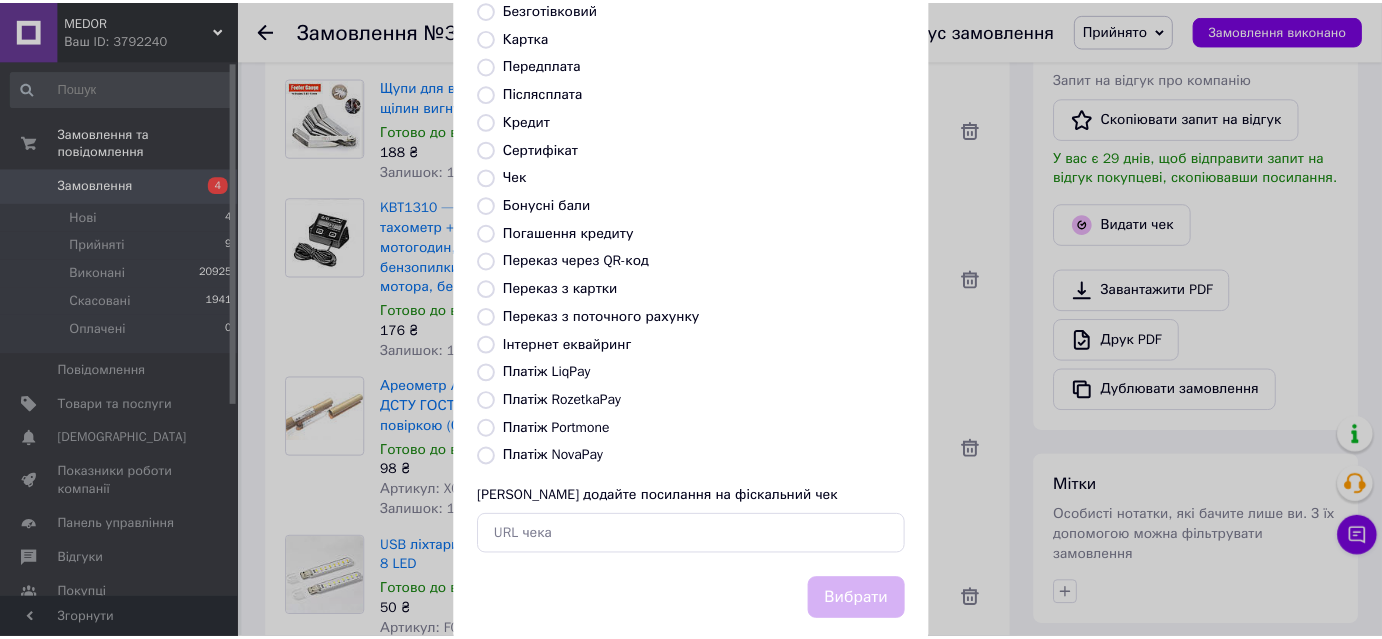 scroll, scrollTop: 181, scrollLeft: 0, axis: vertical 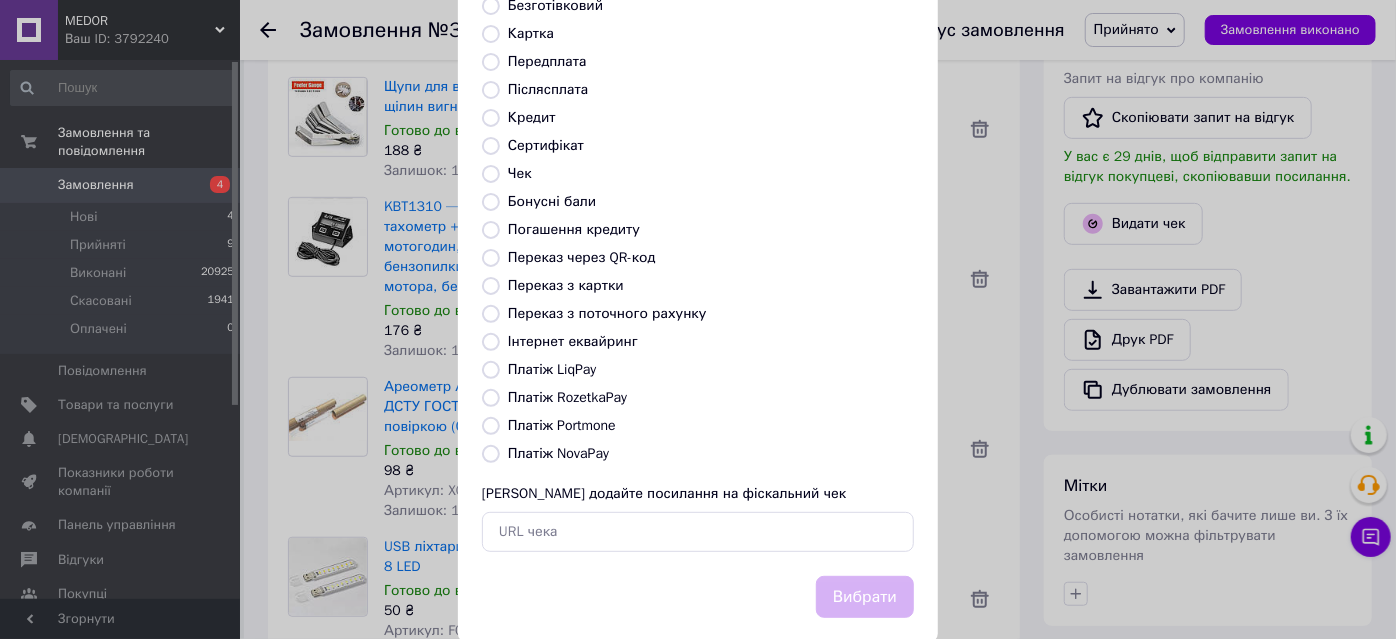 click on "Платіж NovaPay" at bounding box center (491, 454) 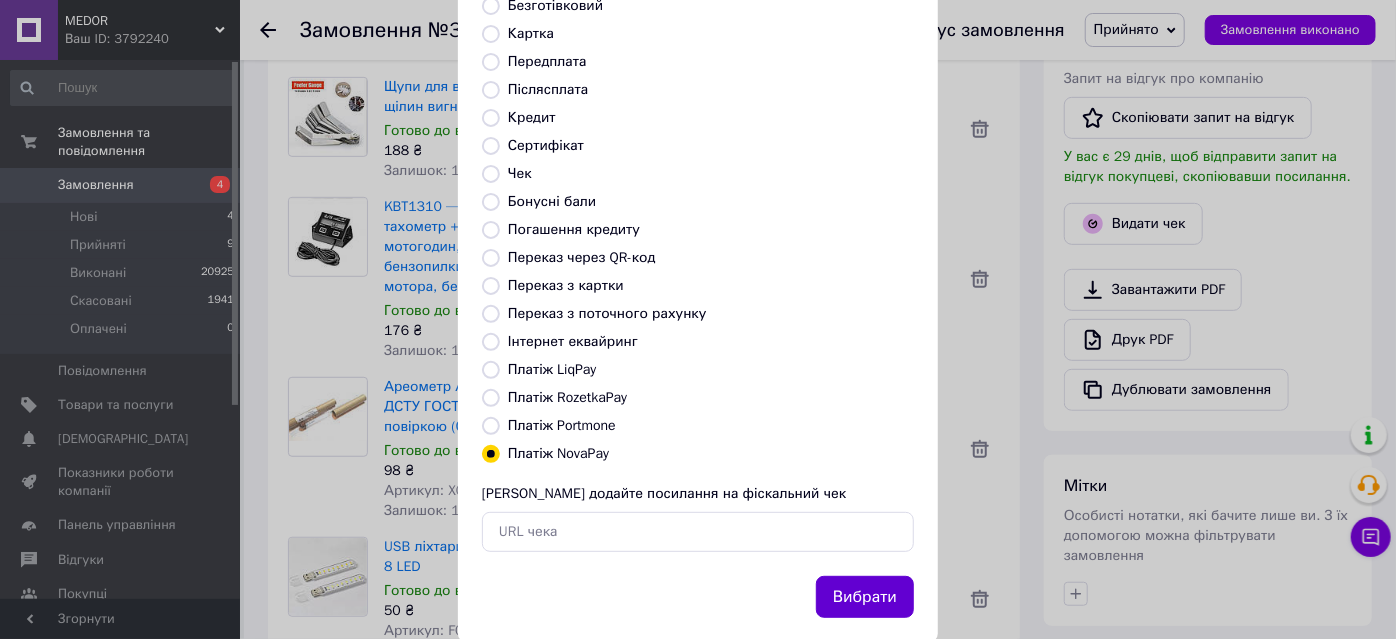 click on "Вибрати" at bounding box center (865, 597) 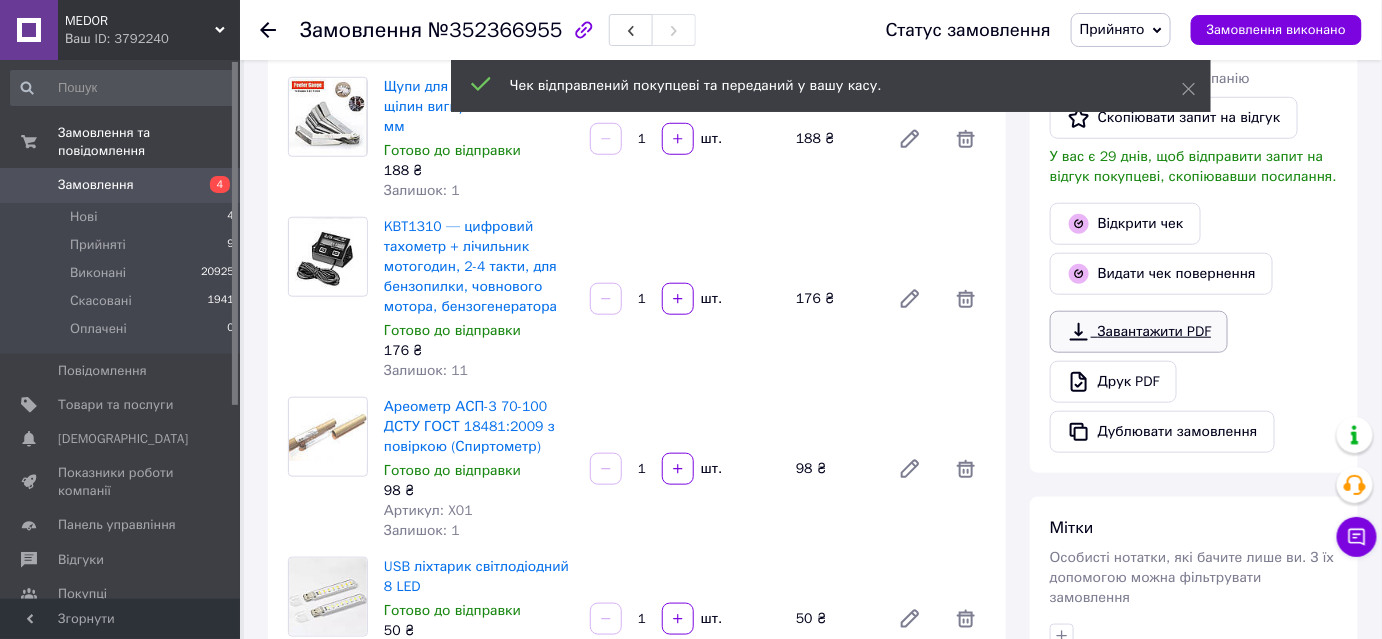 scroll, scrollTop: 181, scrollLeft: 0, axis: vertical 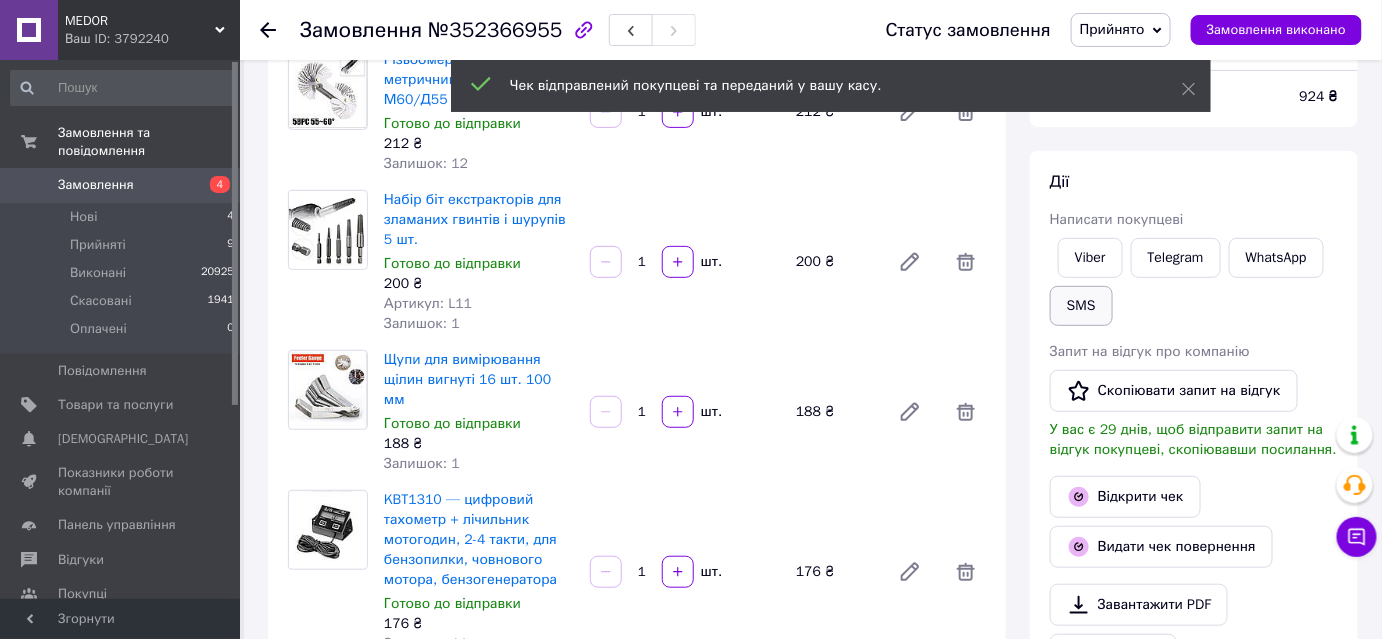 click on "SMS" at bounding box center (1081, 306) 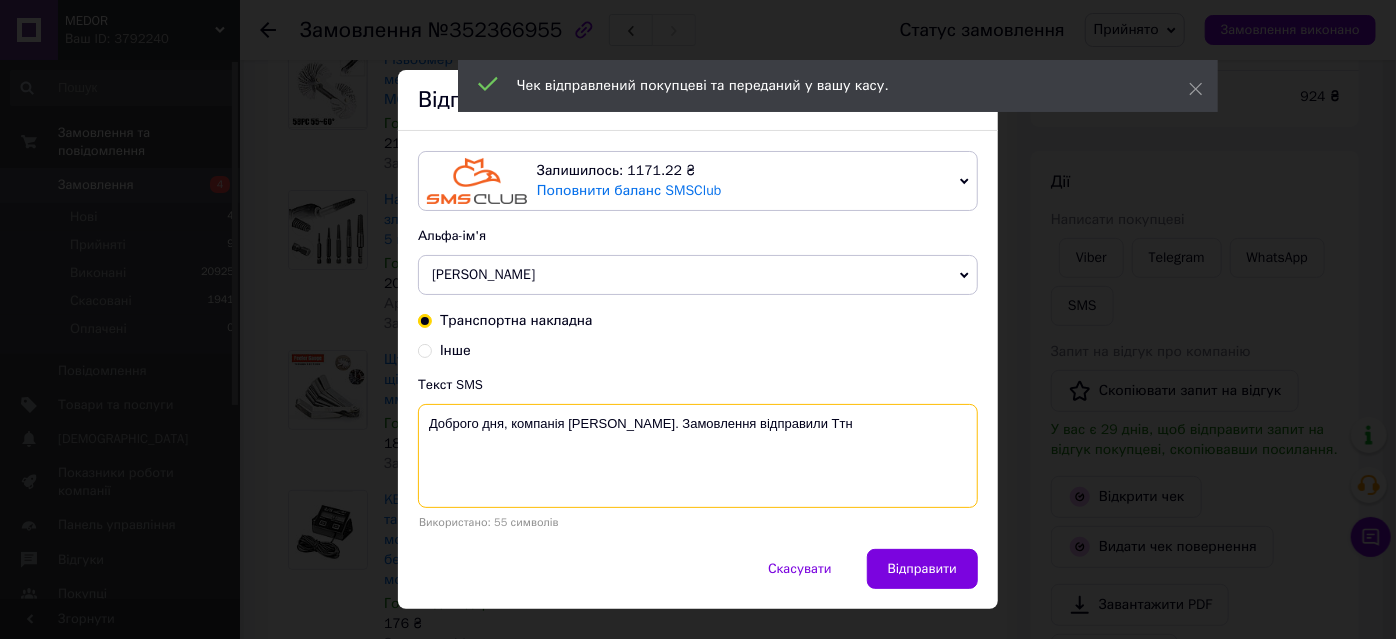 paste on "20451204493579" 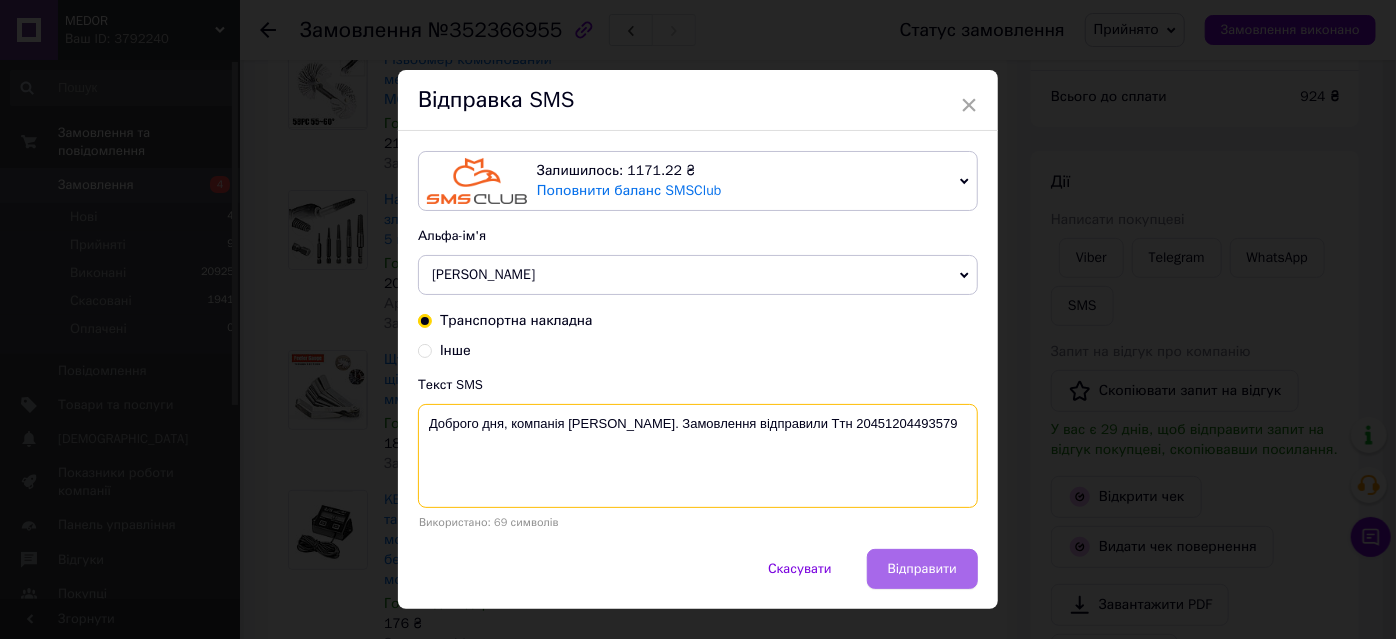 type on "Доброго дня, компанія Medor. Замовлення відправили Ттн 20451204493579" 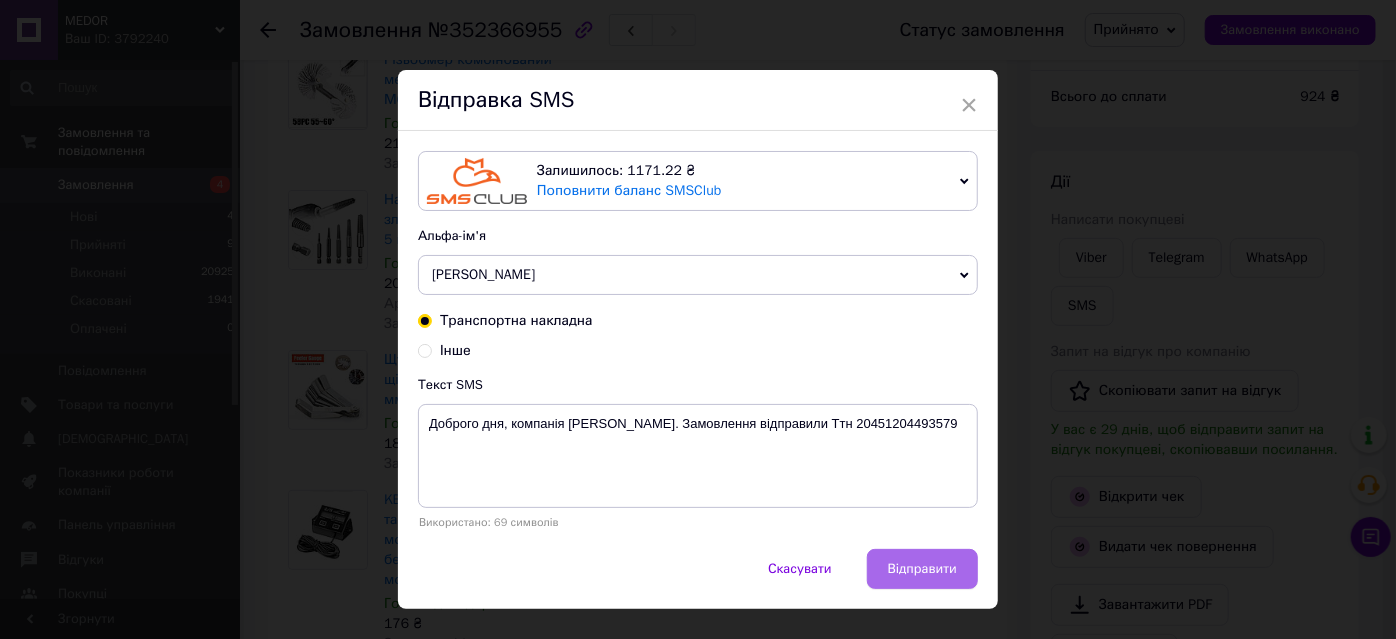 click on "Відправити" at bounding box center (922, 569) 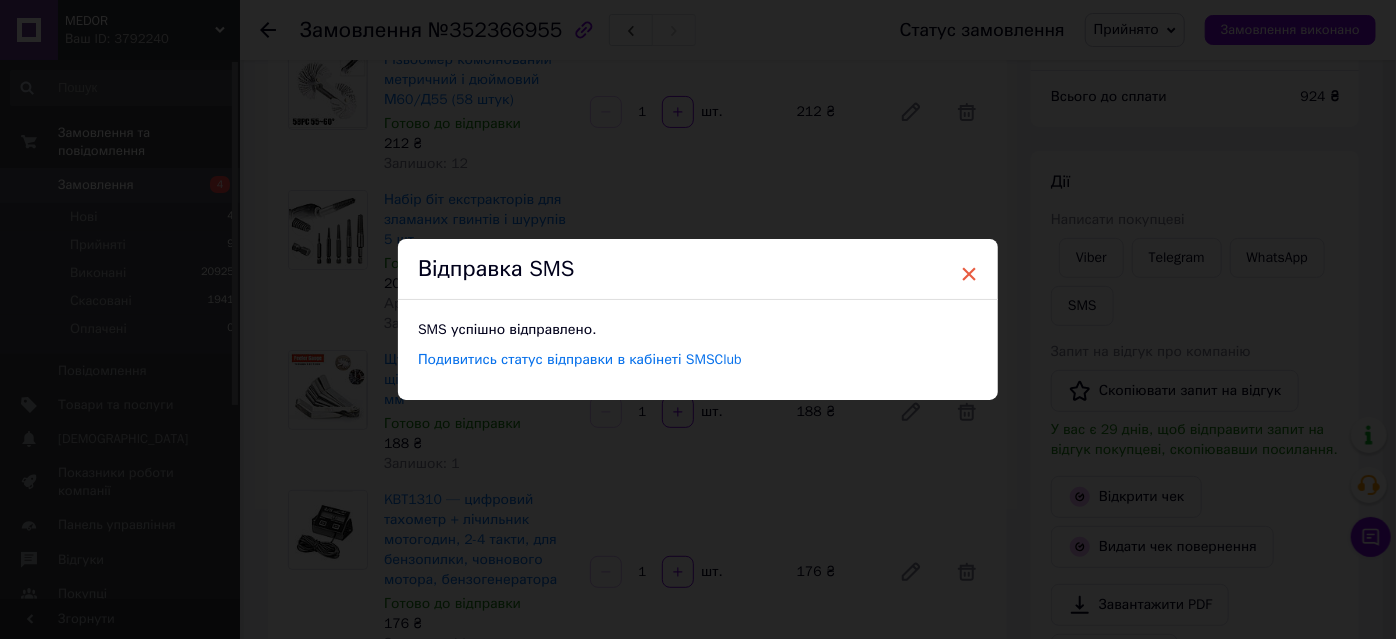 click on "×" at bounding box center [969, 274] 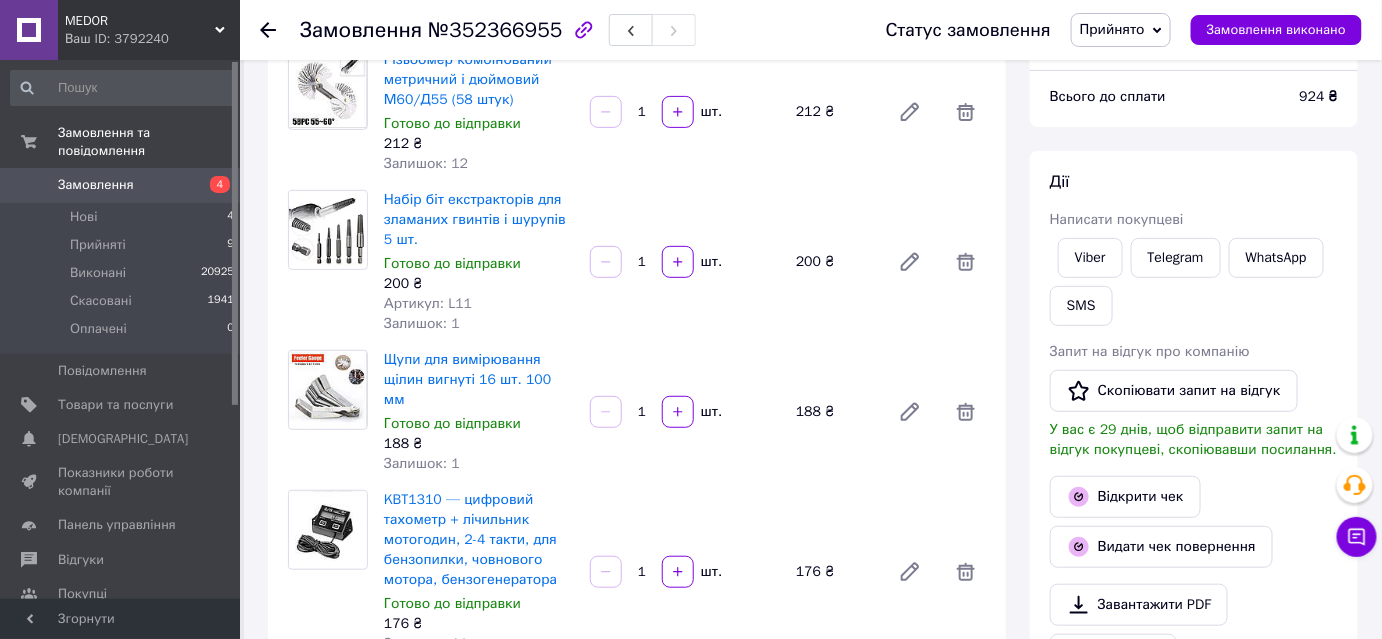 click on "Прийнято" at bounding box center (1112, 29) 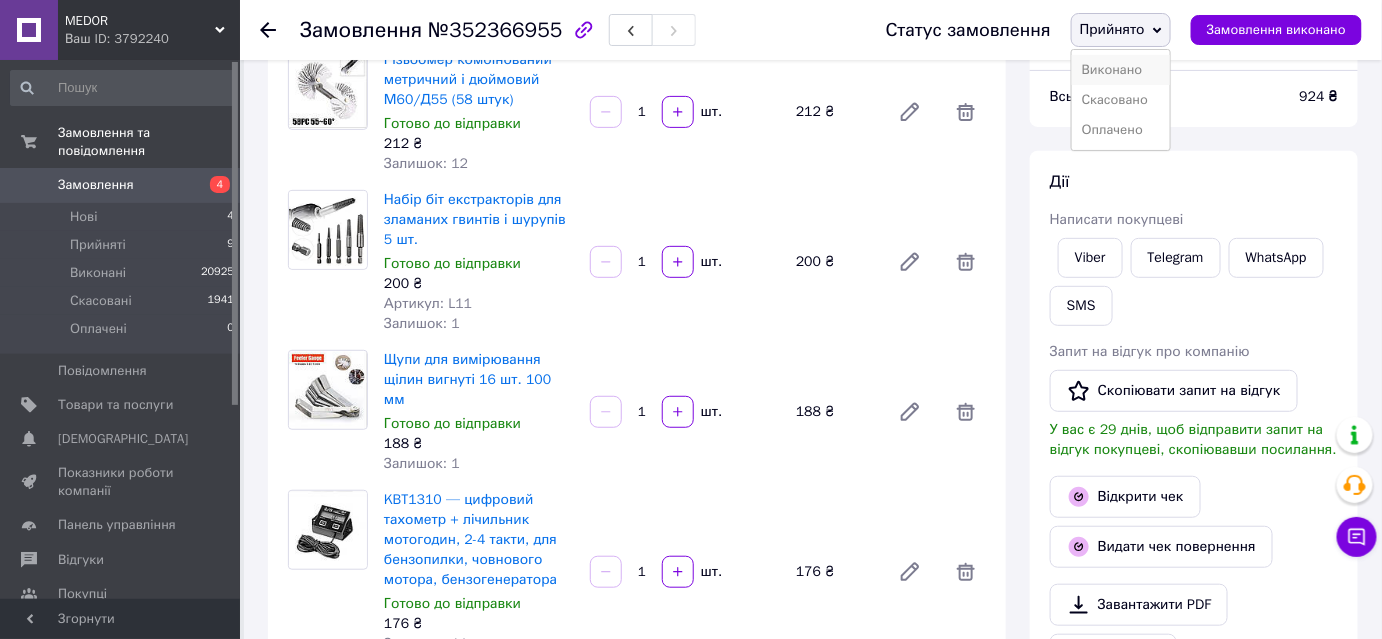 click on "Виконано" at bounding box center [1121, 70] 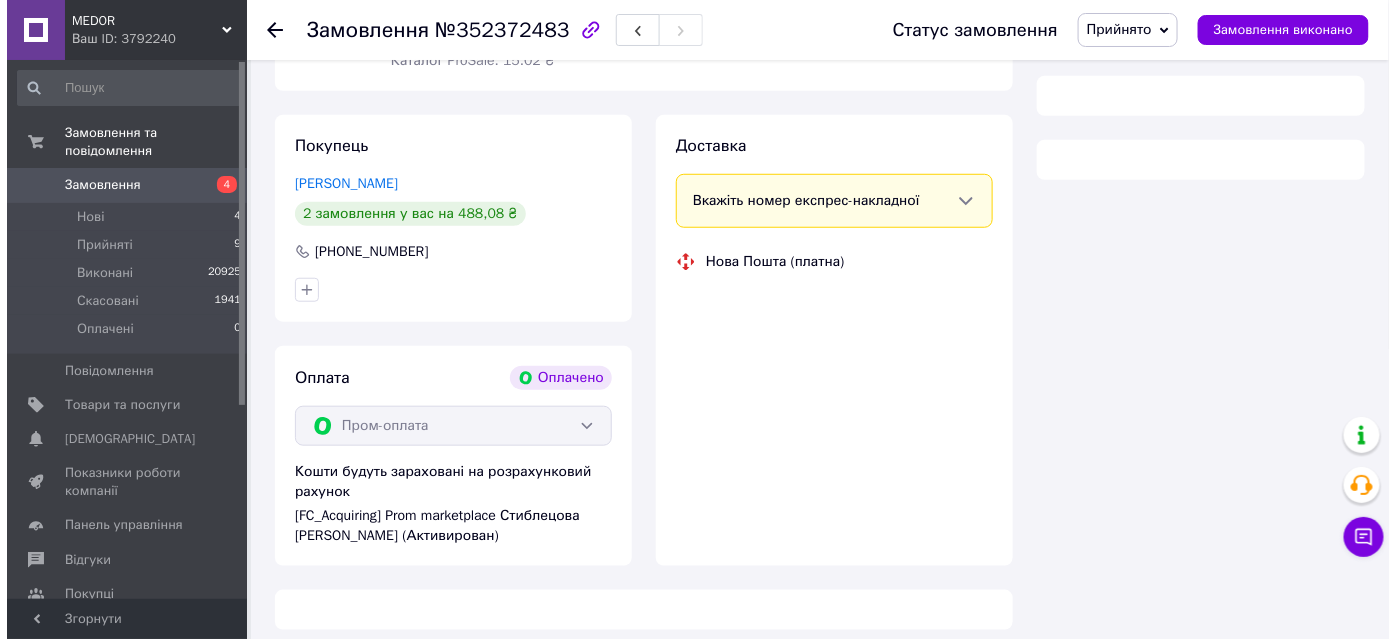 scroll, scrollTop: 429, scrollLeft: 0, axis: vertical 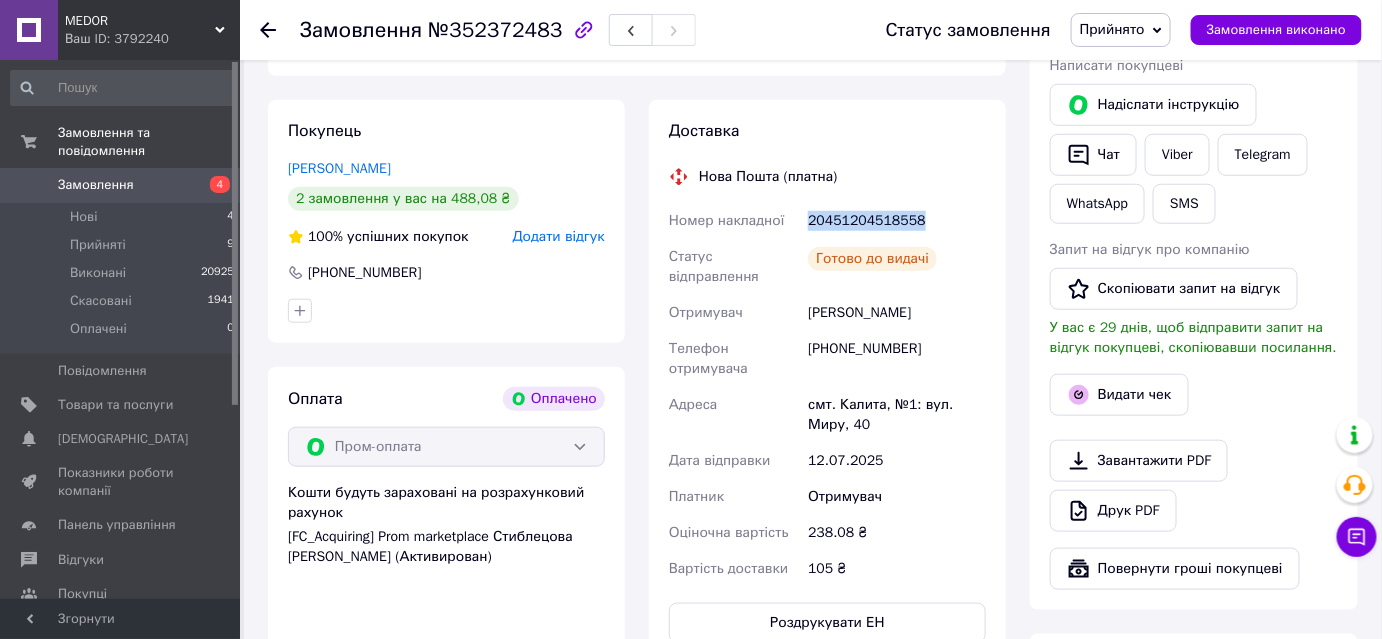 drag, startPoint x: 810, startPoint y: 216, endPoint x: 918, endPoint y: 217, distance: 108.00463 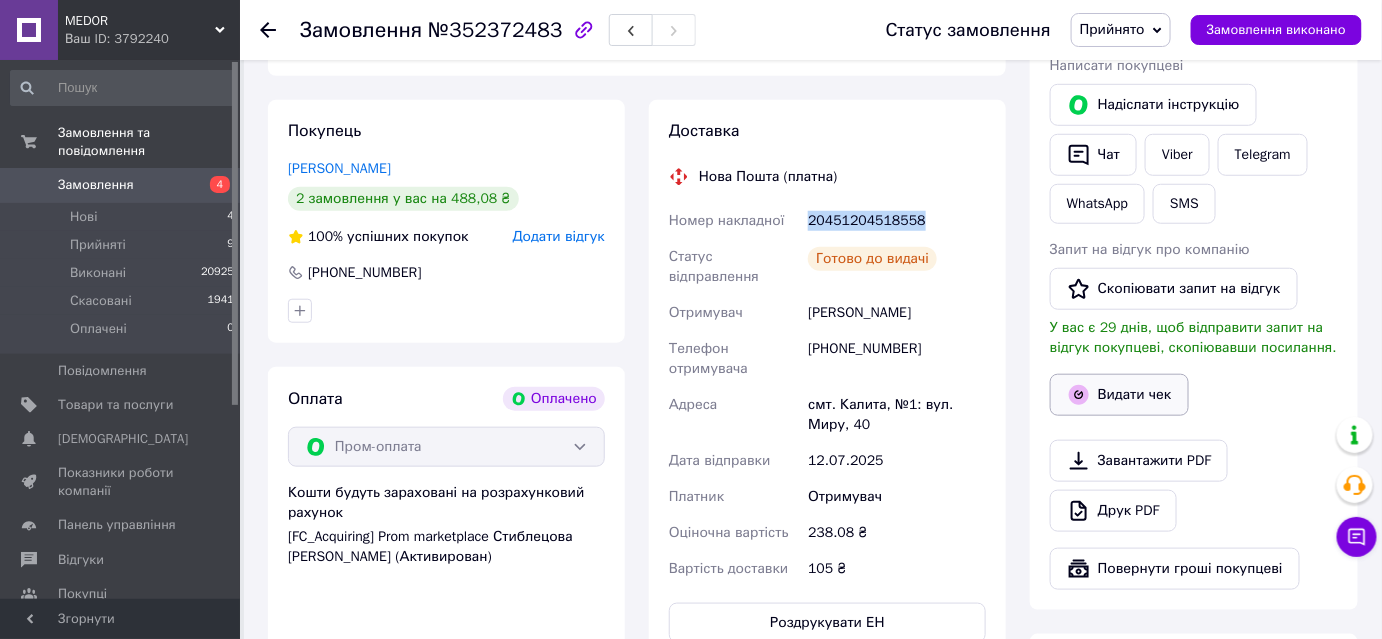 click on "Видати чек" at bounding box center [1119, 395] 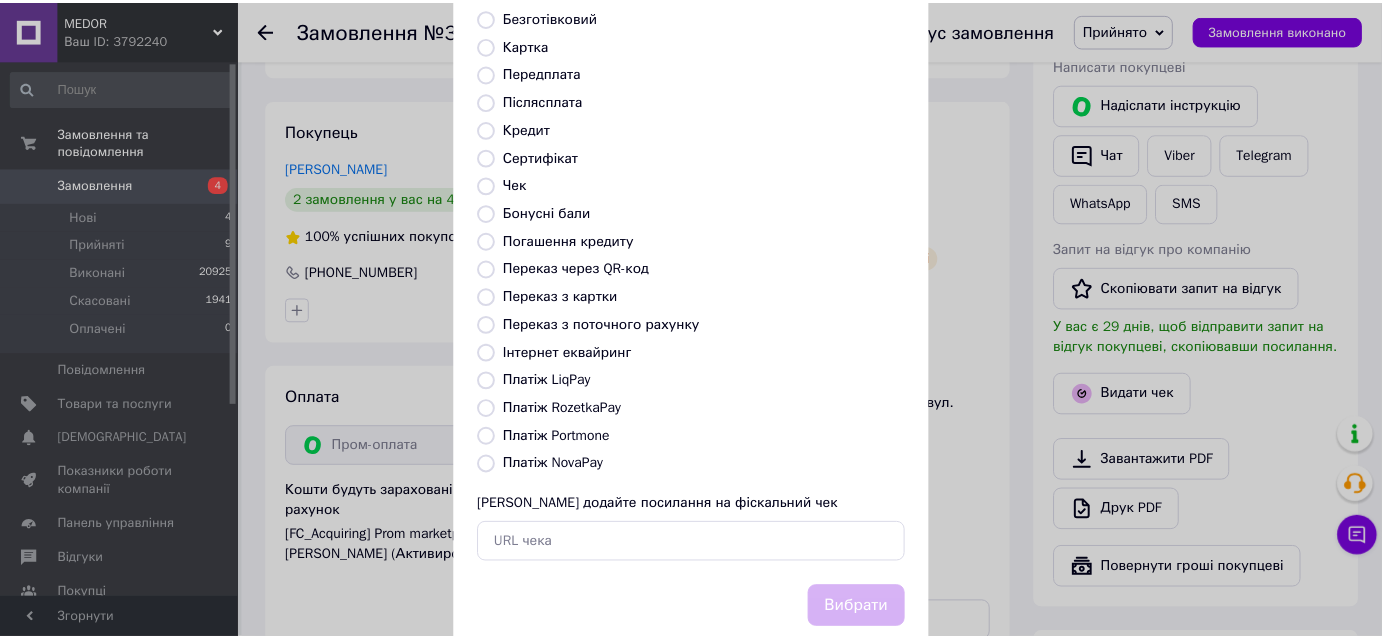 scroll, scrollTop: 181, scrollLeft: 0, axis: vertical 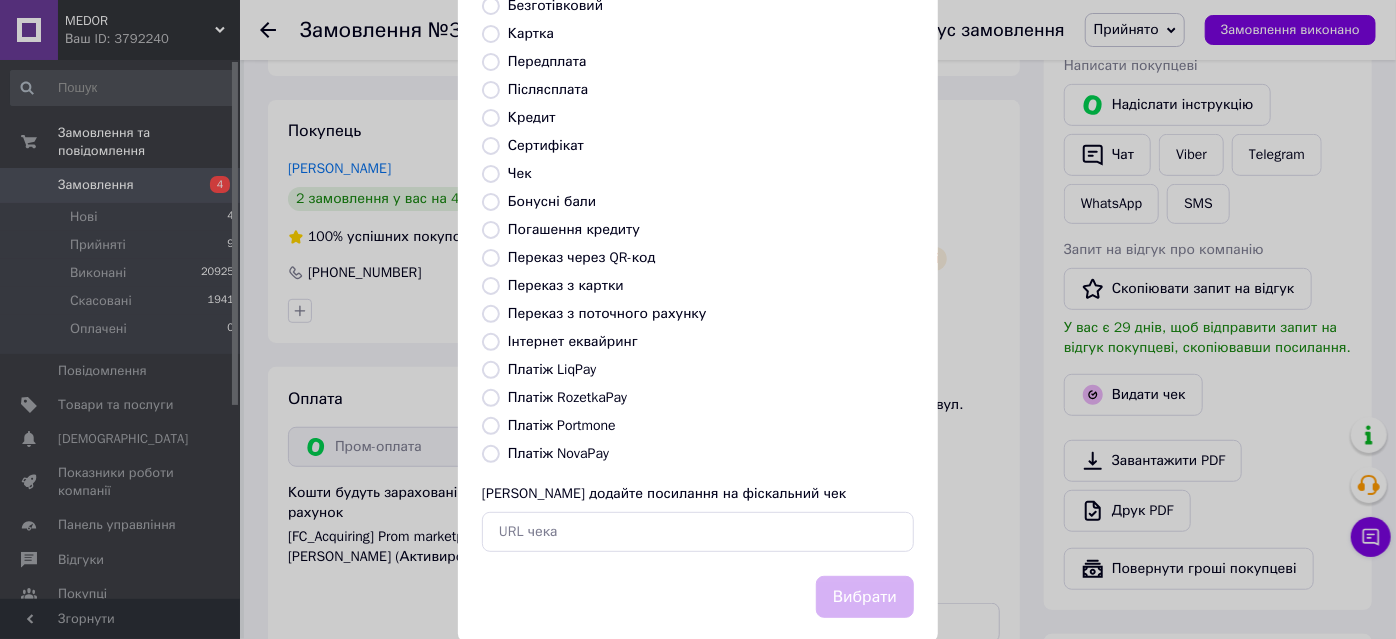 click on "Платіж RozetkaPay" at bounding box center (491, 398) 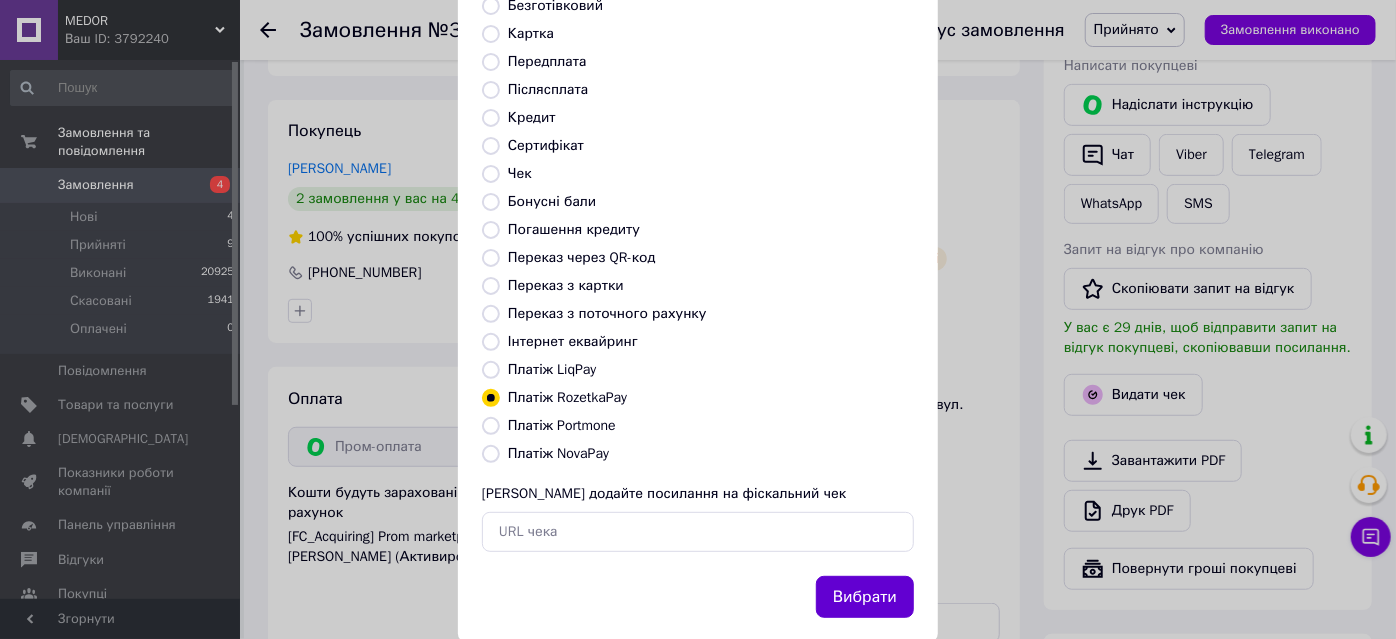 click on "Вибрати" at bounding box center (865, 597) 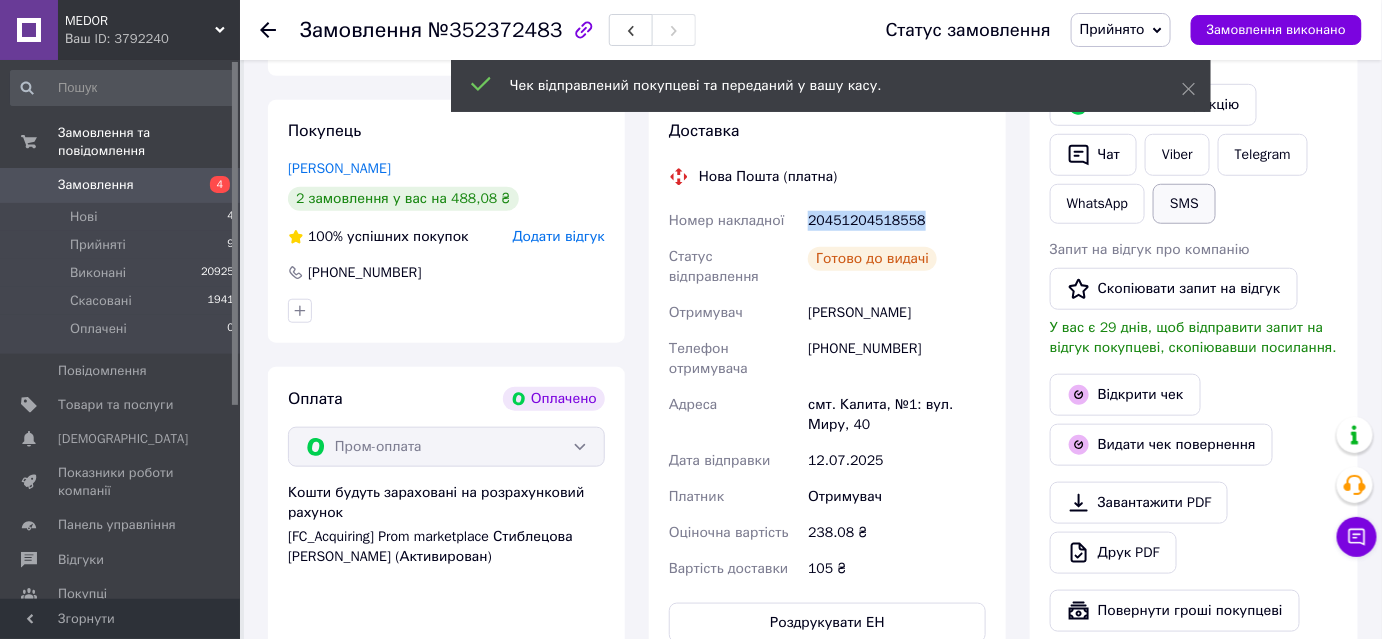click on "SMS" at bounding box center (1184, 204) 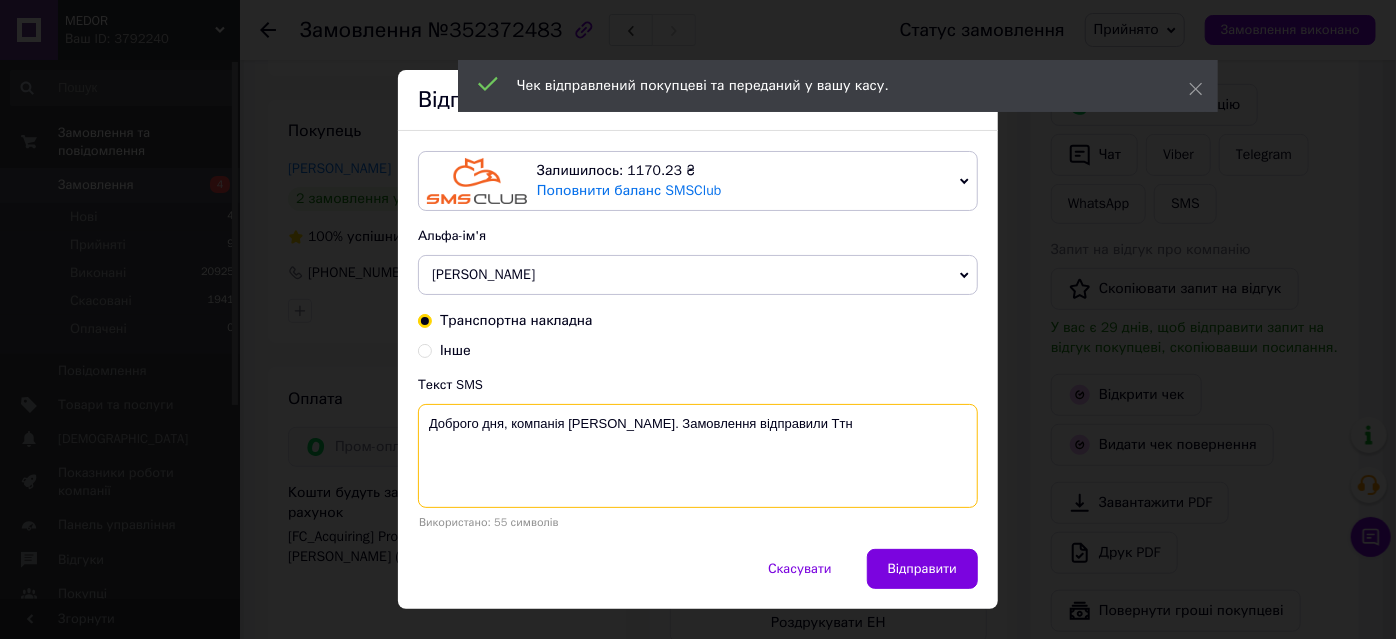 paste on "20451204518558" 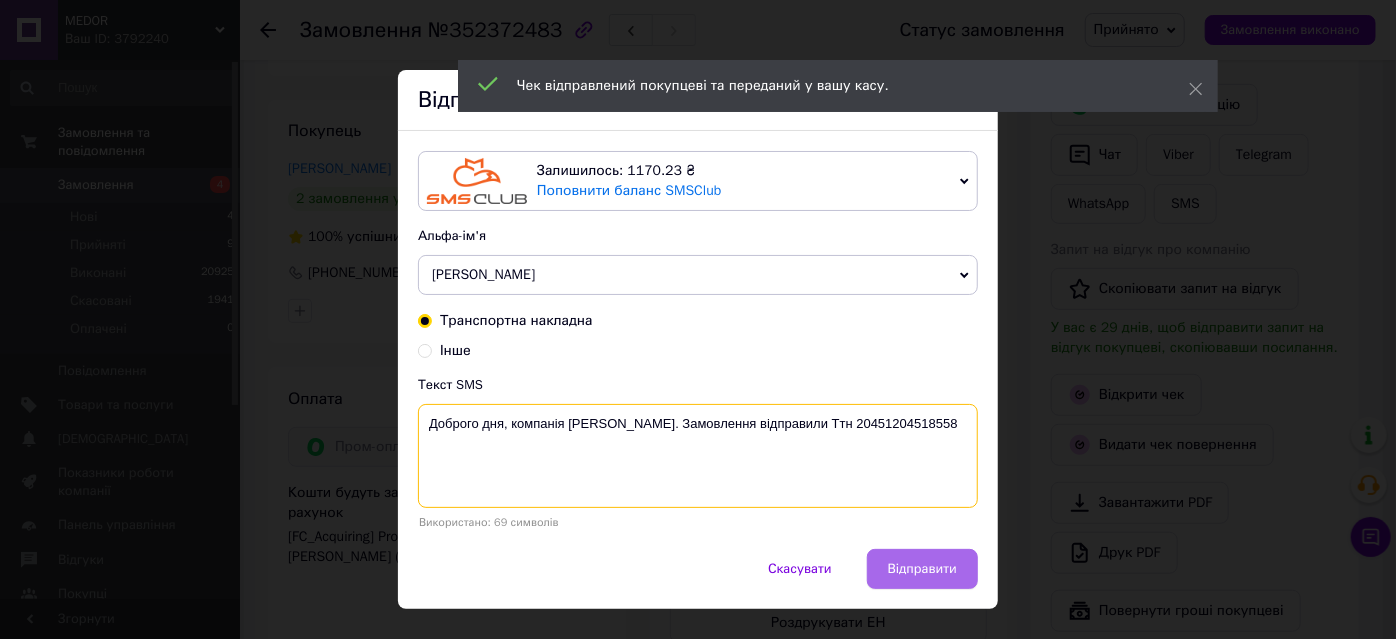 type on "Доброго дня, компанія Medor. Замовлення відправили Ттн 20451204518558" 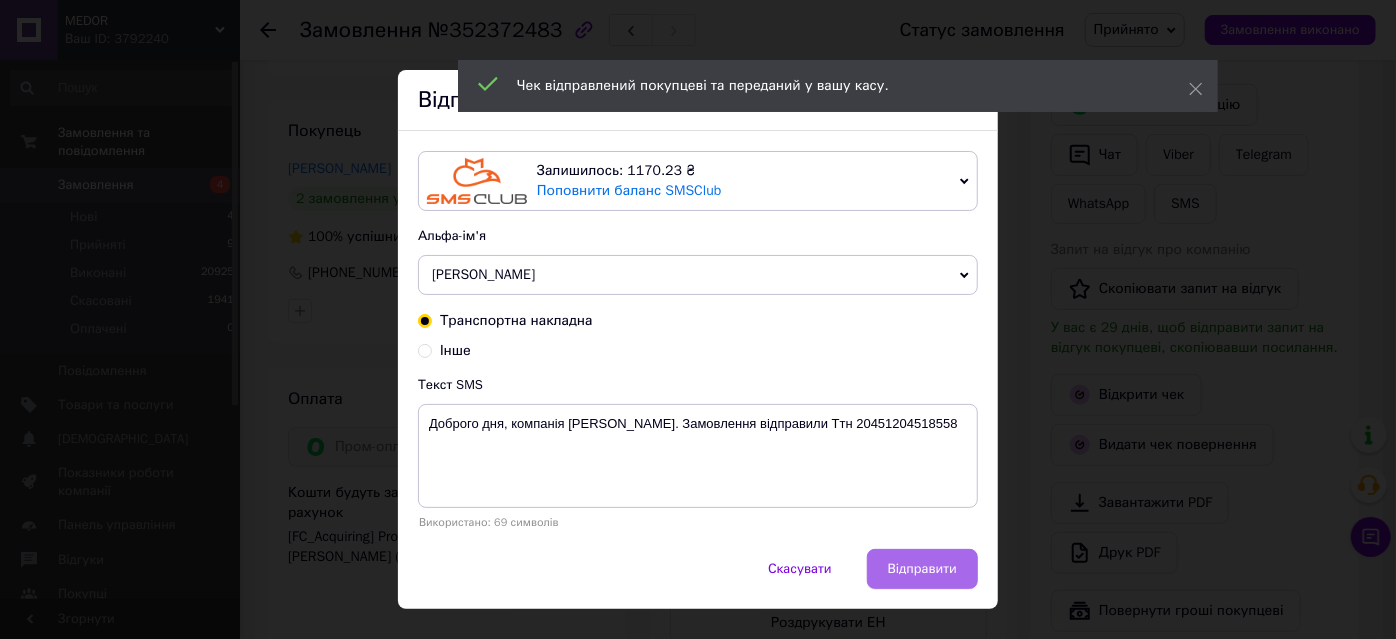 click on "Відправити" at bounding box center [922, 569] 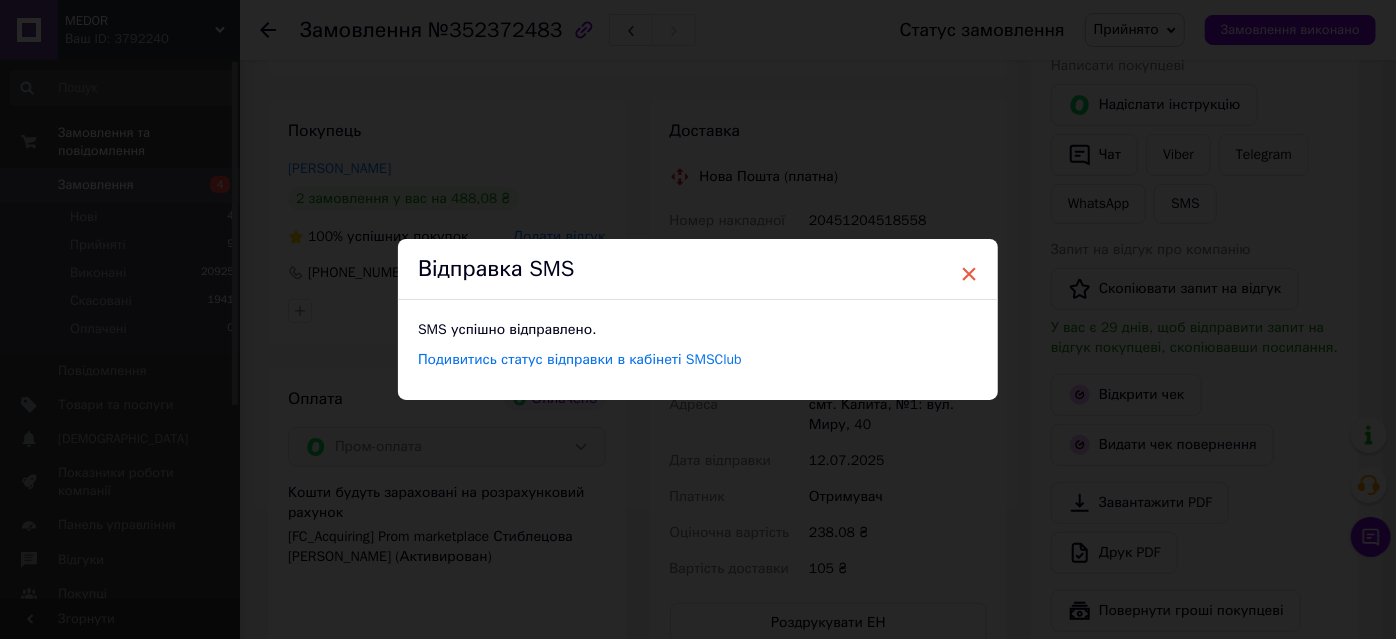 click on "×" at bounding box center (969, 274) 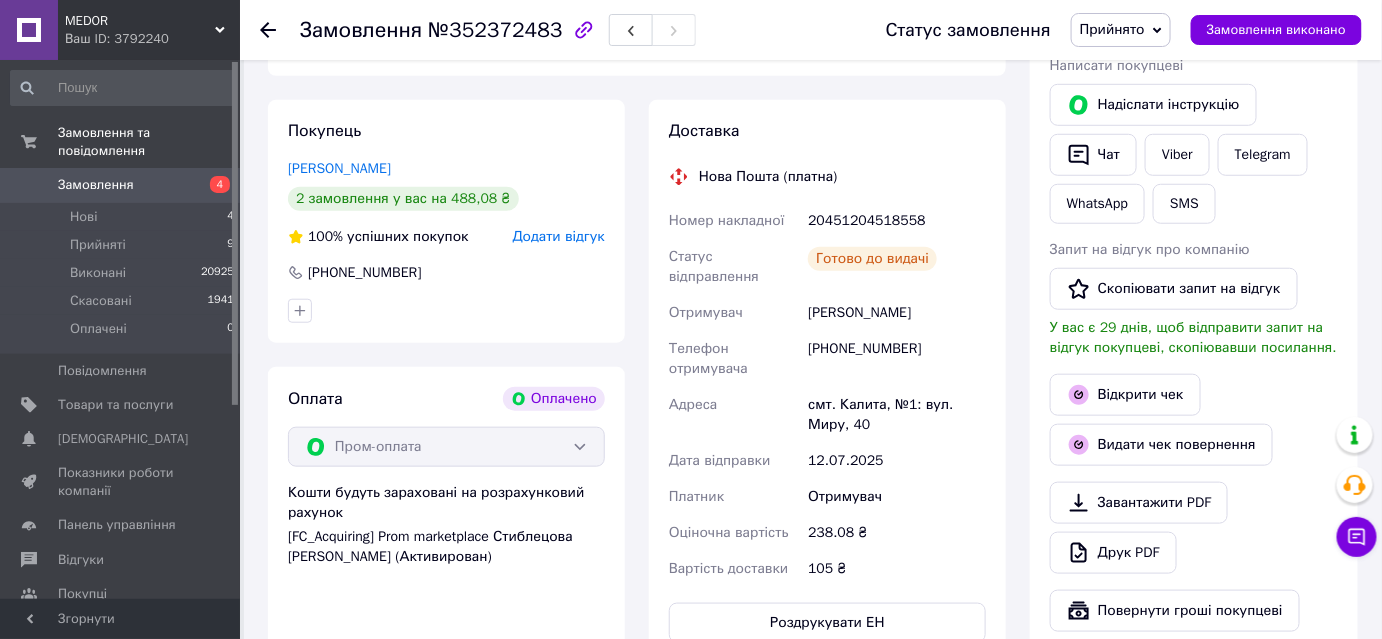 click on "Прийнято" at bounding box center (1112, 29) 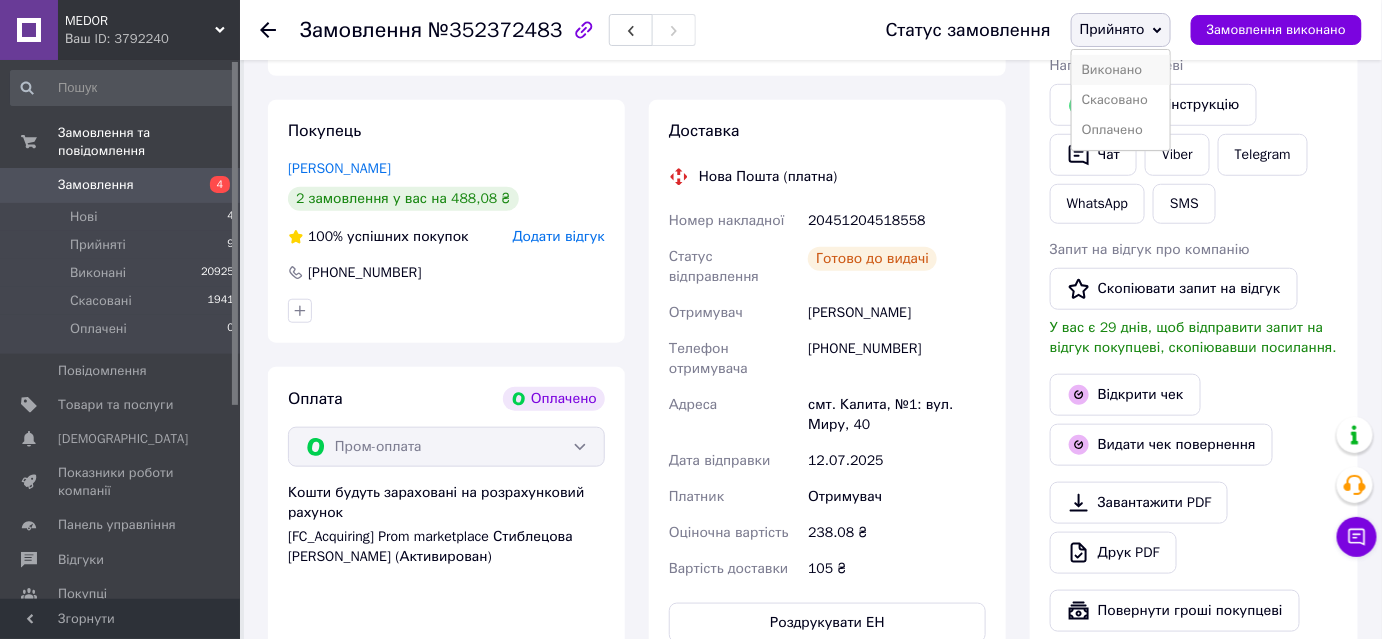 click on "Виконано" at bounding box center [1121, 70] 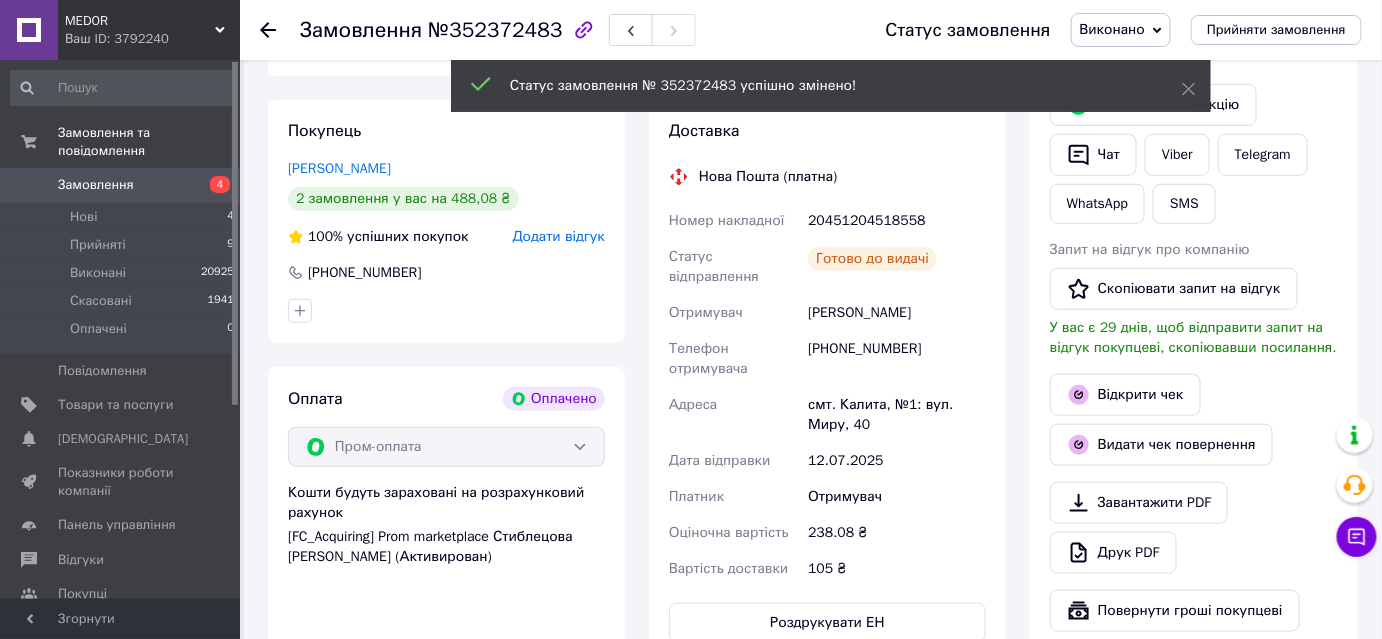 scroll, scrollTop: 40, scrollLeft: 0, axis: vertical 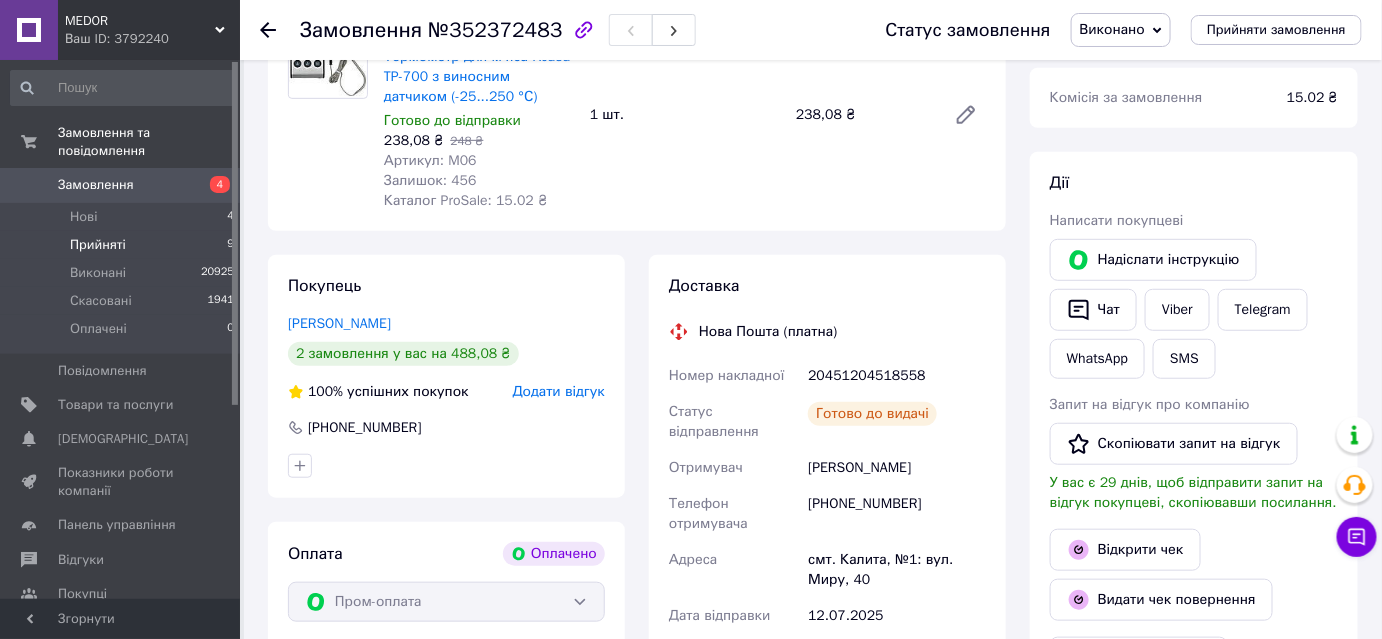 click on "Прийняті 9" at bounding box center (123, 245) 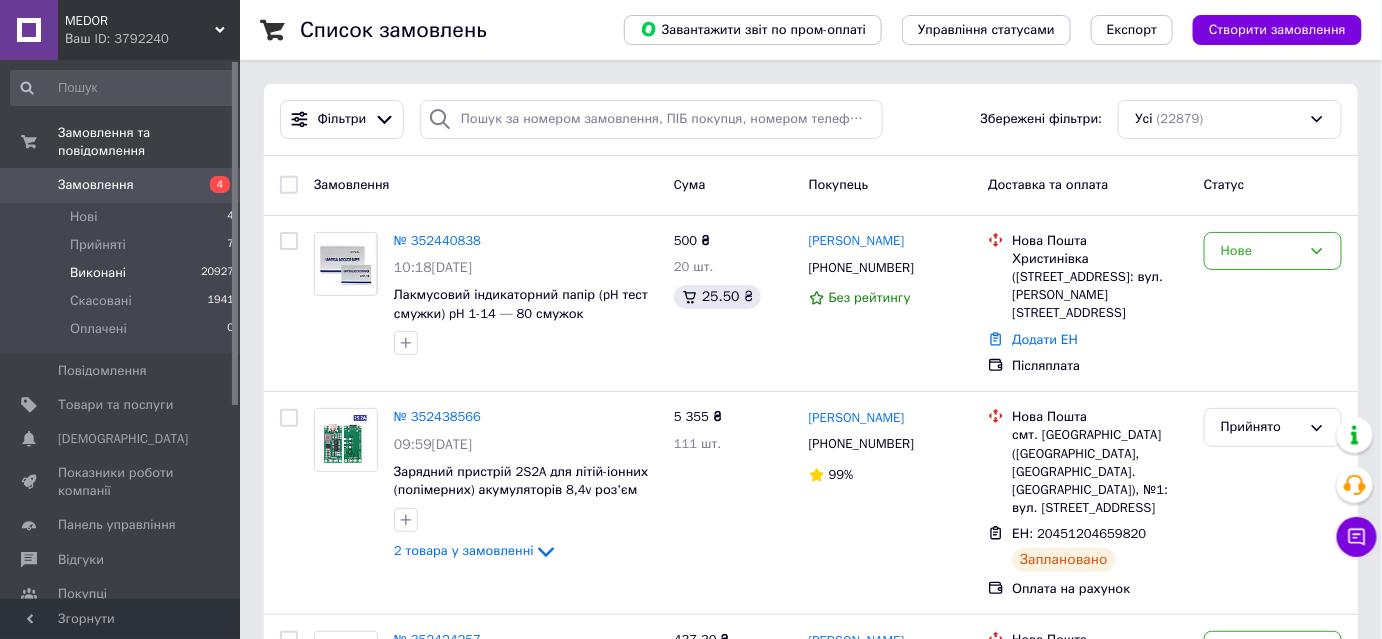 click on "Виконані 20927" at bounding box center [123, 273] 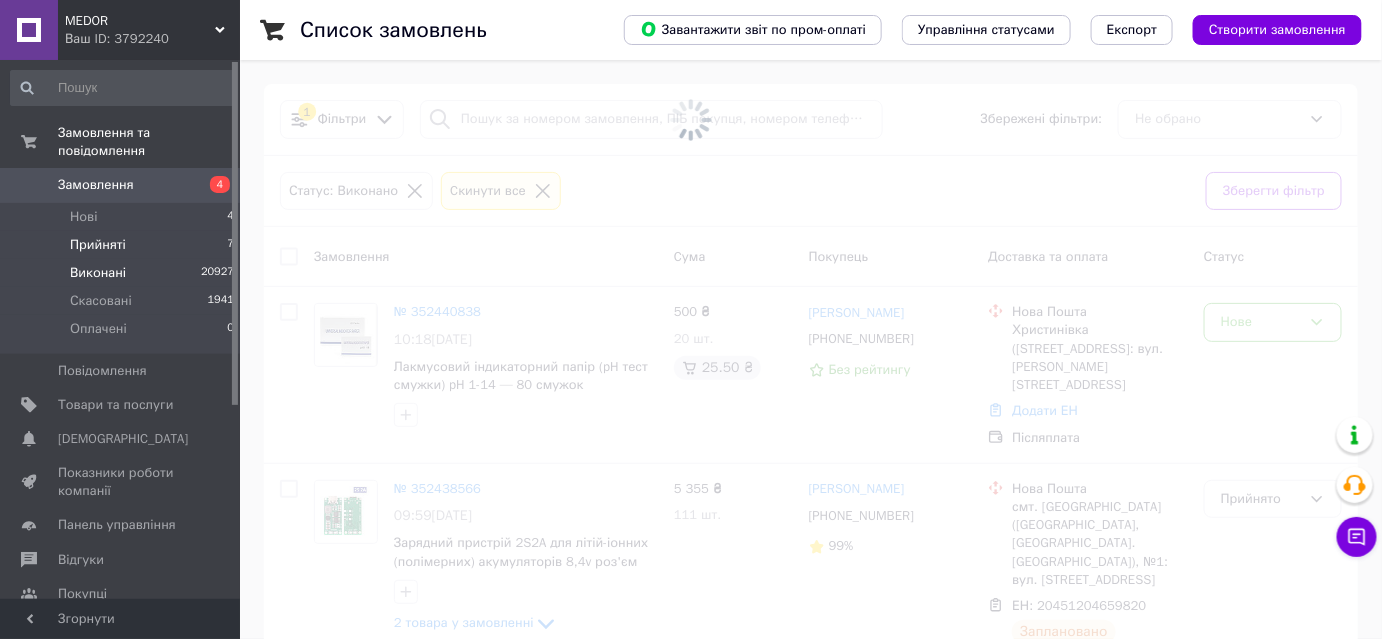 click on "Прийняті" at bounding box center (98, 245) 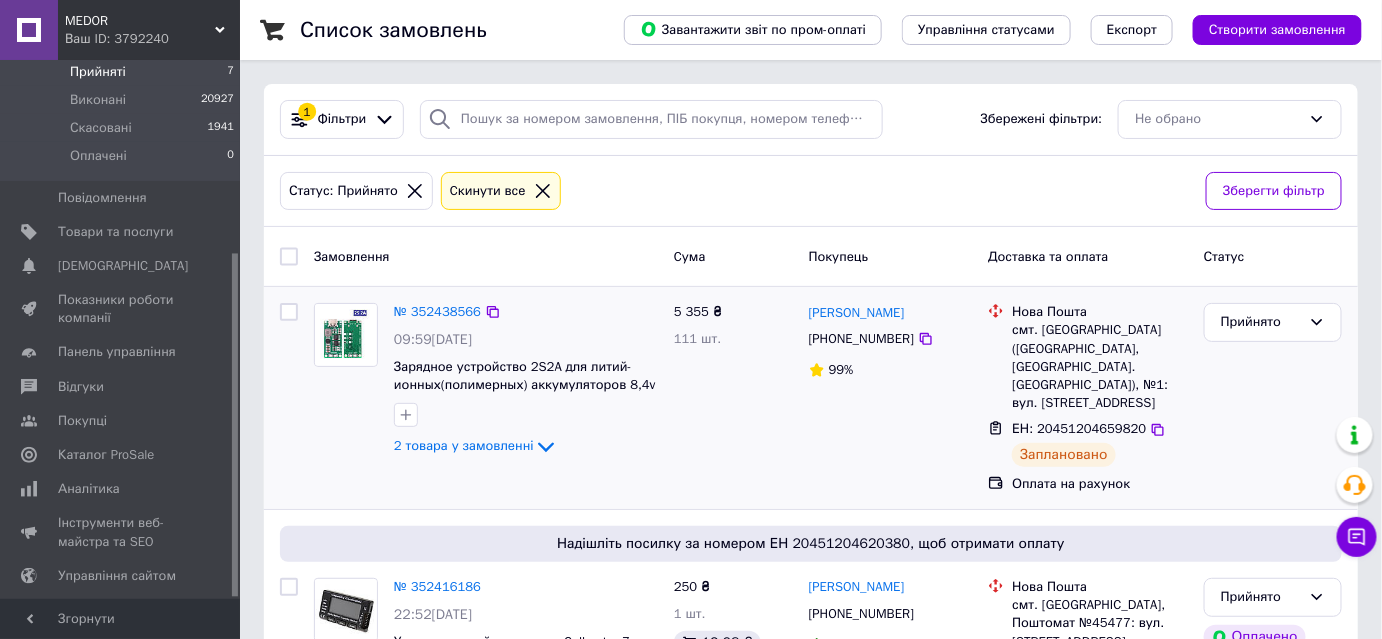 scroll, scrollTop: 303, scrollLeft: 0, axis: vertical 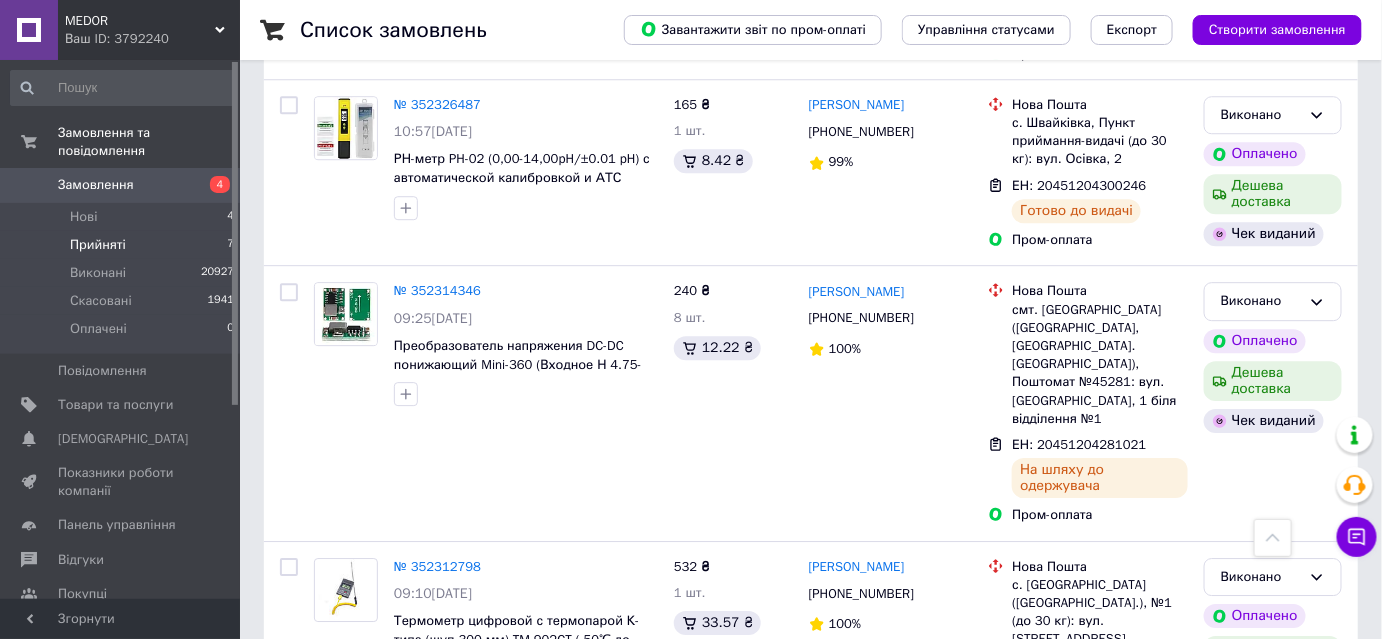 click on "Прийняті" at bounding box center (98, 245) 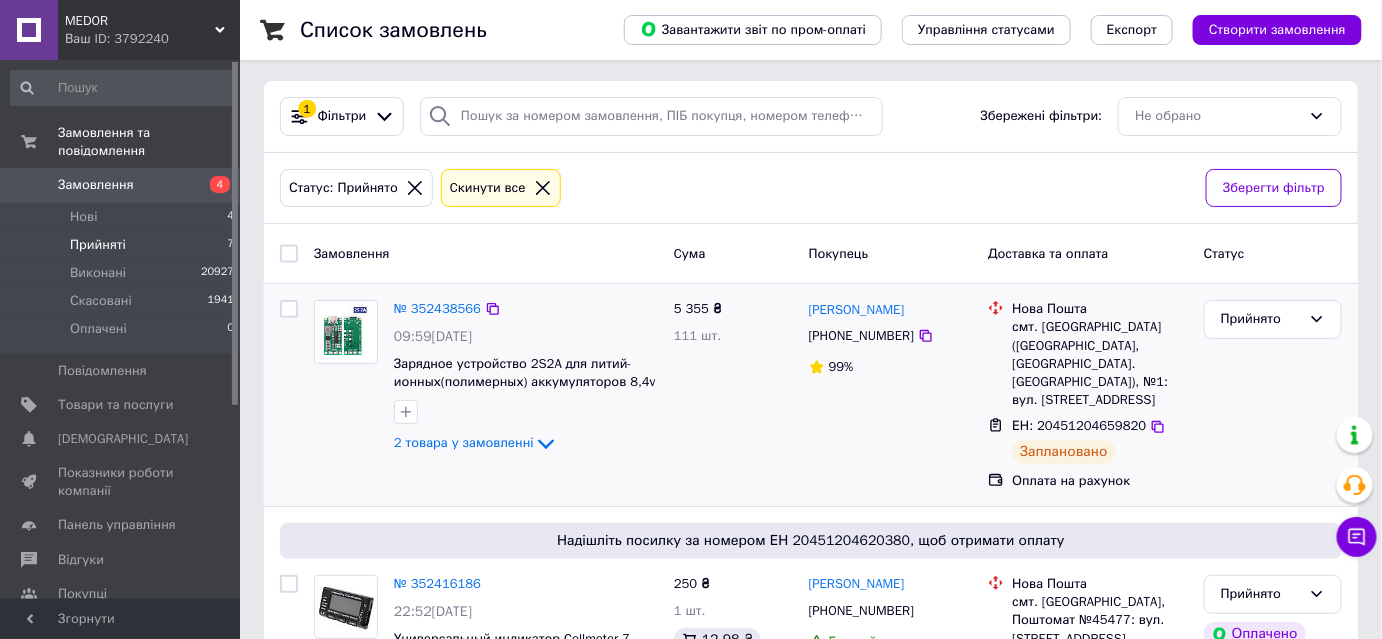 scroll, scrollTop: 0, scrollLeft: 0, axis: both 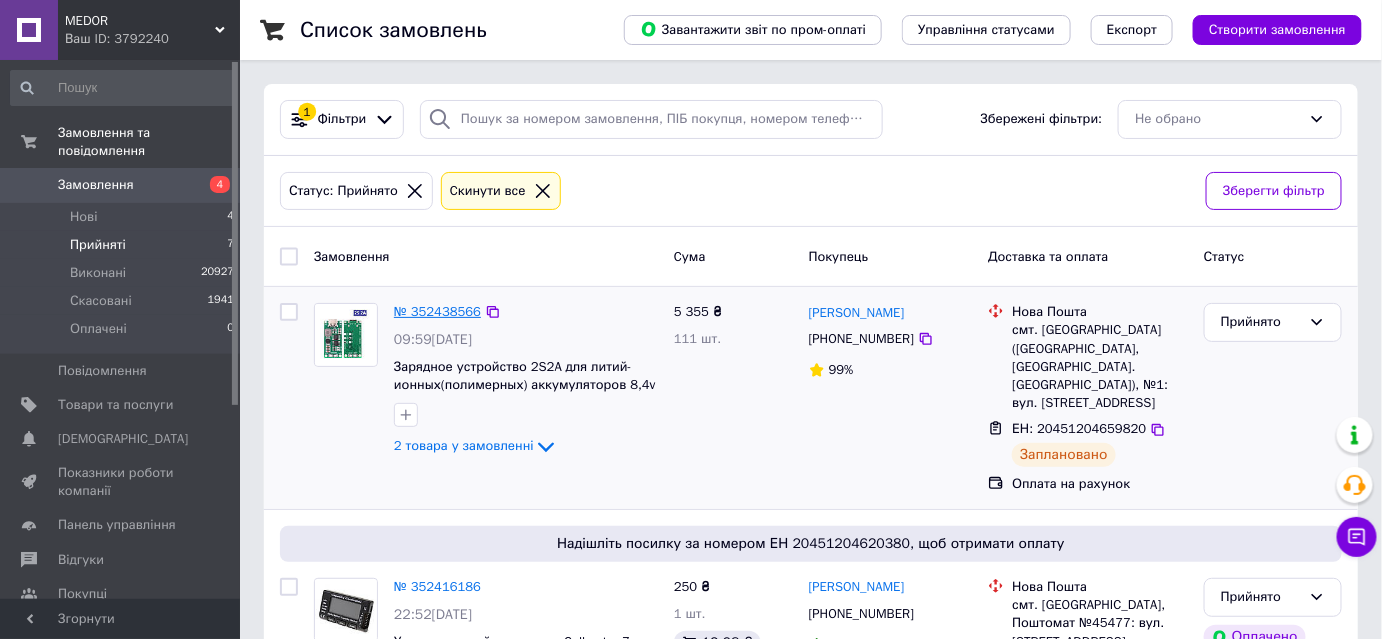 click on "№ 352438566" at bounding box center (437, 311) 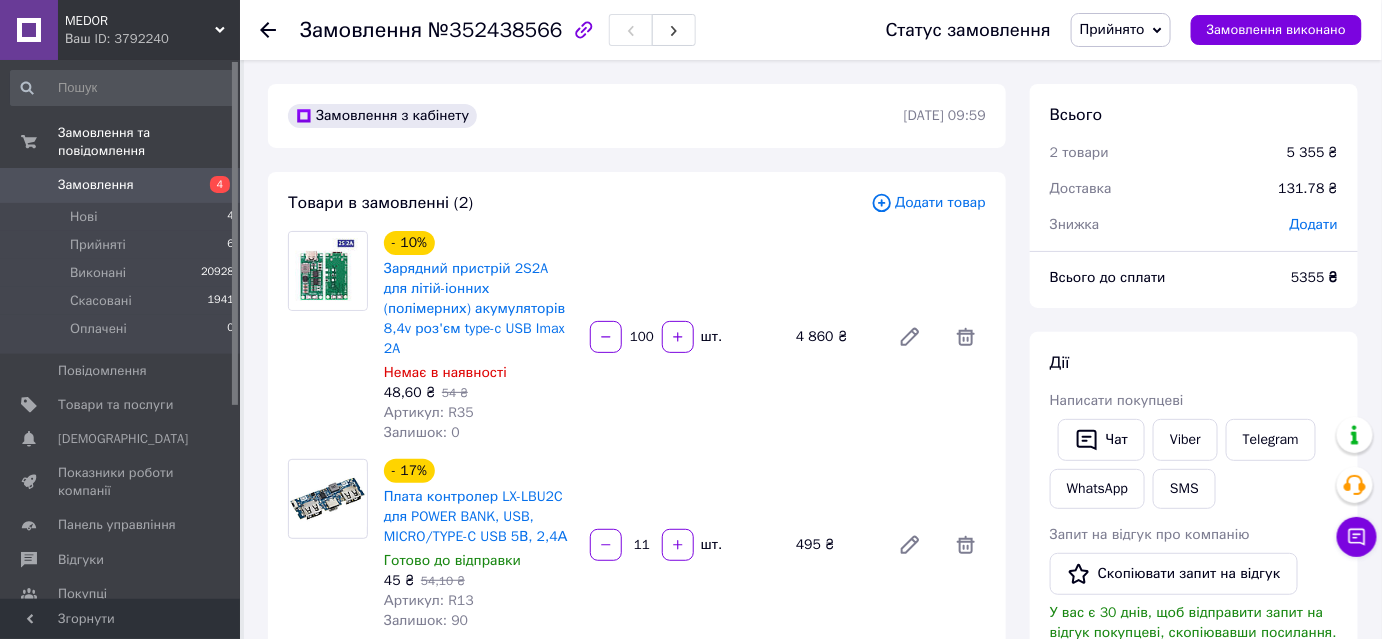scroll, scrollTop: 593, scrollLeft: 0, axis: vertical 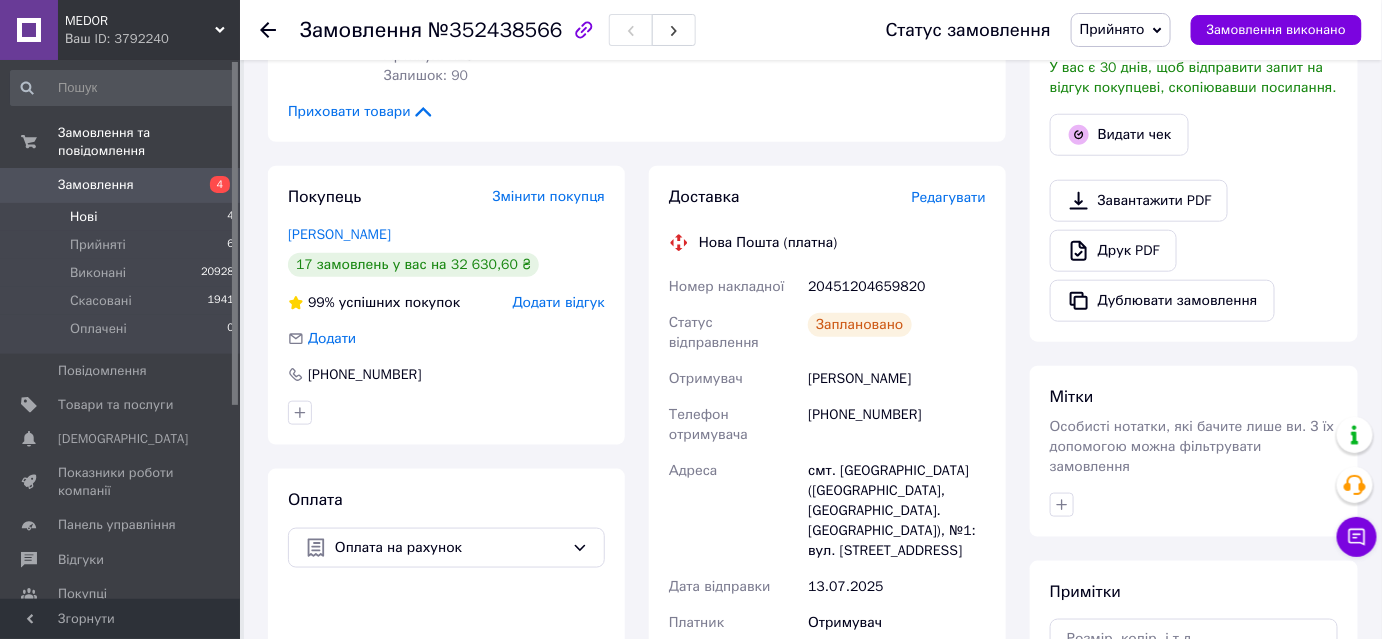 click on "Нові" at bounding box center [83, 217] 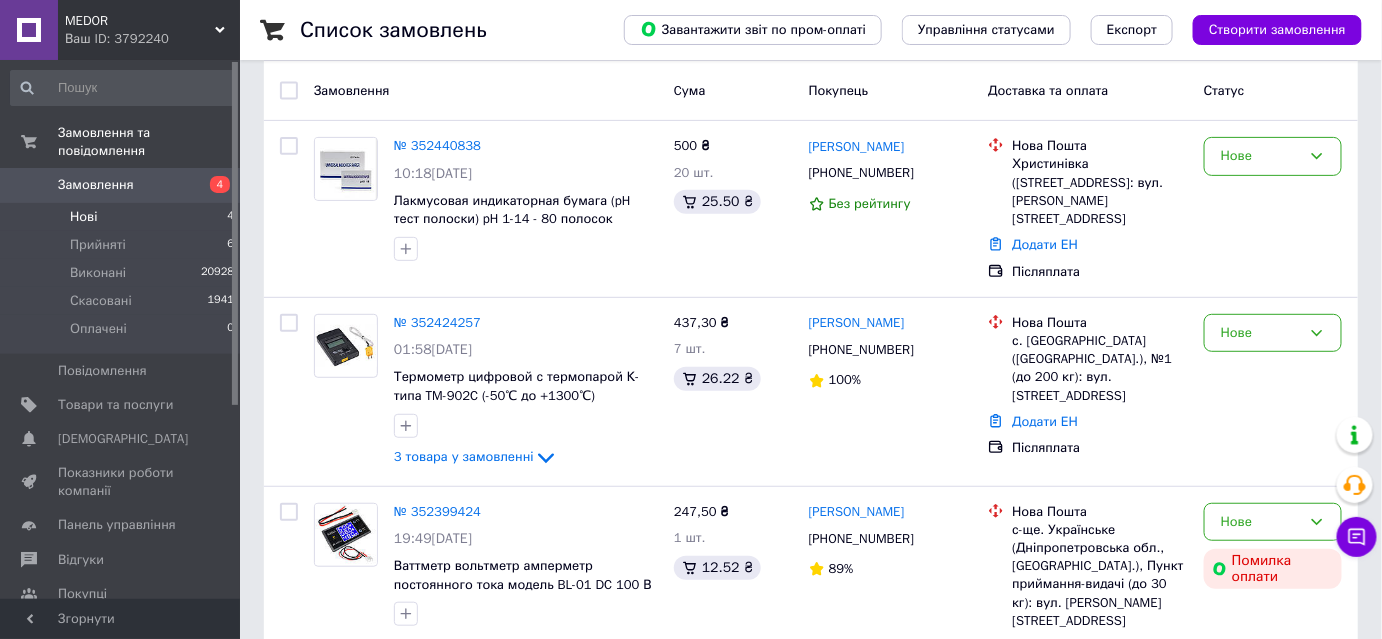scroll, scrollTop: 181, scrollLeft: 0, axis: vertical 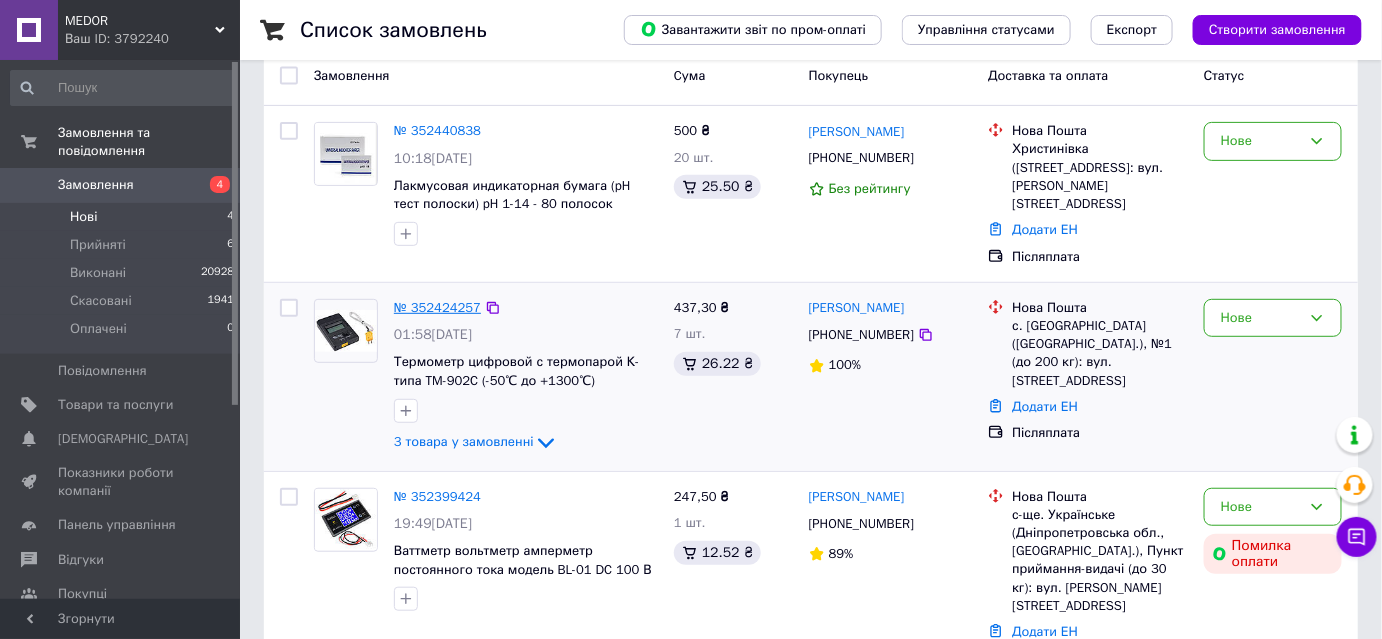 click on "№ 352424257" at bounding box center (437, 307) 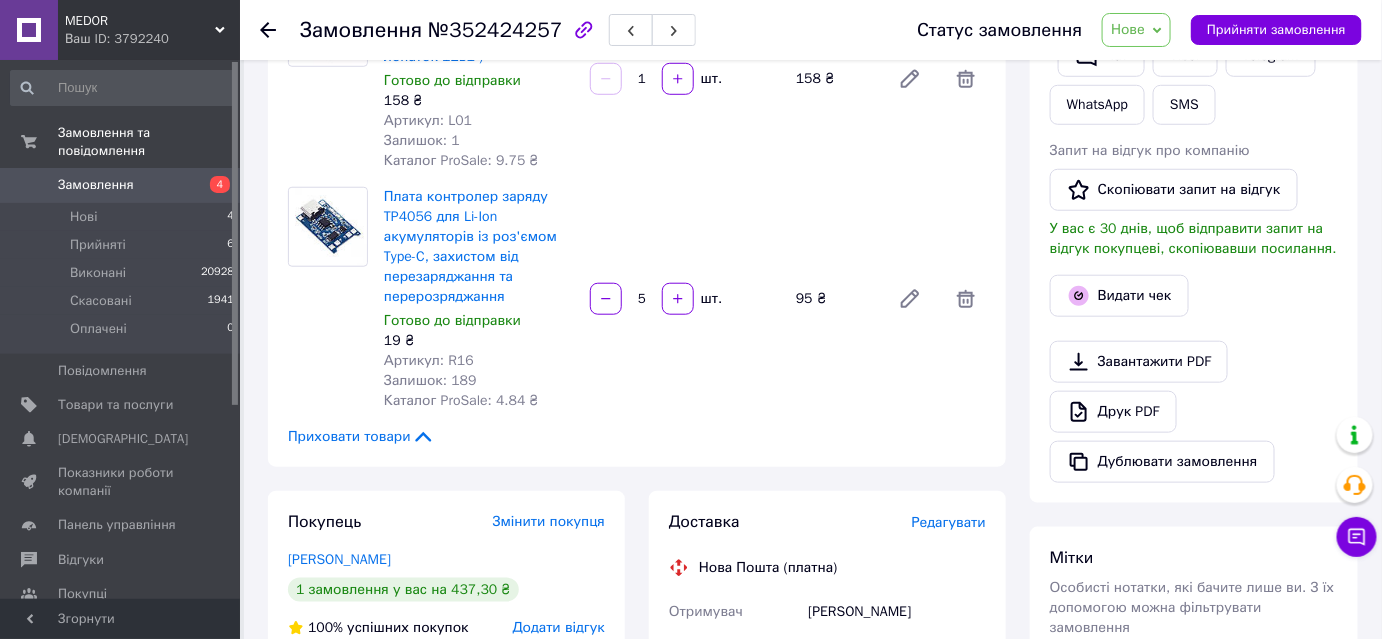 scroll, scrollTop: 454, scrollLeft: 0, axis: vertical 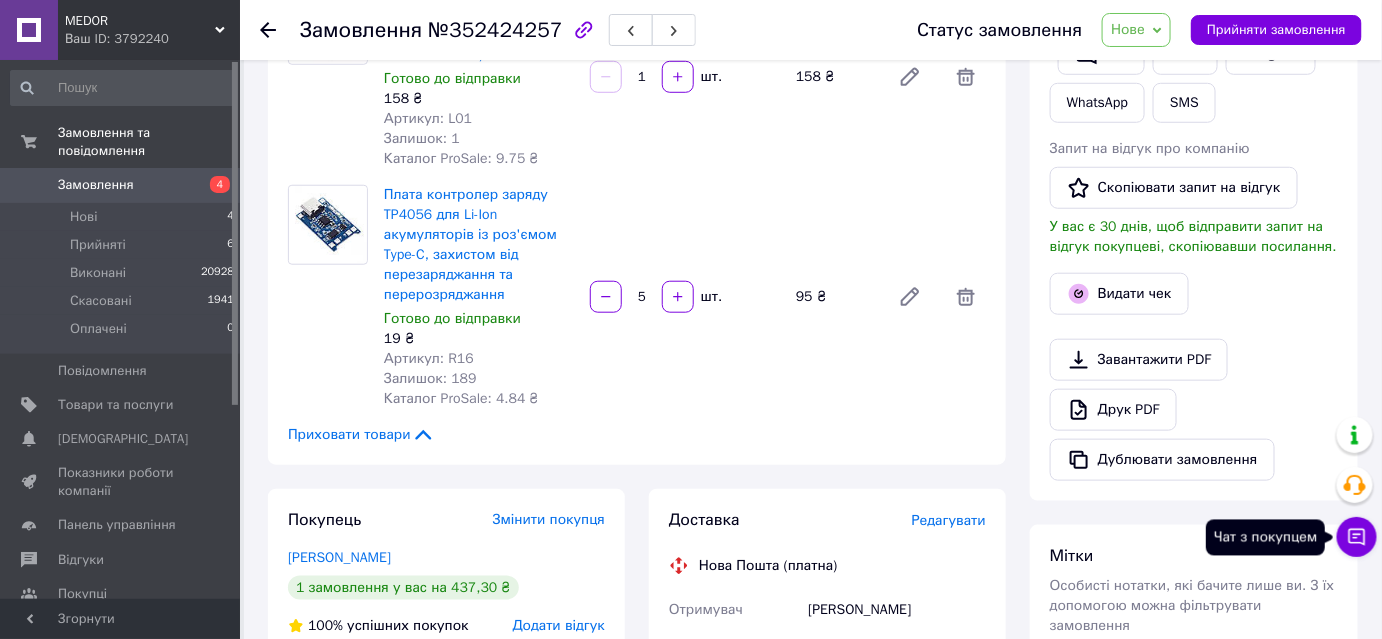 click on "Чат з покупцем" at bounding box center [1357, 537] 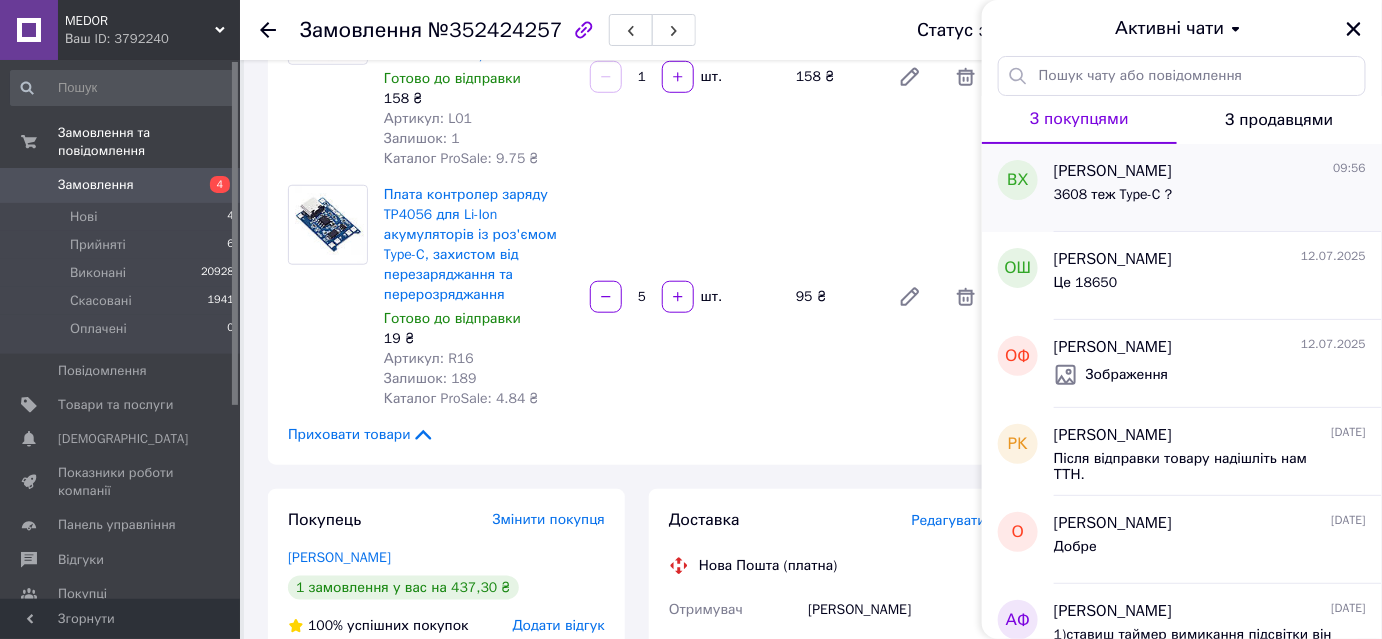 click on "3608 теж Type-C ?" at bounding box center (1113, 195) 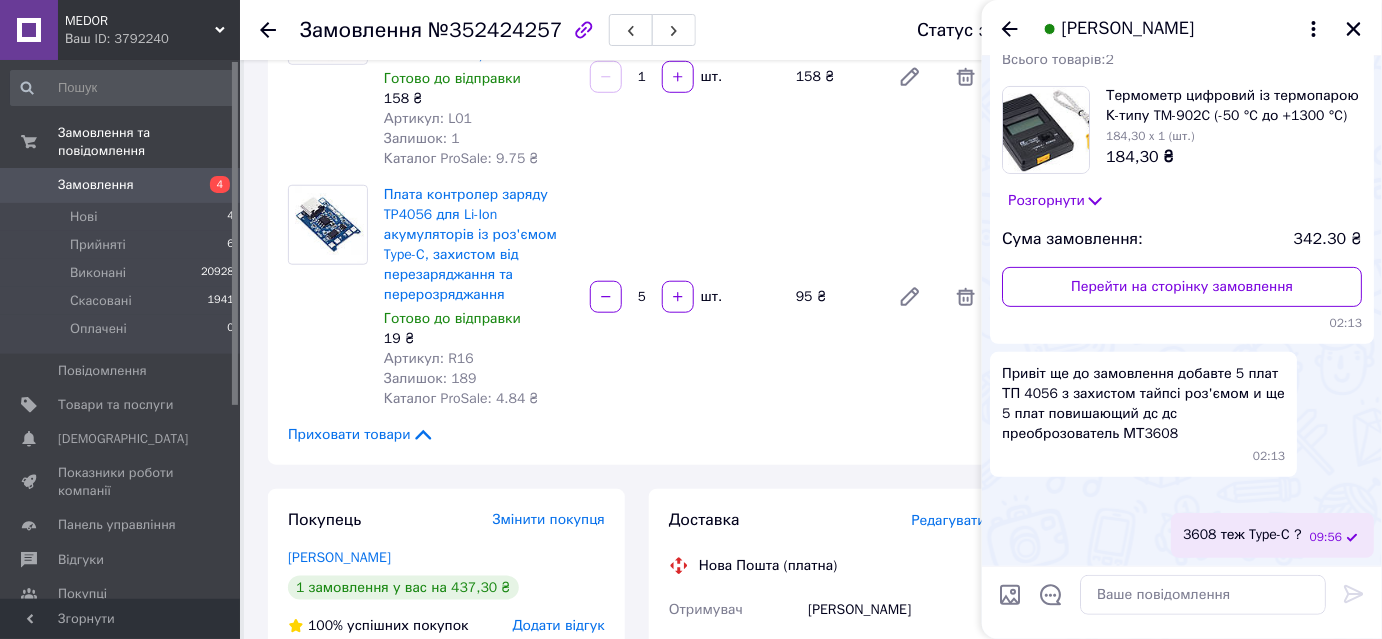 scroll, scrollTop: 376, scrollLeft: 0, axis: vertical 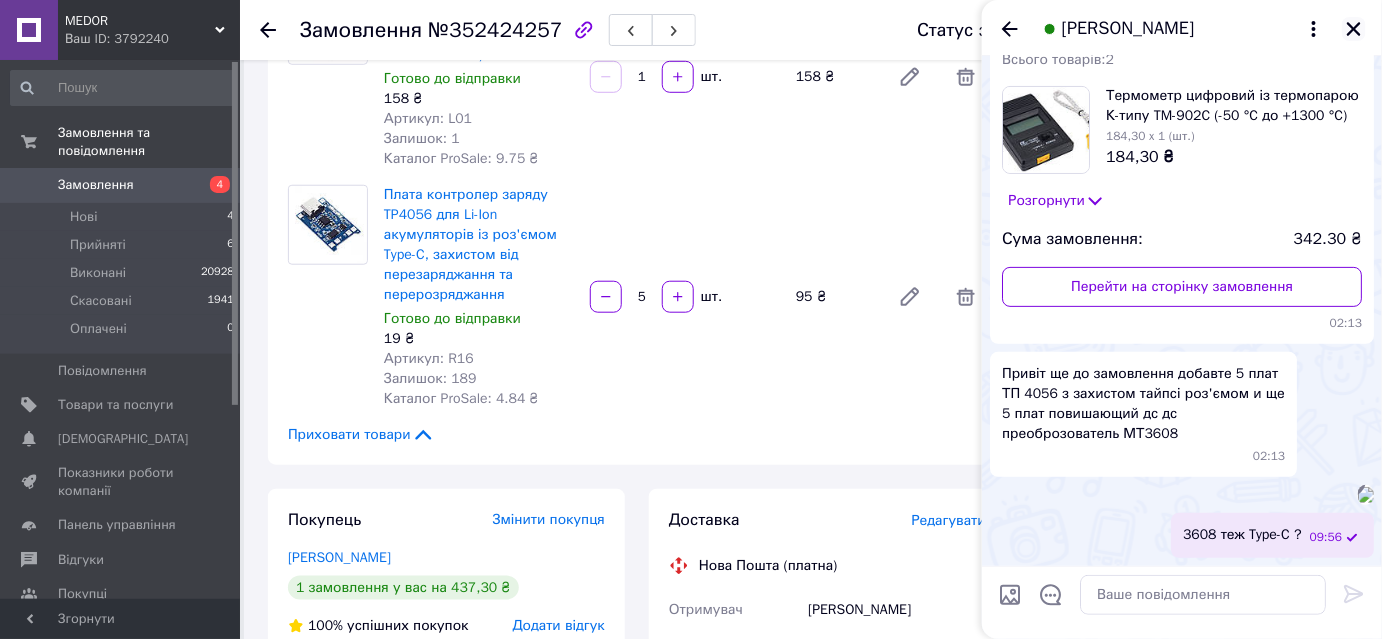 click 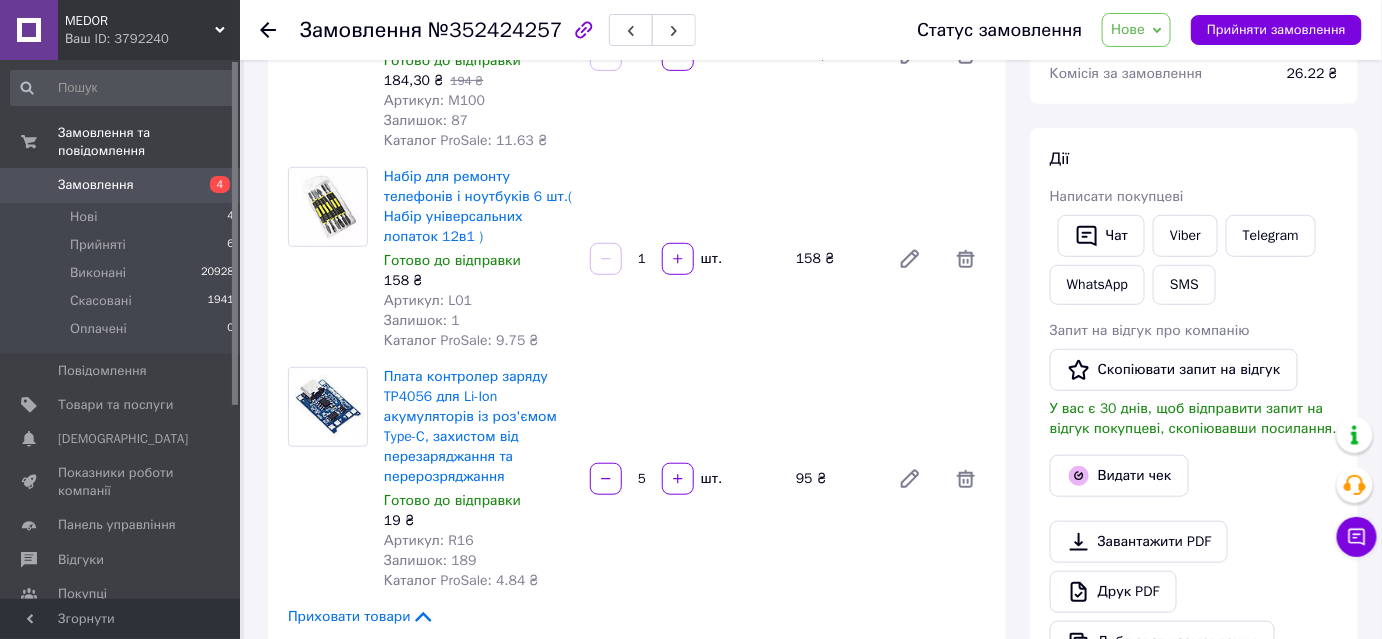 scroll, scrollTop: 727, scrollLeft: 0, axis: vertical 